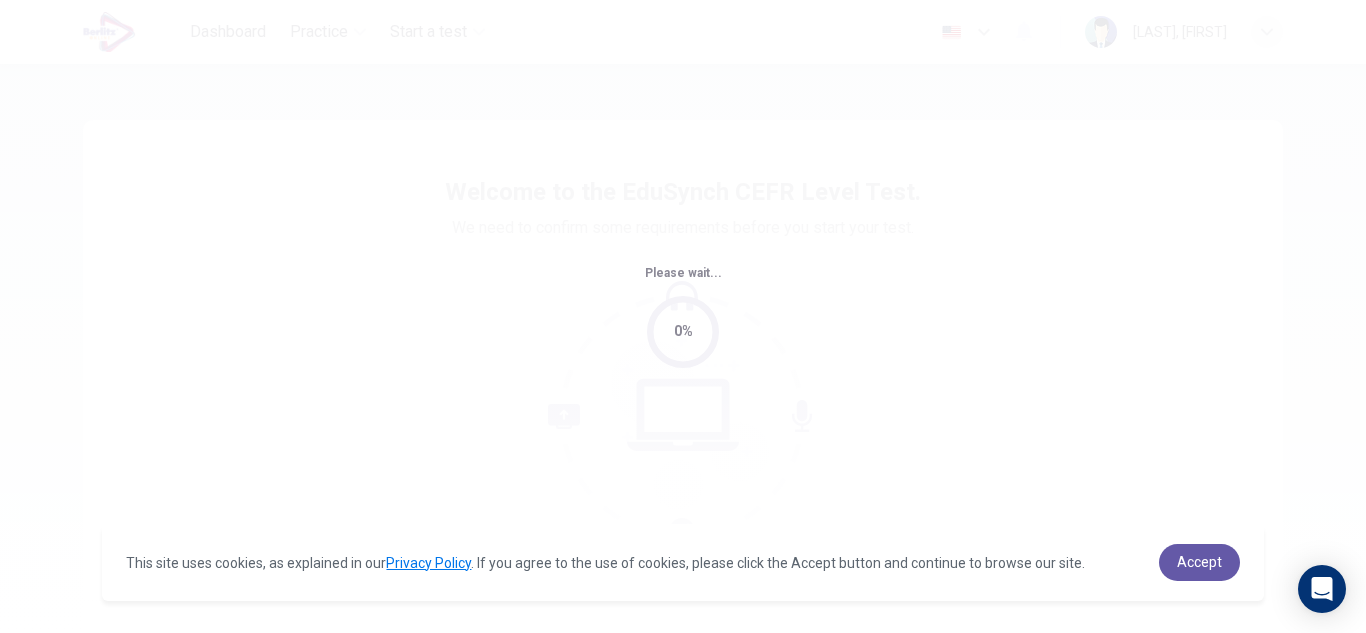 scroll, scrollTop: 0, scrollLeft: 0, axis: both 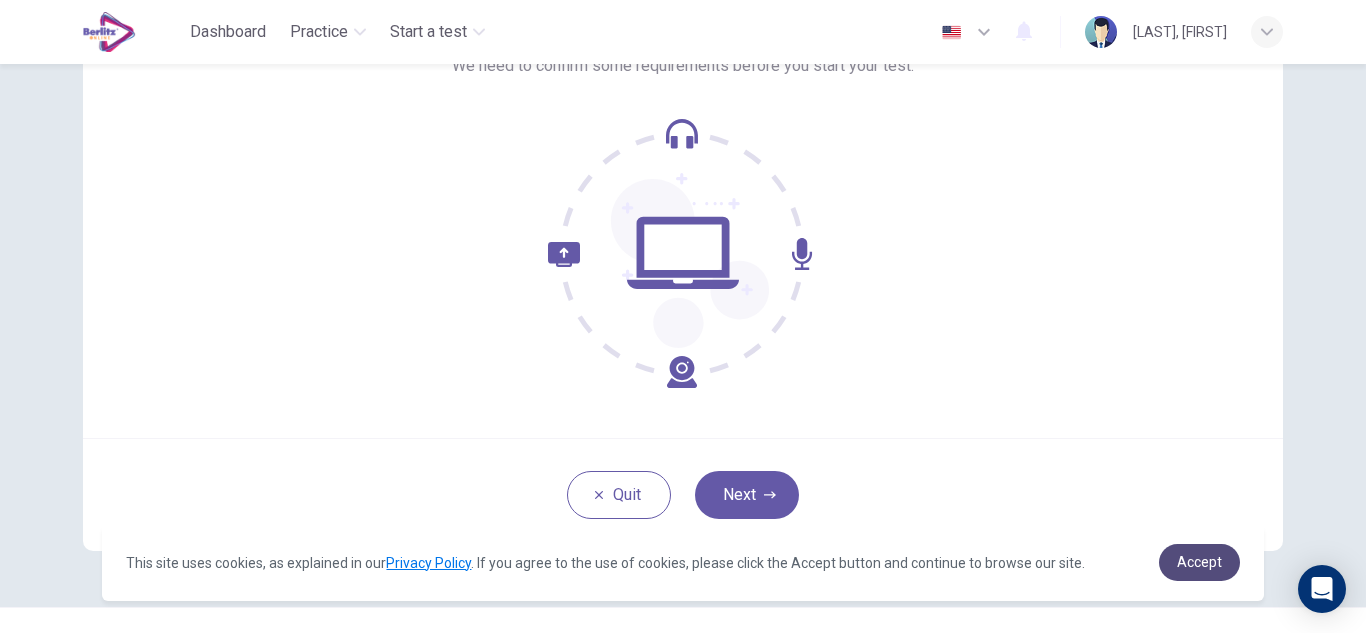 click on "Accept" at bounding box center (1199, 562) 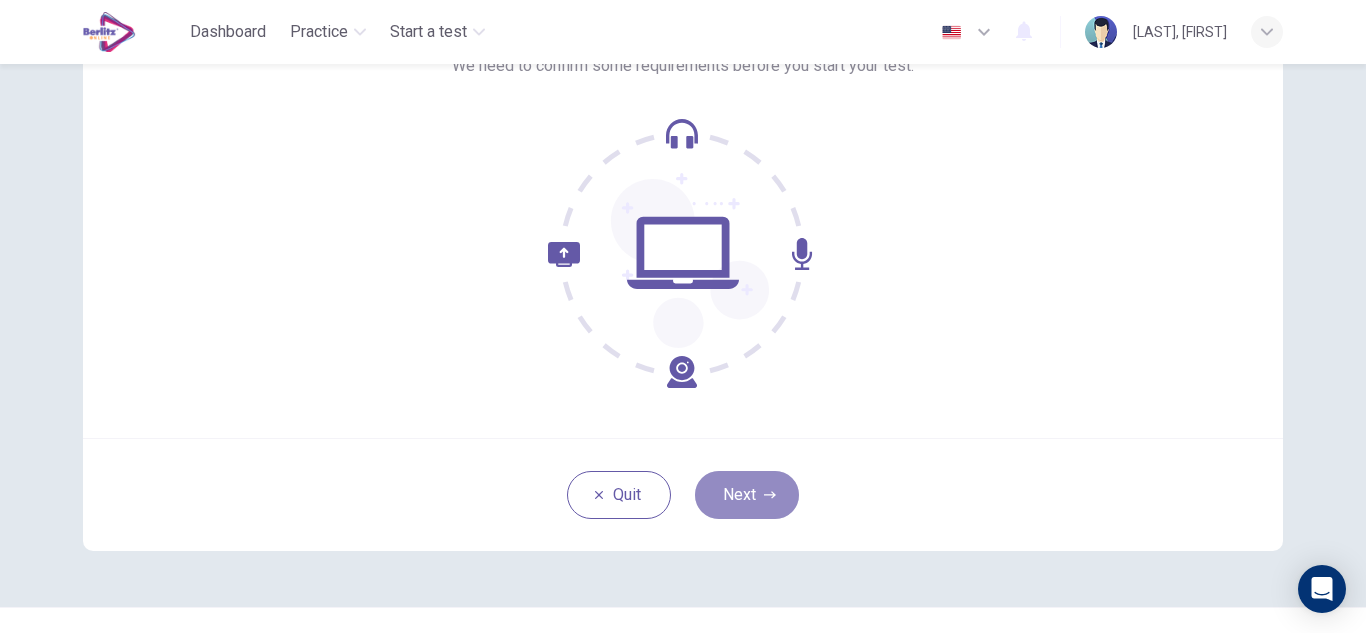 click on "Next" at bounding box center [747, 495] 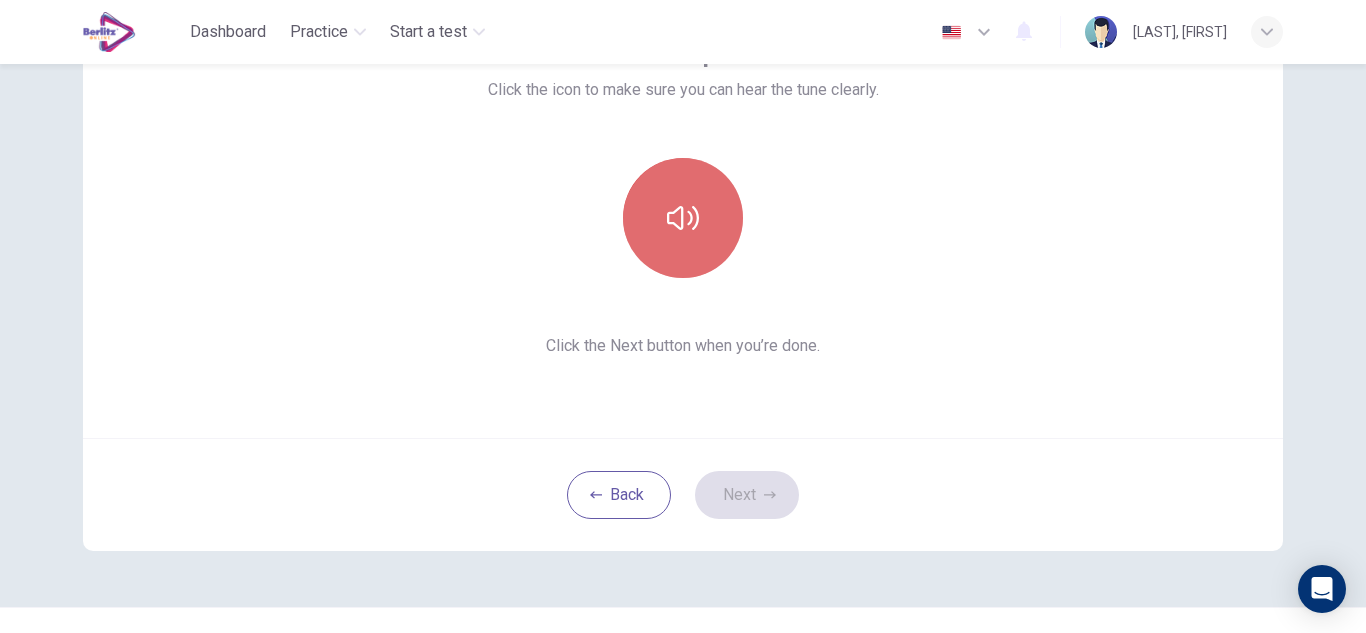 click at bounding box center [683, 218] 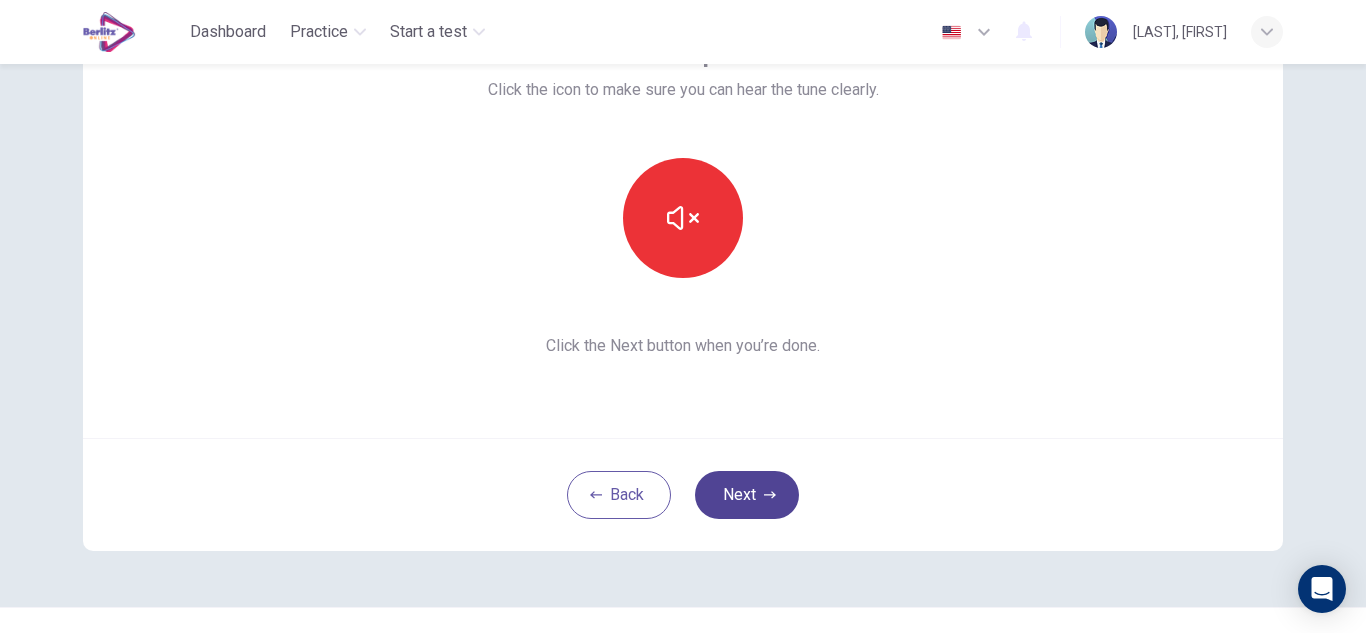 click on "Next" at bounding box center (747, 495) 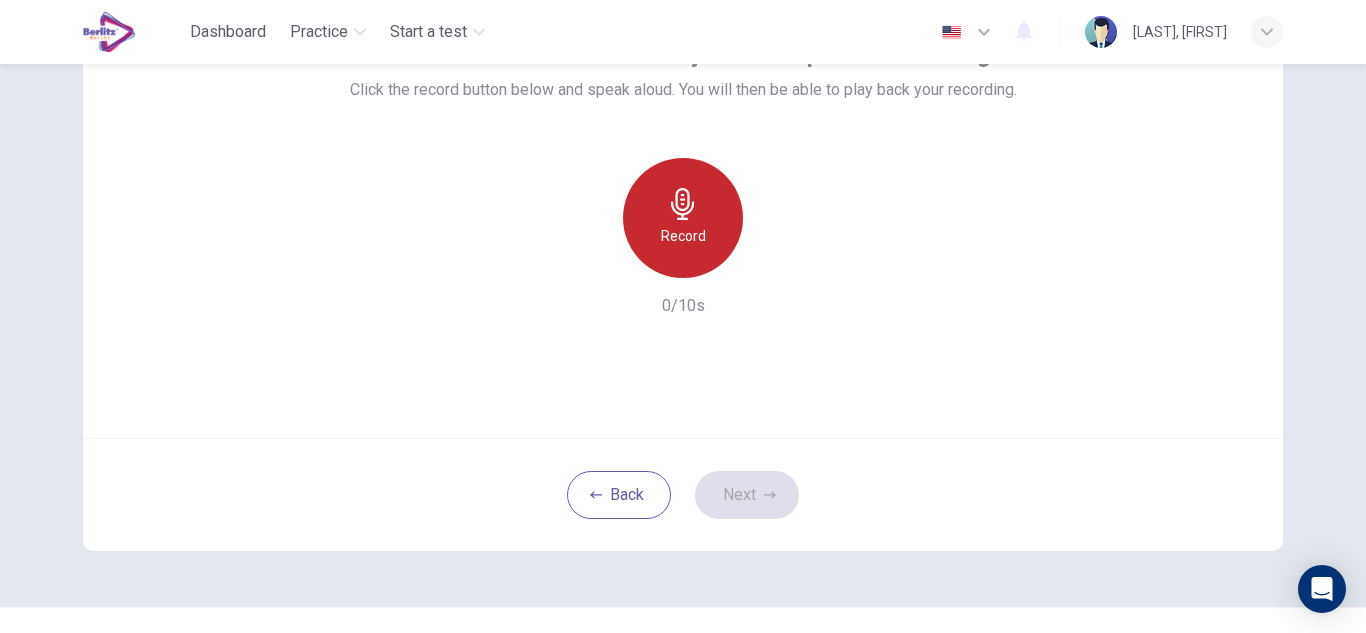 click on "Record" at bounding box center (683, 218) 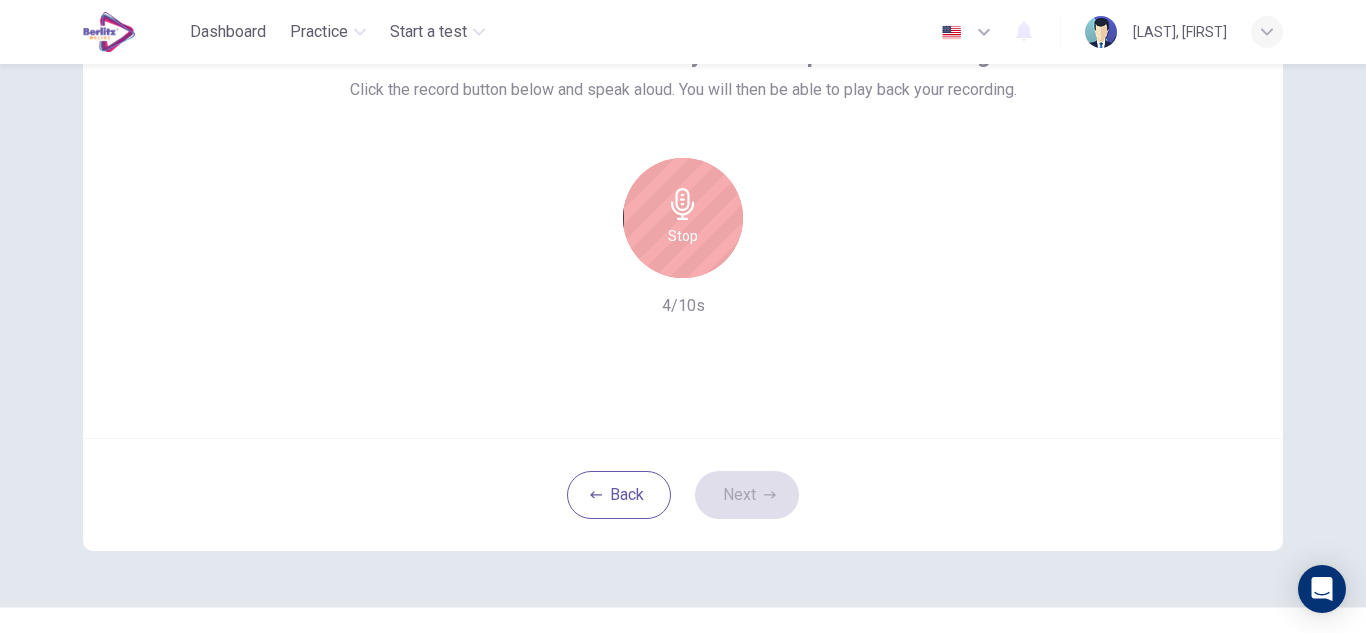 click on "Stop" at bounding box center [683, 236] 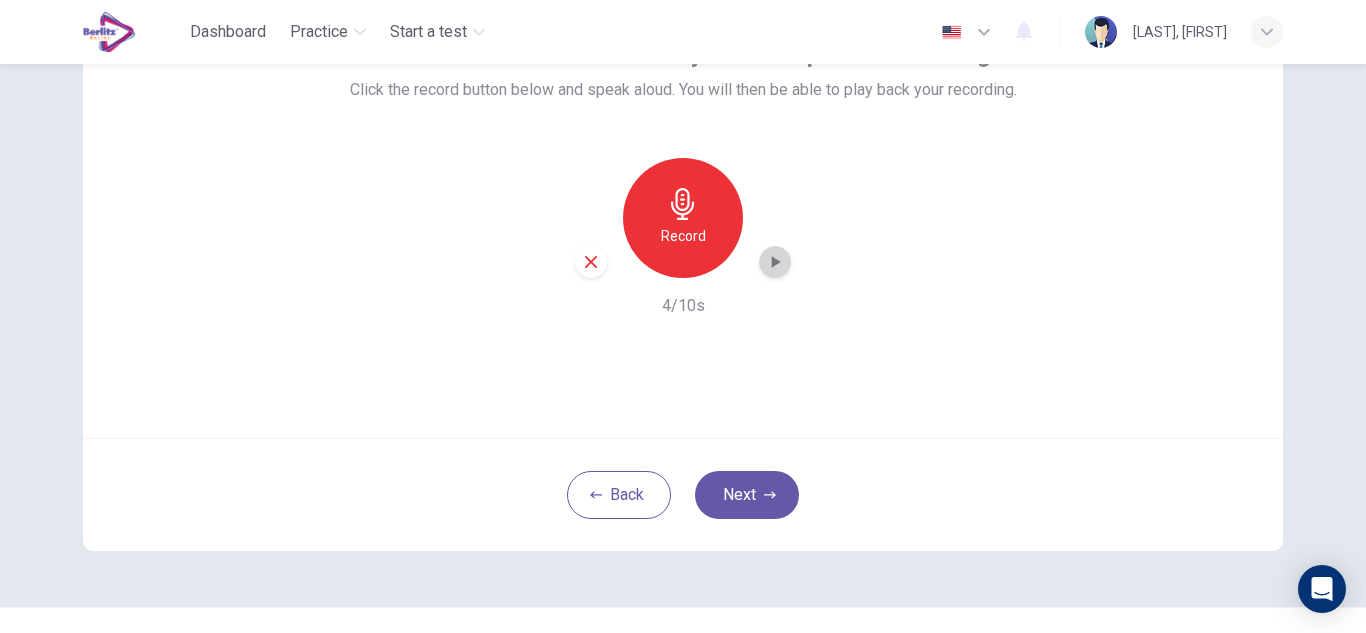 click 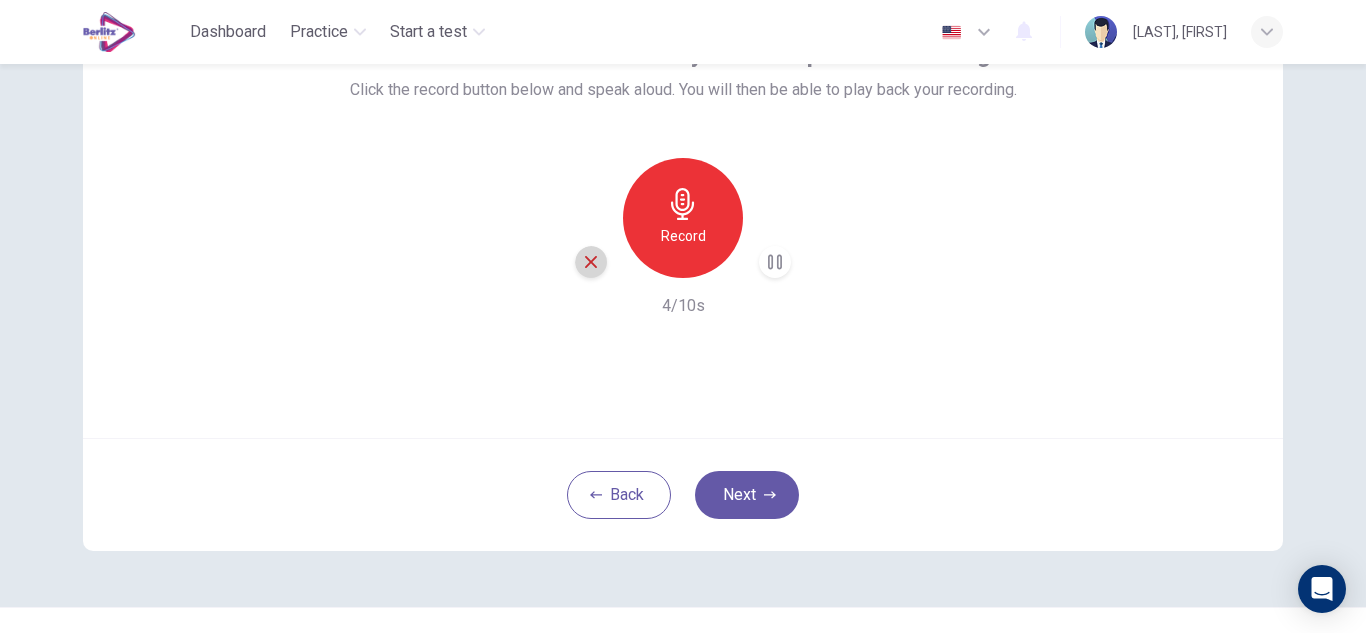 click 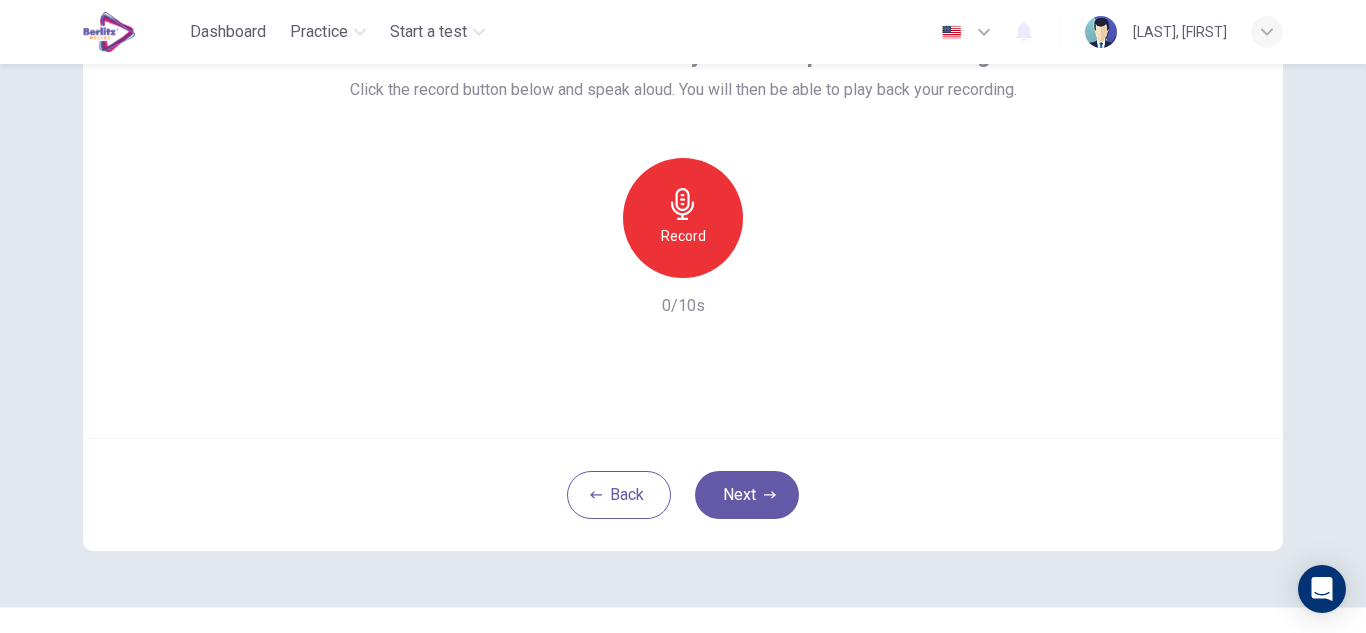 click on "Record" at bounding box center (683, 218) 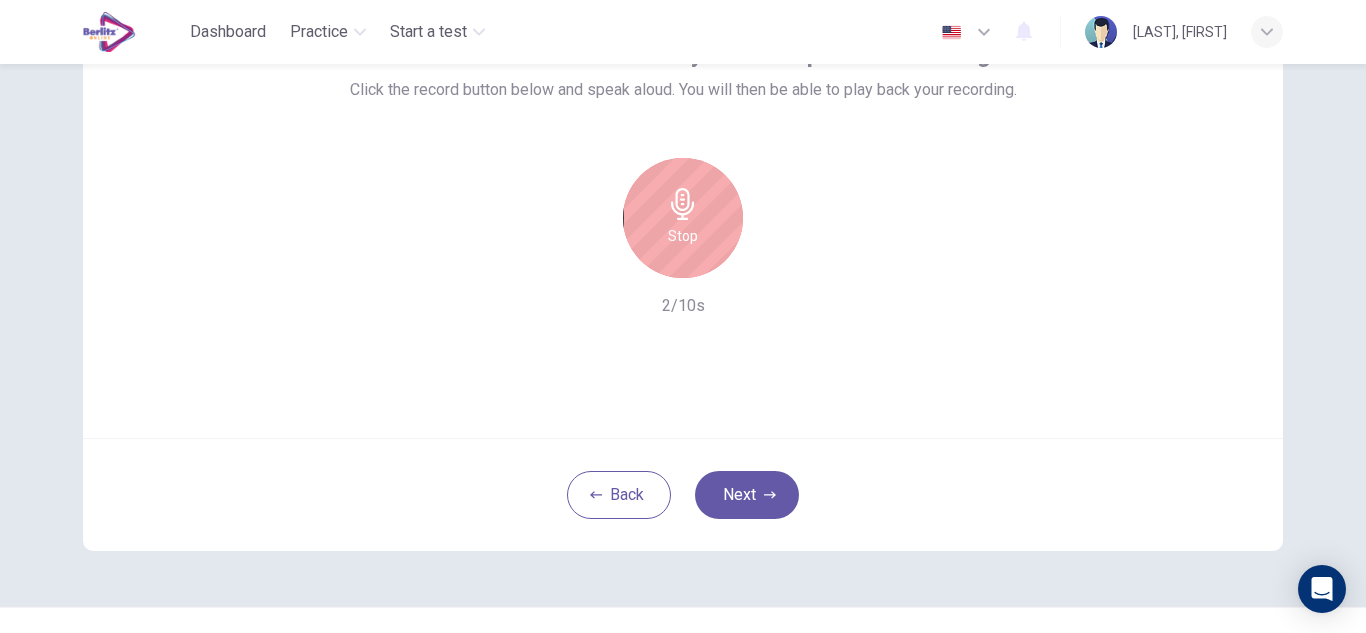 click on "Stop" at bounding box center [683, 218] 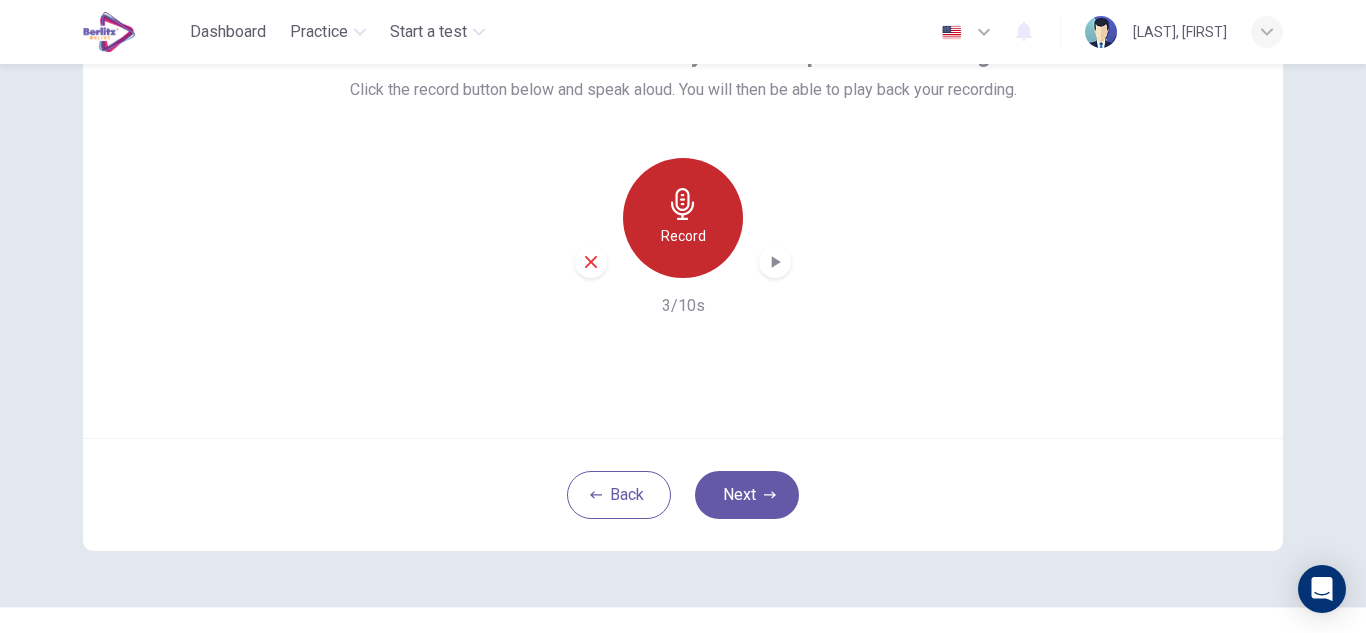 click on "Record" at bounding box center [683, 236] 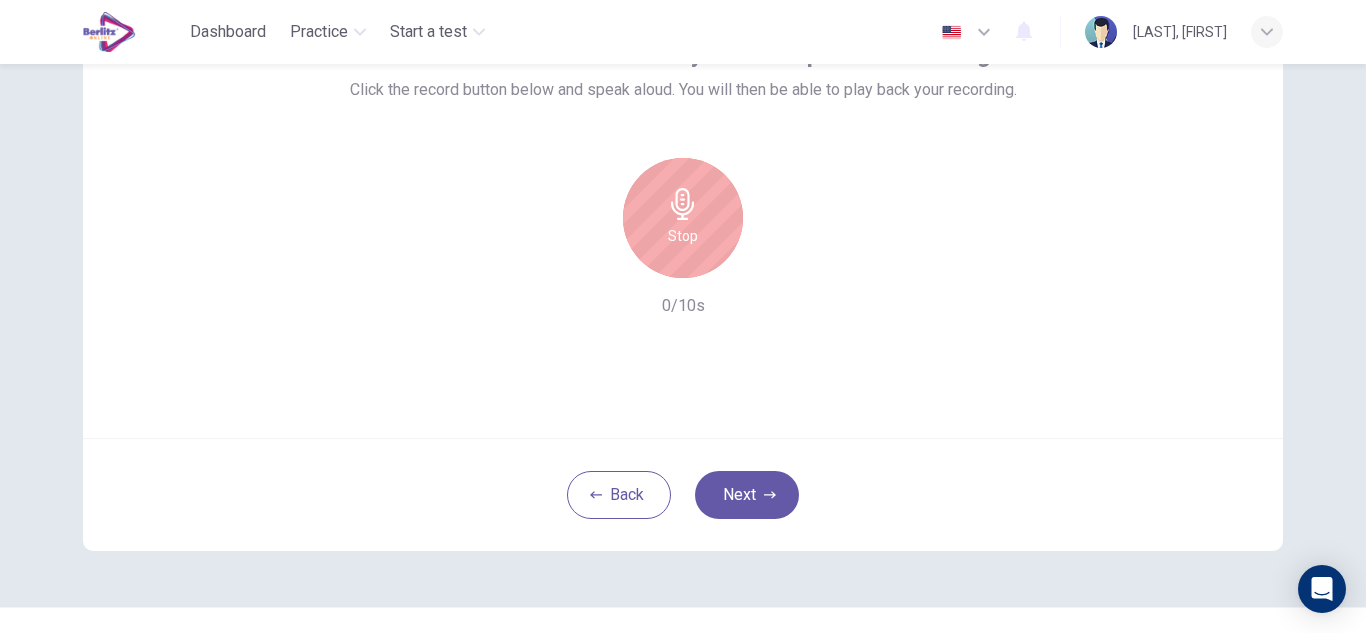 click on "Stop" at bounding box center [683, 236] 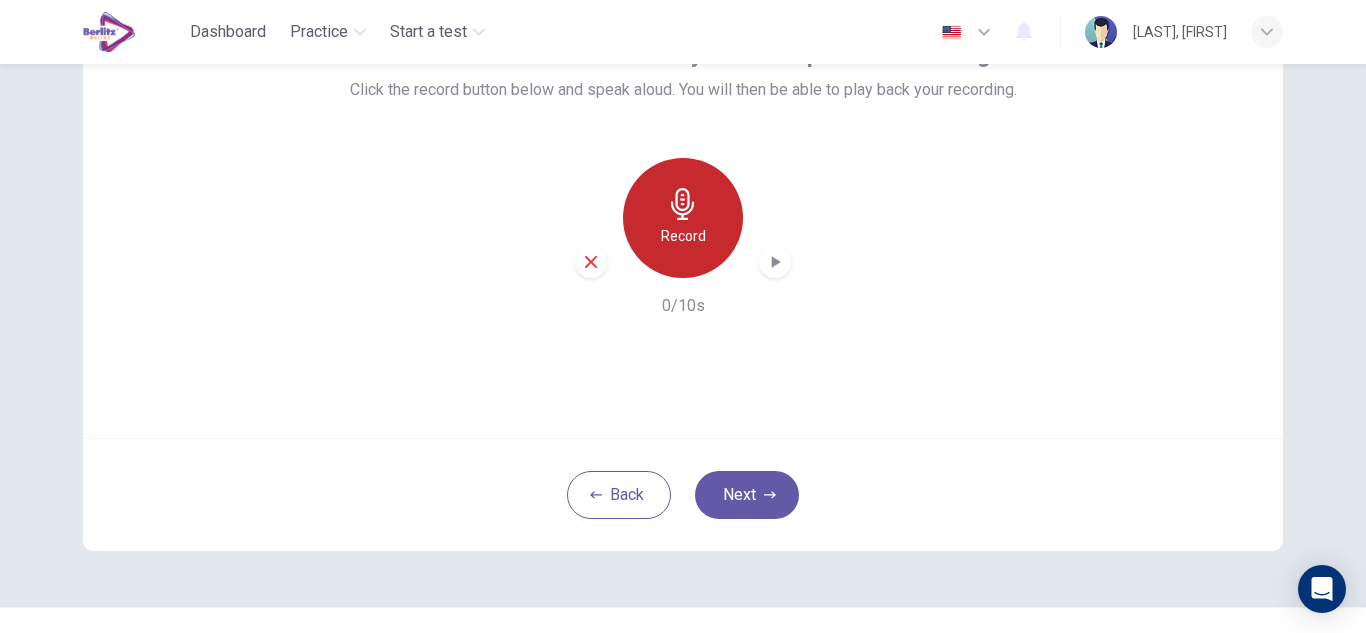 click on "Record" at bounding box center [683, 236] 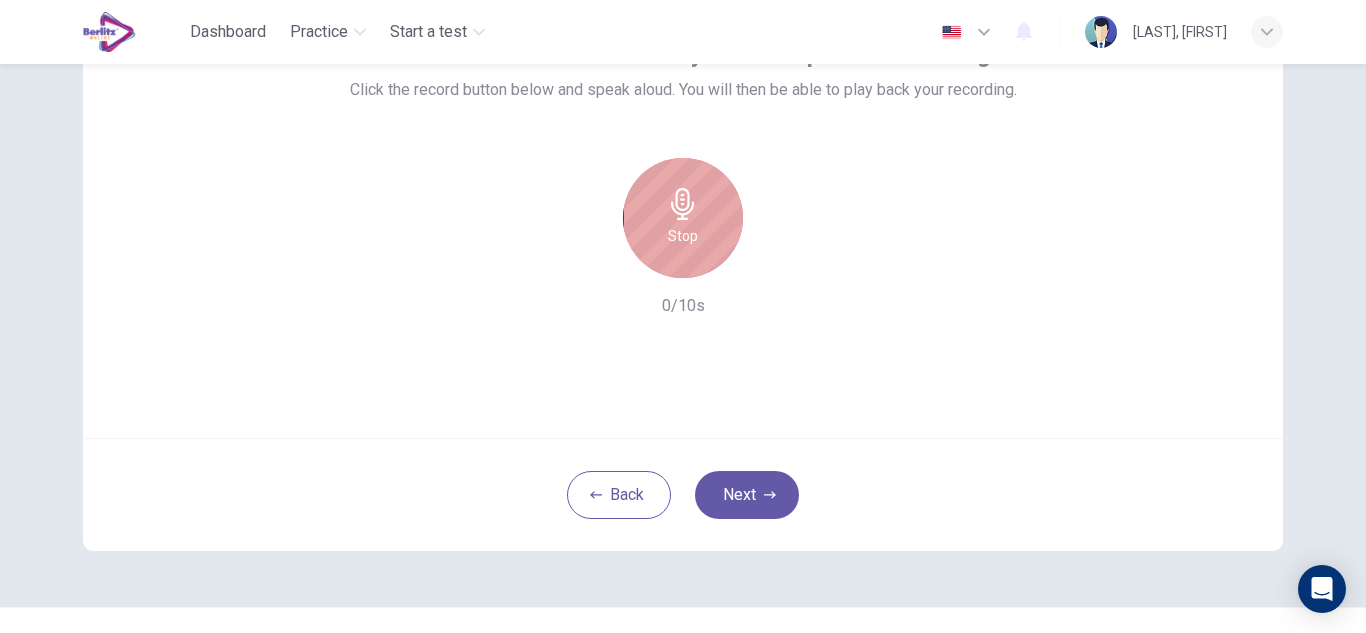 click on "Stop" at bounding box center [683, 218] 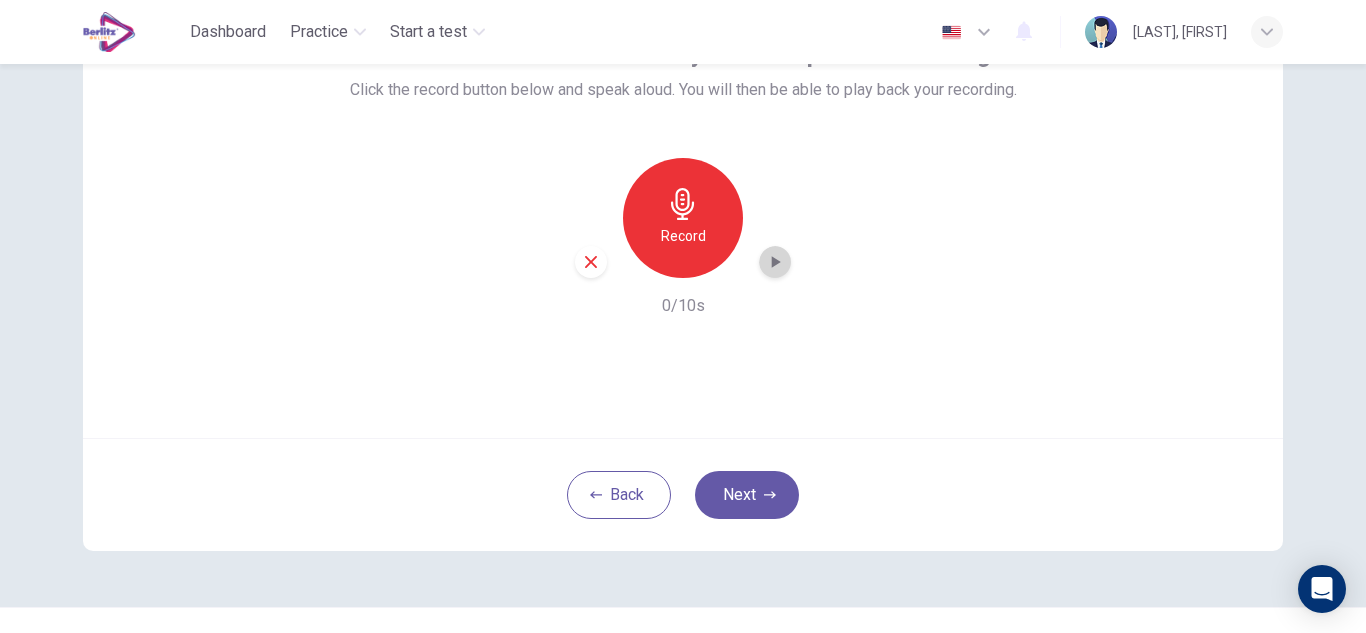 click 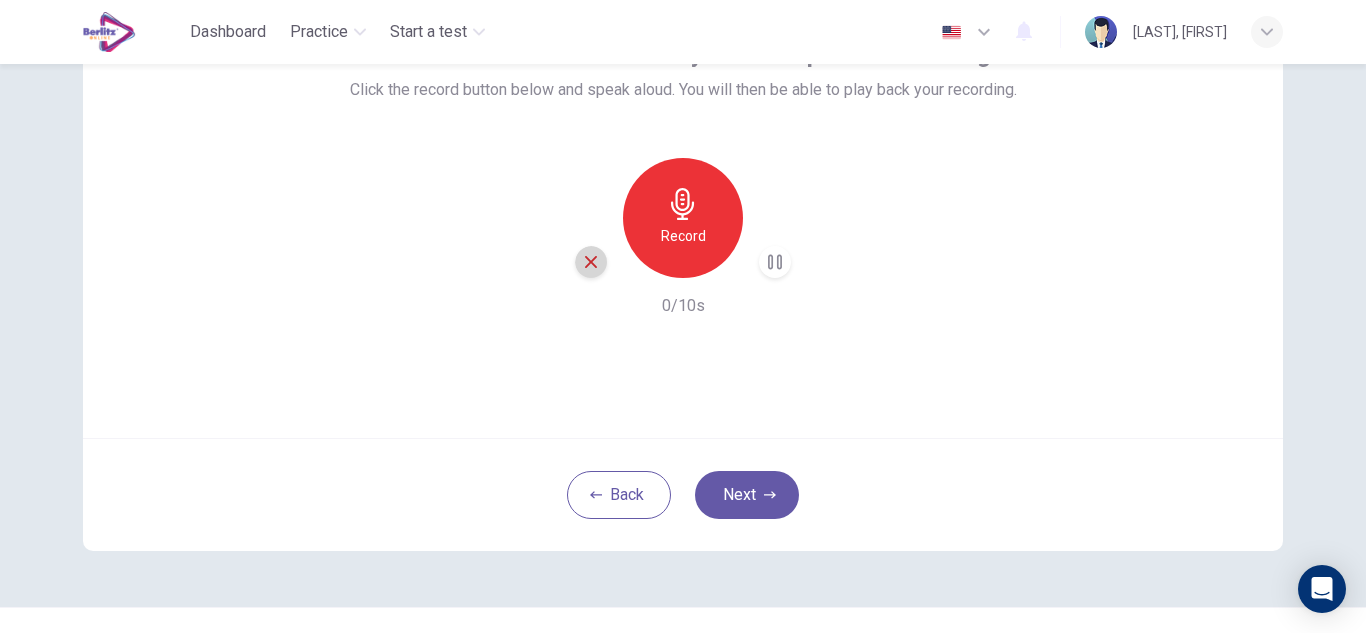 click 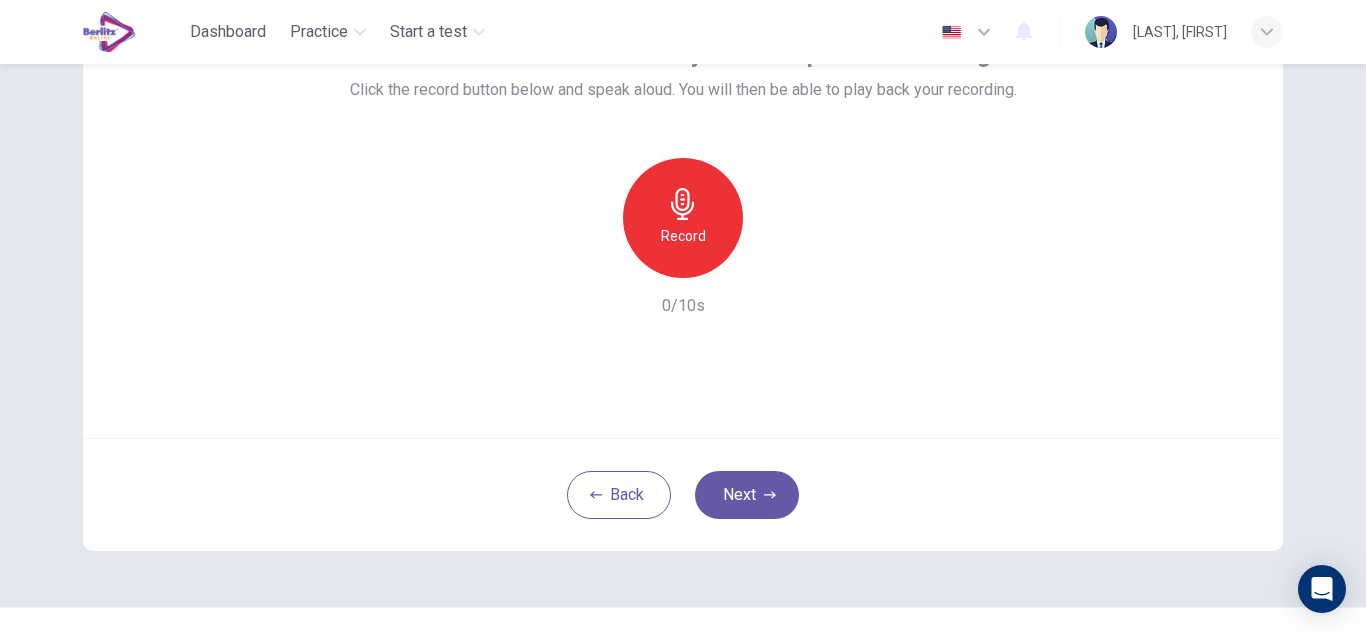 click on "Record" at bounding box center [683, 236] 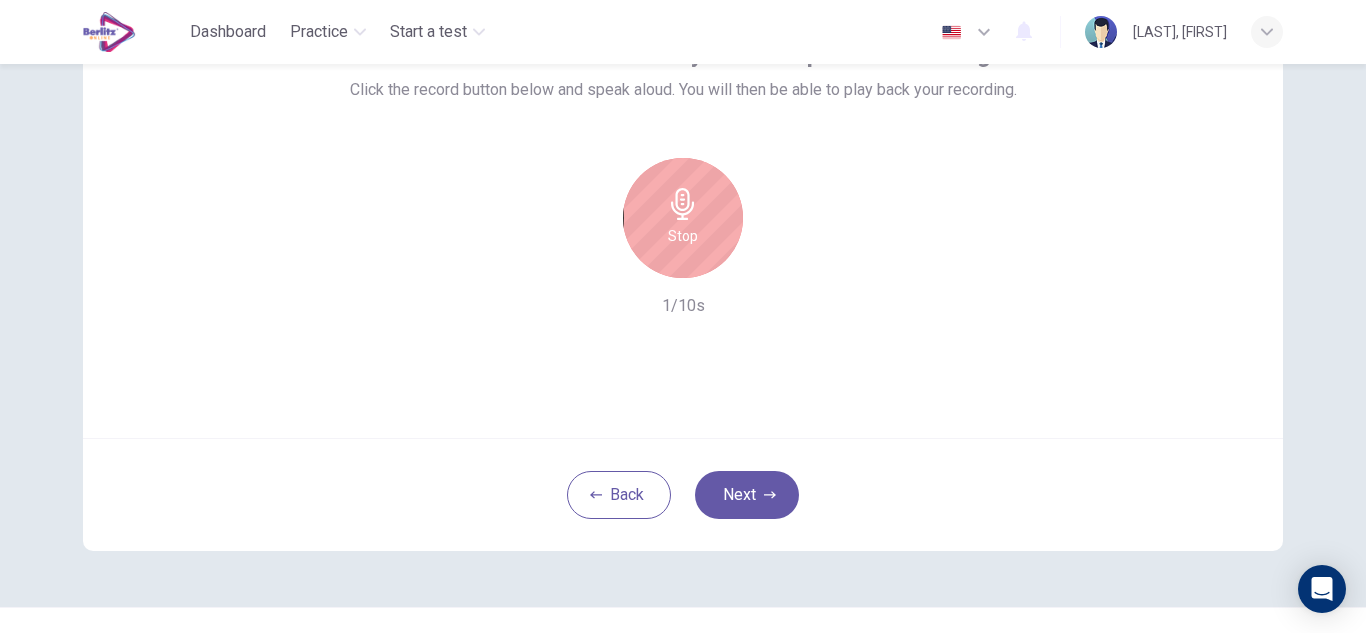 click on "Stop" at bounding box center [683, 218] 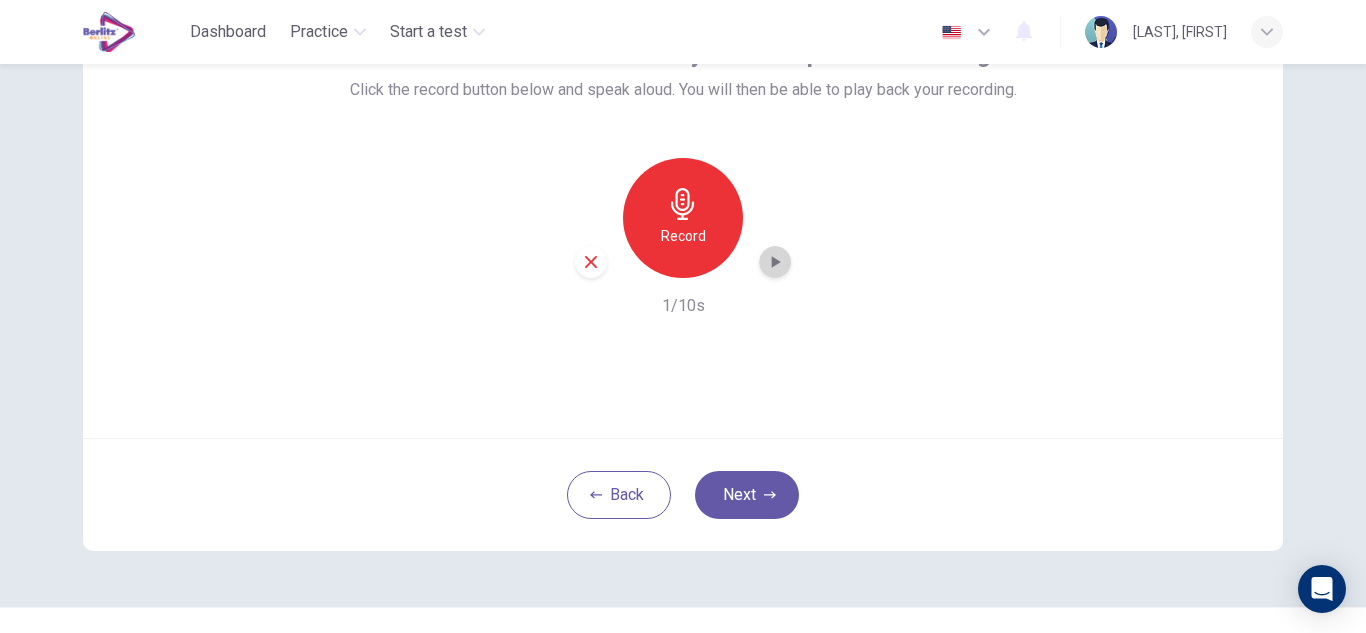 click 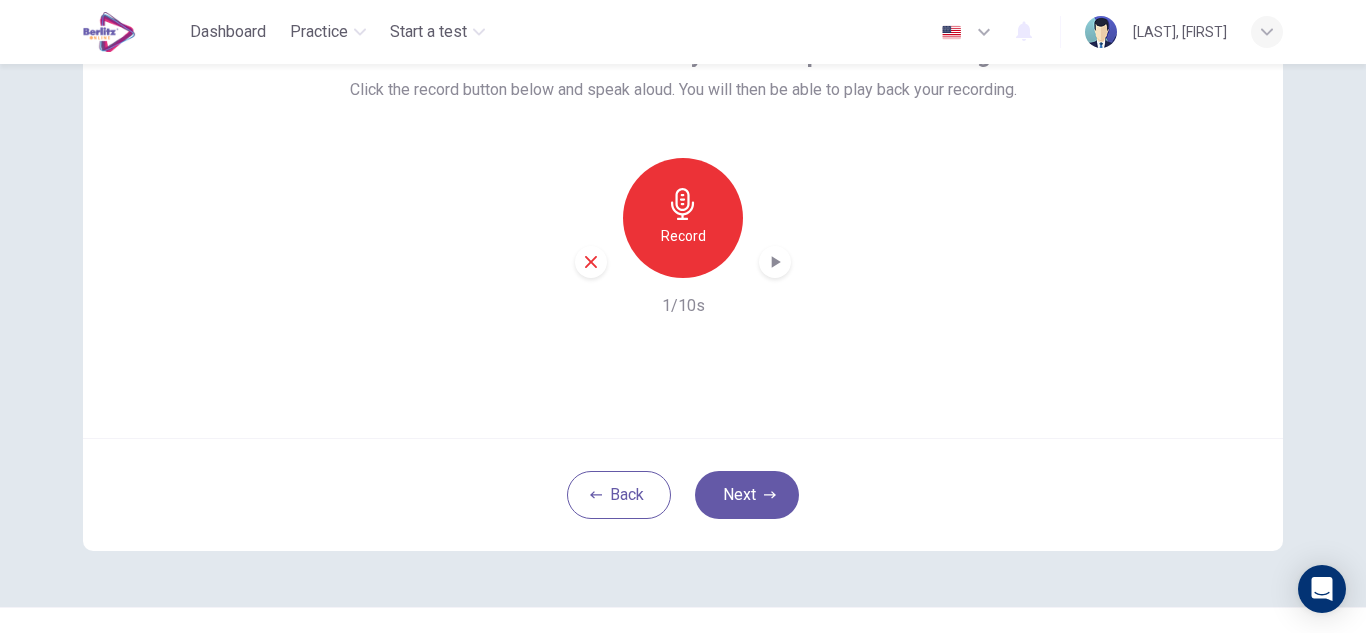 click at bounding box center (591, 262) 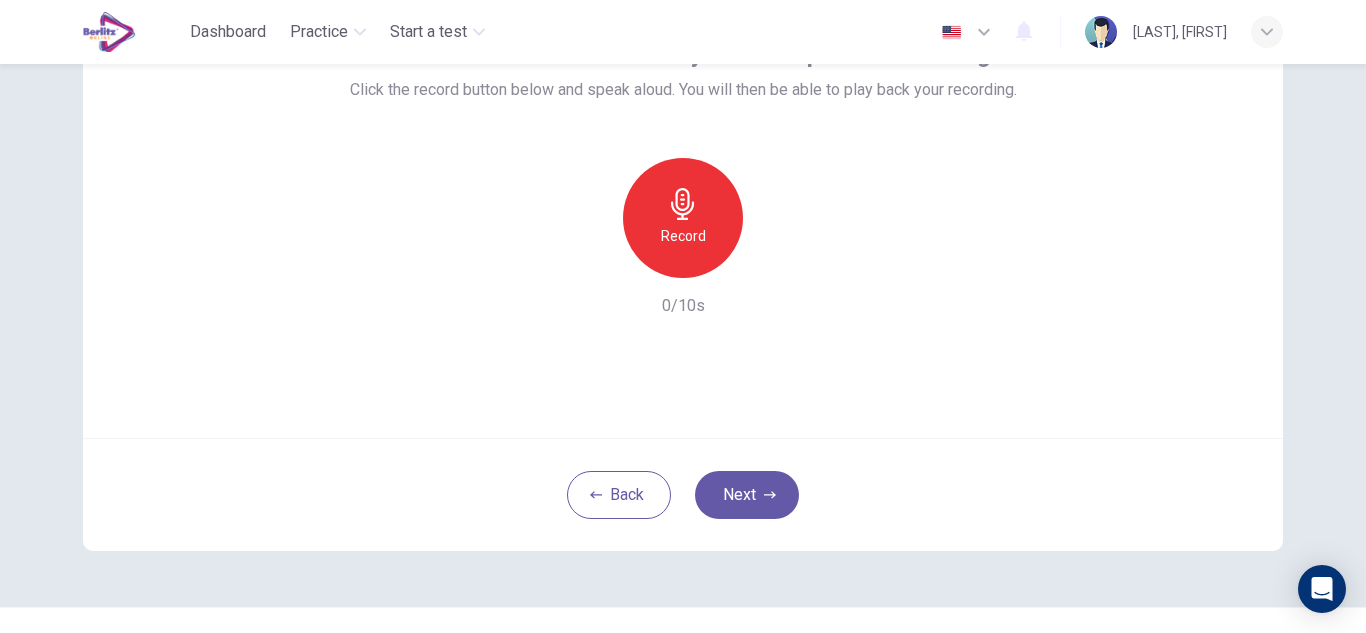 click on "Record" at bounding box center (683, 236) 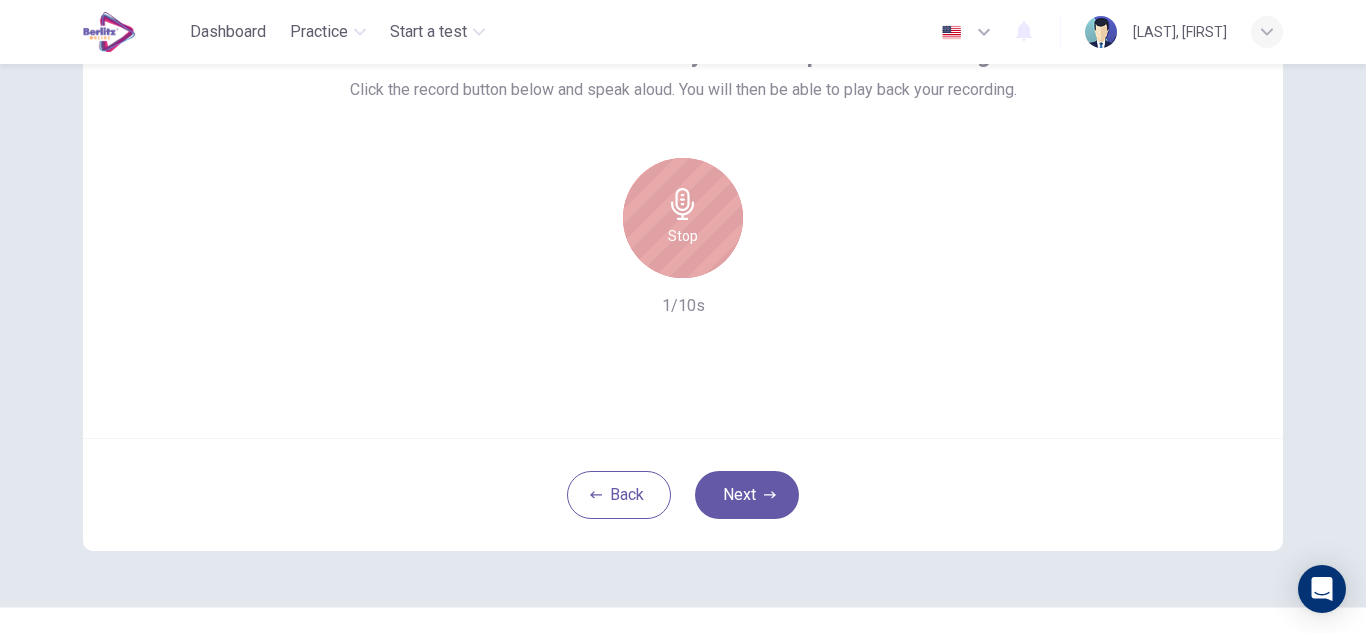 click on "Stop" at bounding box center (683, 218) 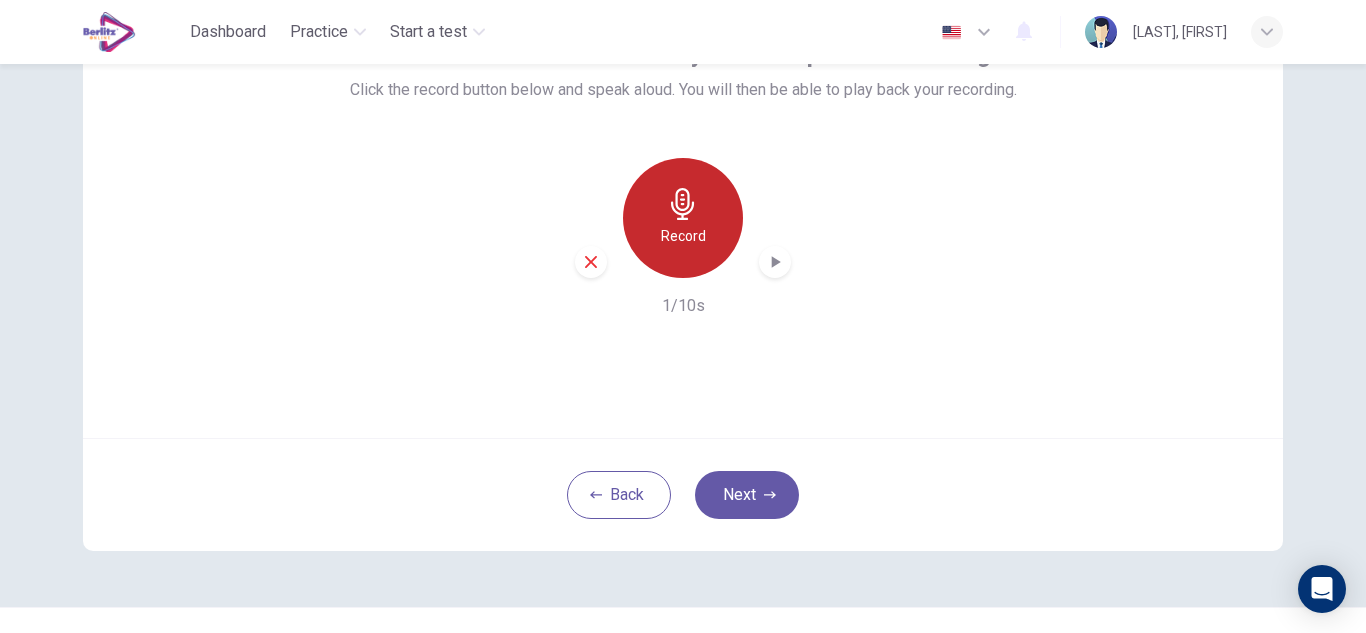click on "Record" at bounding box center (683, 218) 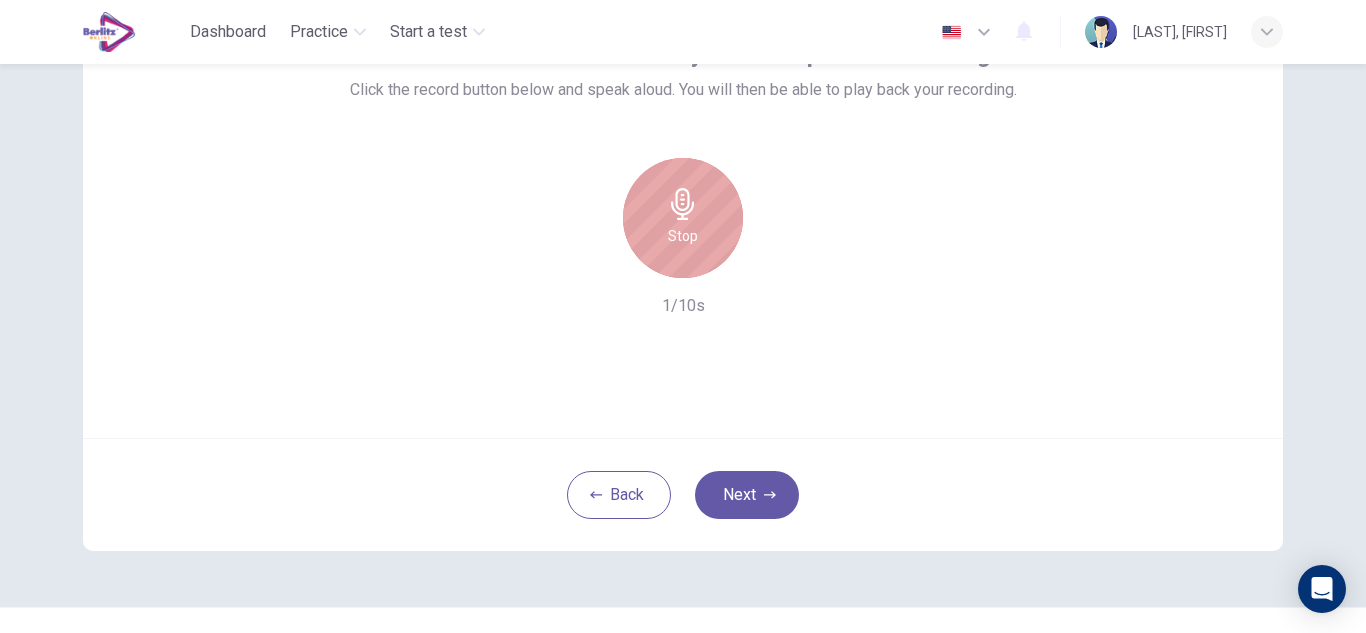 click on "Stop" at bounding box center [683, 218] 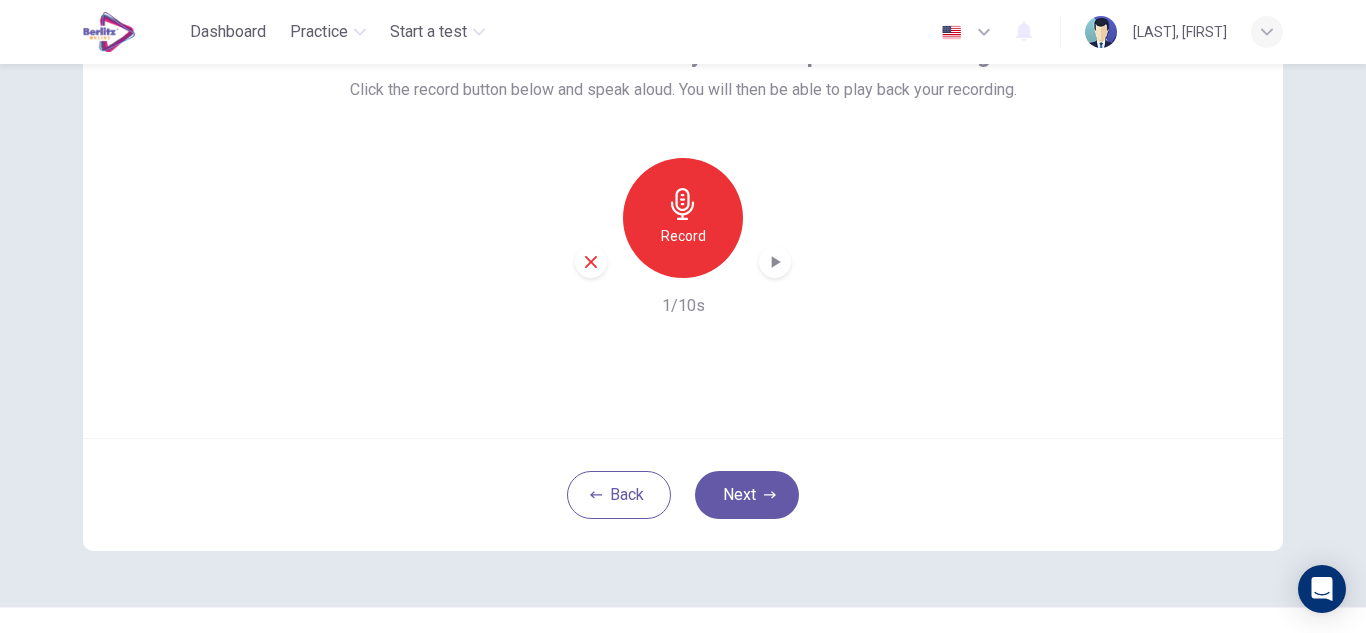 click 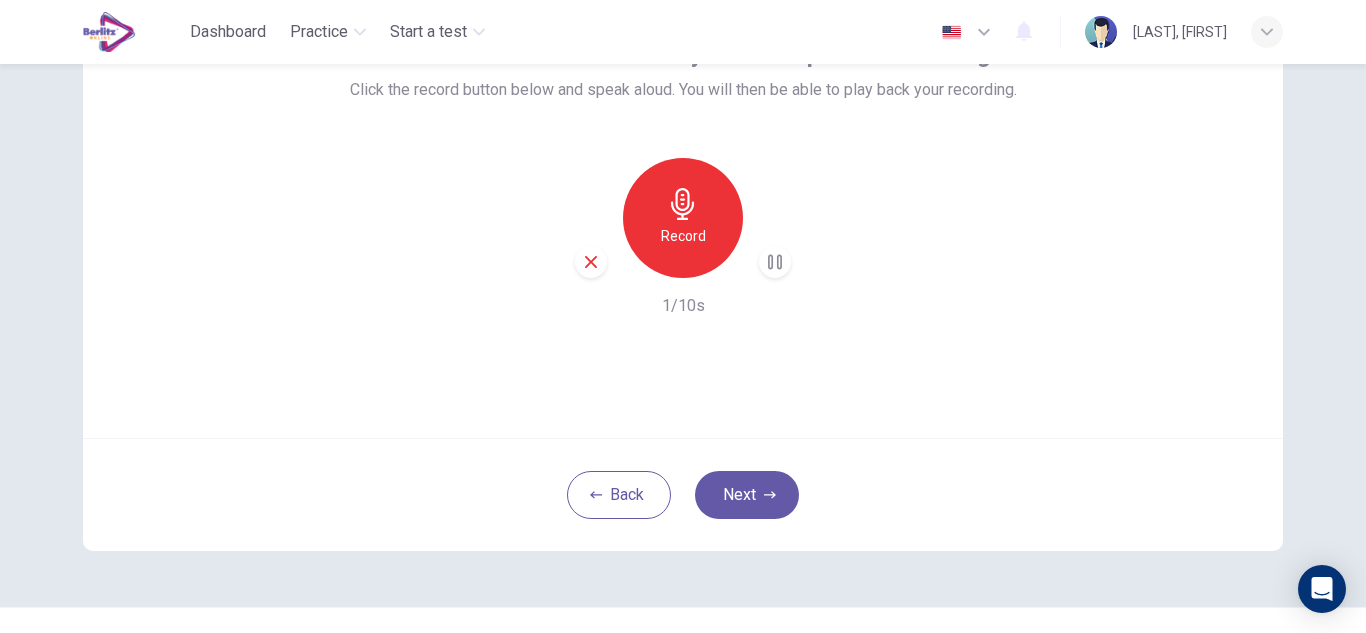 click 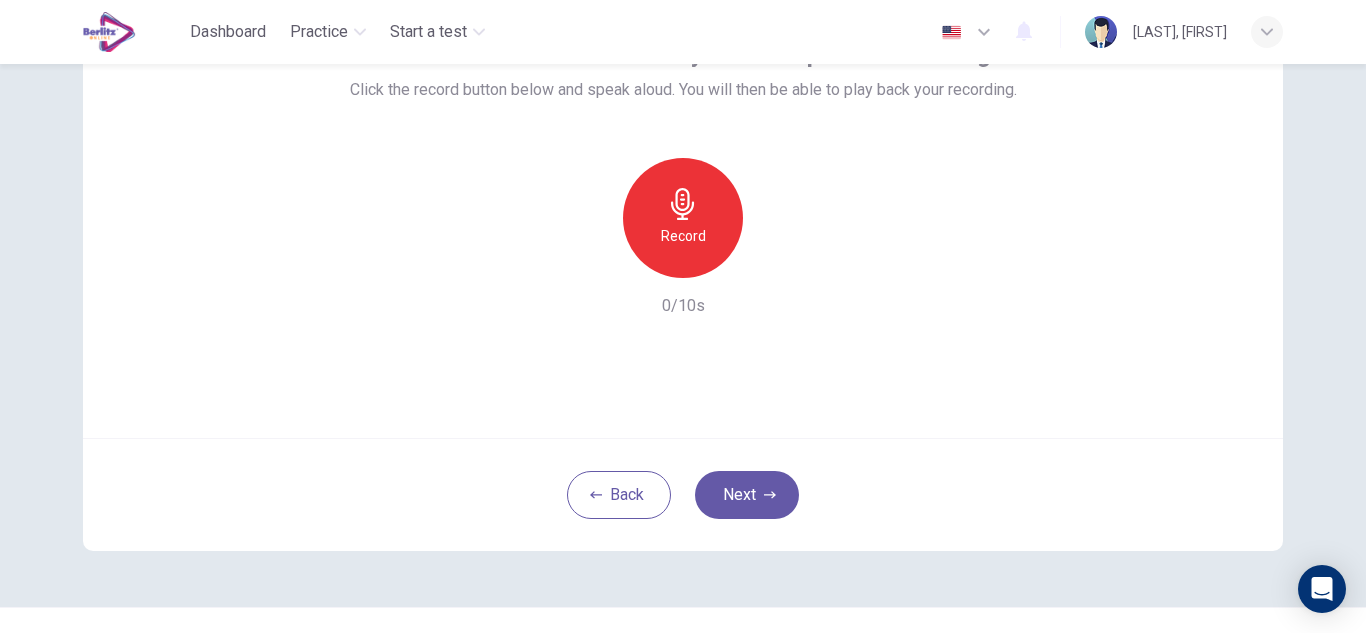 click on "Record" at bounding box center [683, 236] 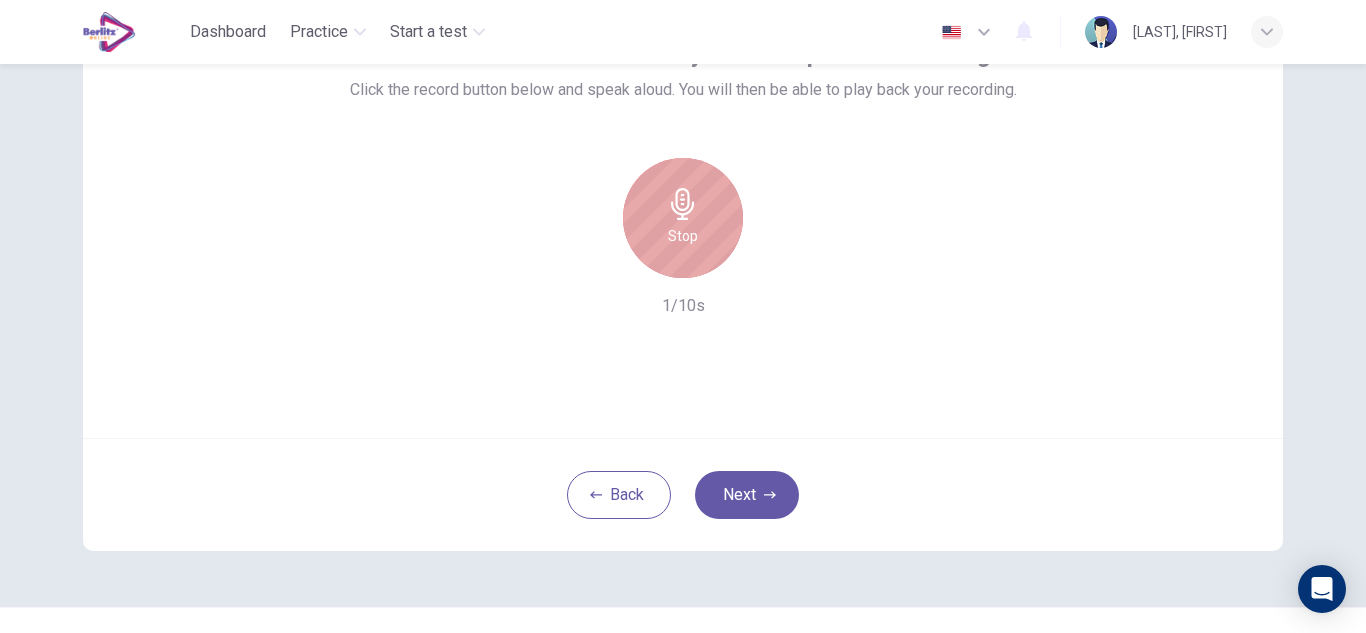 click on "Stop" at bounding box center [683, 236] 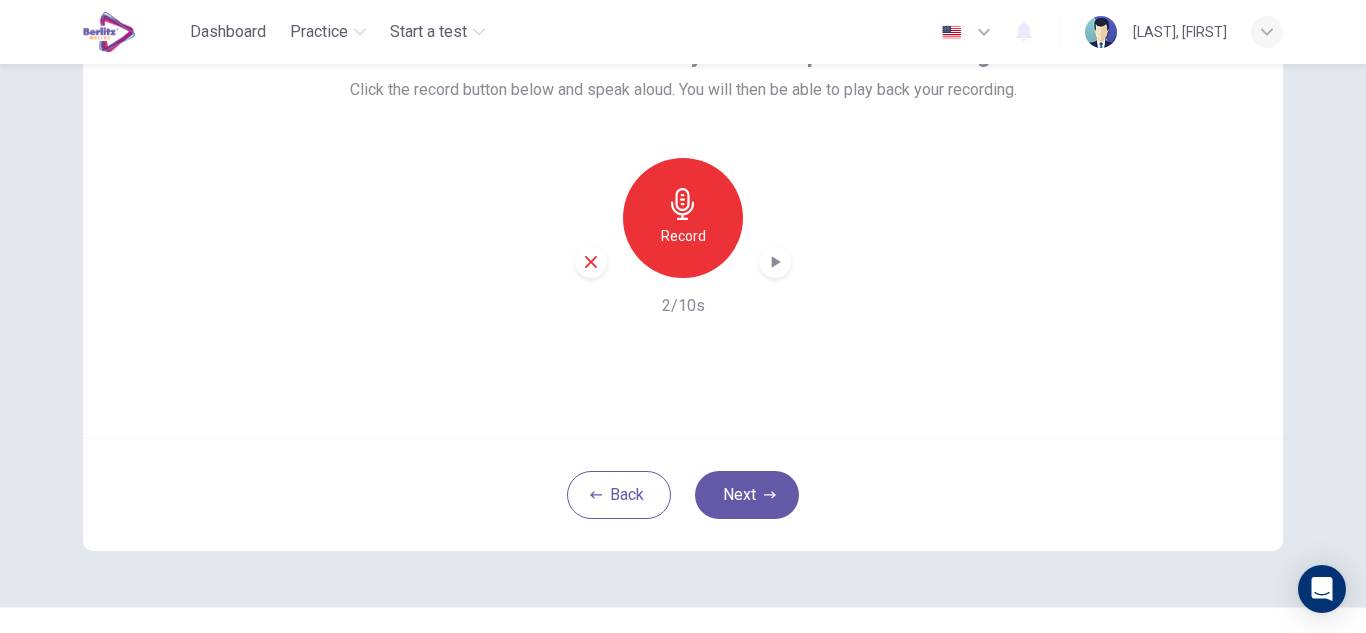 click 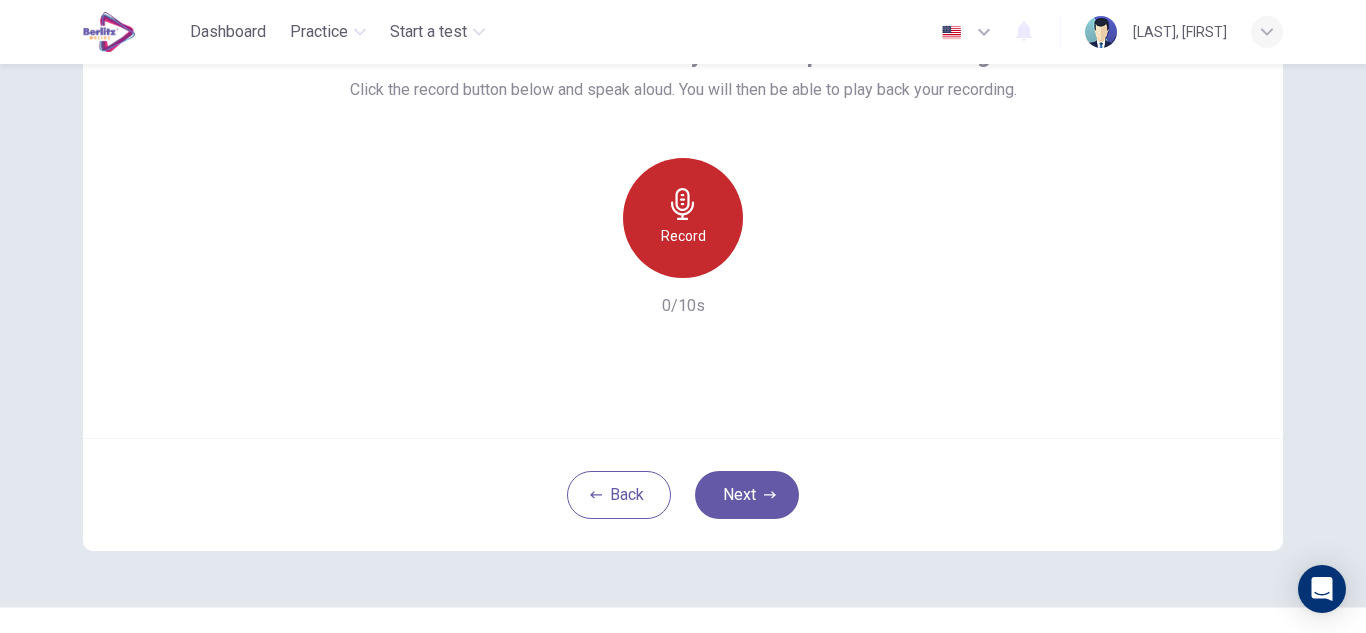 click on "Record" at bounding box center [683, 218] 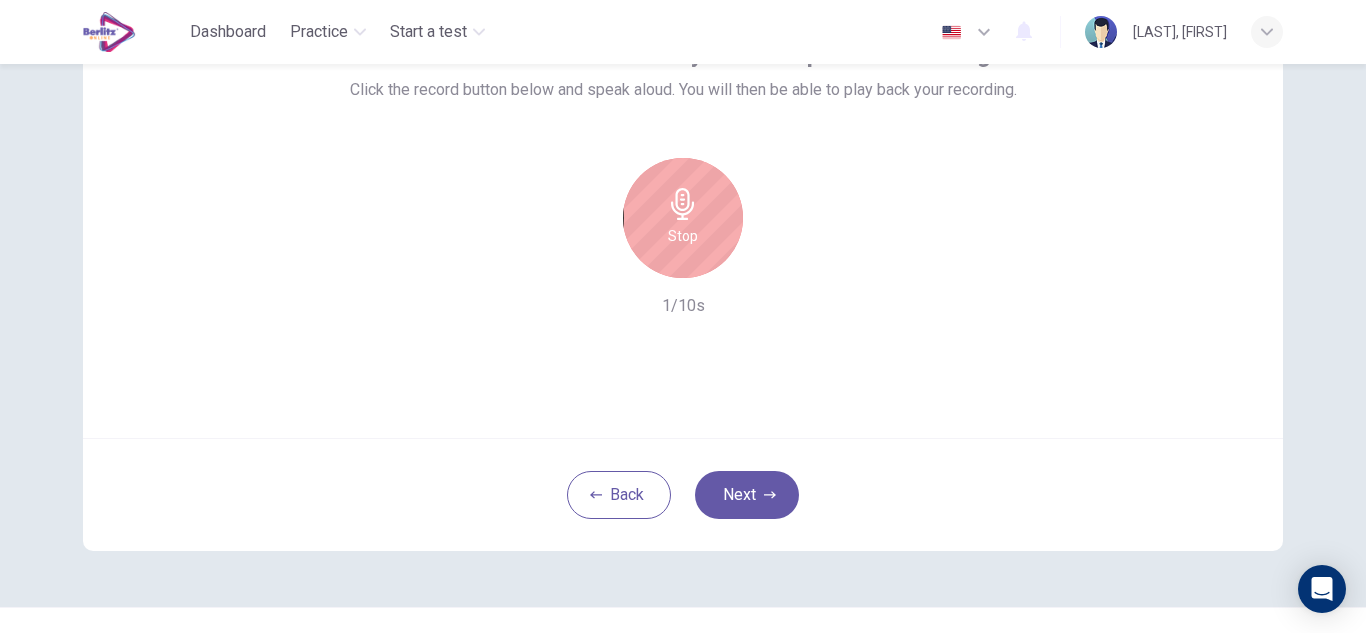drag, startPoint x: 701, startPoint y: 196, endPoint x: 733, endPoint y: 213, distance: 36.23534 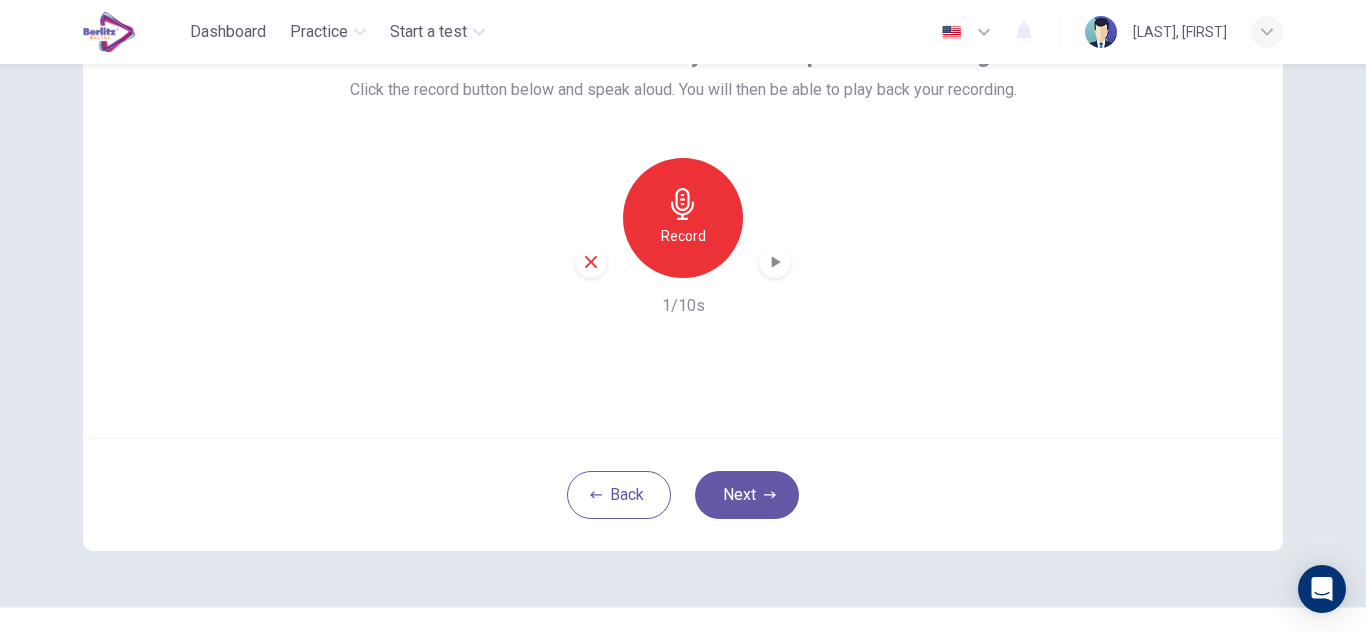 click on "Record" at bounding box center [683, 218] 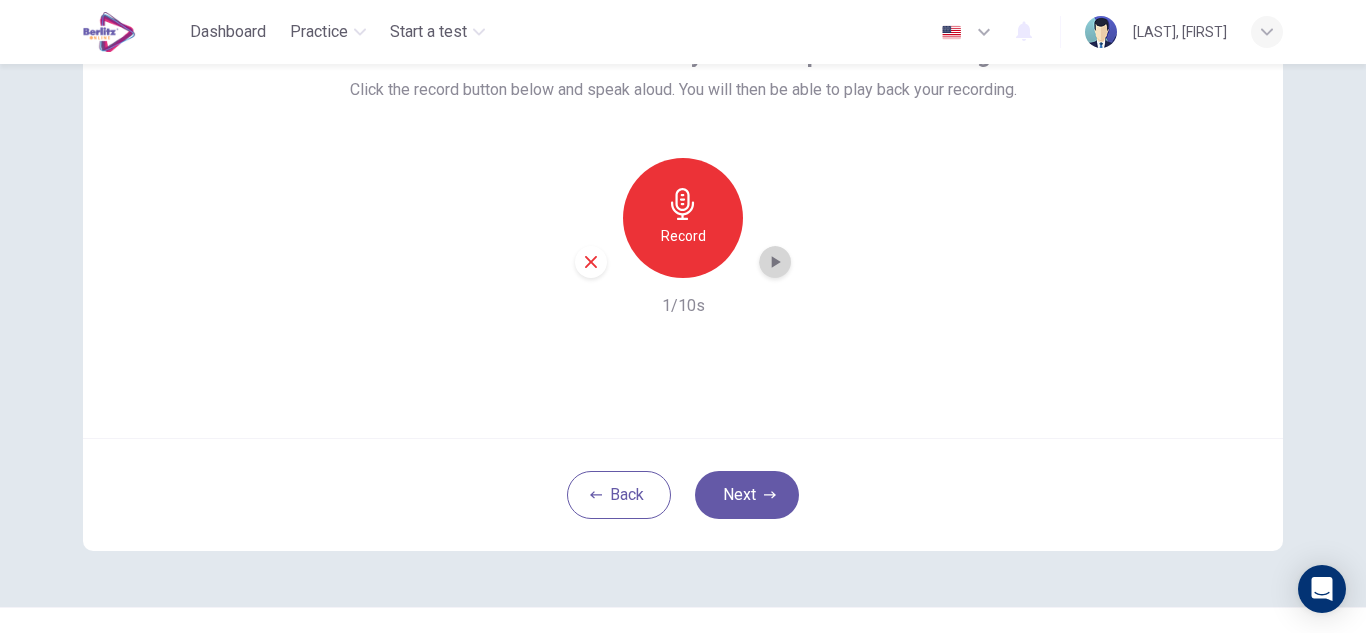 click 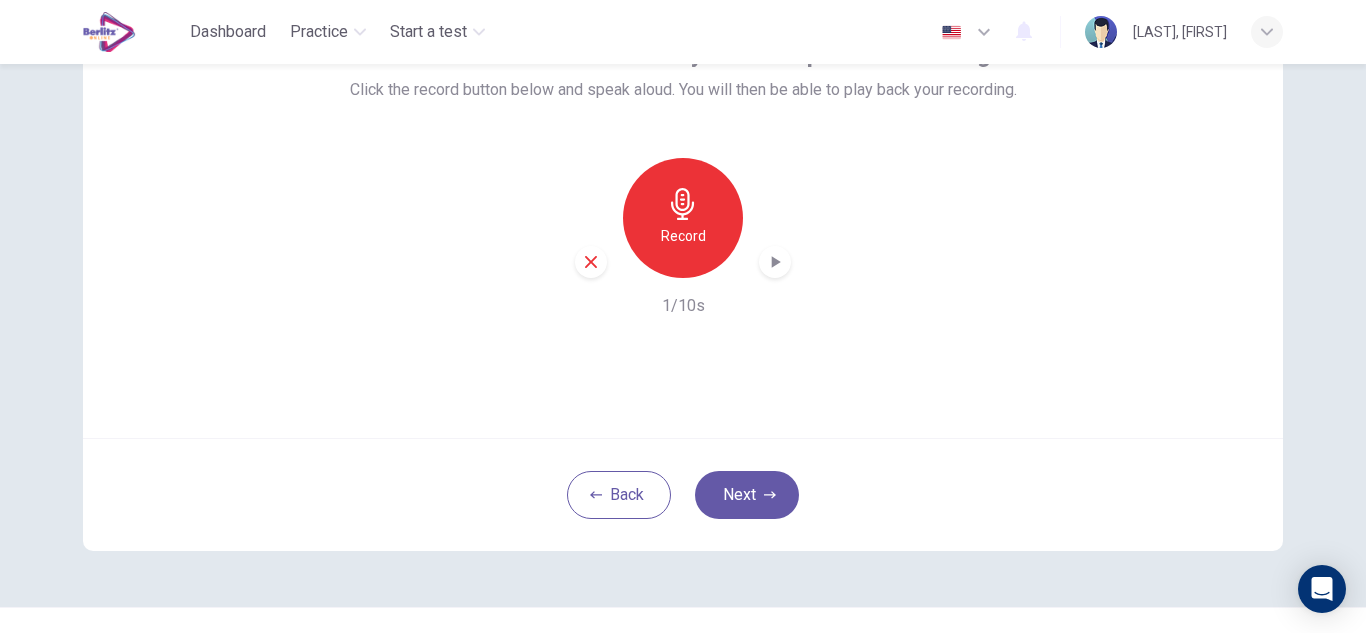 drag, startPoint x: 607, startPoint y: 261, endPoint x: 582, endPoint y: 266, distance: 25.495098 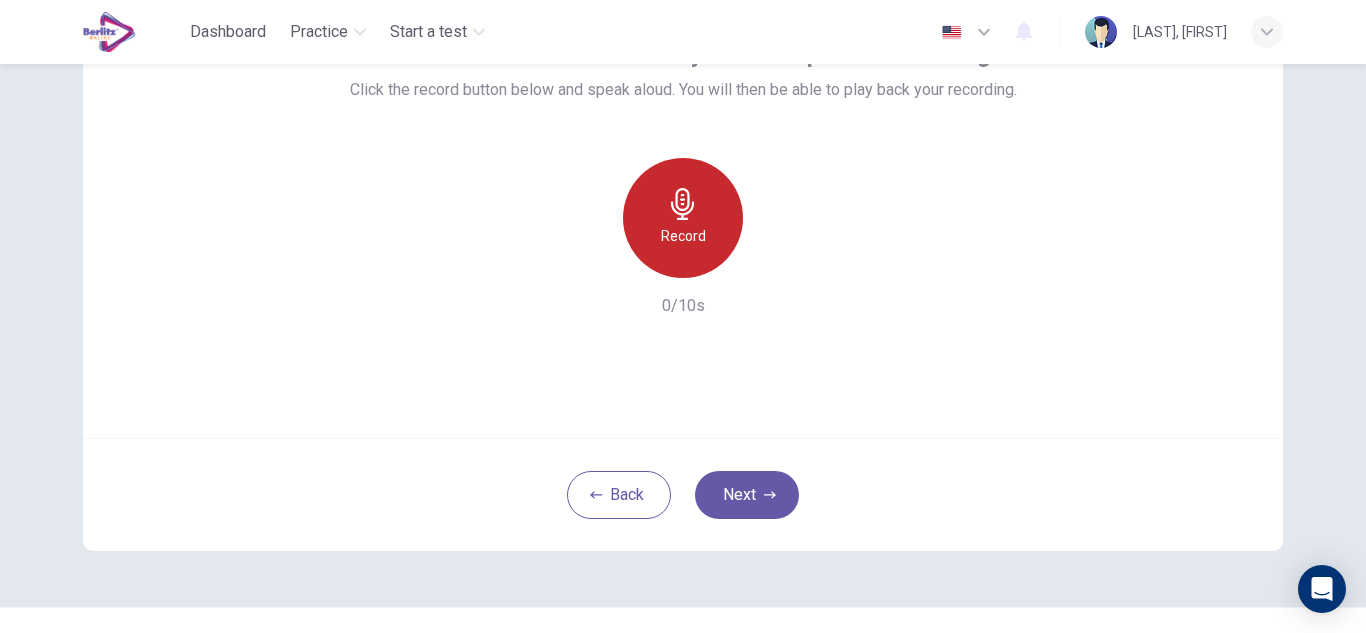 click on "Record" at bounding box center (683, 236) 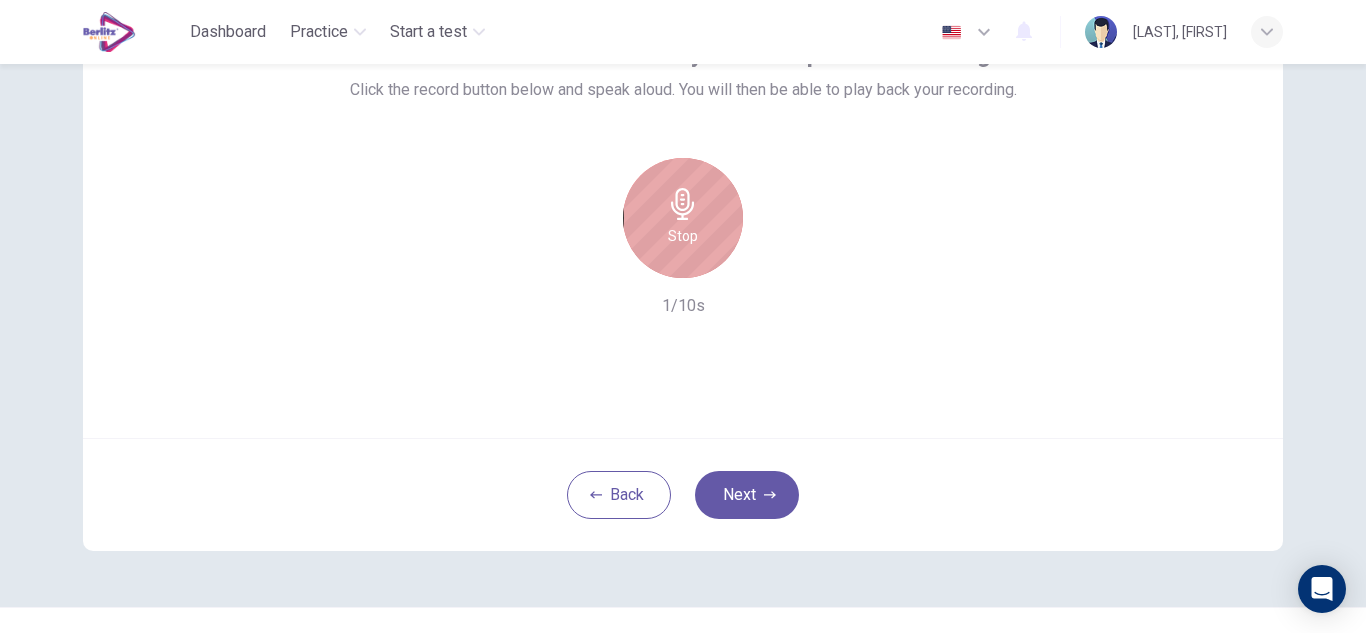 click 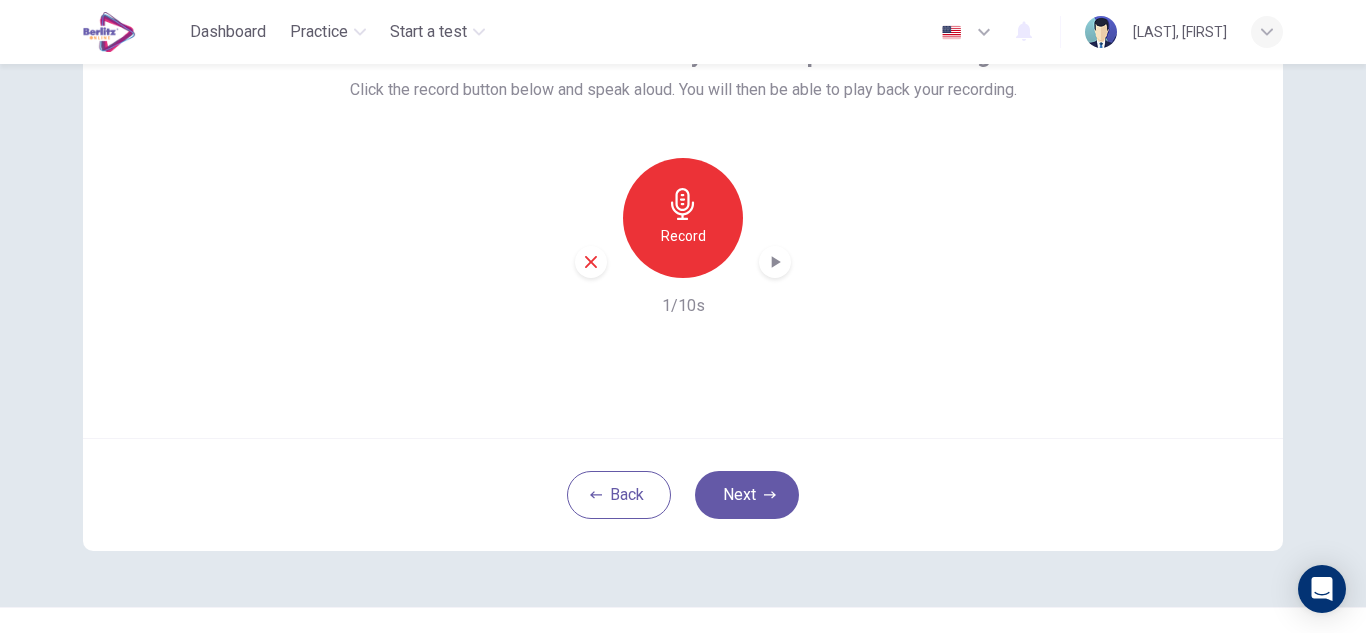click 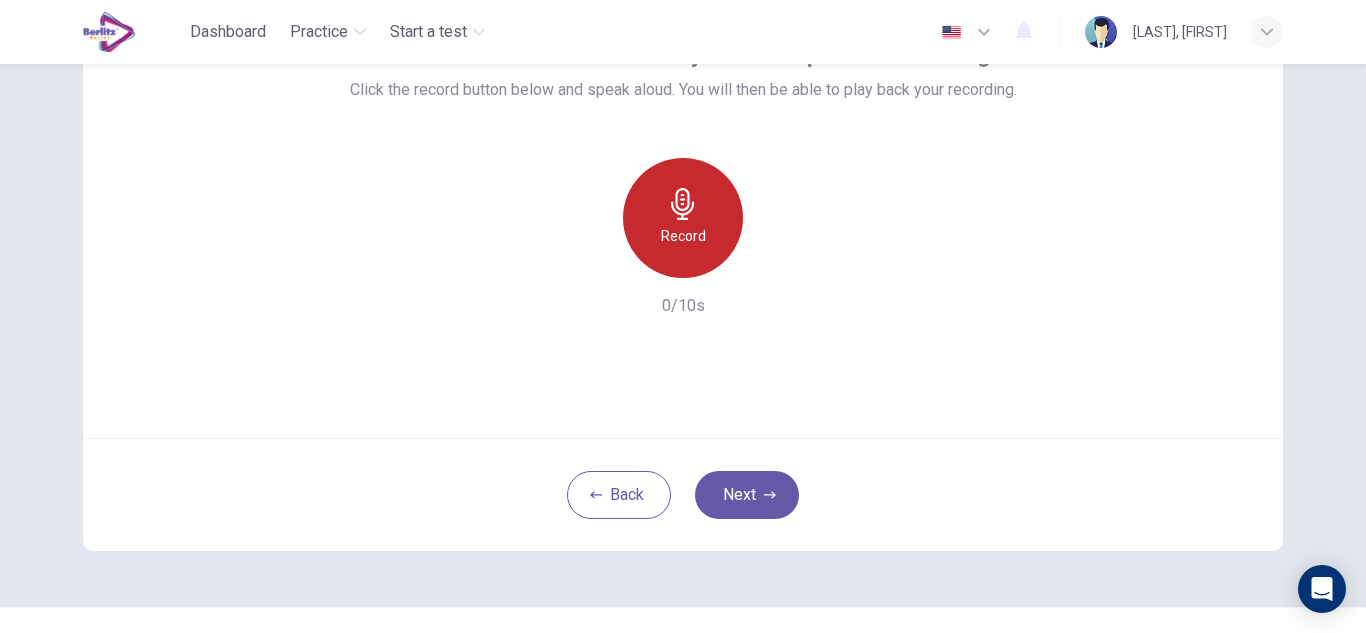 click on "Record" at bounding box center [683, 236] 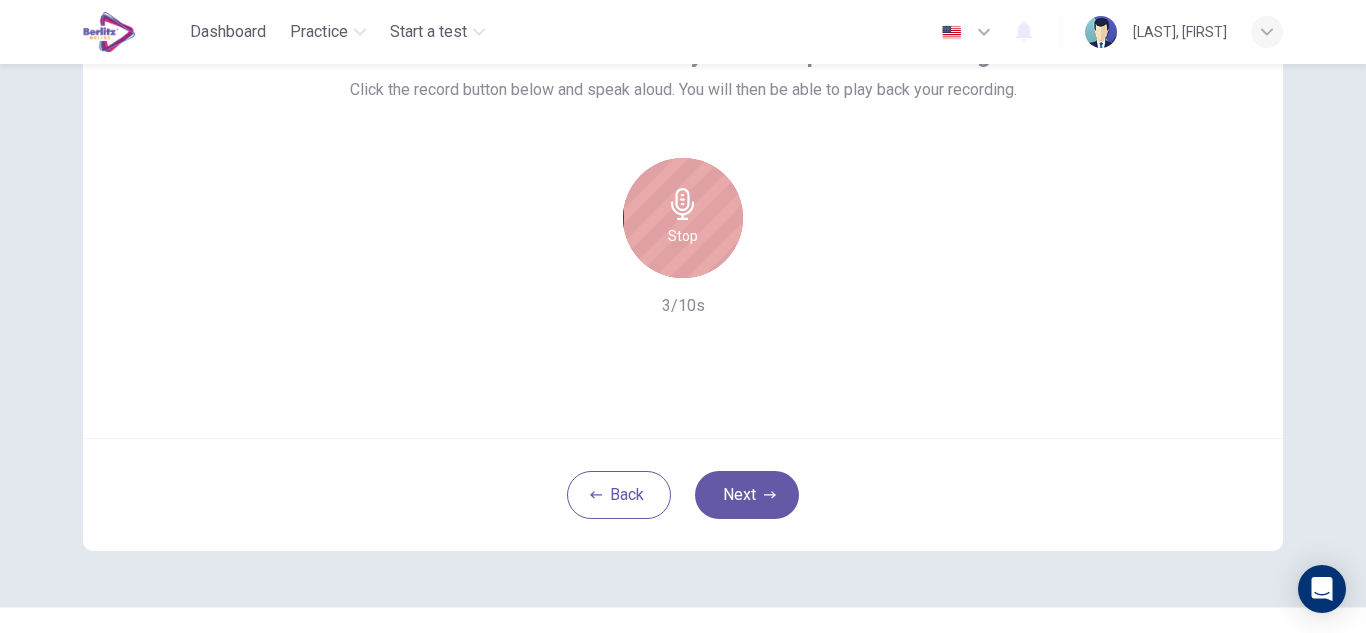 click on "Stop" at bounding box center [683, 236] 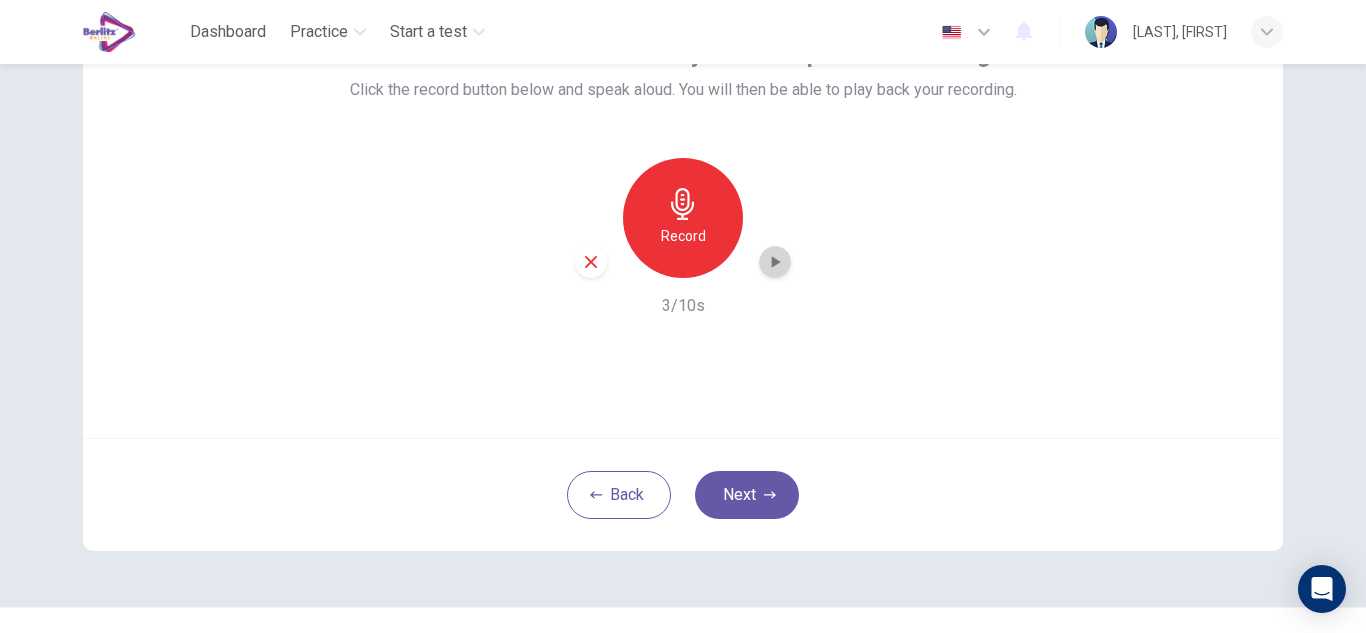 click 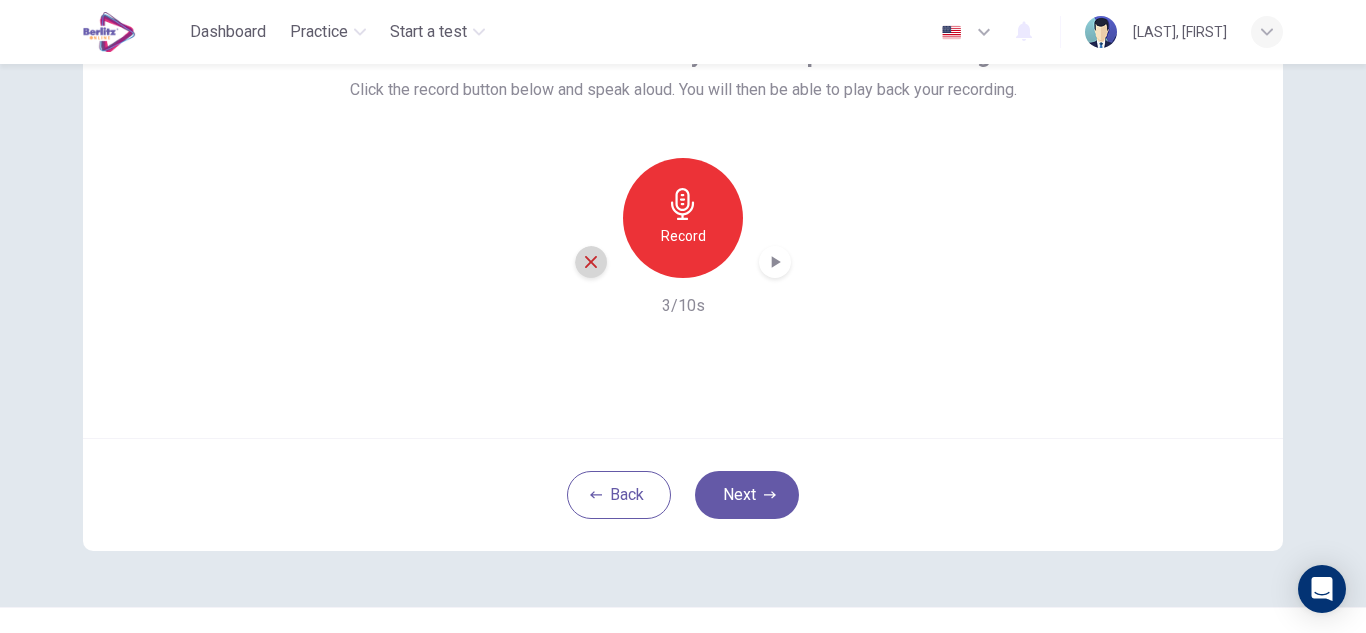 click 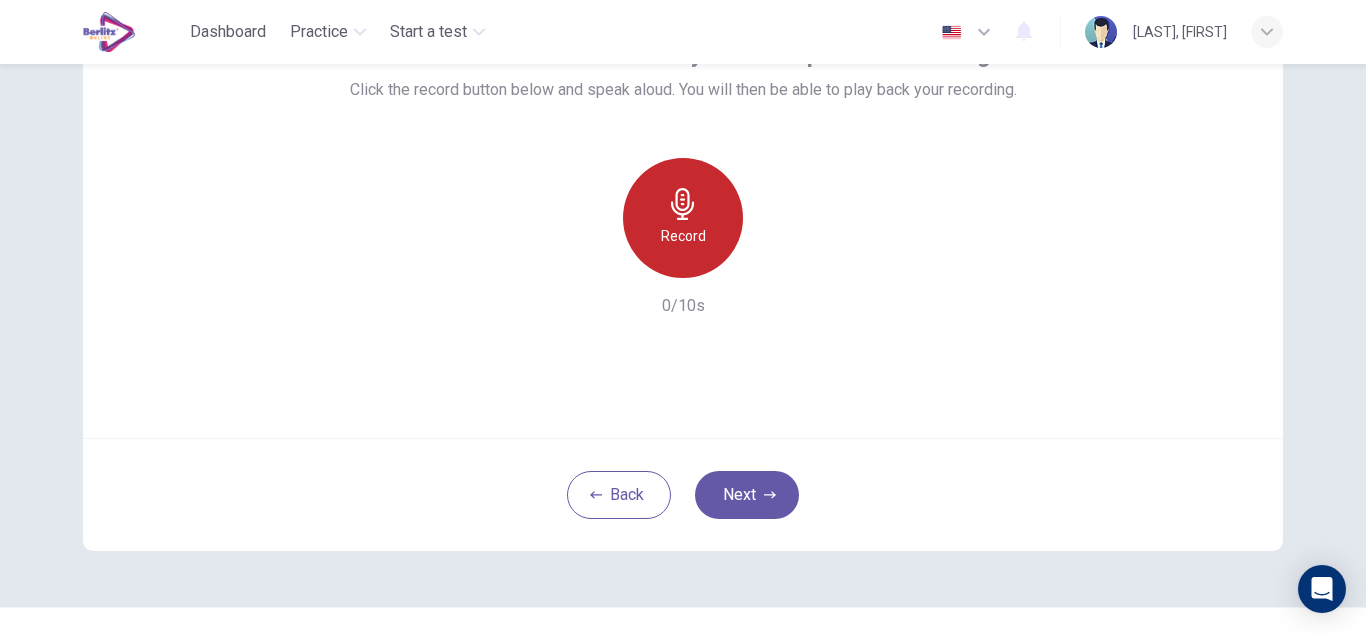 click on "Record" at bounding box center [683, 236] 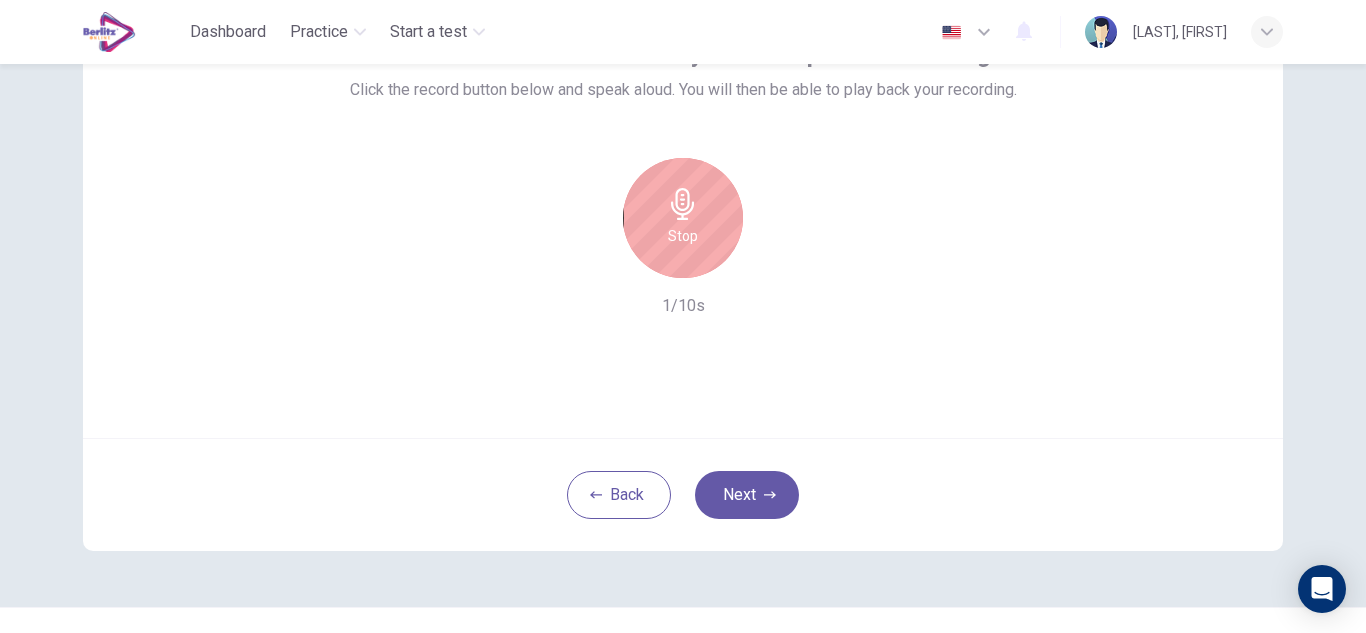 click 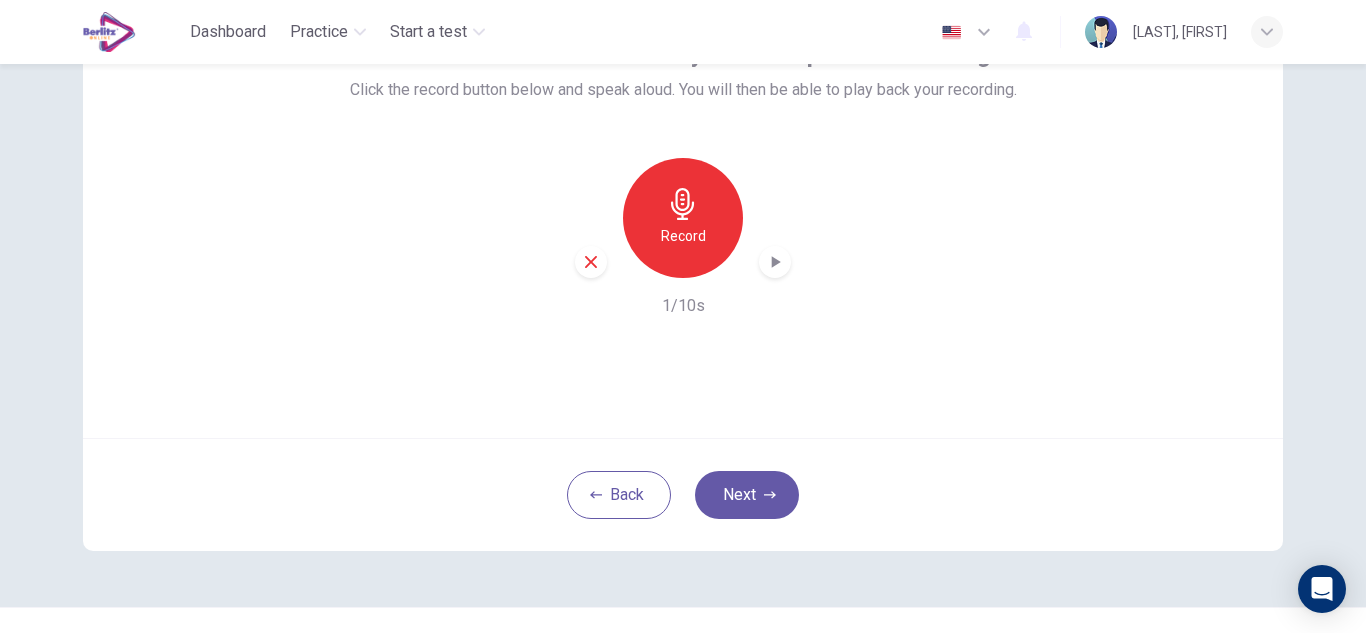 click 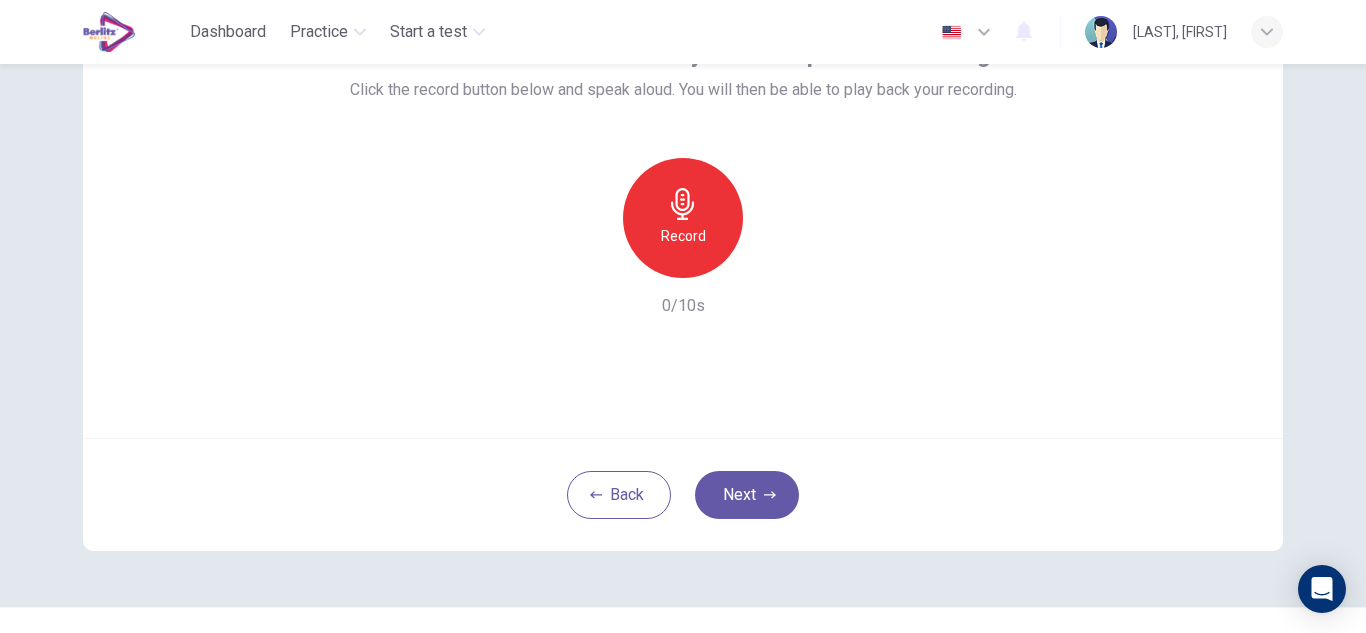 click 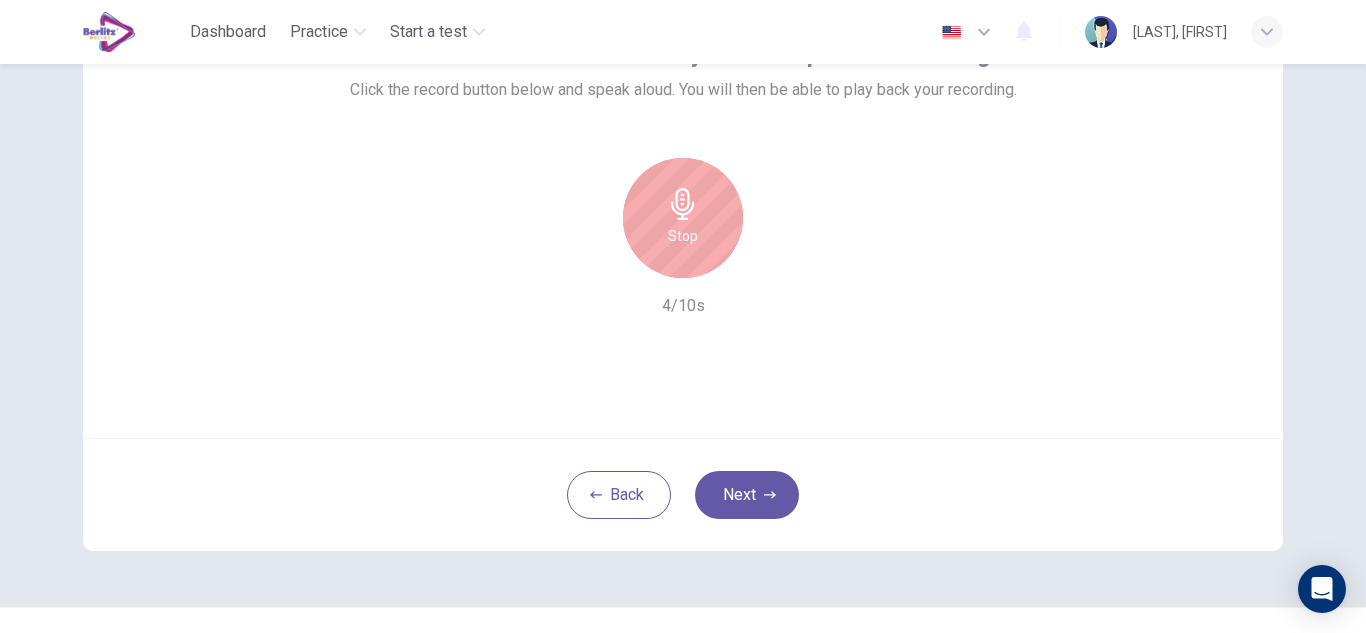 click 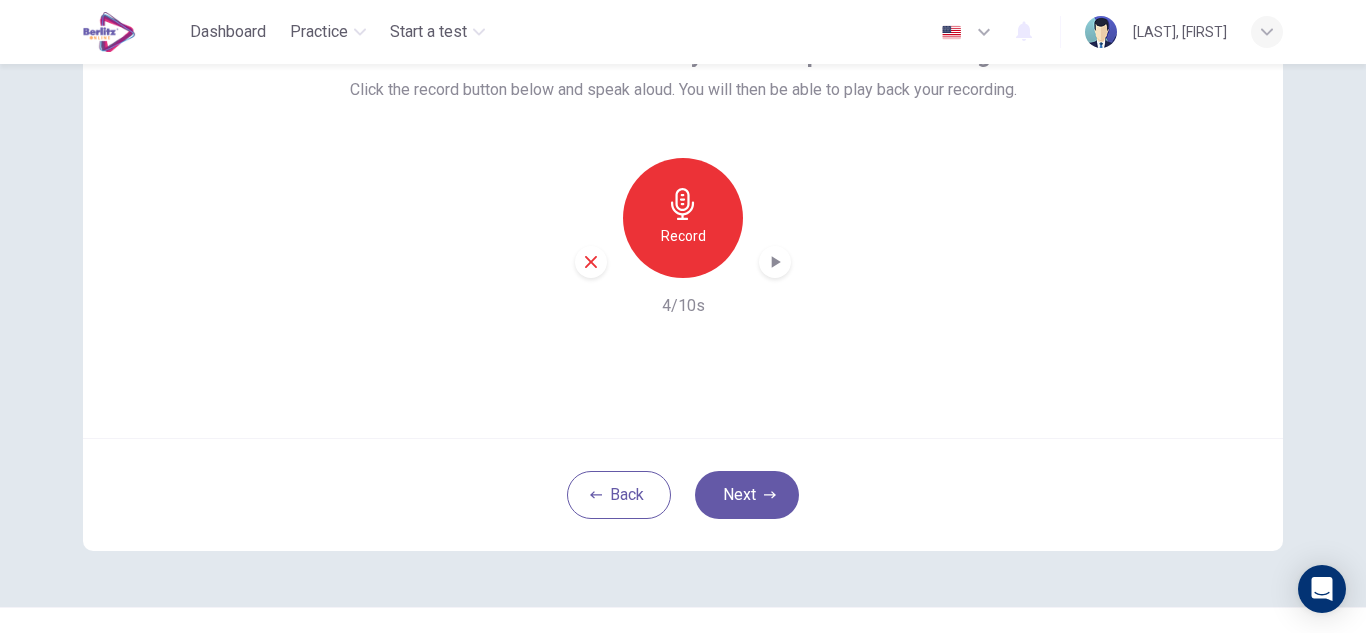 click 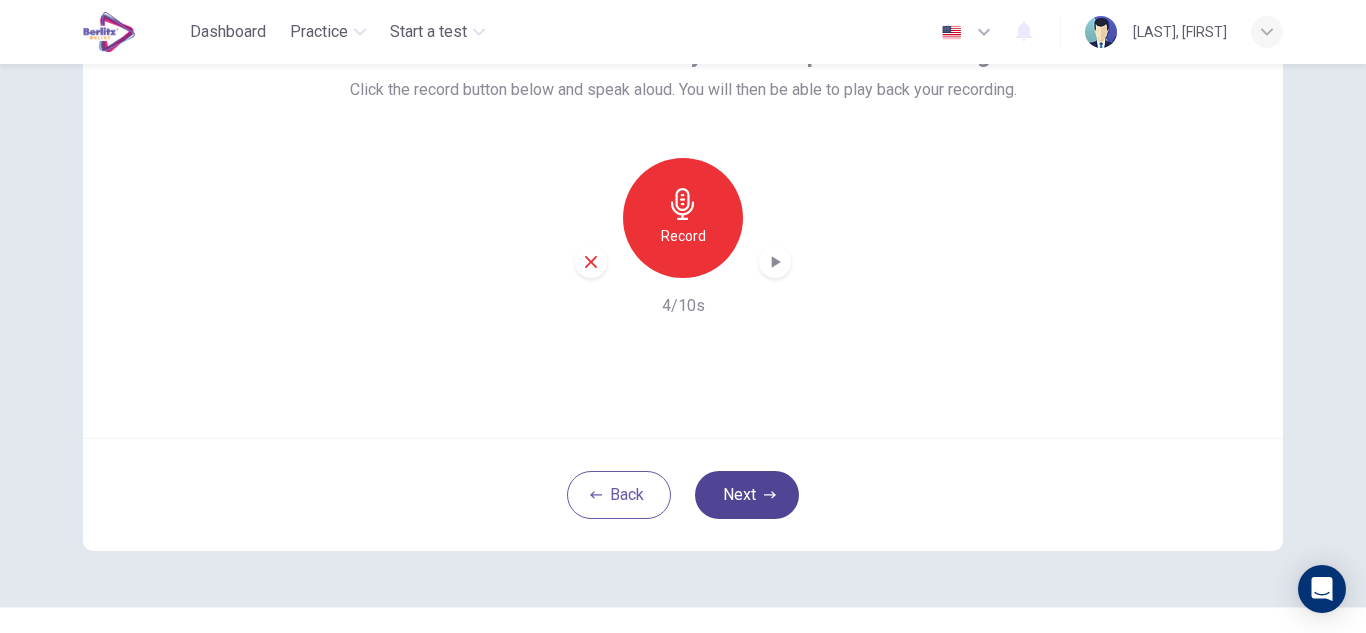 click on "Next" at bounding box center [747, 495] 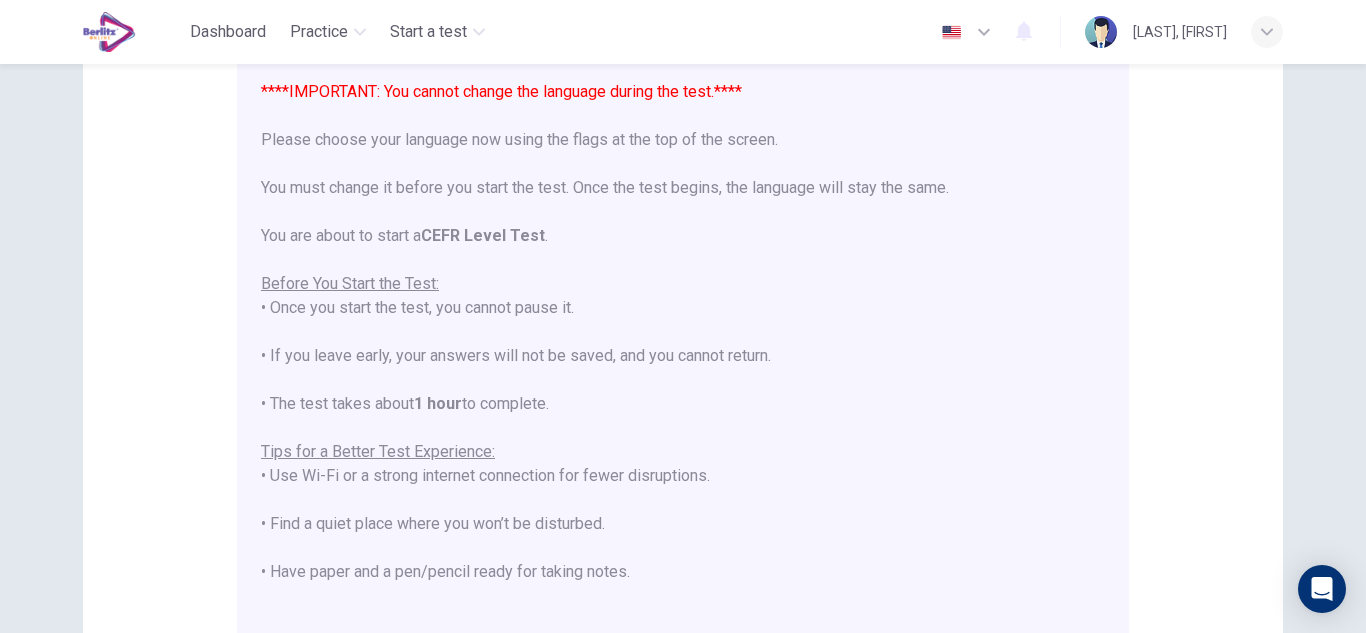 scroll, scrollTop: 199, scrollLeft: 0, axis: vertical 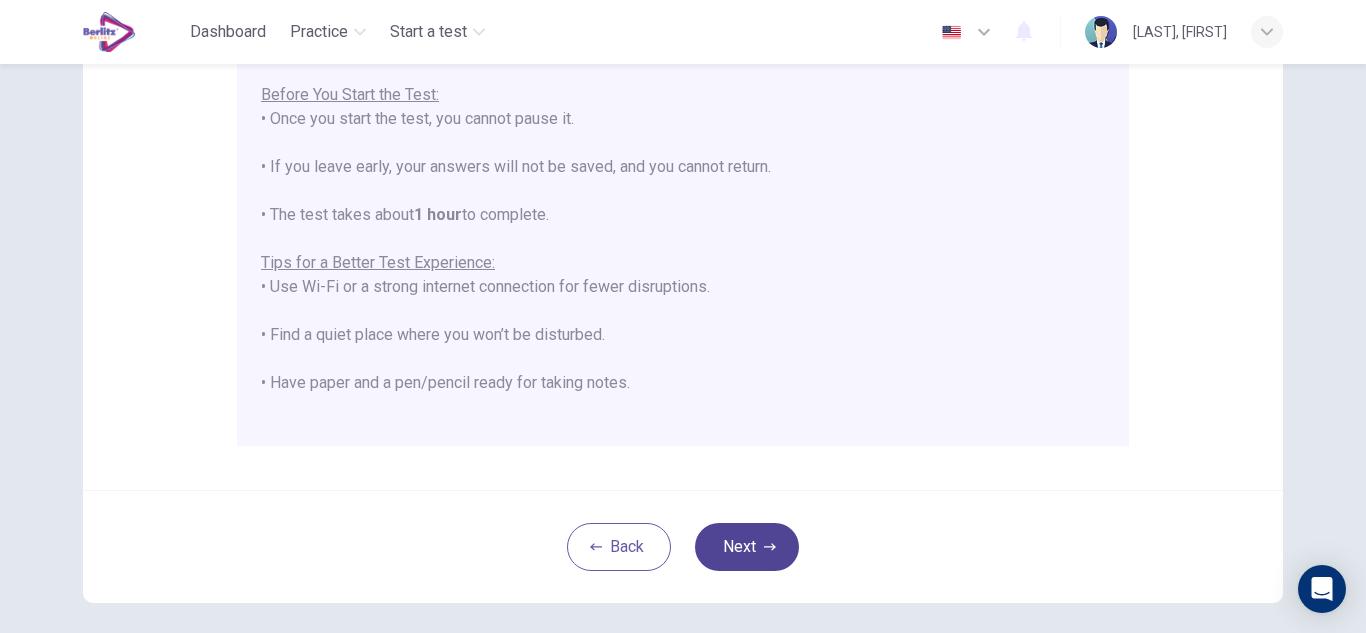 click on "Next" at bounding box center [747, 547] 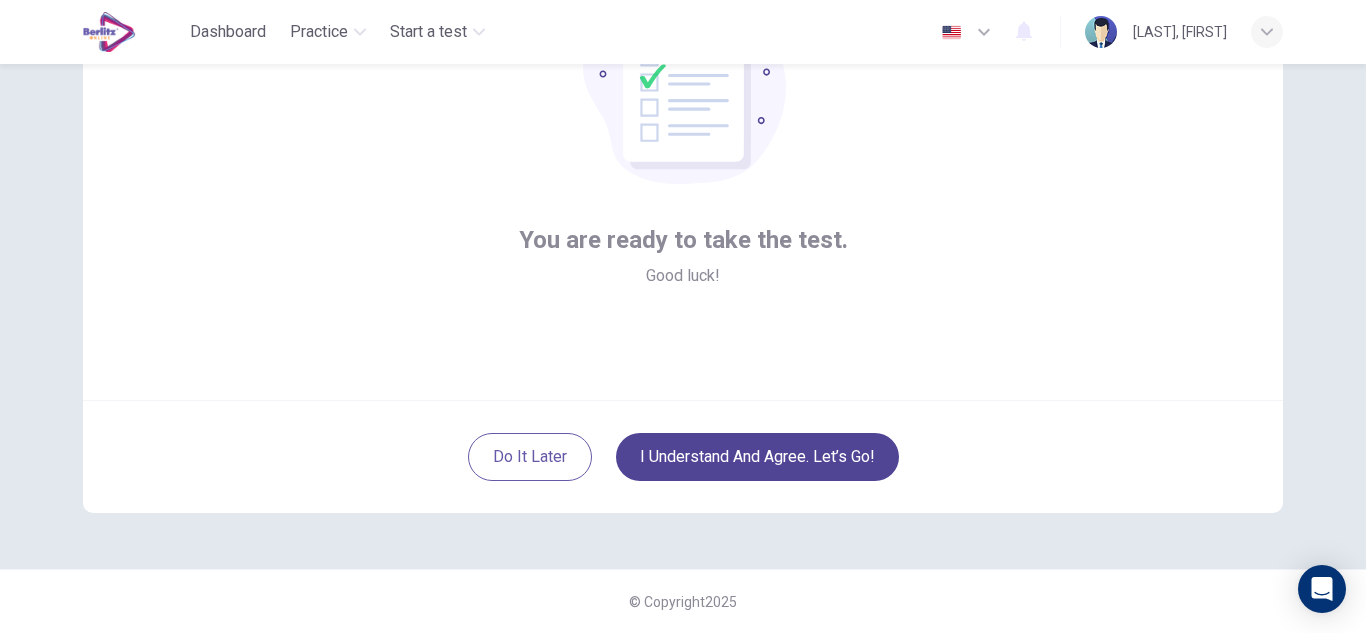 scroll, scrollTop: 200, scrollLeft: 0, axis: vertical 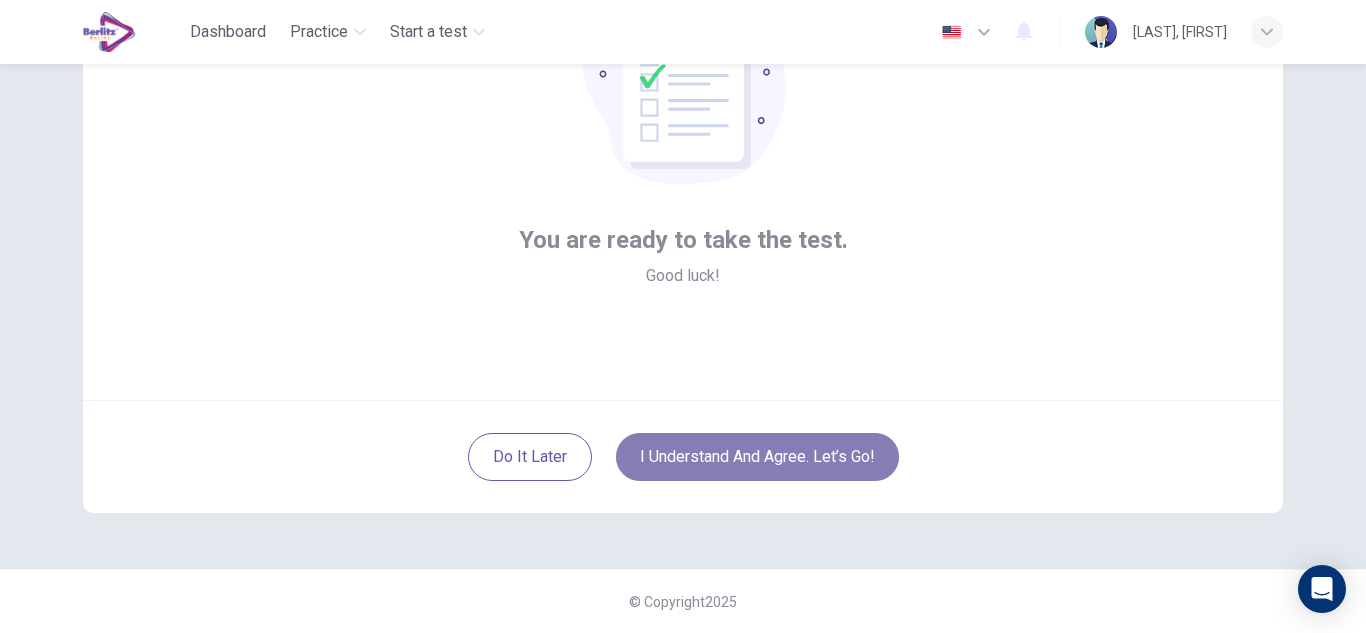 click on "I understand and agree. Let’s go!" at bounding box center [757, 457] 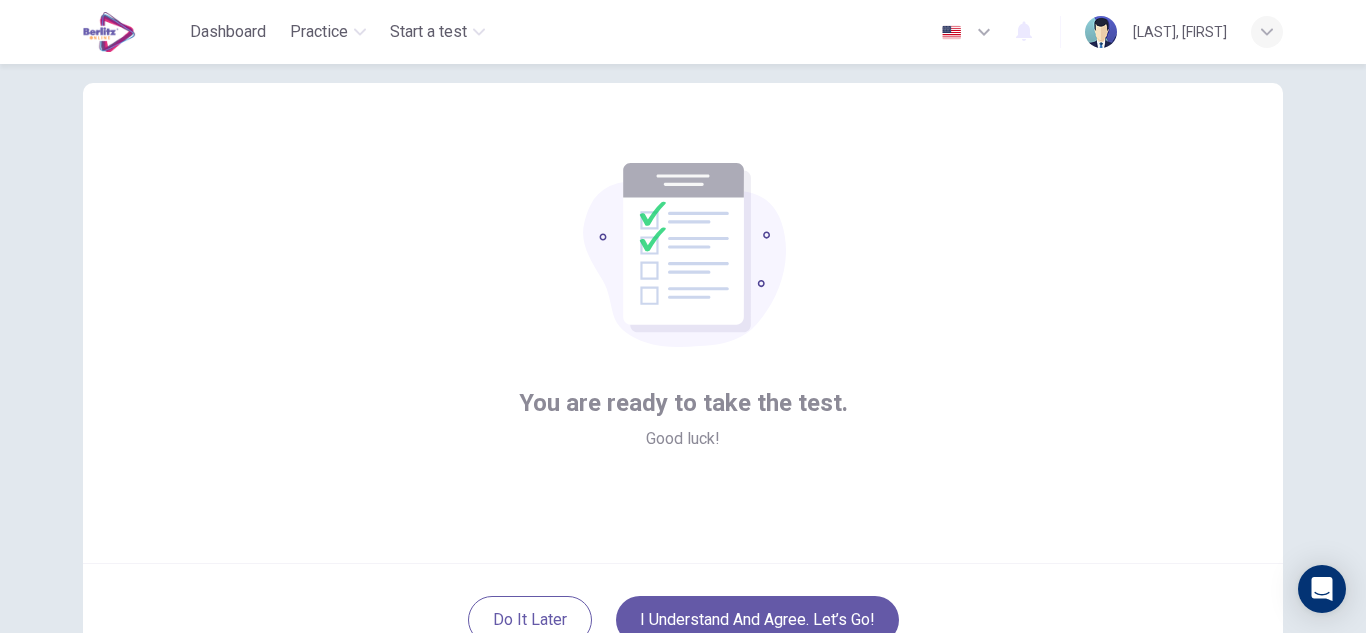 scroll, scrollTop: 142, scrollLeft: 0, axis: vertical 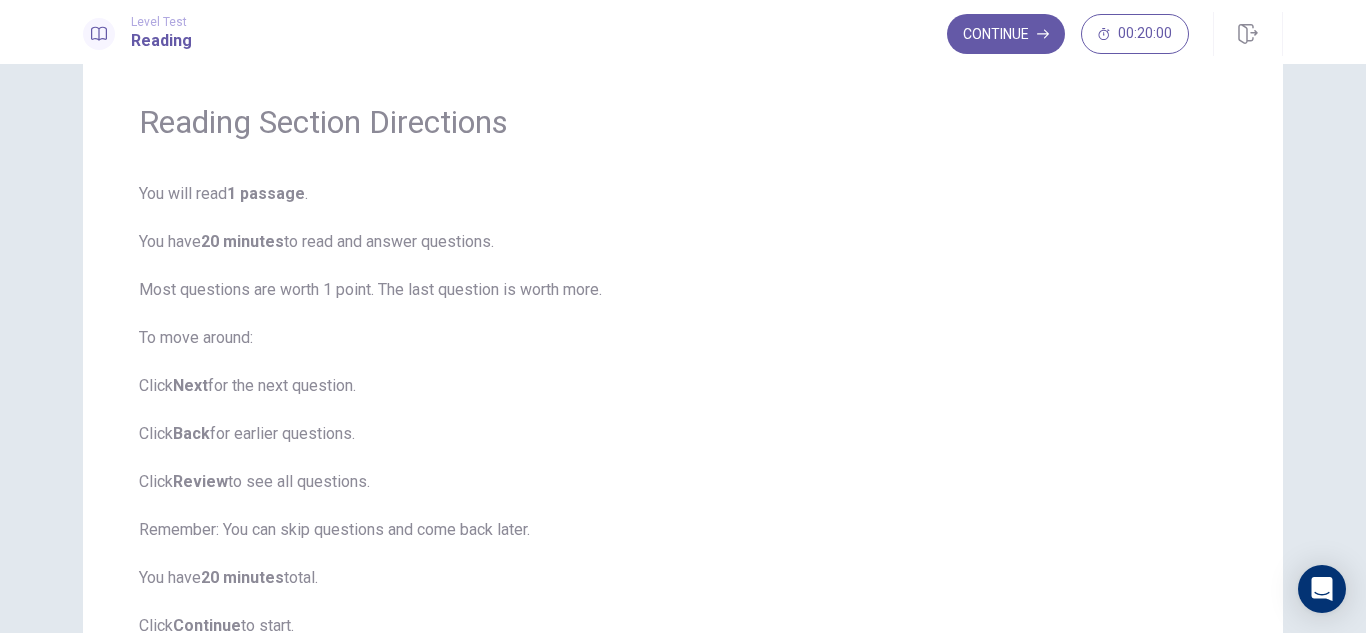 click on "Continue" at bounding box center (1006, 34) 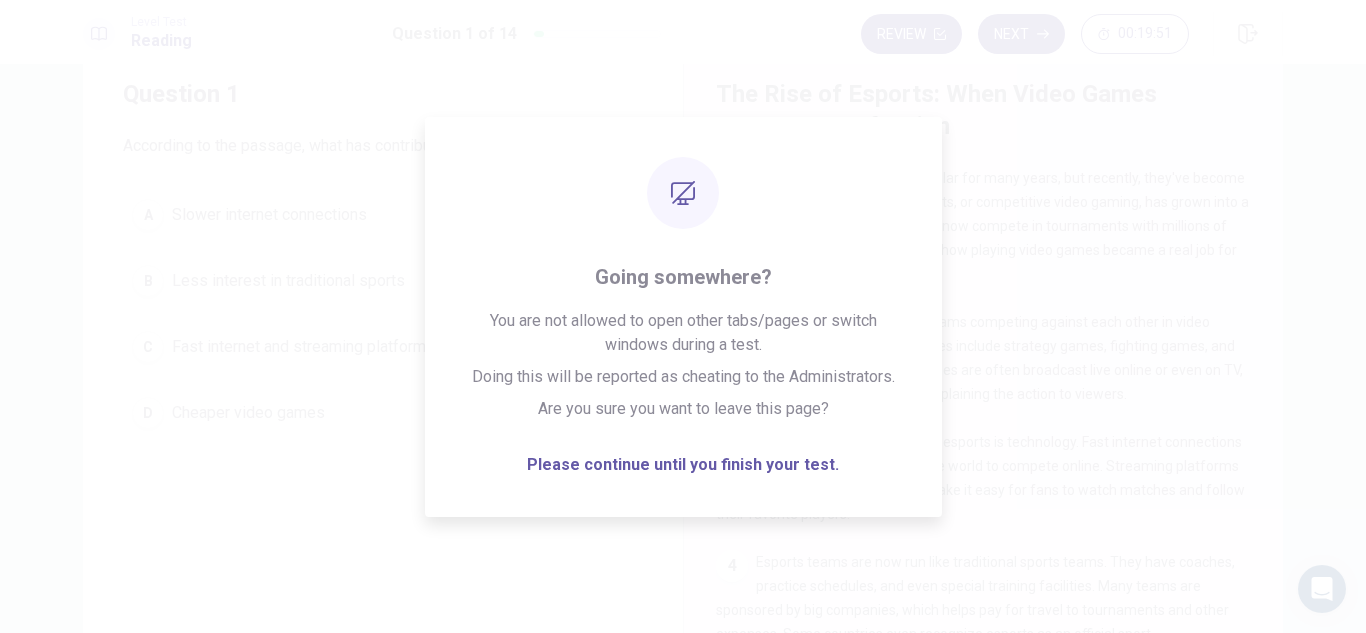 click on "The Rise of Esports: When Video Games Become a Profession 1 Video games have been popular for many years, but recently, they've become more than just a hobby. Esports, or competitive video gaming, has grown into a huge industry. Professional gamers now compete in tournaments with millions of dollars in prize money. Let's explore how playing video games became a real job for some people. 2 Esports involves players or teams competing against each other in video games. Popular esports games include strategy games, fighting games, and team-based shooters. These matches are often broadcast live online or even on TV, with professional commentators explaining the action to viewers. 3 One reason for the growth of esports is technology. Fast internet connections allow players from all over the world to compete online. Streaming platforms like Twitch and YouTube Gaming make it easy for fans to watch matches and follow their favorite players. 4 5 6 7 8" at bounding box center [983, 409] 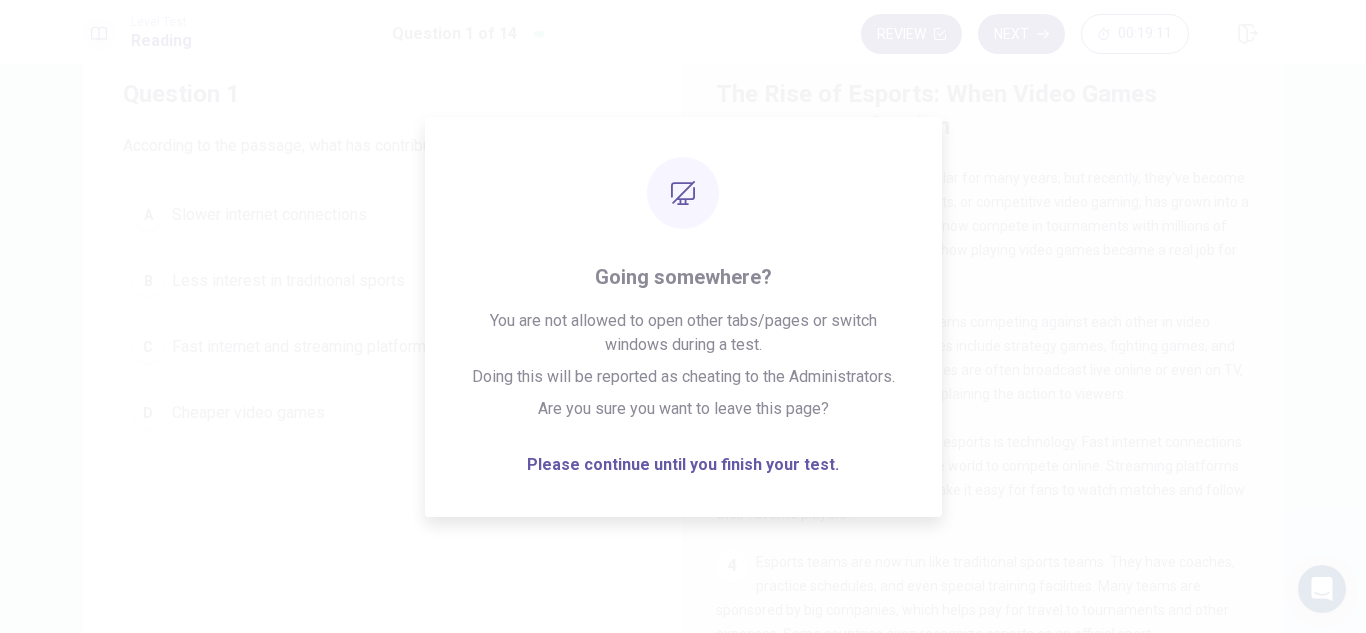 click on "Video games have been popular for many years, but recently, they've become more than just a hobby. Esports, or competitive video gaming, has grown into a huge industry. Professional gamers now compete in tournaments with millions of dollars in prize money. Let's explore how playing video games became a real job for some people." at bounding box center [982, 226] 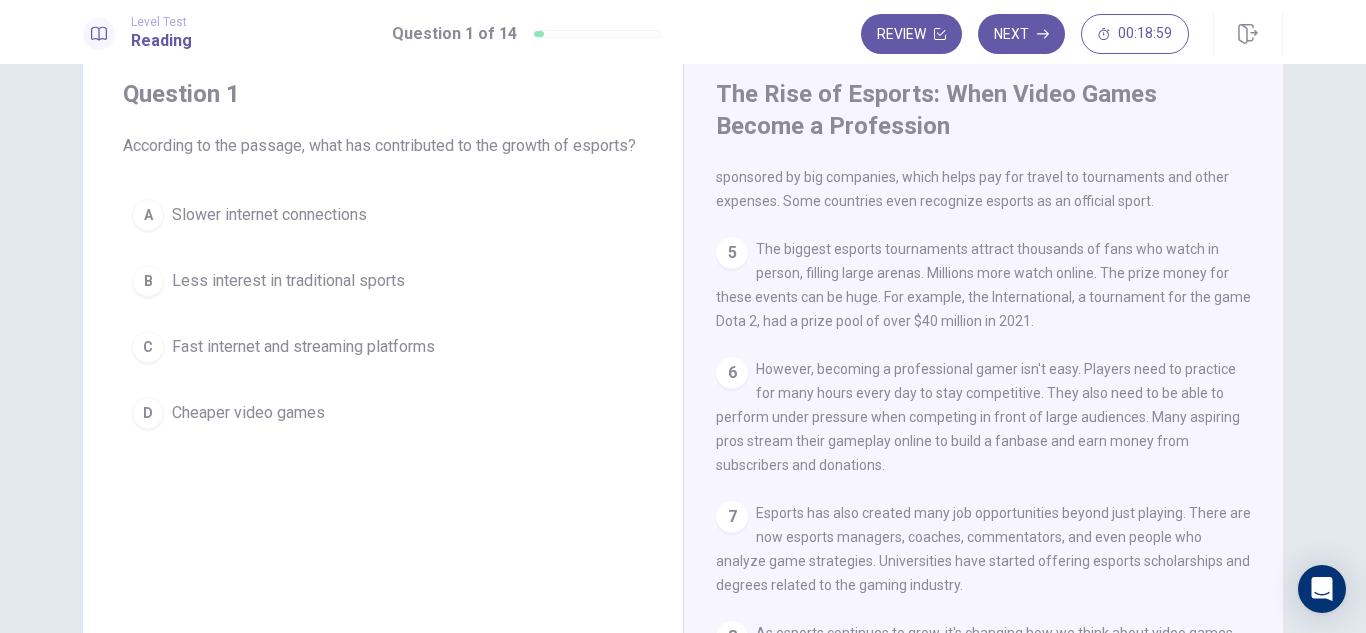 scroll, scrollTop: 163, scrollLeft: 0, axis: vertical 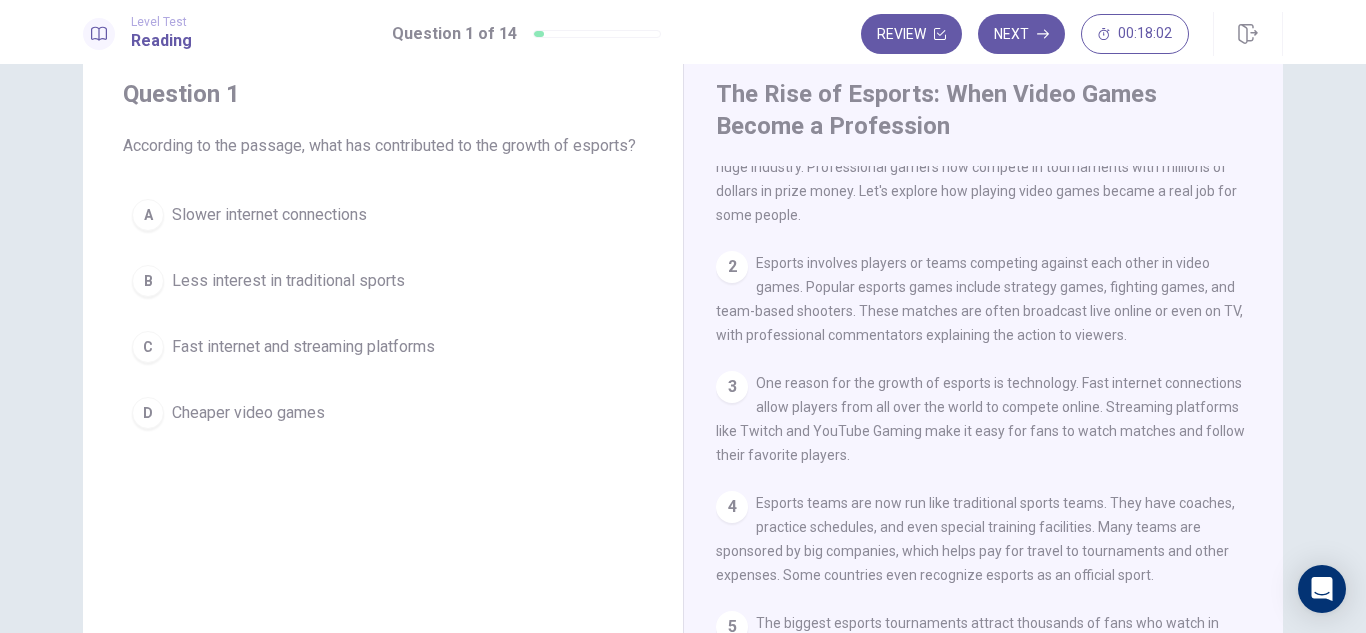 drag, startPoint x: 1259, startPoint y: 338, endPoint x: 1264, endPoint y: 358, distance: 20.615528 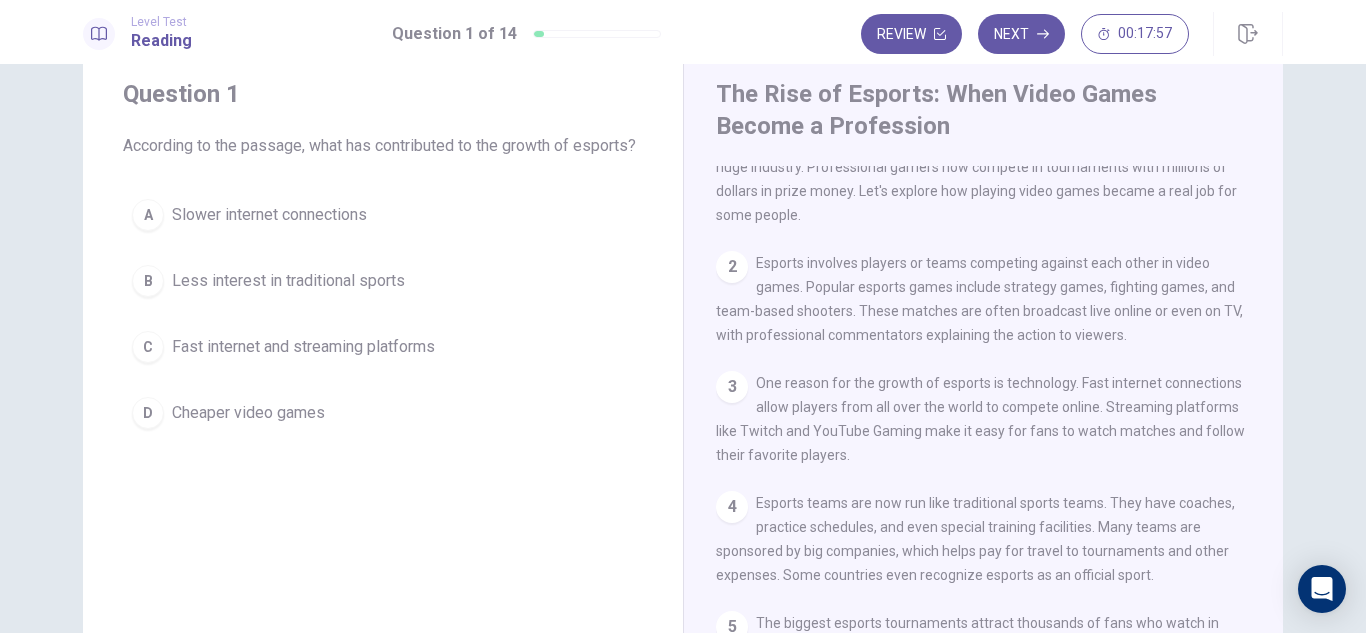 click on "C" at bounding box center (148, 347) 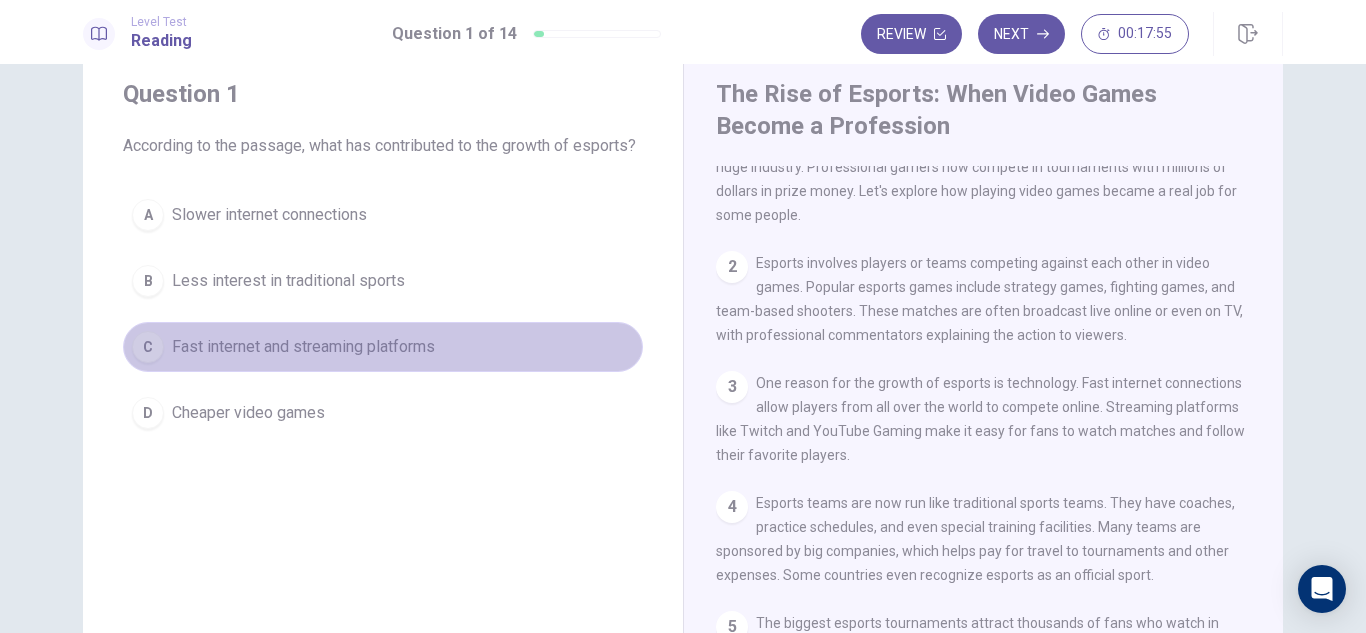 click on "Fast internet and streaming platforms" at bounding box center (303, 347) 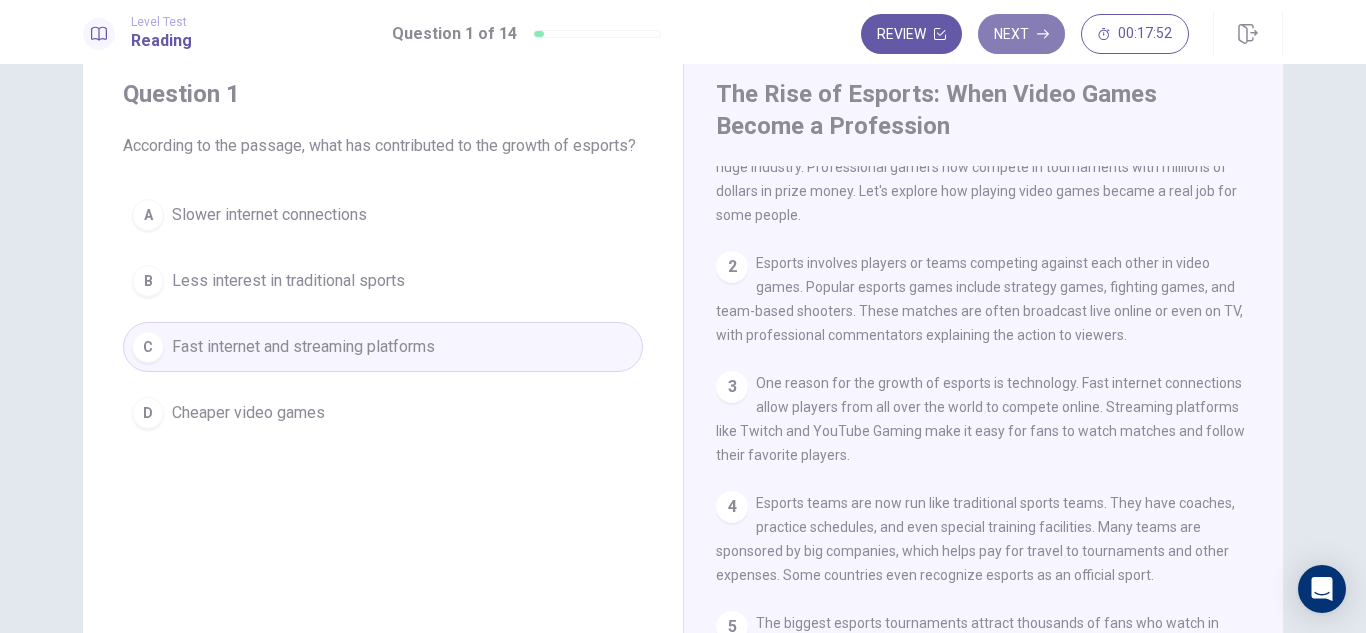 click on "Next" at bounding box center (1021, 34) 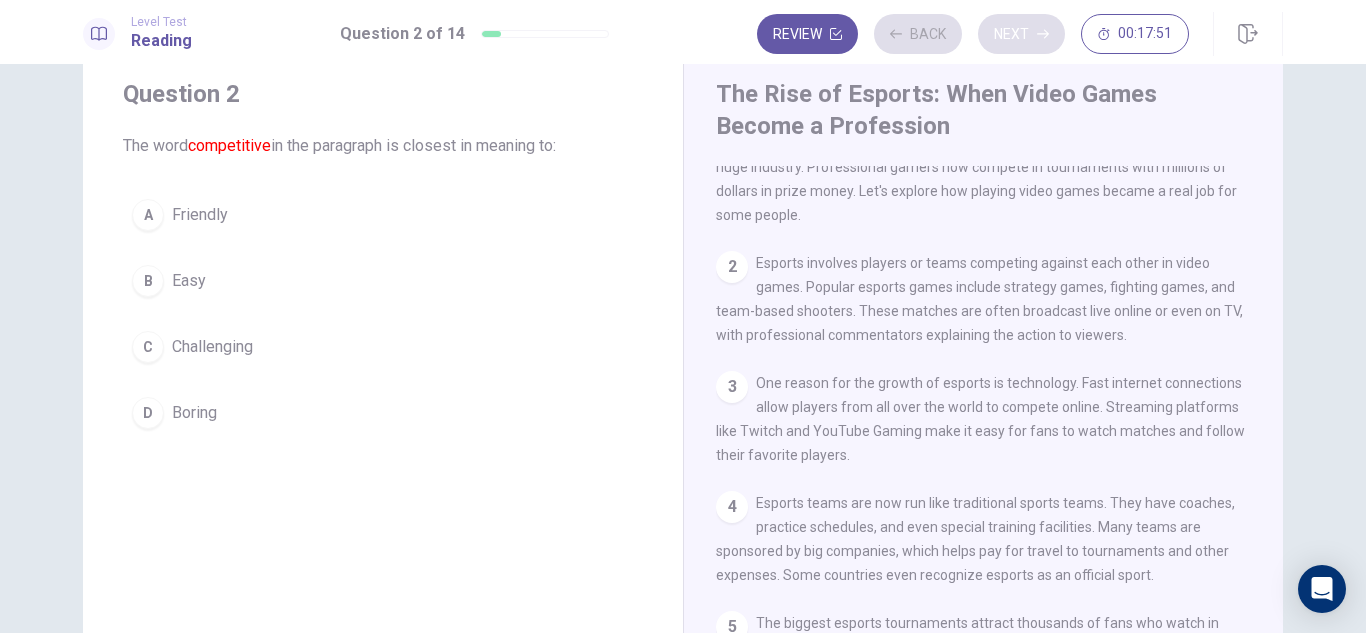 scroll, scrollTop: 0, scrollLeft: 0, axis: both 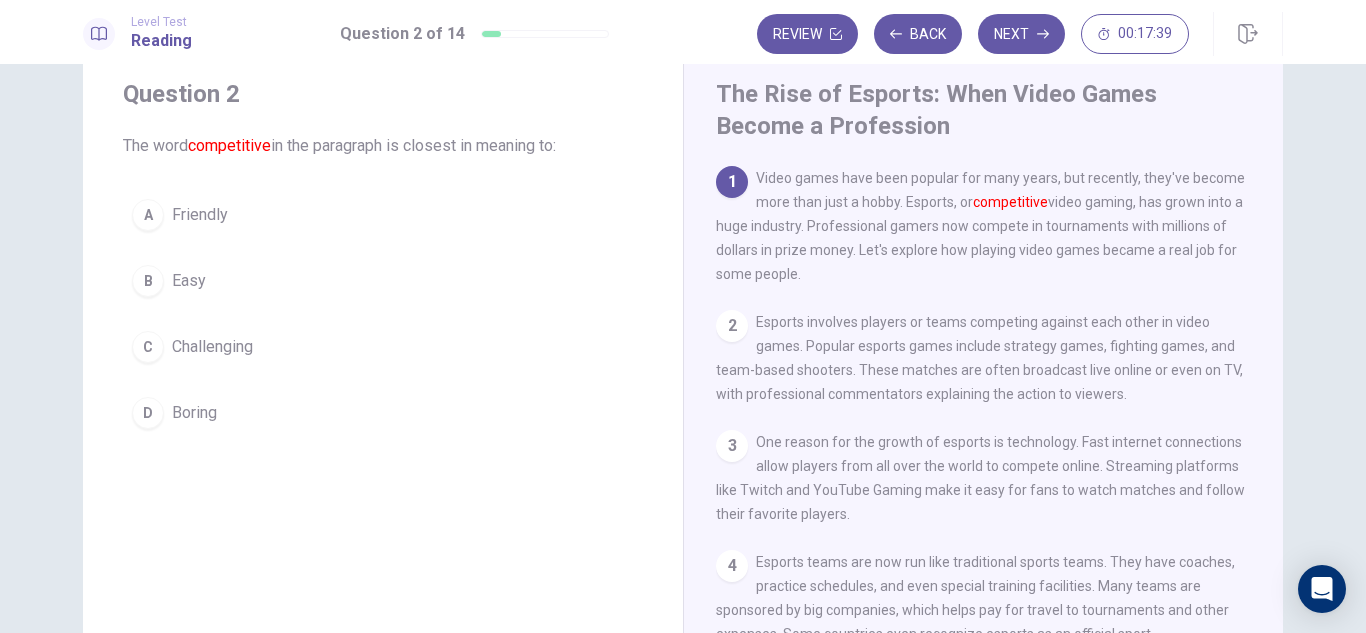 click on "C" at bounding box center [148, 347] 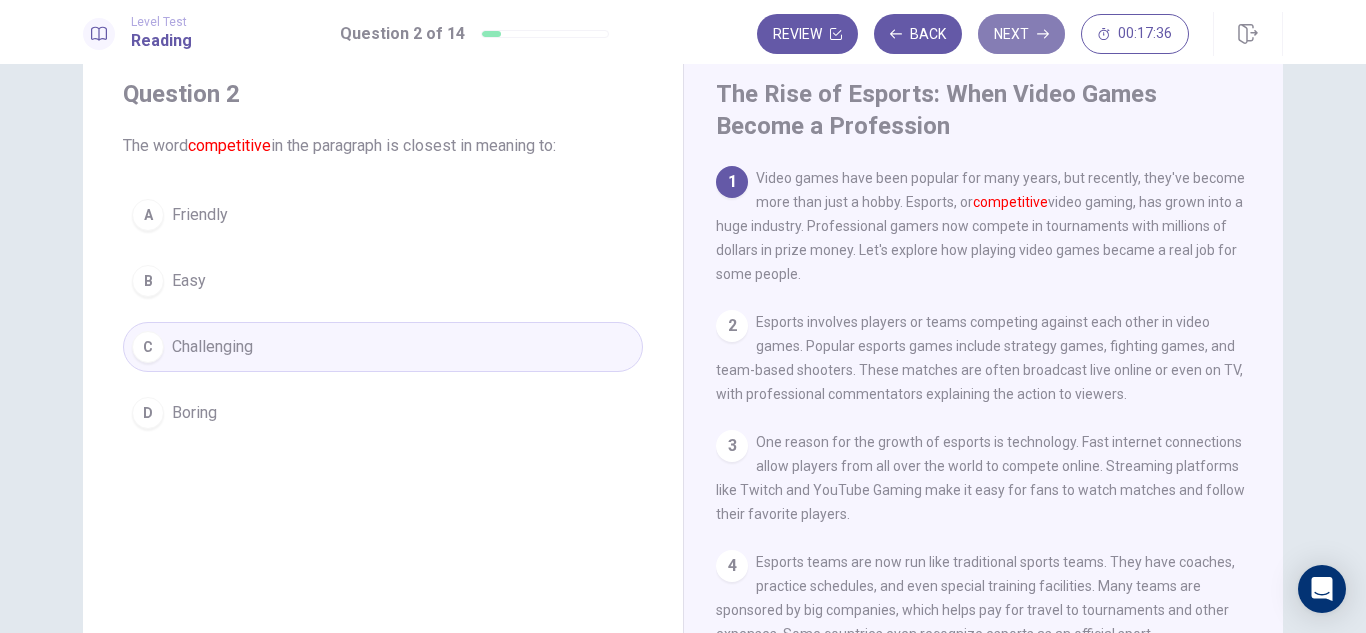click on "Next" at bounding box center (1021, 34) 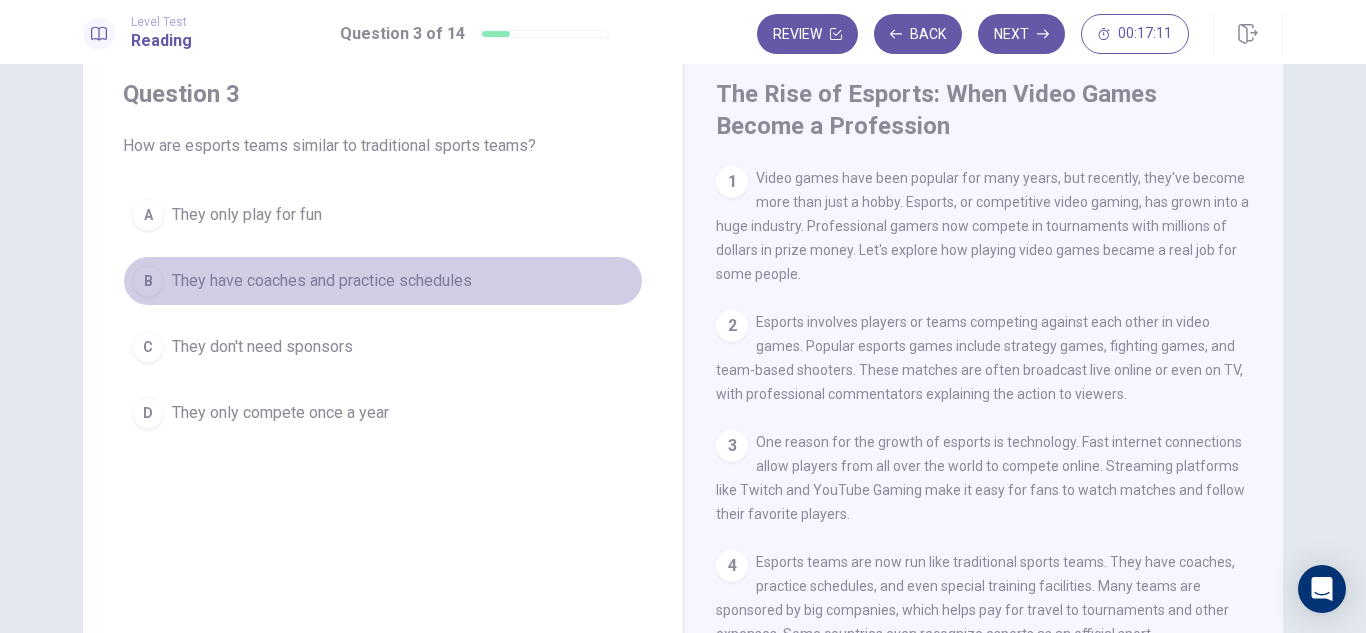 drag, startPoint x: 556, startPoint y: 280, endPoint x: 446, endPoint y: 340, distance: 125.299644 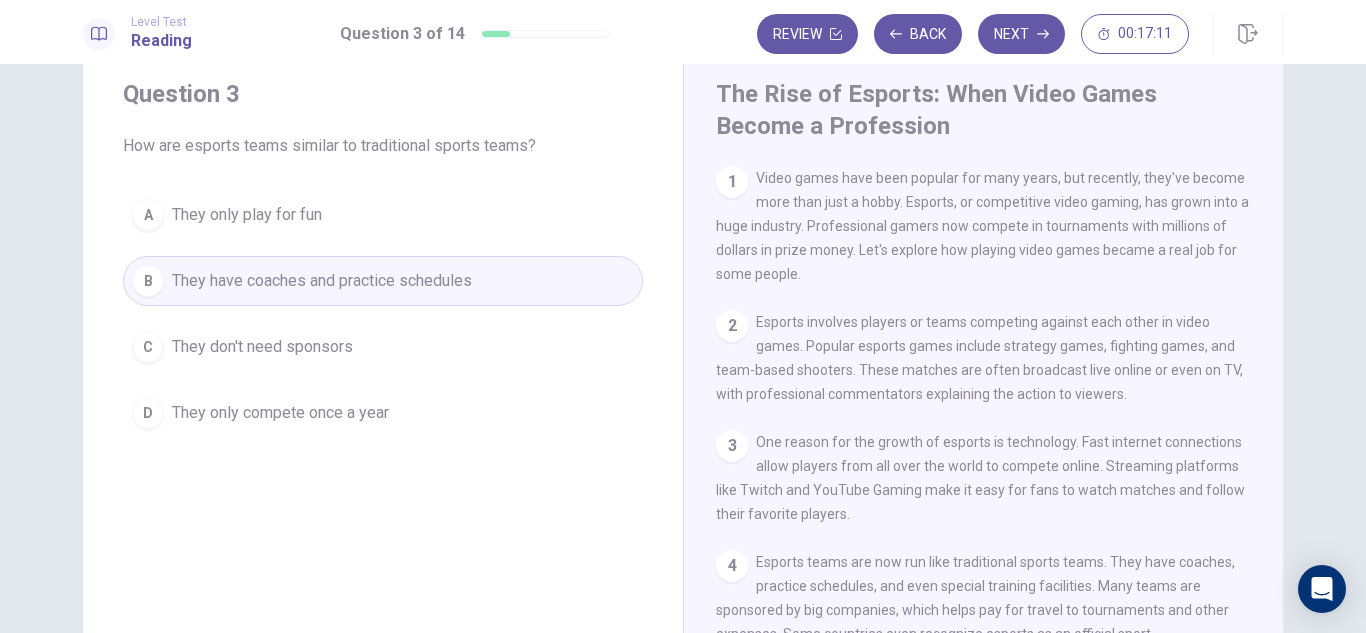 click on "C They don't need sponsors" at bounding box center [383, 347] 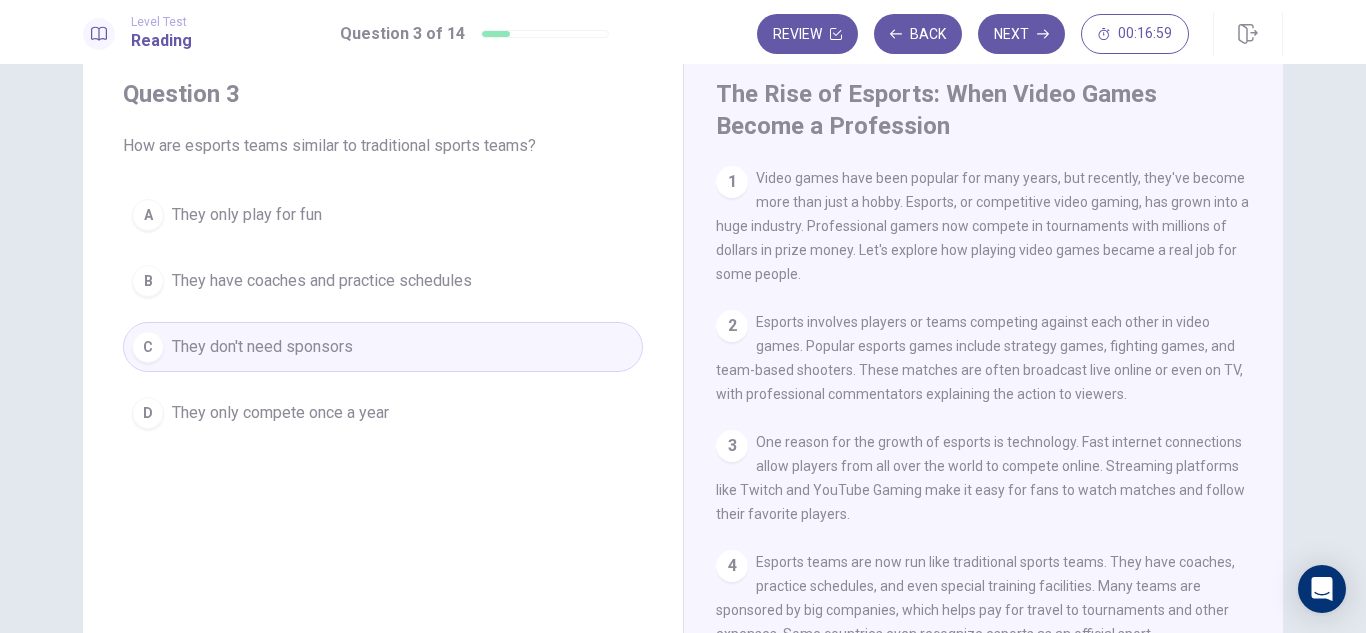 click on "The Rise of Esports: When Video Games Become a Profession 1 Video games have been popular for many years, but recently, they've become more than just a hobby. Esports, or competitive video gaming, has grown into a huge industry. Professional gamers now compete in tournaments with millions of dollars in prize money. Let's explore how playing video games became a real job for some people. 2 Esports involves players or teams competing against each other in video games. Popular esports games include strategy games, fighting games, and team-based shooters. These matches are often broadcast live online or even on TV, with professional commentators explaining the action to viewers. 3 One reason for the growth of esports is technology. Fast internet connections allow players from all over the world to compete online. Streaming platforms like Twitch and YouTube Gaming make it easy for fans to watch matches and follow their favorite players. 4 5 6 7 8" at bounding box center (983, 409) 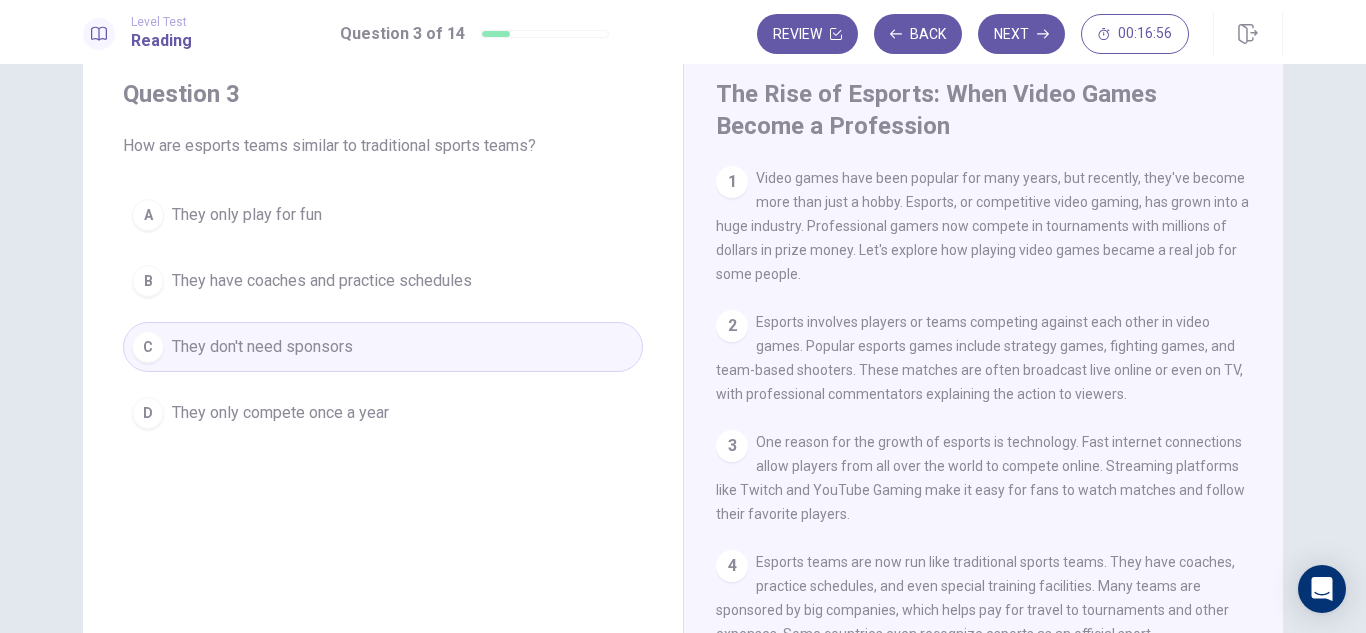 click on "1 Video games have been popular for many years, but recently, they've become more than just a hobby. Esports, or competitive video gaming, has grown into a huge industry. Professional gamers now compete in tournaments with millions of dollars in prize money. Let's explore how playing video games became a real job for some people. 2 Esports involves players or teams competing against each other in video games. Popular esports games include strategy games, fighting games, and team-based shooters. These matches are often broadcast live online or even on TV, with professional commentators explaining the action to viewers. 3 One reason for the growth of esports is technology. Fast internet connections allow players from all over the world to compete online. Streaming platforms like Twitch and YouTube Gaming make it easy for fans to watch matches and follow their favorite players. 4 5 6 7 8" at bounding box center [997, 453] 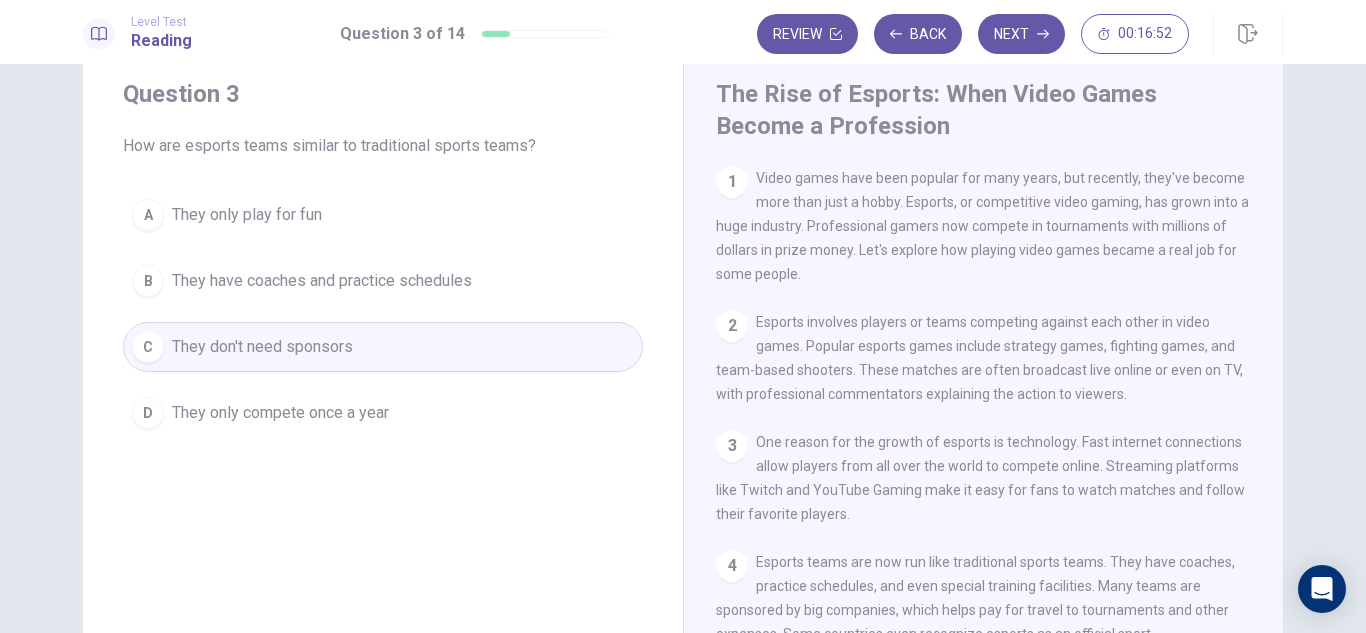 scroll, scrollTop: 51, scrollLeft: 0, axis: vertical 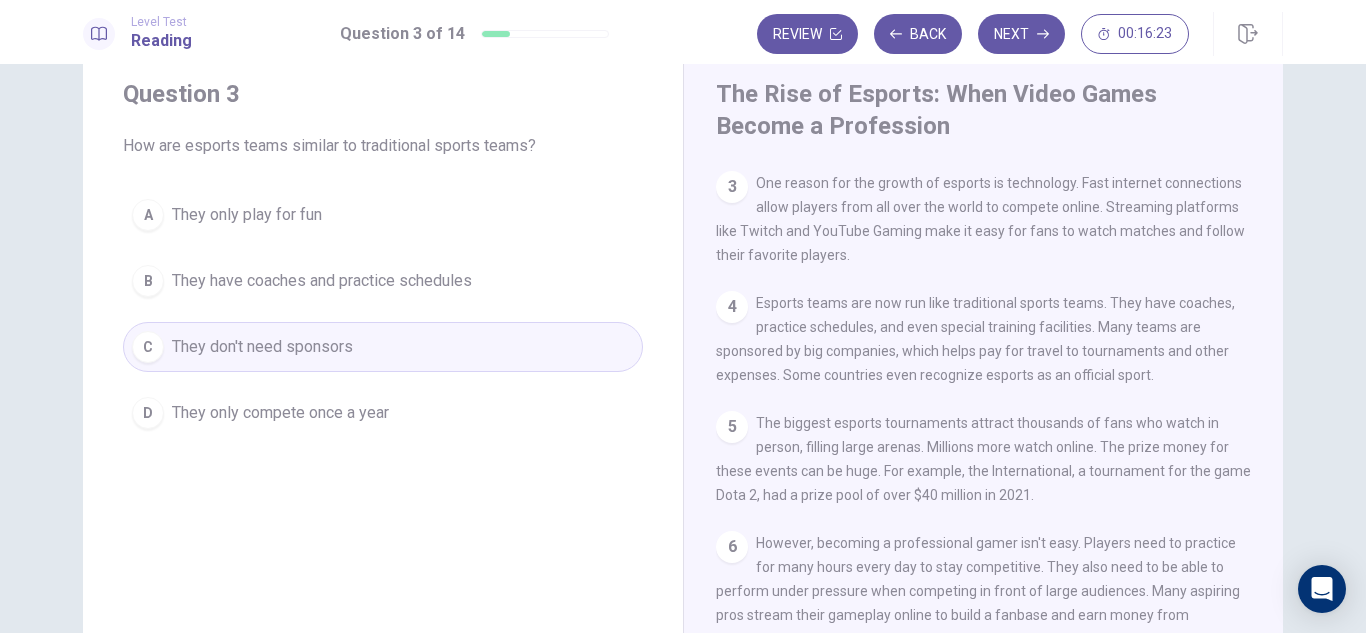 drag, startPoint x: 1260, startPoint y: 519, endPoint x: 1267, endPoint y: 540, distance: 22.135944 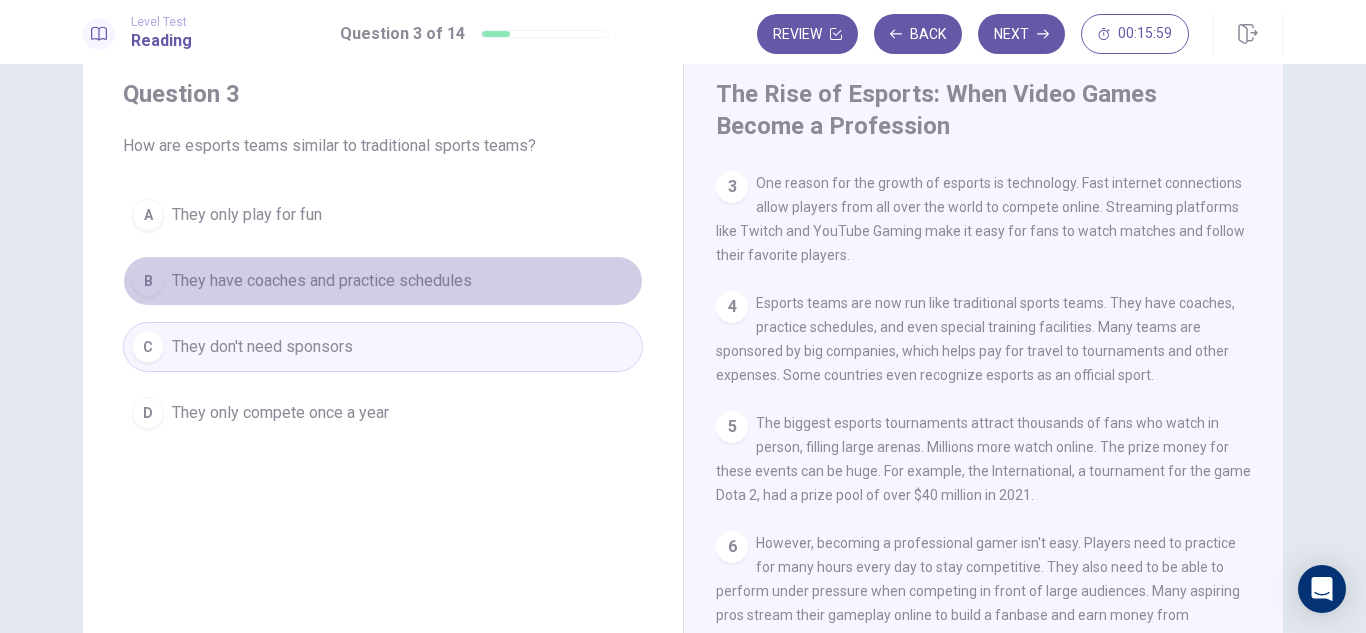 click on "They have coaches and practice schedules" at bounding box center (322, 281) 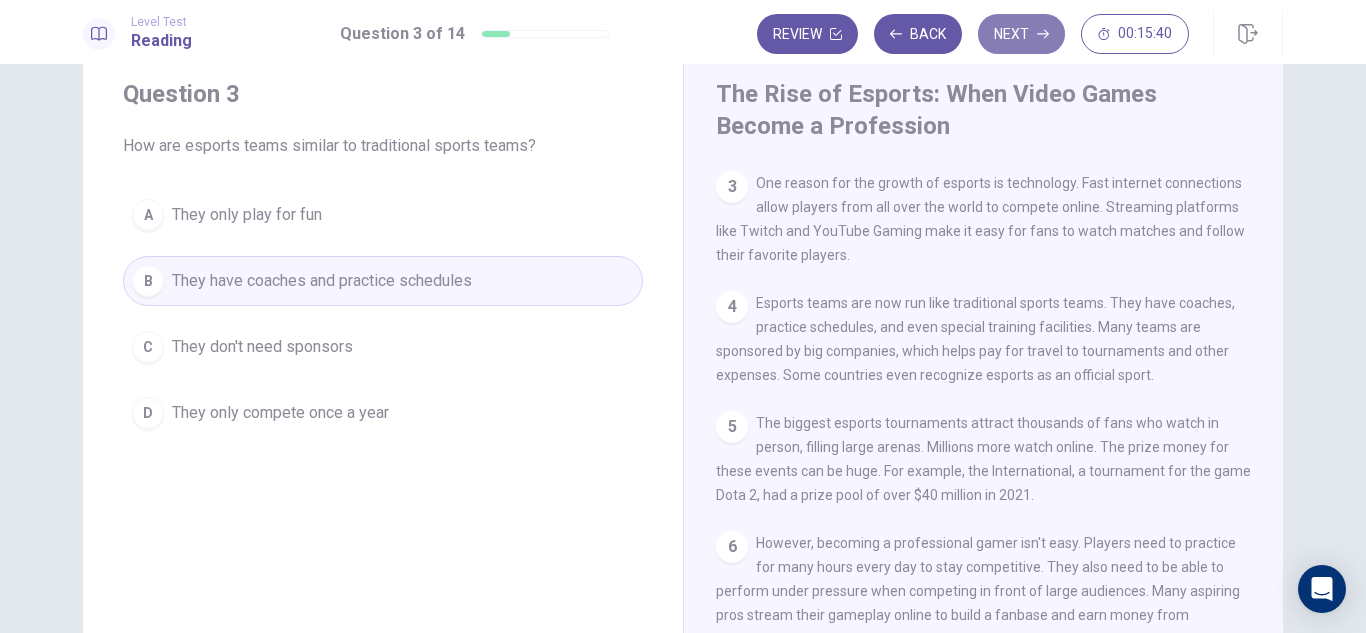 click on "Next" at bounding box center [1021, 34] 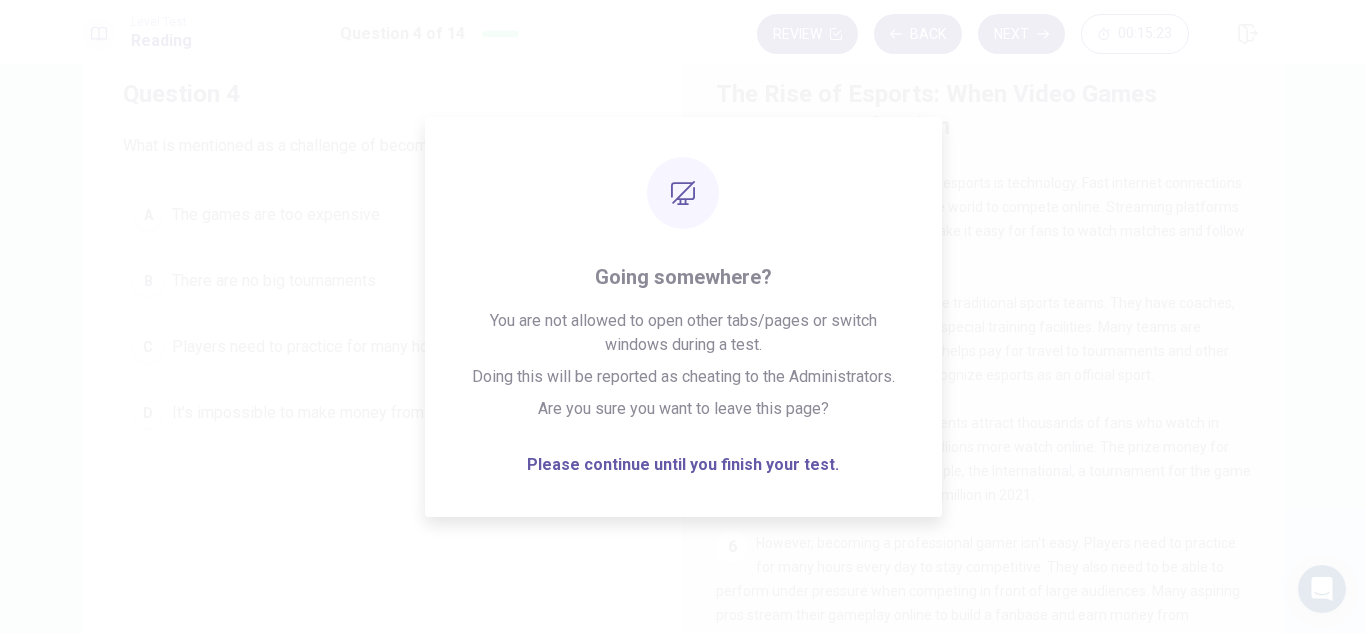 click on "4 Esports teams are now run like traditional sports teams. They have coaches, practice schedules, and even special training facilities. Many teams are sponsored by big companies, which helps pay for travel to tournaments and other expenses. Some countries even recognize esports as an official sport." at bounding box center [984, 339] 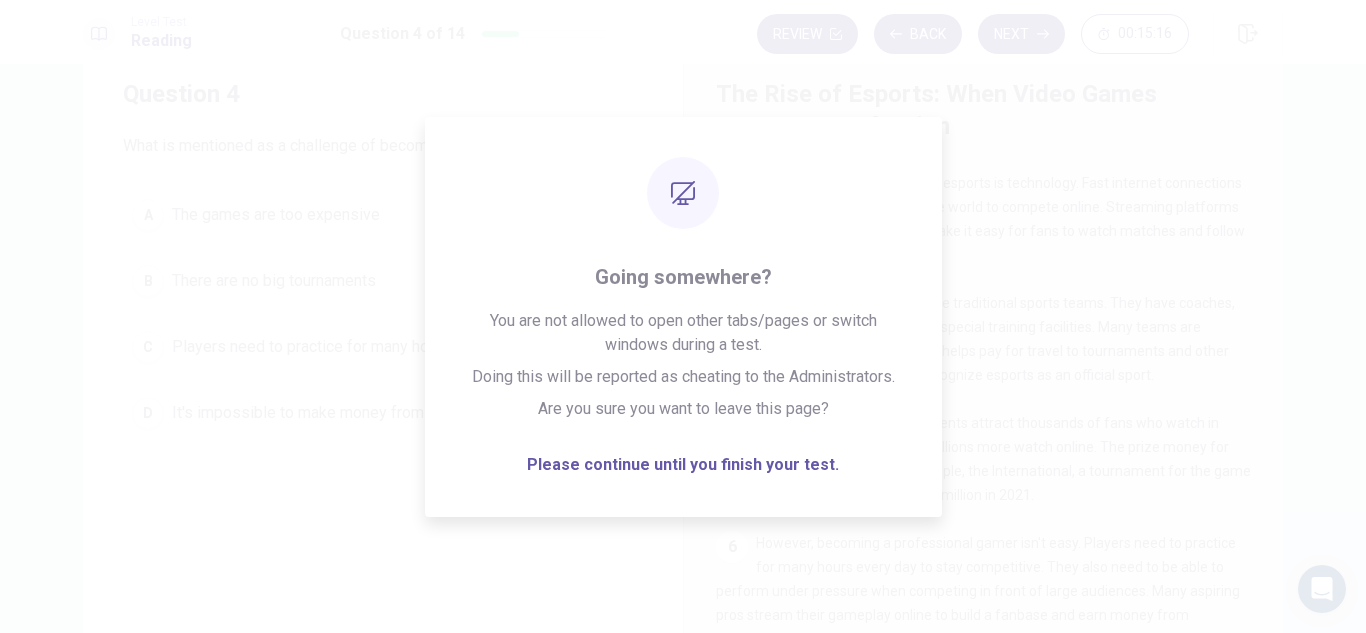 drag, startPoint x: 731, startPoint y: 463, endPoint x: 477, endPoint y: 469, distance: 254.07086 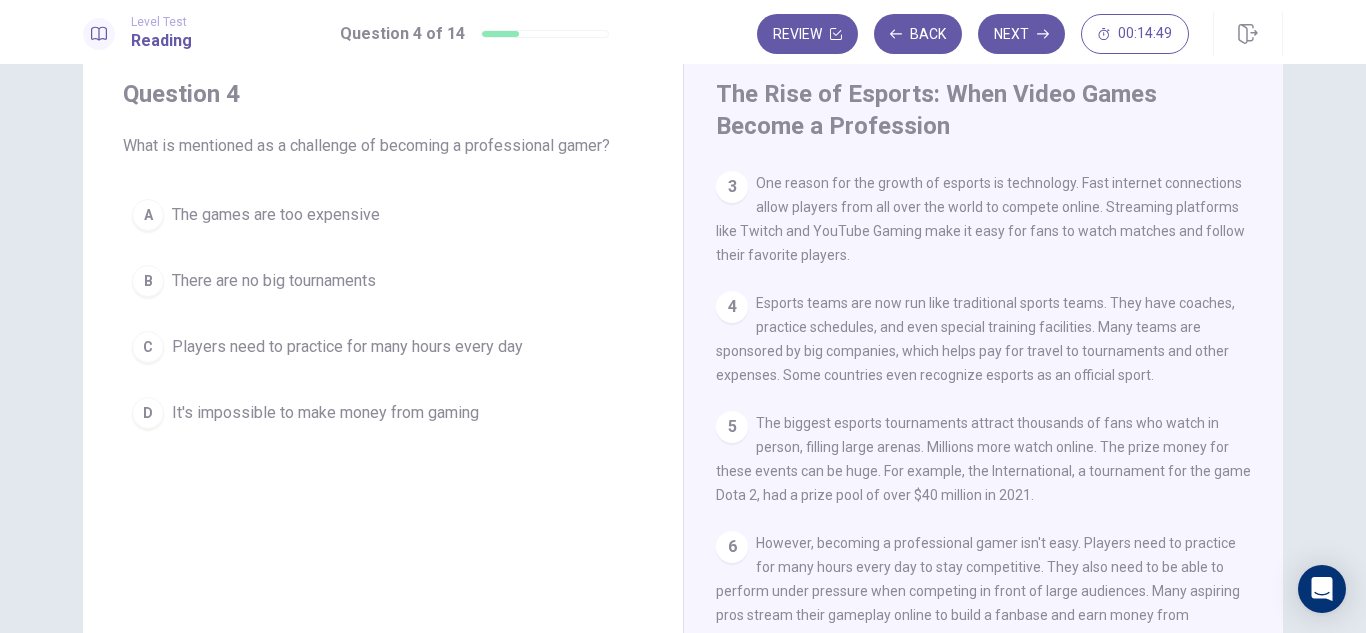 scroll, scrollTop: 0, scrollLeft: 0, axis: both 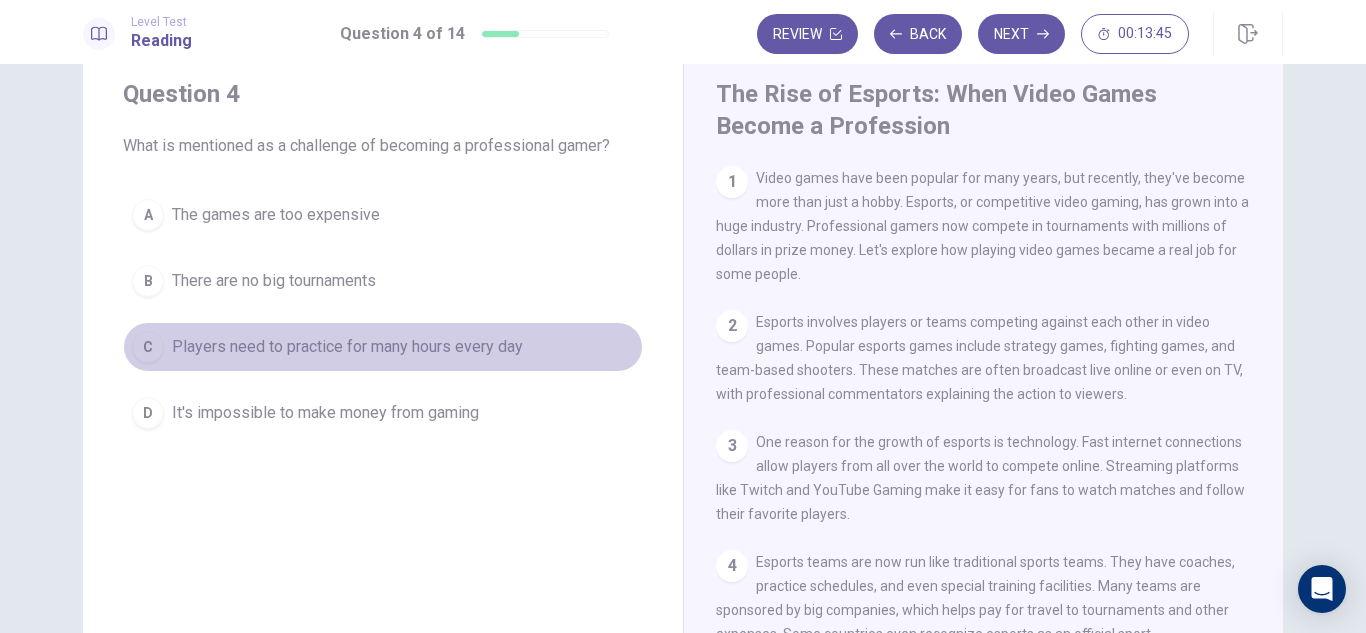click on "C Players need to practice for many hours every day" at bounding box center (383, 347) 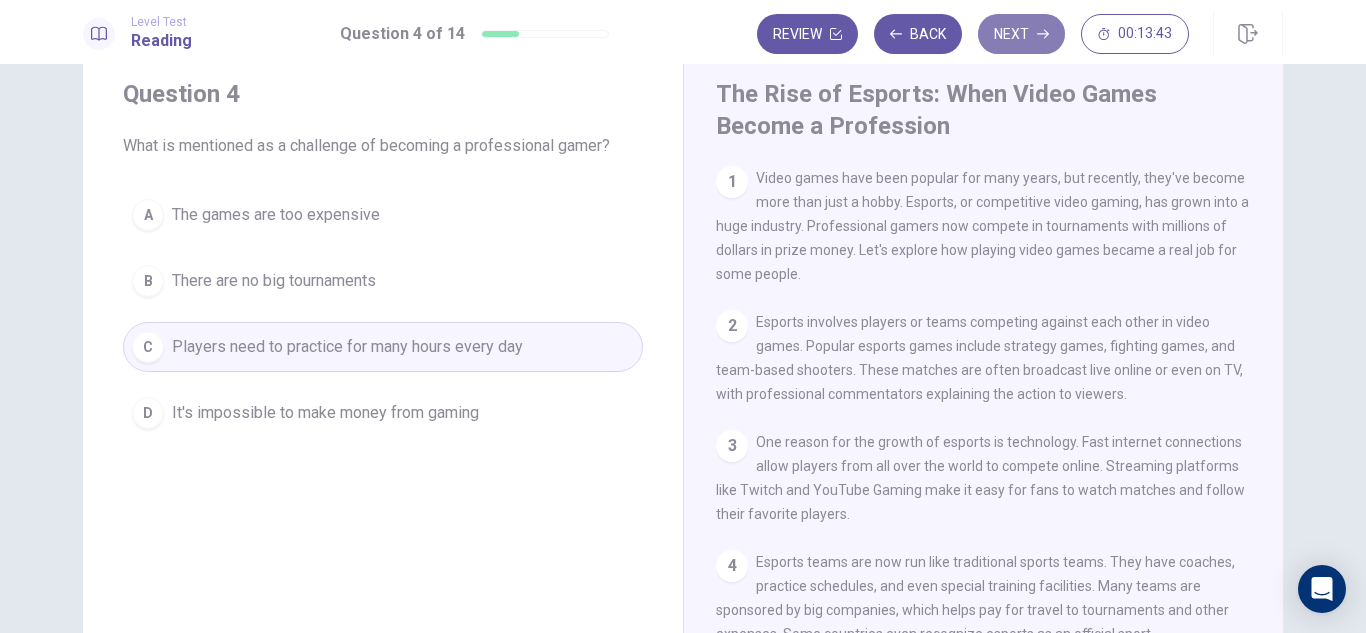 click on "Next" at bounding box center [1021, 34] 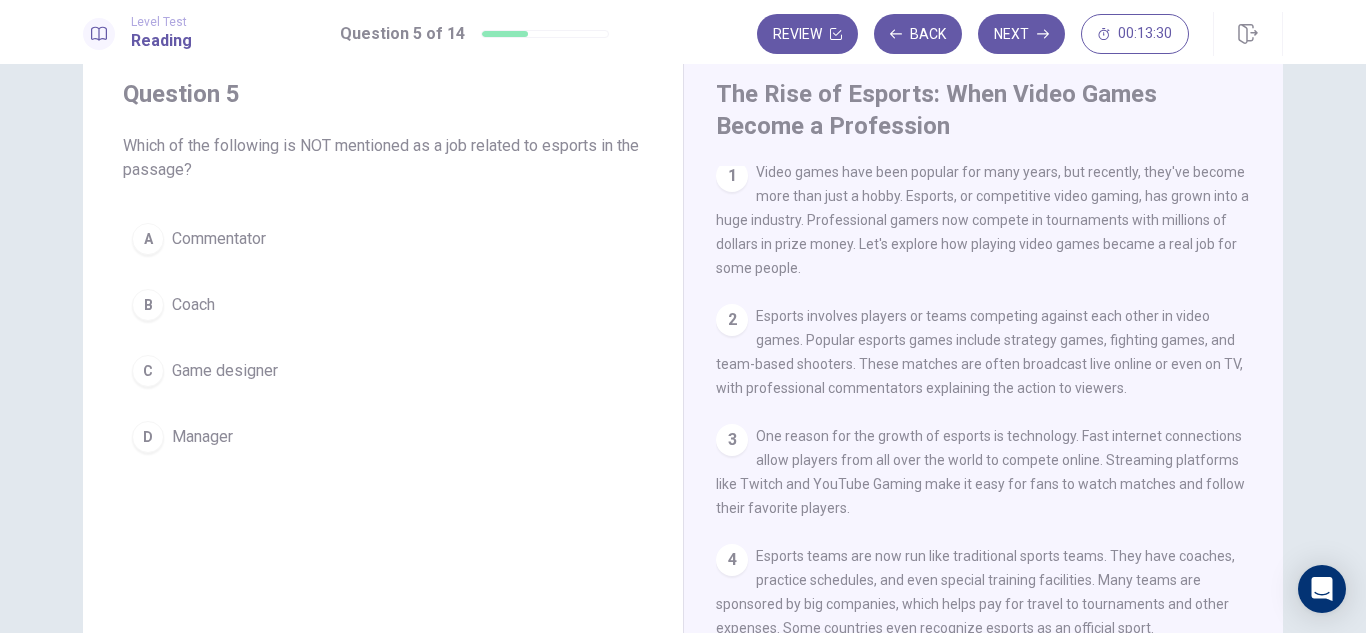 scroll, scrollTop: 134, scrollLeft: 0, axis: vertical 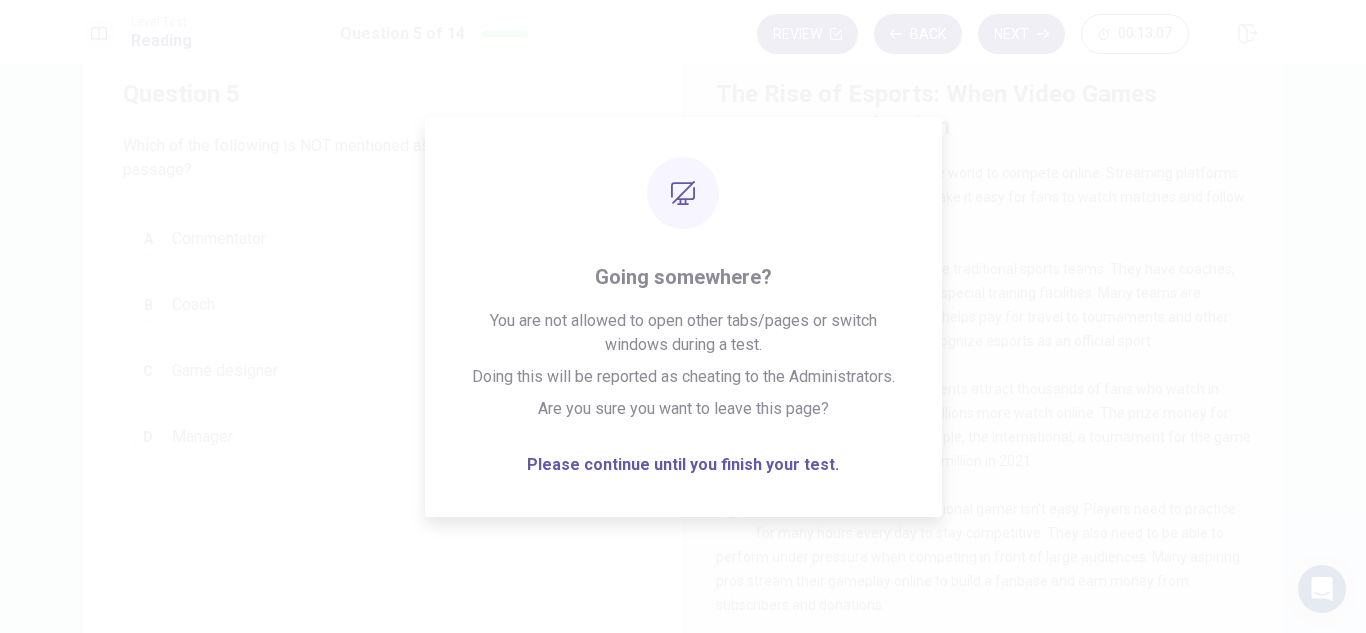 click on "One reason for the growth of esports is technology. Fast internet connections allow players from all over the world to compete online. Streaming platforms like Twitch and YouTube Gaming make it easy for fans to watch matches and follow their favorite players." at bounding box center (980, 185) 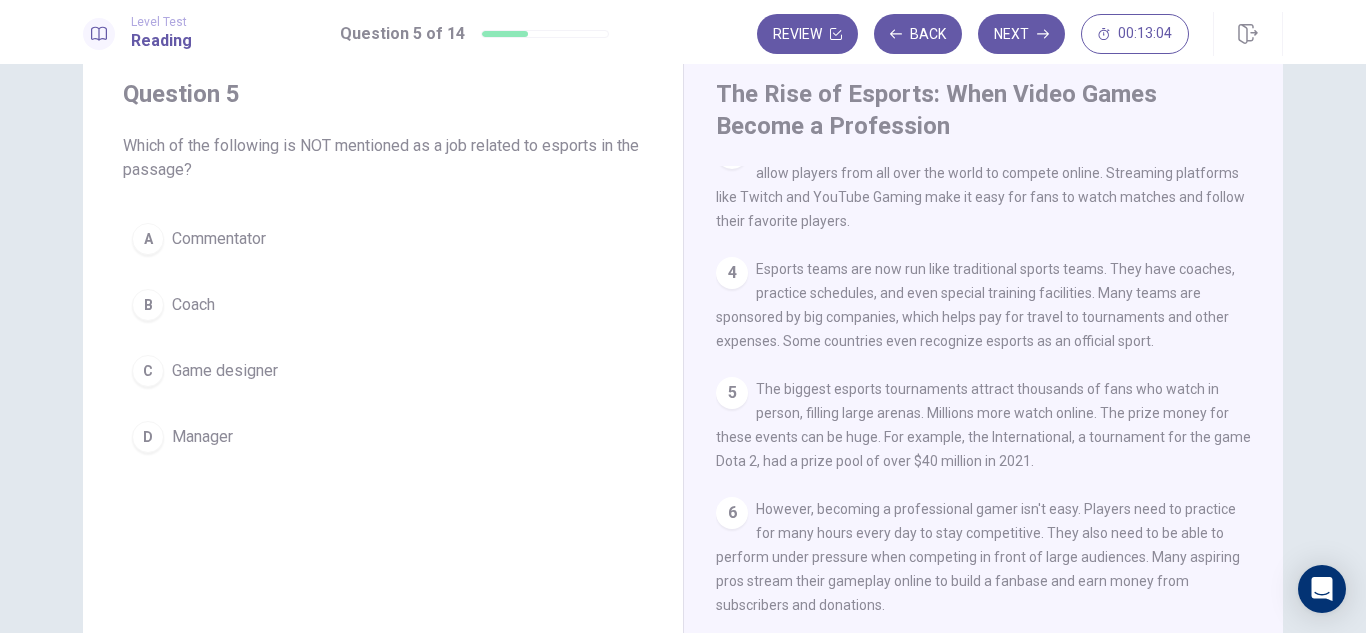 scroll, scrollTop: 333, scrollLeft: 0, axis: vertical 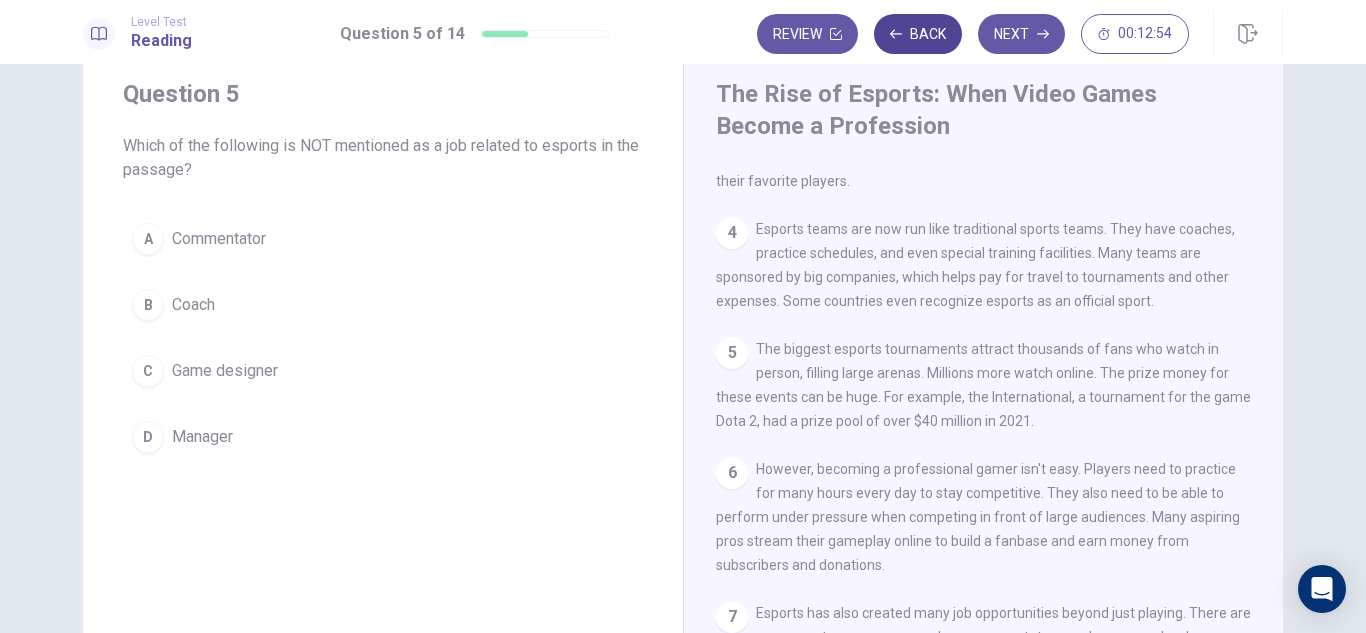 click on "Back" at bounding box center [918, 34] 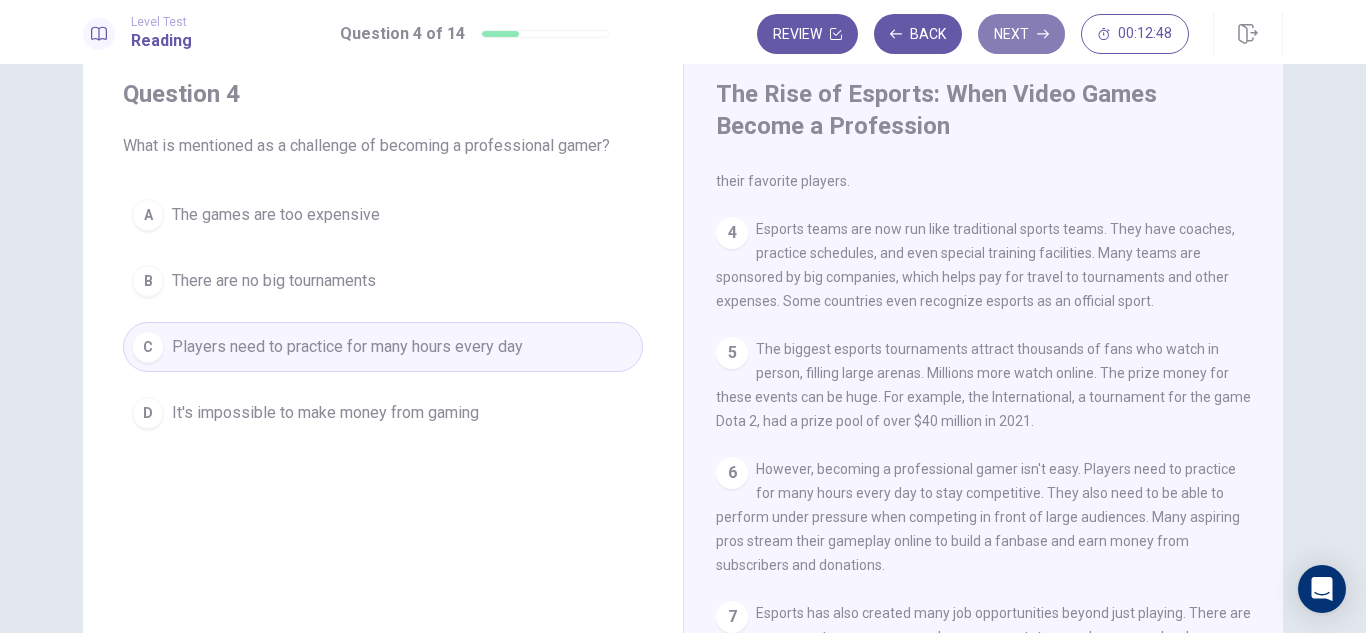 click on "Next" at bounding box center [1021, 34] 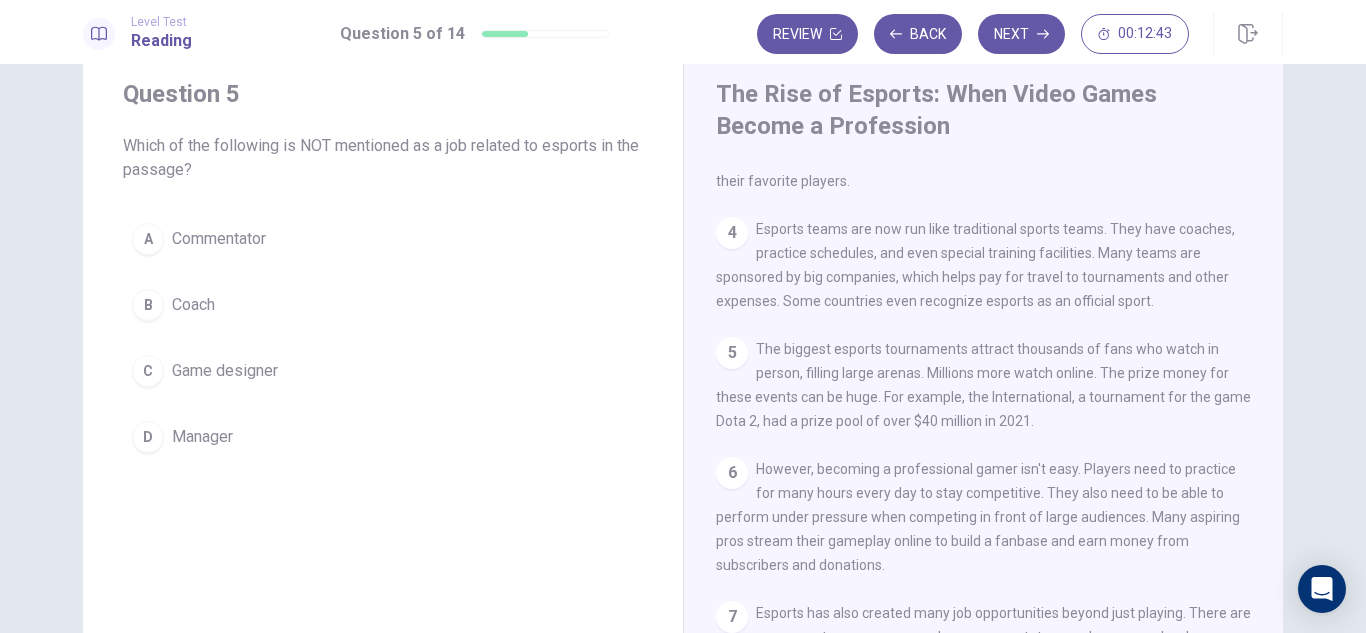 click on "Game designer" at bounding box center [225, 371] 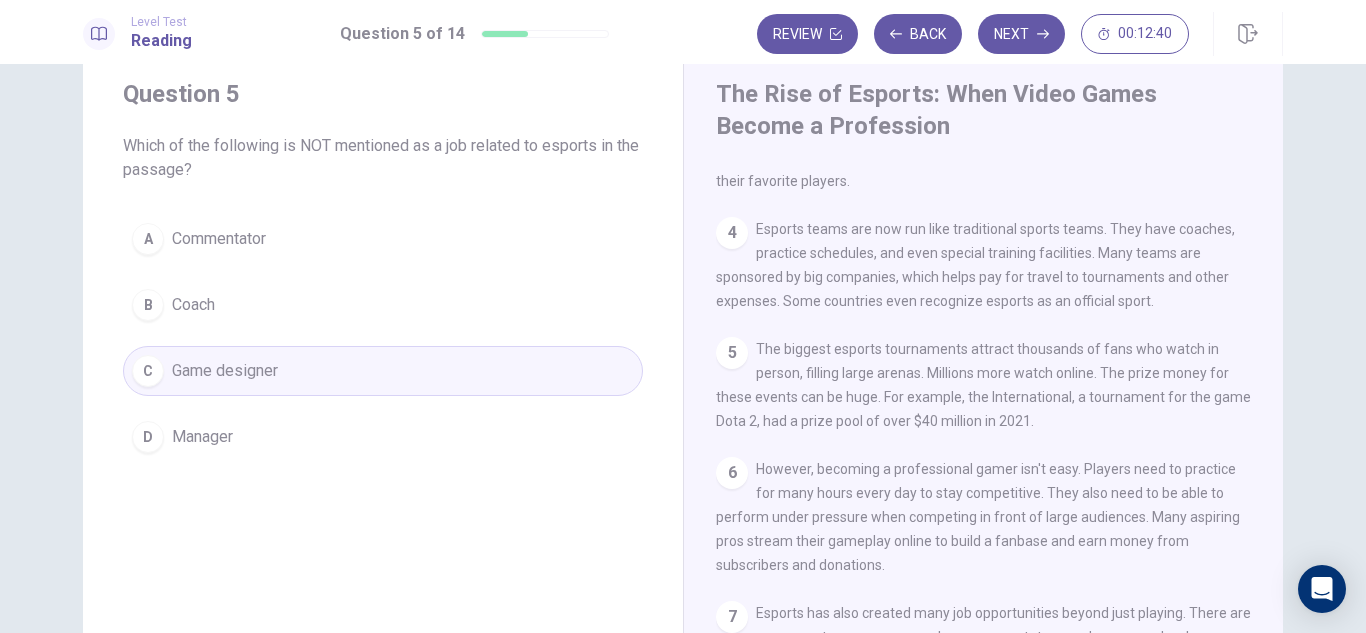 click on "Next" at bounding box center (1021, 34) 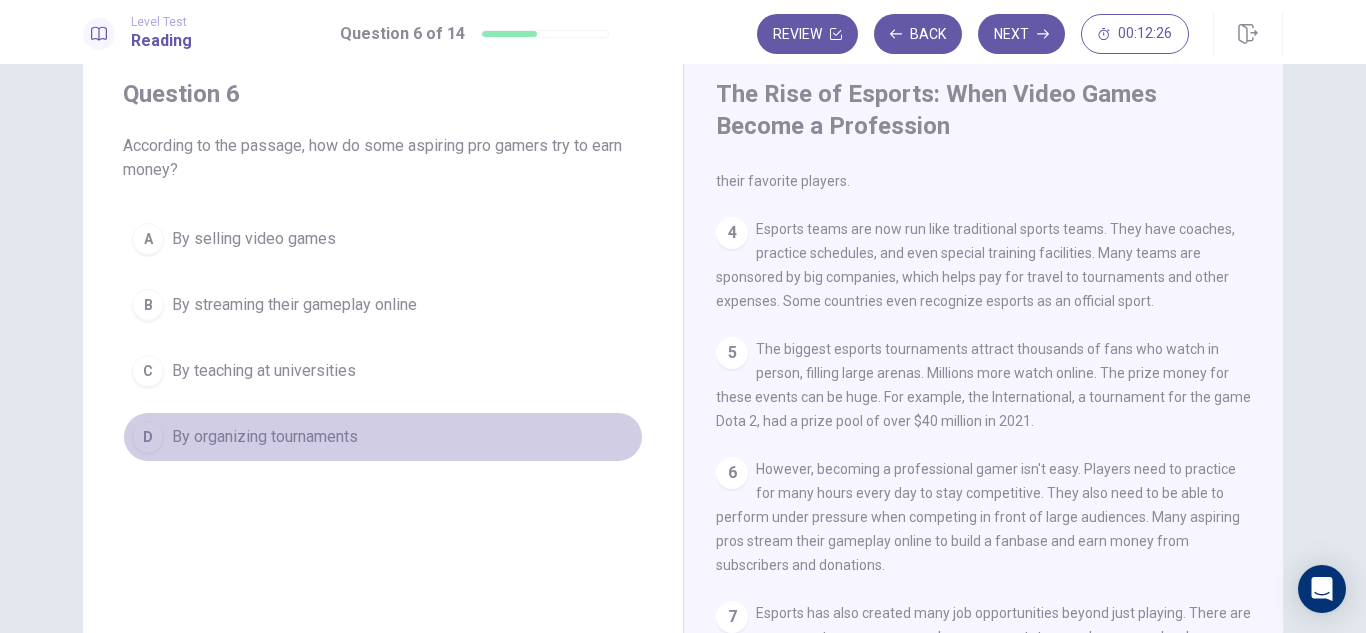 click on "By organizing tournaments" at bounding box center [265, 437] 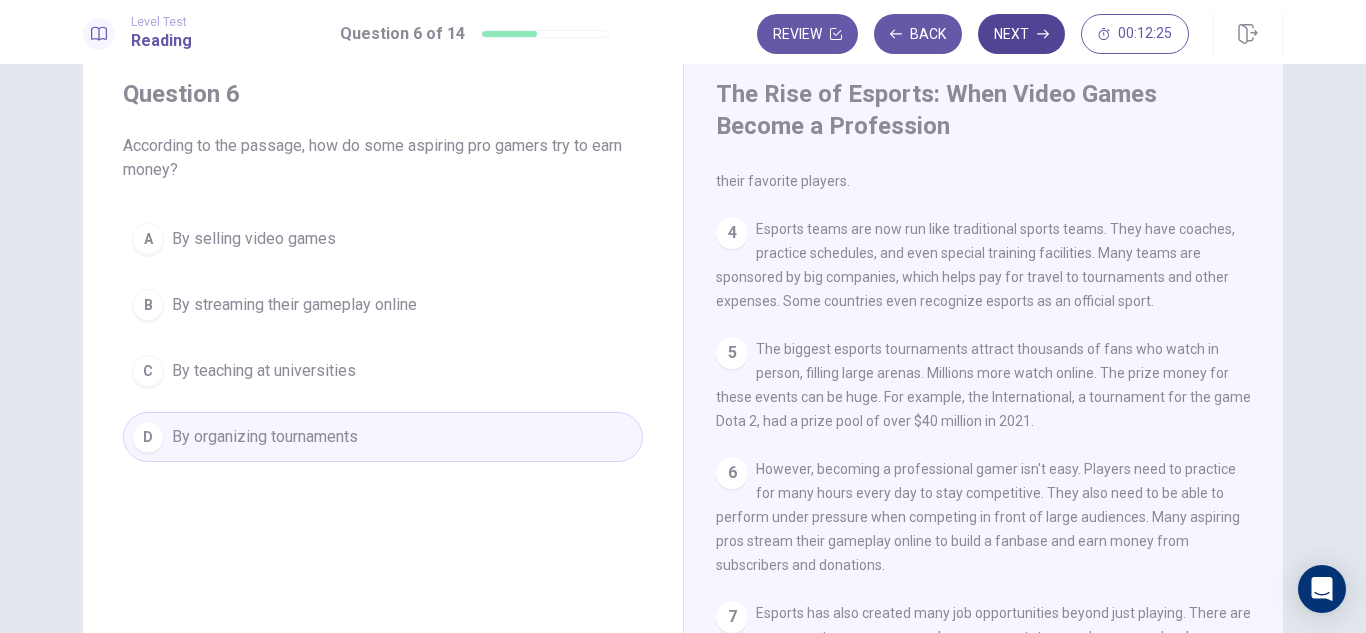 click on "Next" at bounding box center [1021, 34] 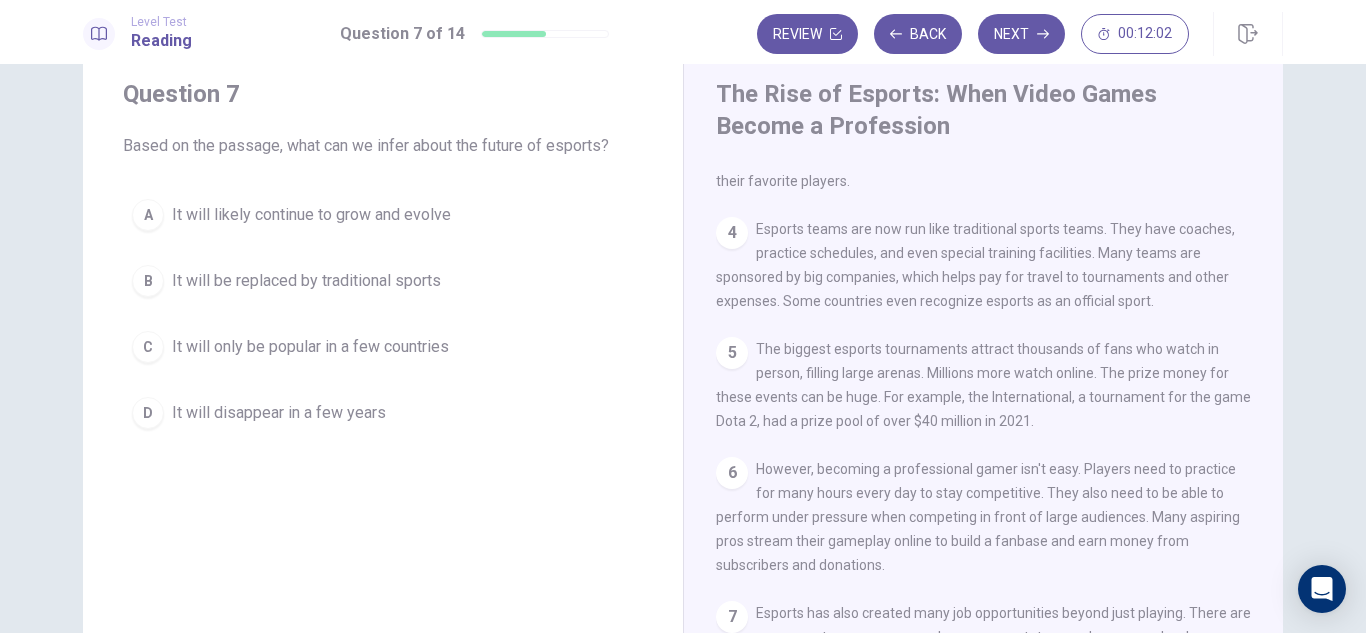 click on "A" at bounding box center (148, 215) 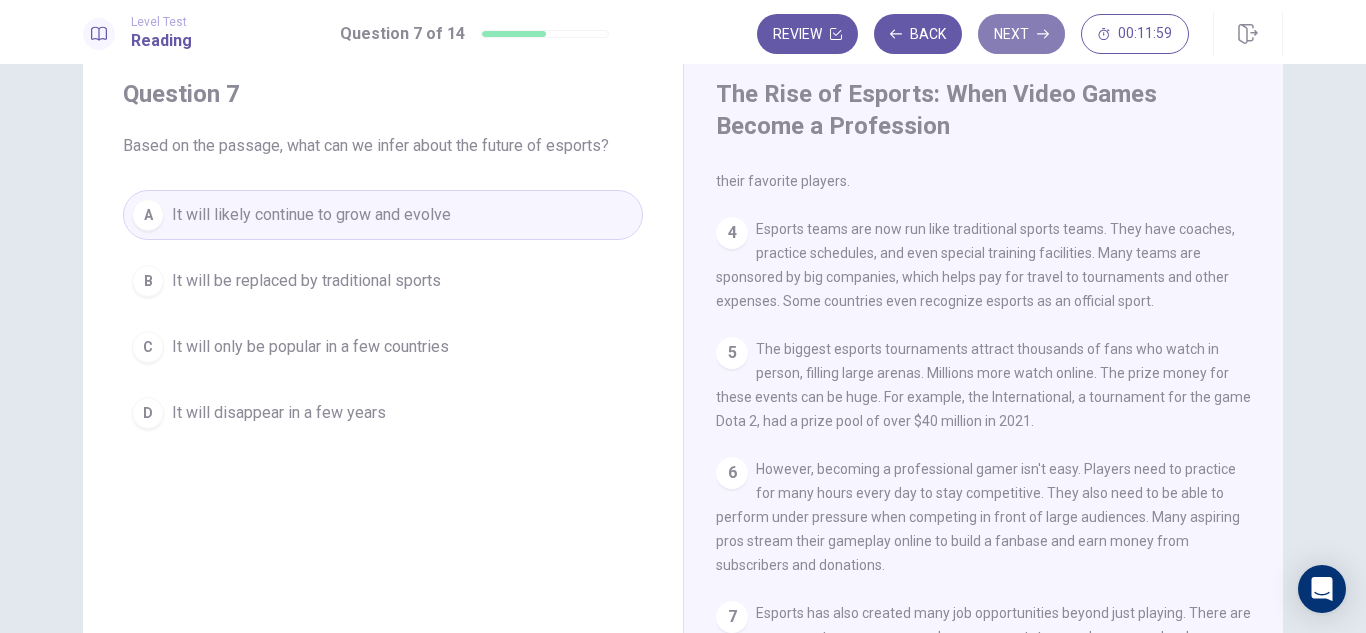 click on "Next" at bounding box center [1021, 34] 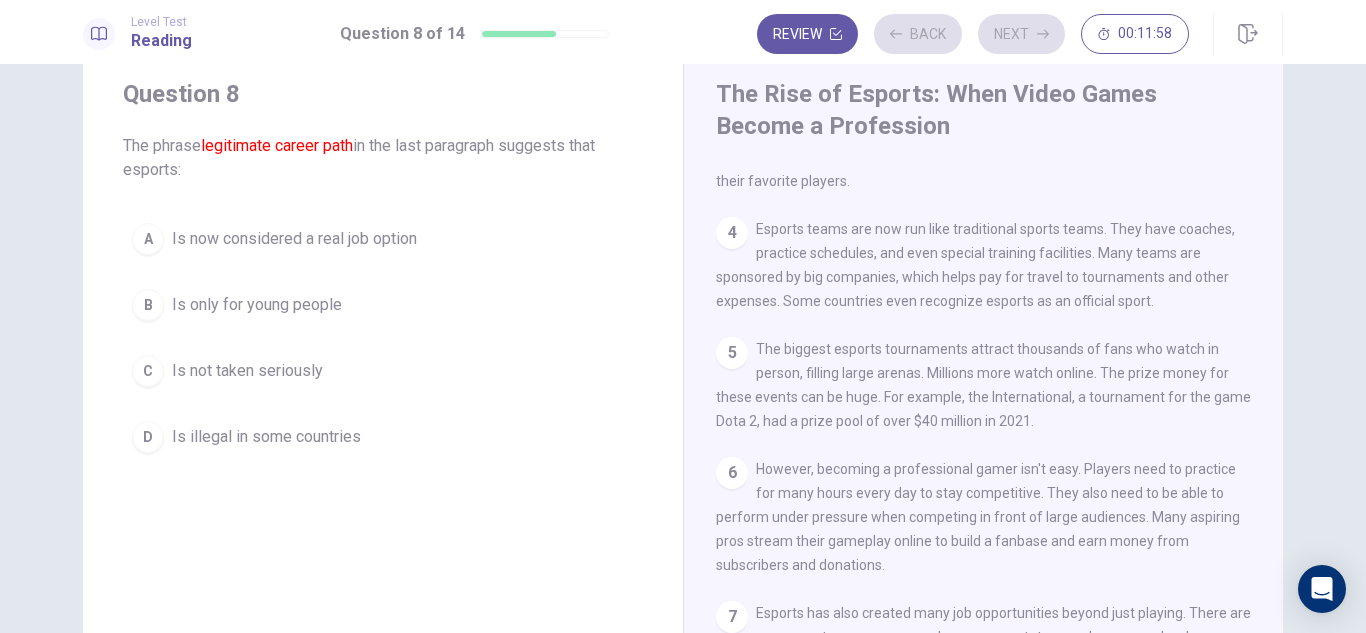 scroll, scrollTop: 467, scrollLeft: 0, axis: vertical 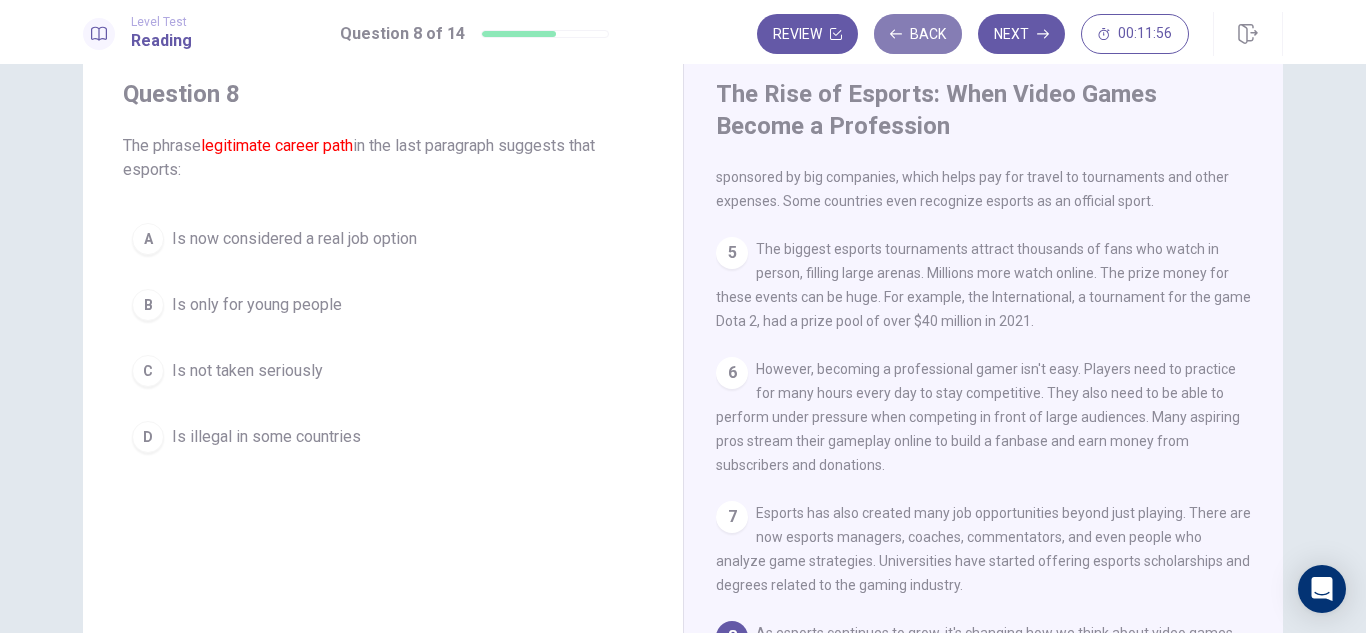 click on "Back" at bounding box center [918, 34] 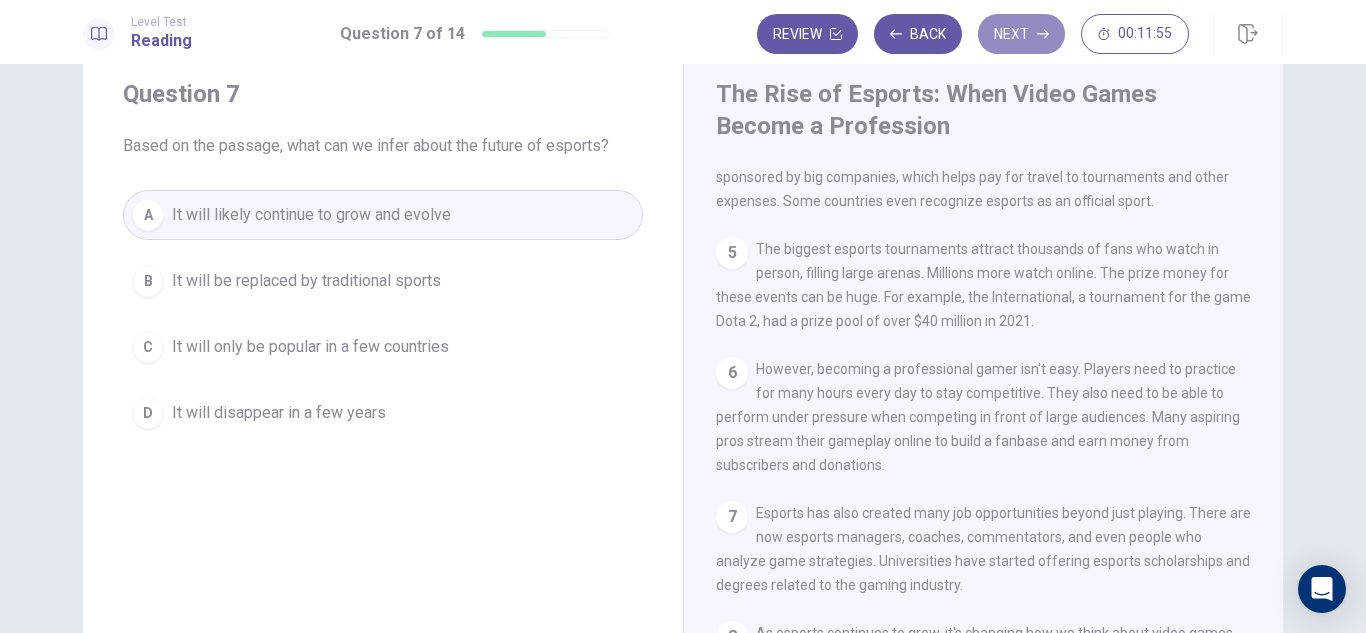 click on "Next" at bounding box center [1021, 34] 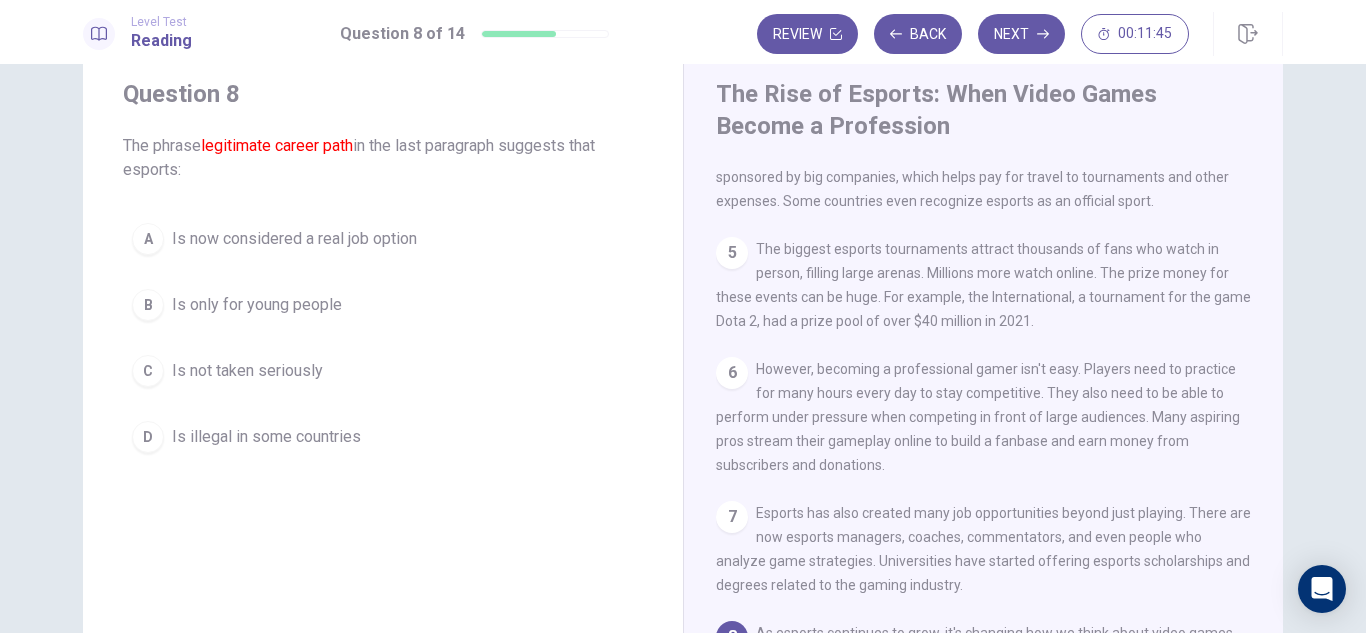 scroll, scrollTop: 467, scrollLeft: 0, axis: vertical 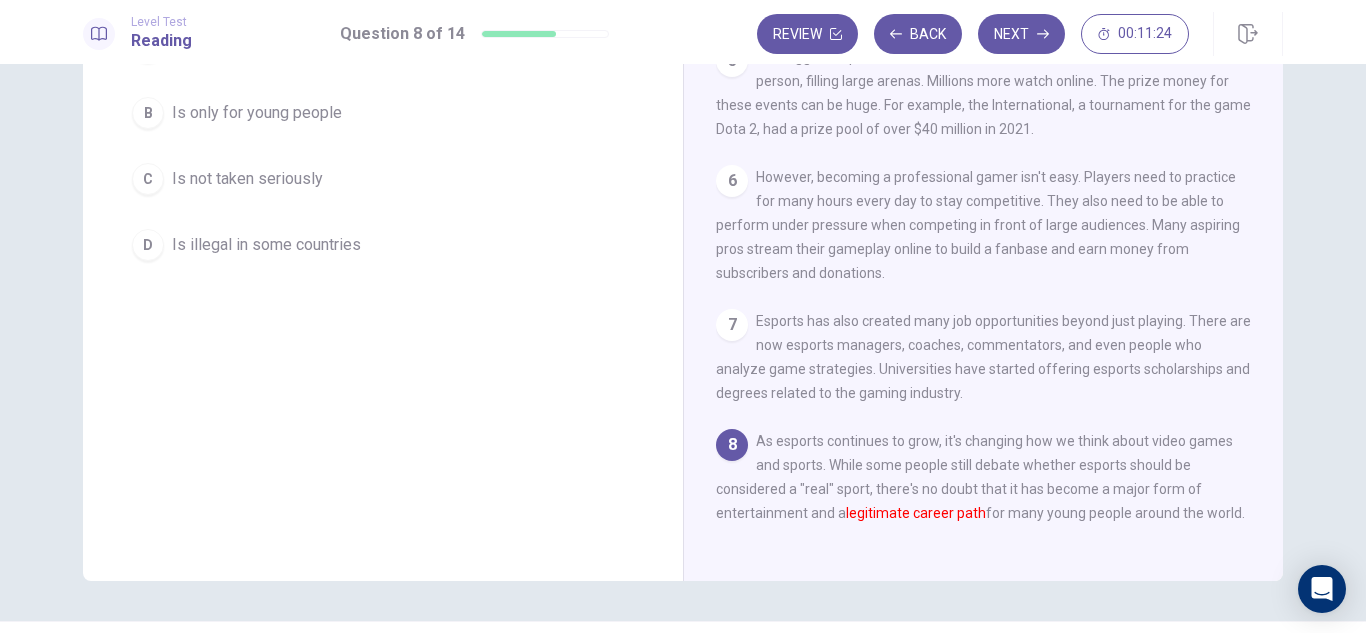 click on "As esports continues to grow, it's changing how we think about video games and sports. While some people still debate whether esports should be considered a "real" sport, there's no doubt that it has become a major form of entertainment and a  legitimate career path  for many young people around the world." at bounding box center (980, 477) 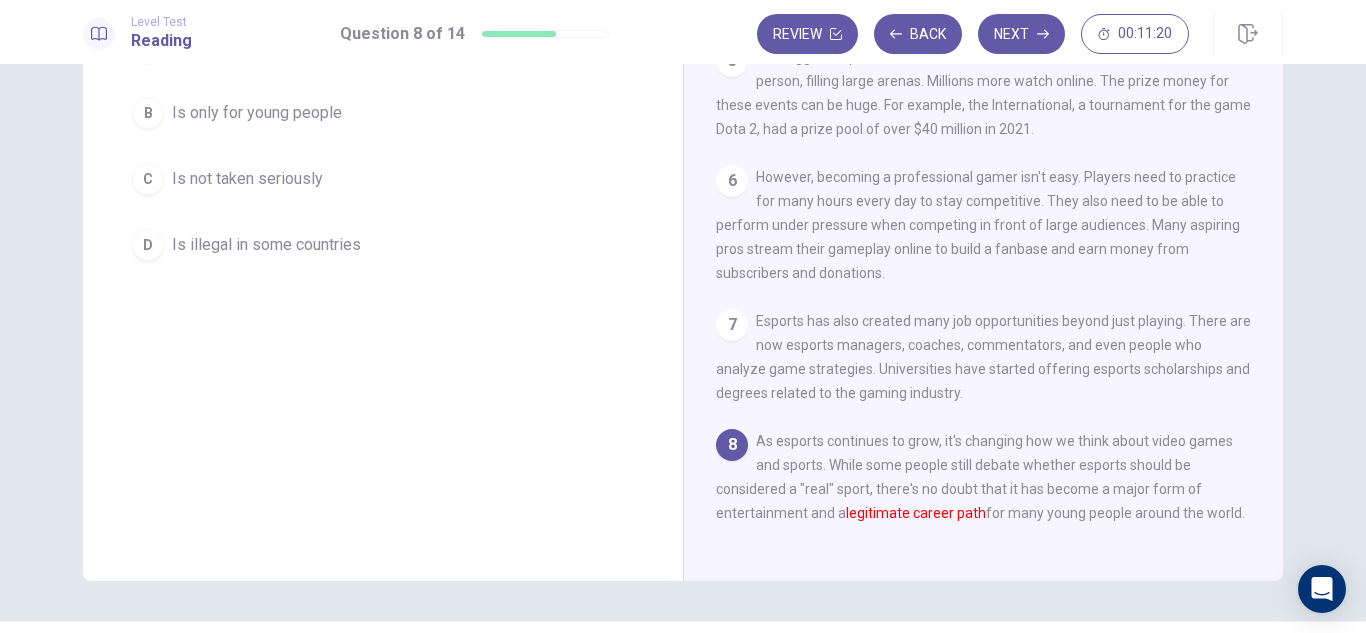 drag, startPoint x: 839, startPoint y: 517, endPoint x: 951, endPoint y: 514, distance: 112.04017 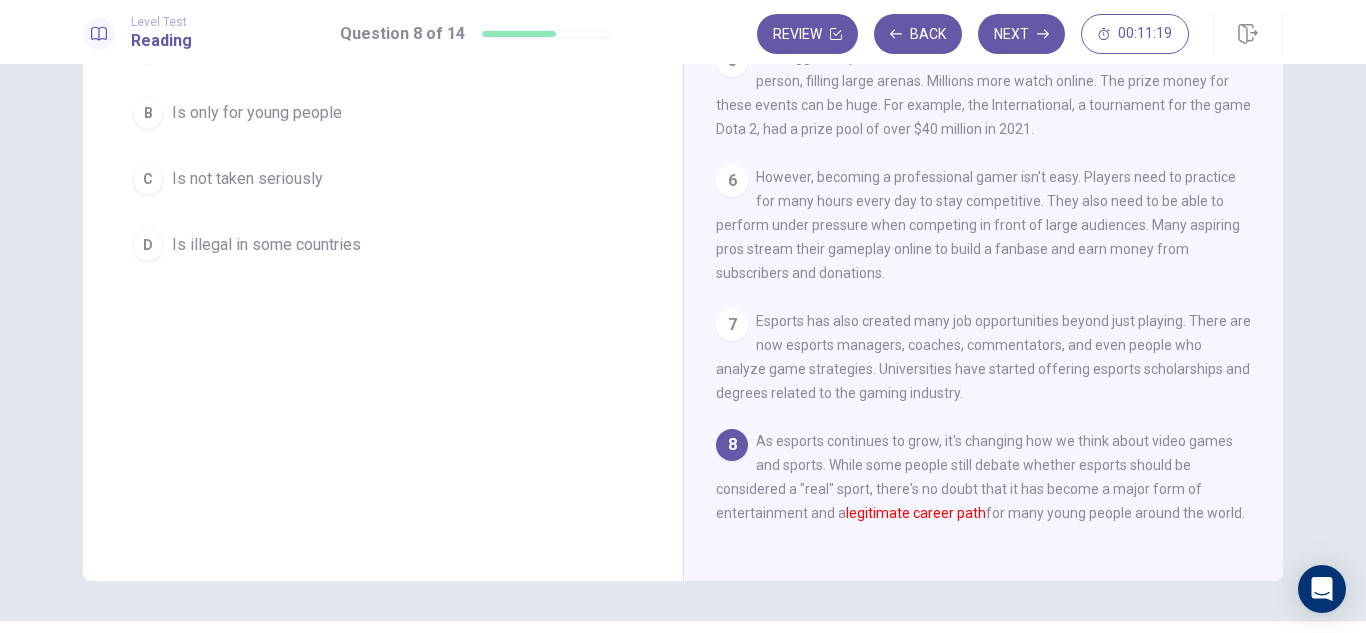 drag, startPoint x: 976, startPoint y: 515, endPoint x: 846, endPoint y: 526, distance: 130.46455 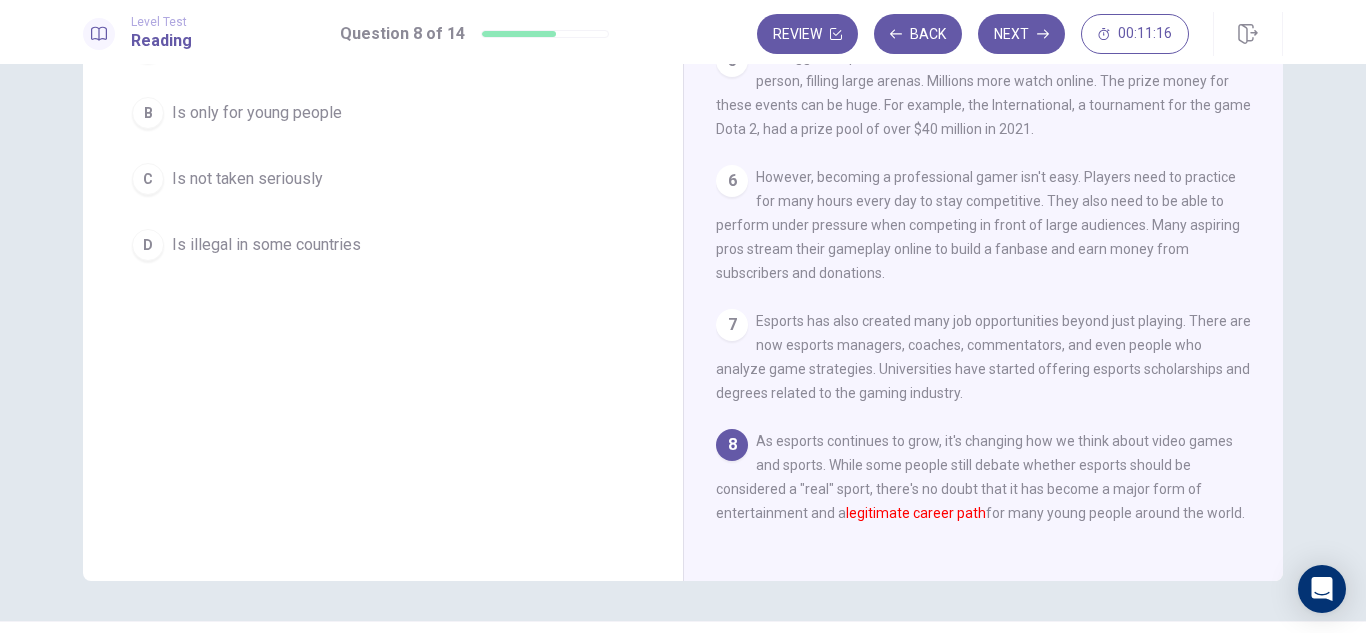 scroll, scrollTop: 248, scrollLeft: 0, axis: vertical 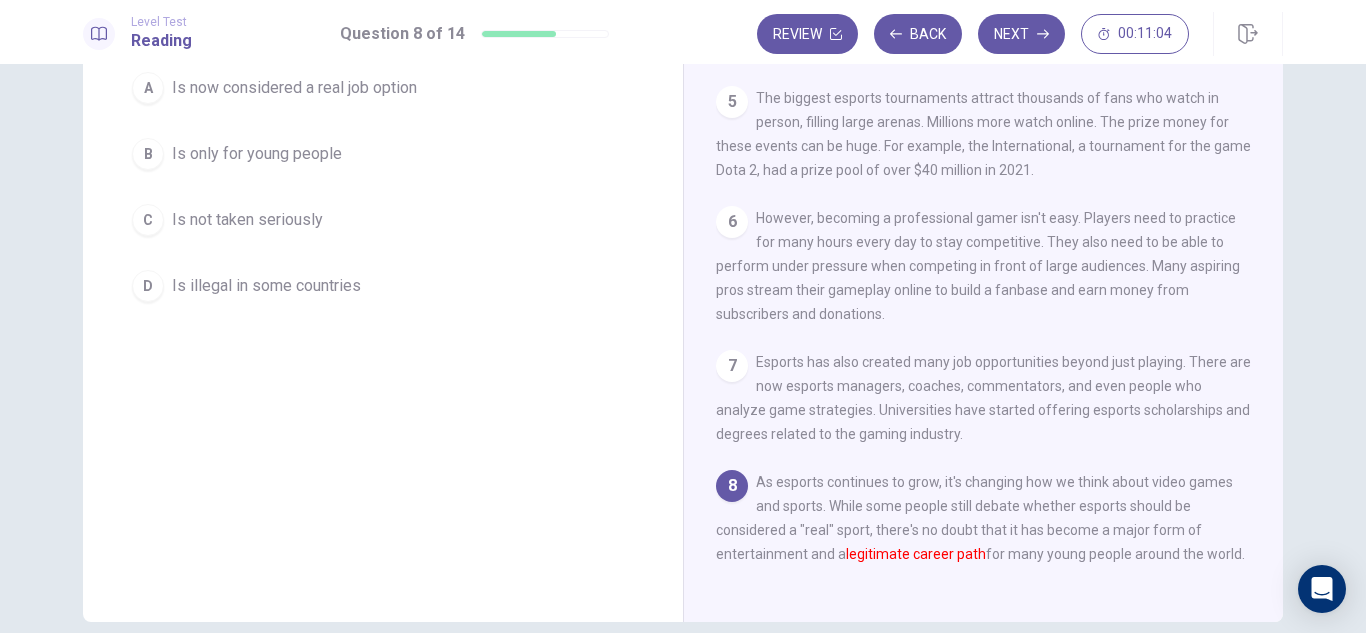 click on "A" at bounding box center [148, 88] 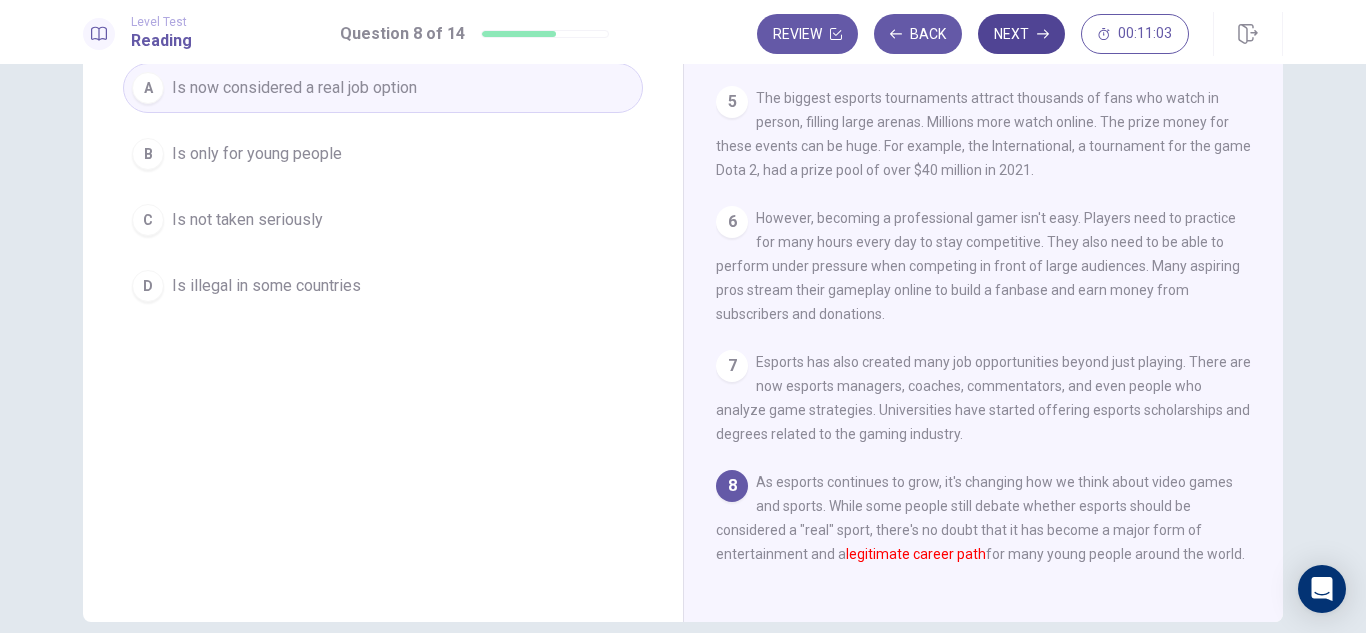 click on "Next" at bounding box center [1021, 34] 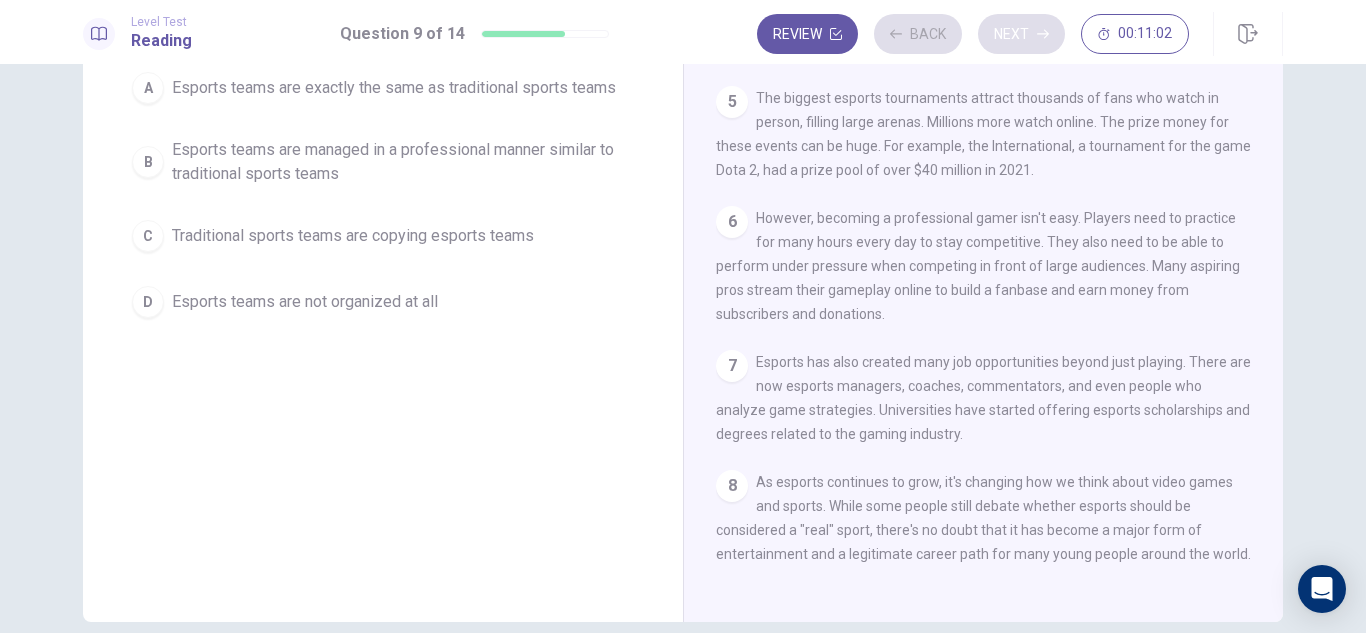 scroll, scrollTop: 397, scrollLeft: 0, axis: vertical 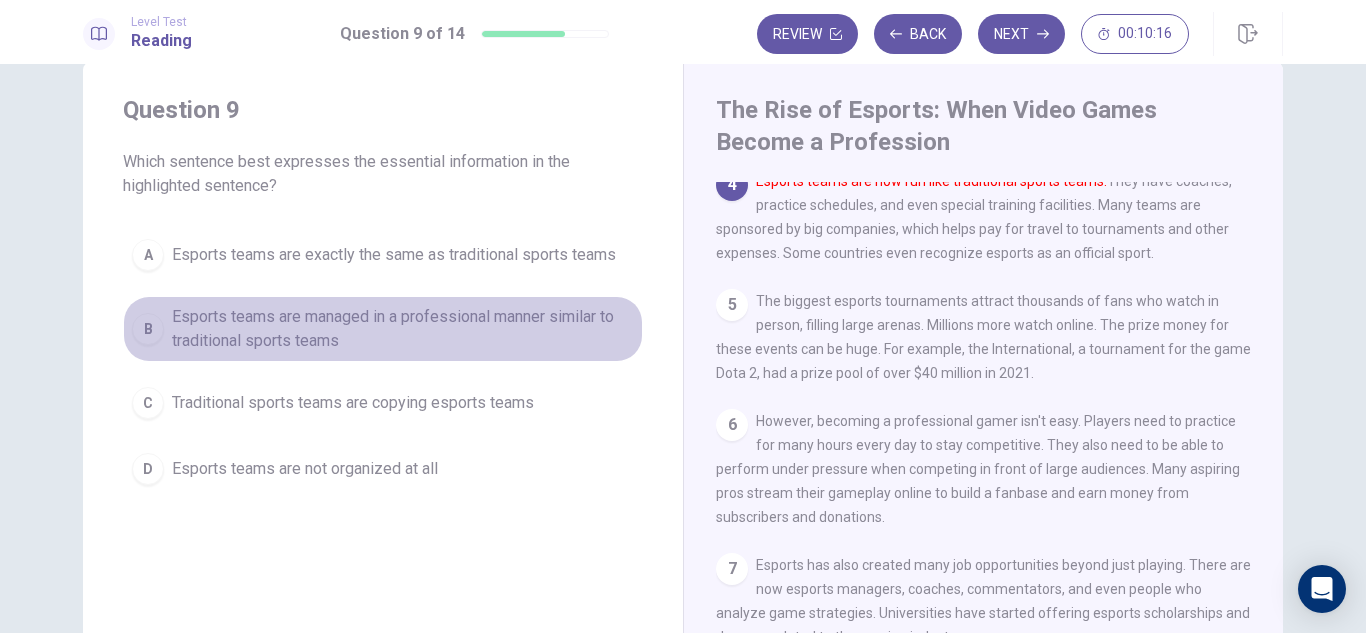 click on "B Esports teams are managed in a professional manner similar to traditional sports teams" at bounding box center (383, 329) 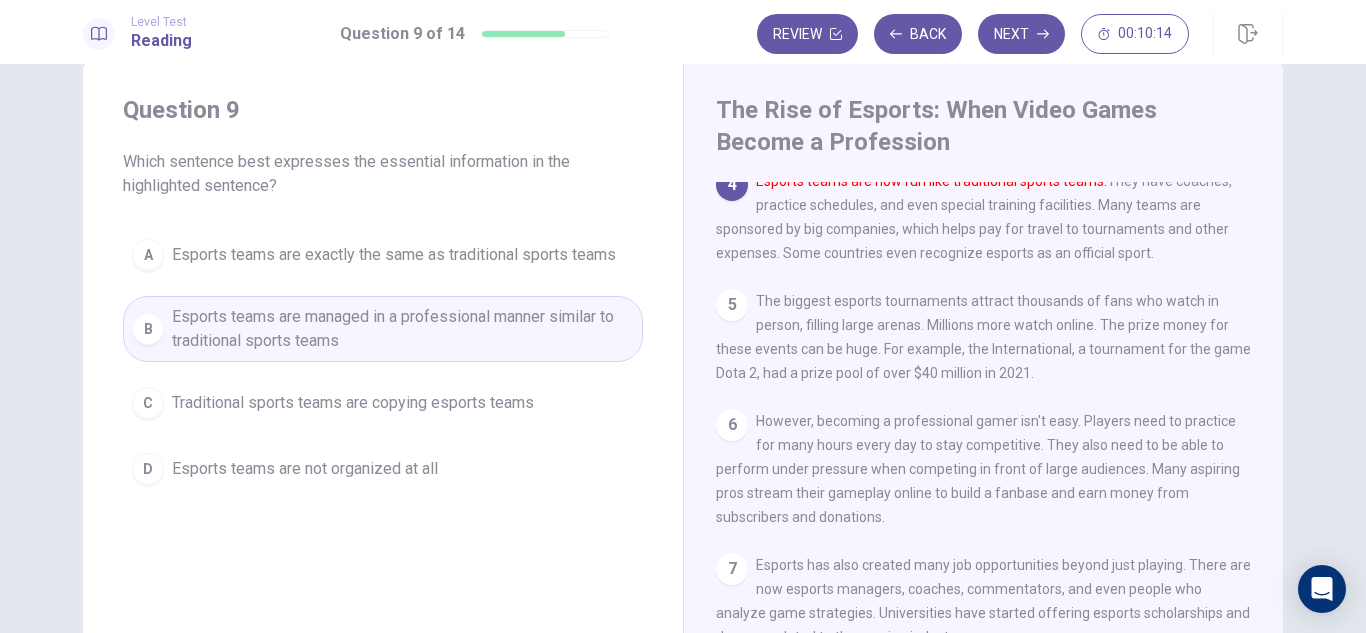 click on "B Esports teams are managed in a professional manner similar to traditional sports teams" at bounding box center (383, 329) 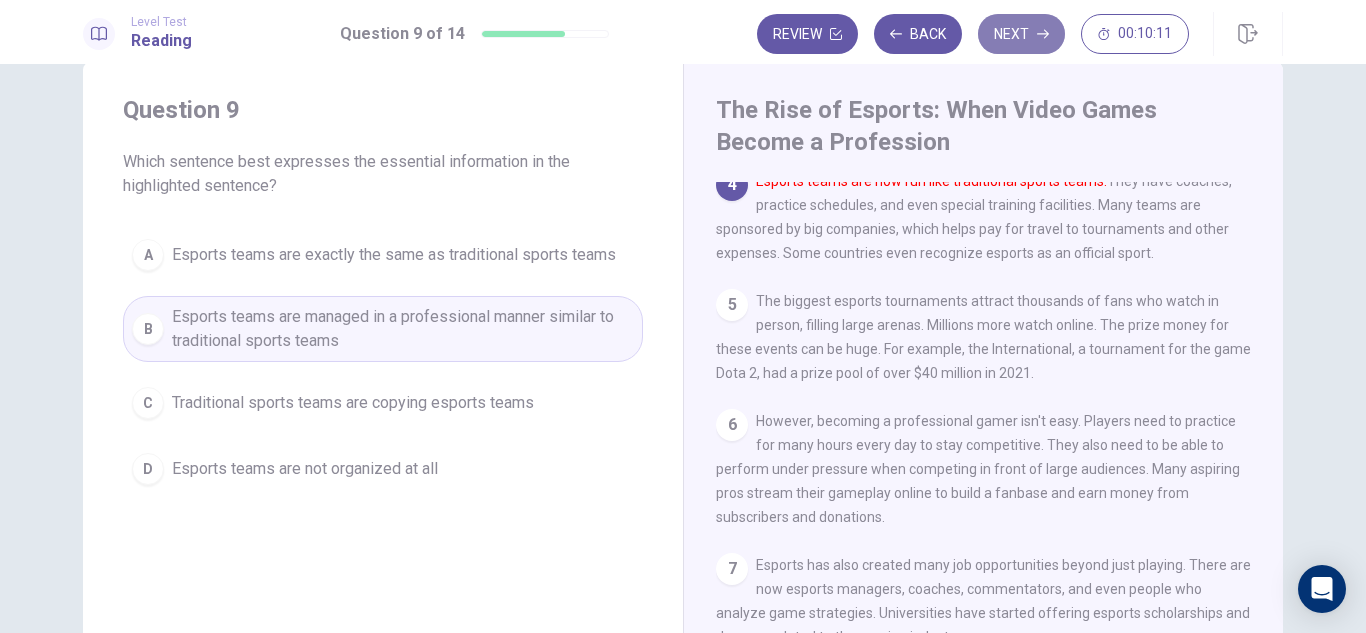 click on "Next" at bounding box center (1021, 34) 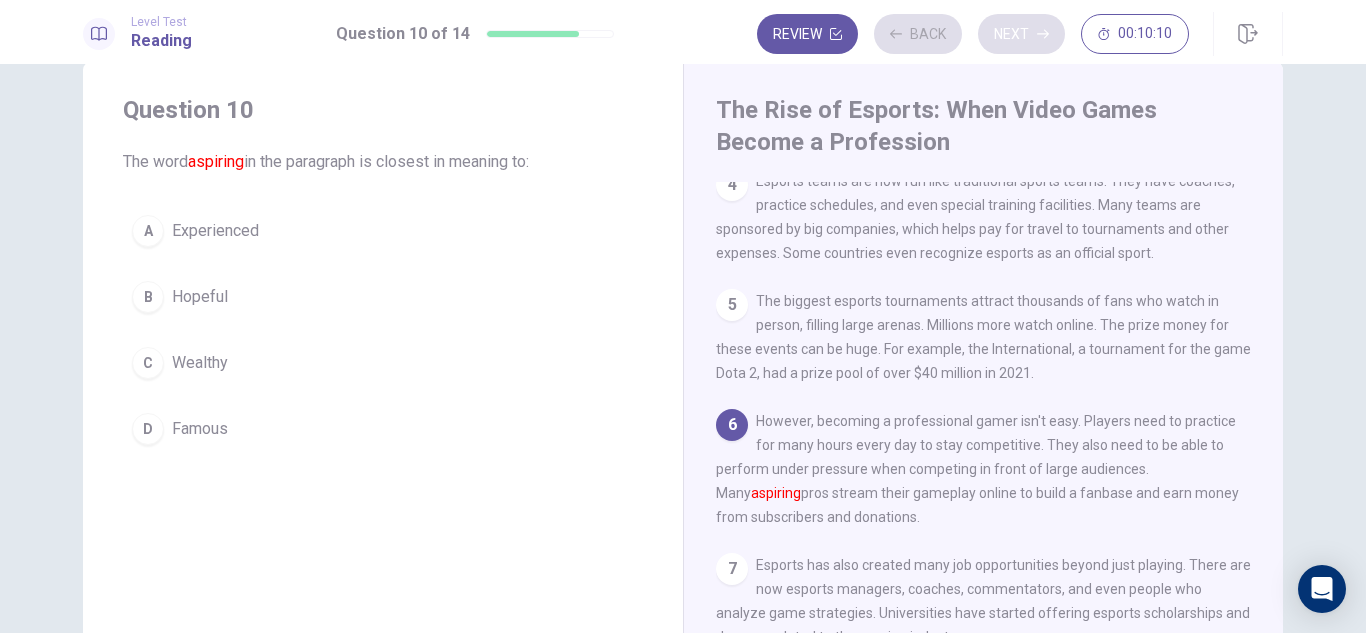 scroll, scrollTop: 395, scrollLeft: 0, axis: vertical 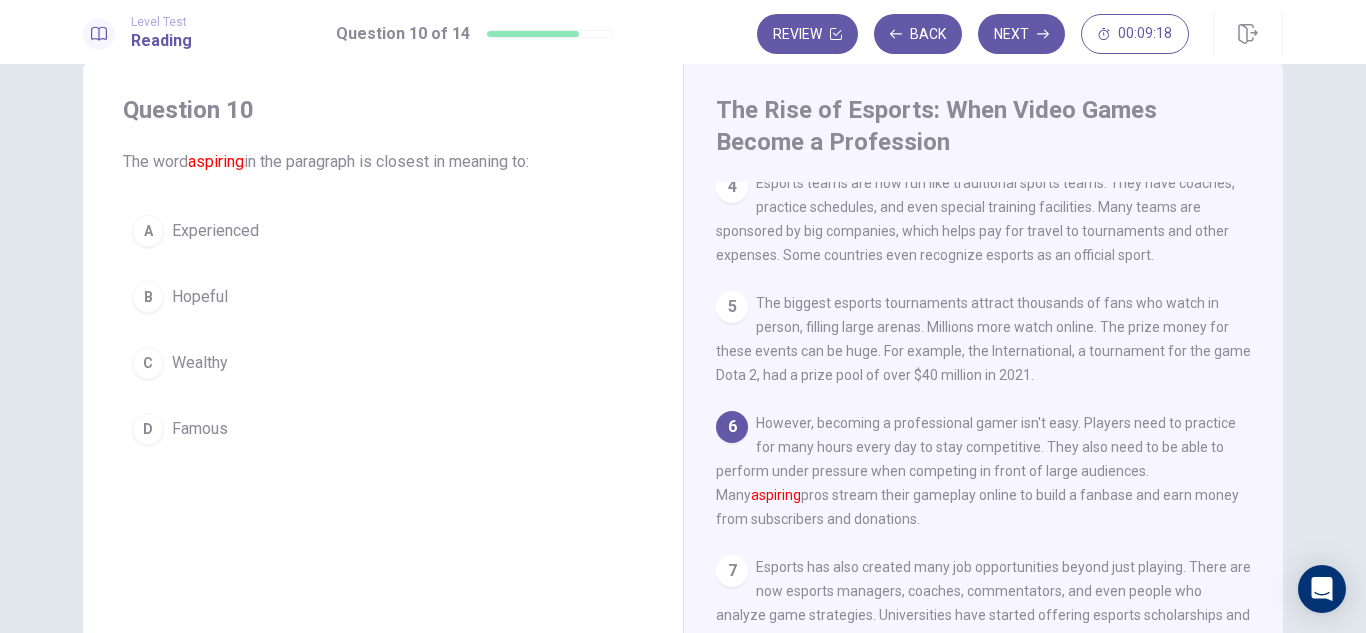click on "The biggest esports tournaments attract thousands of fans who watch in person, filling large arenas. Millions more watch online. The prize money for these events can be huge. For example, the International, a tournament for the game Dota 2, had a prize pool of over $40 million in 2021." at bounding box center (983, 339) 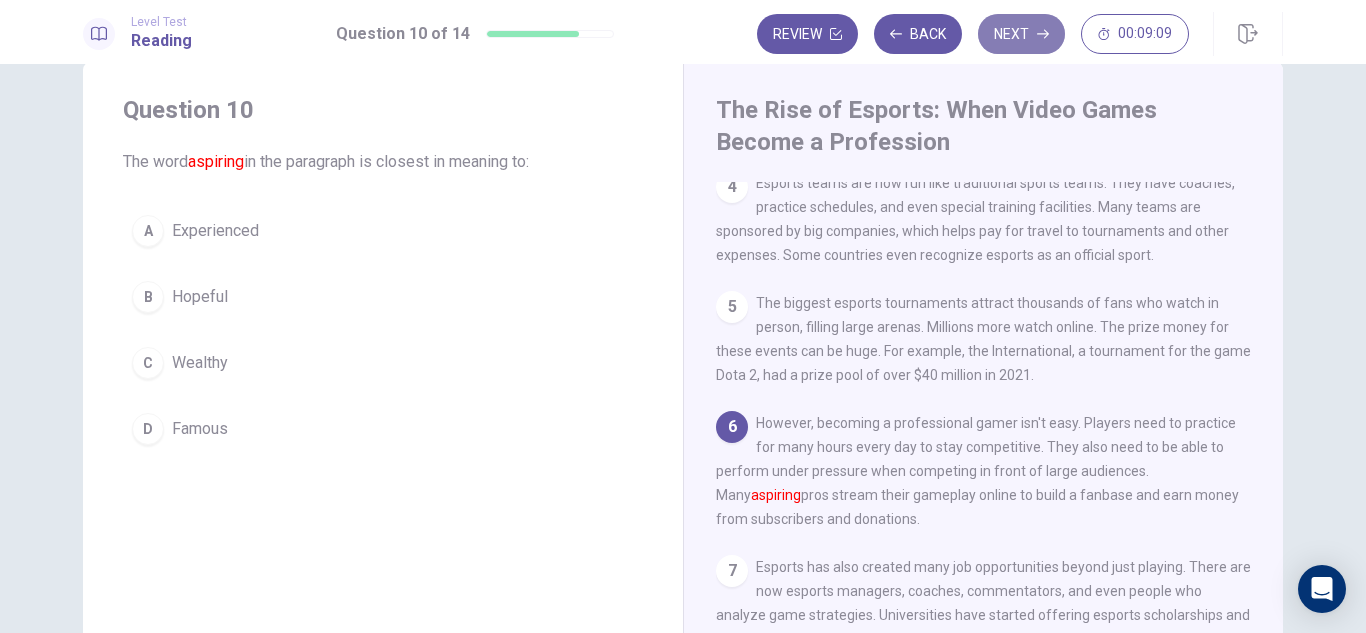 click on "Next" at bounding box center [1021, 34] 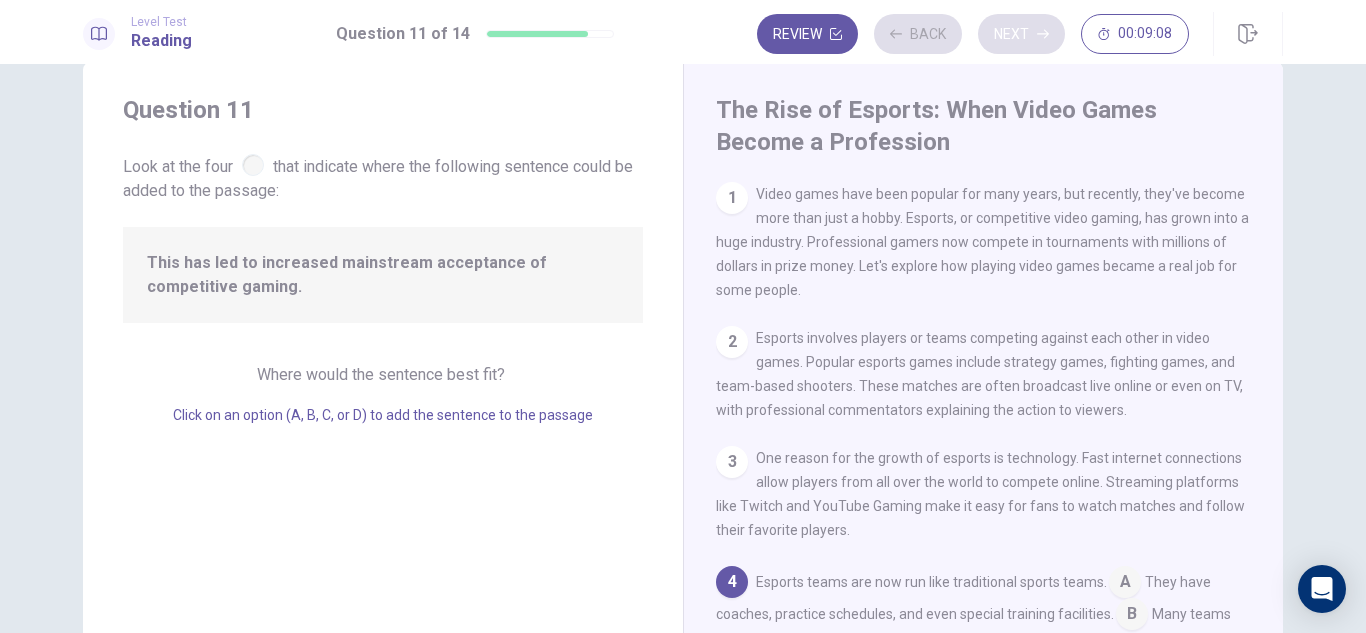 scroll, scrollTop: 174, scrollLeft: 0, axis: vertical 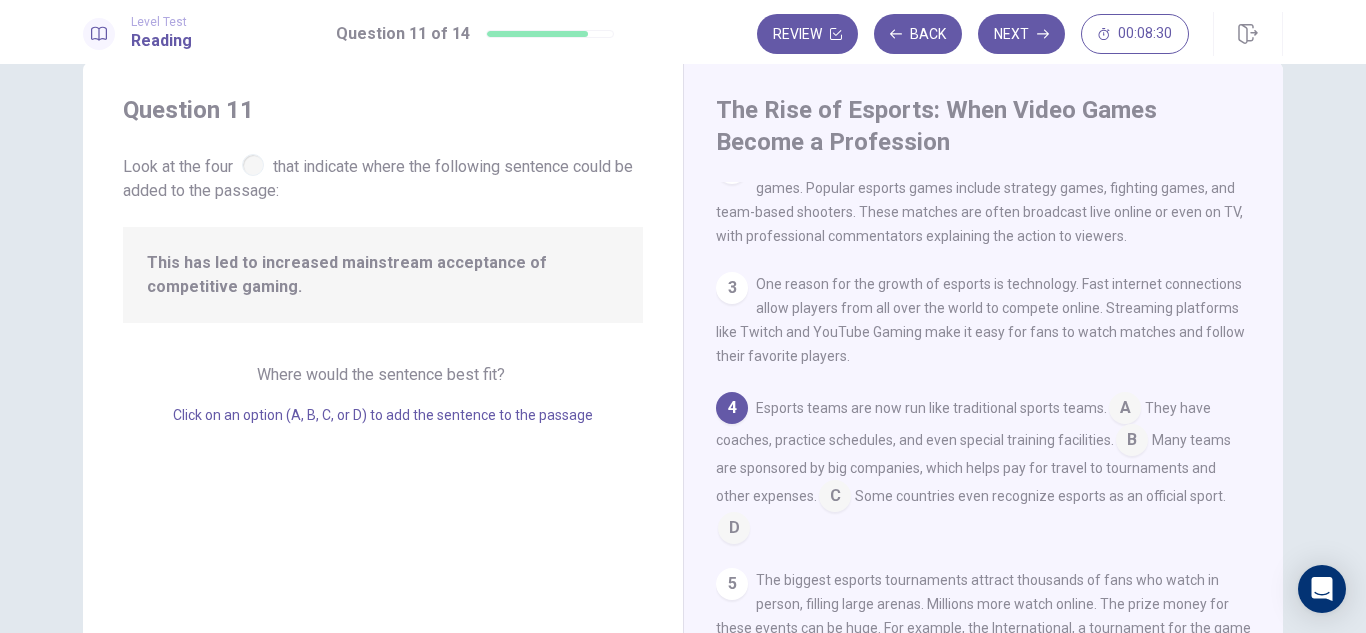 click at bounding box center (835, 498) 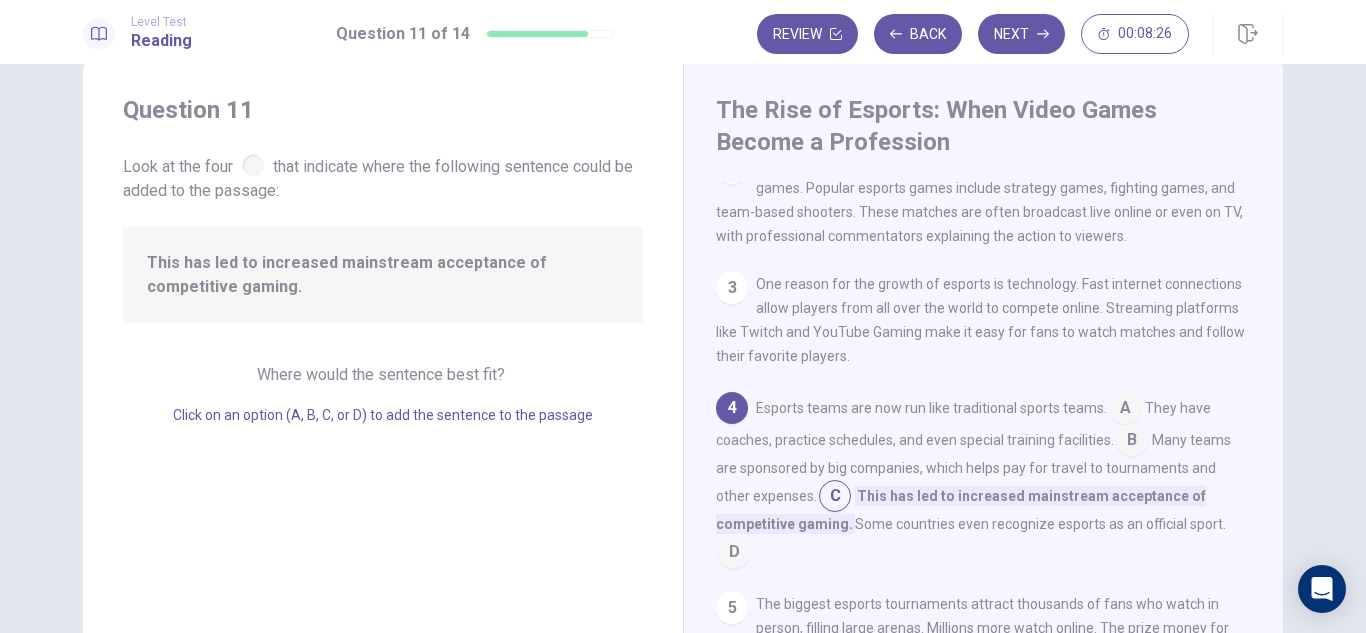 click at bounding box center [1132, 442] 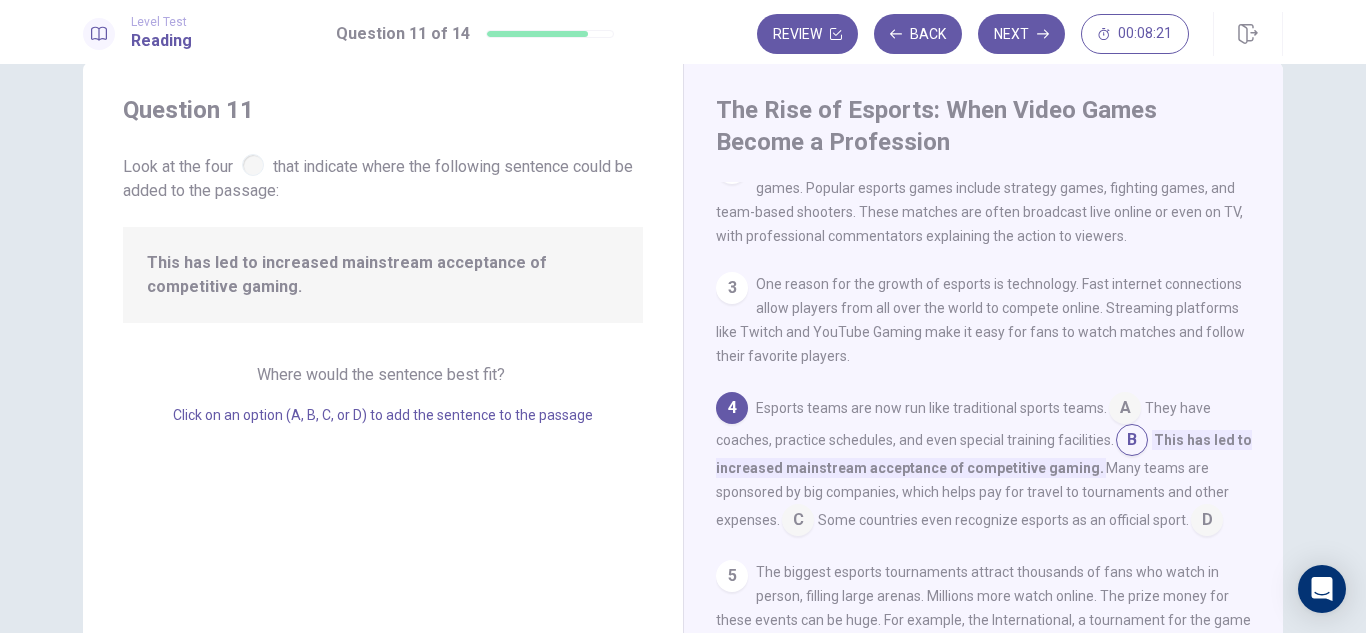 click at bounding box center (1125, 410) 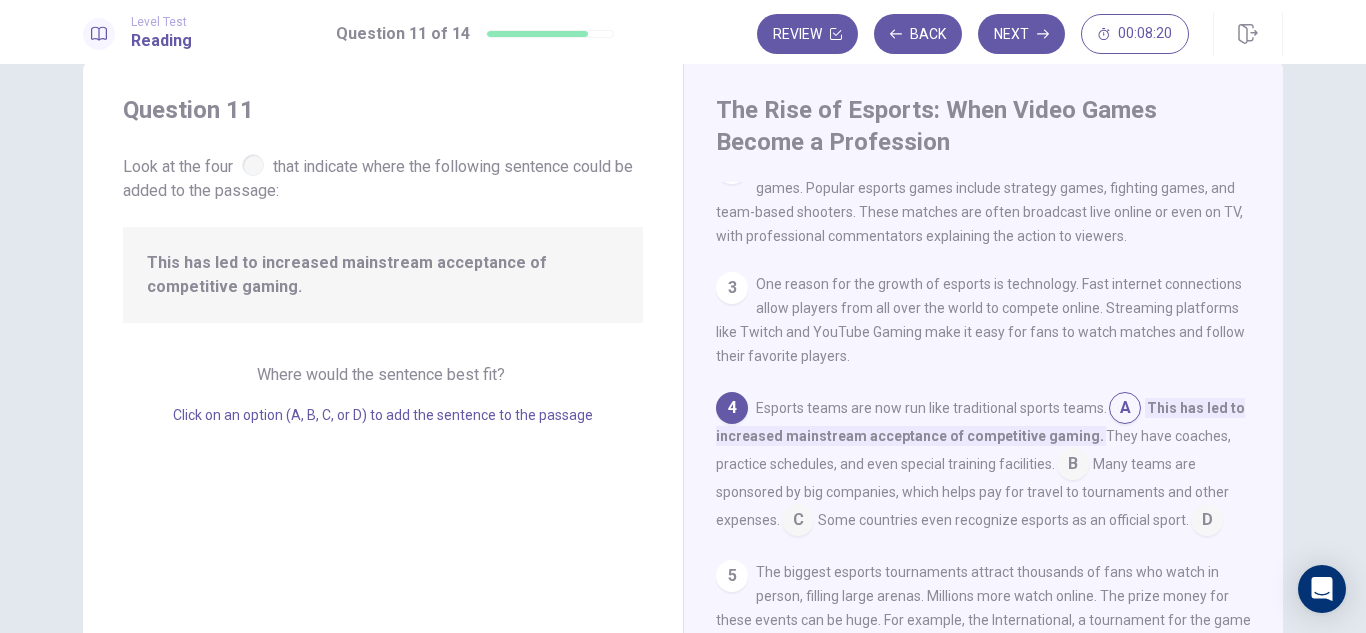click at bounding box center (1125, 410) 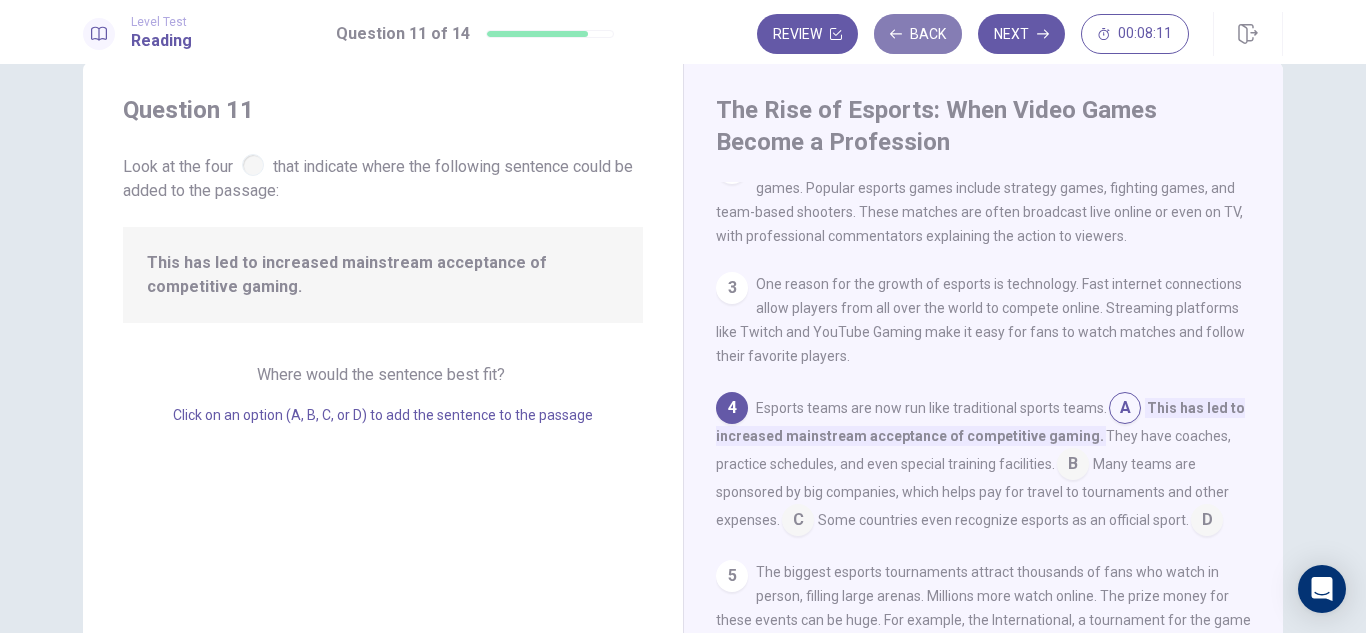 click on "Back" at bounding box center (918, 34) 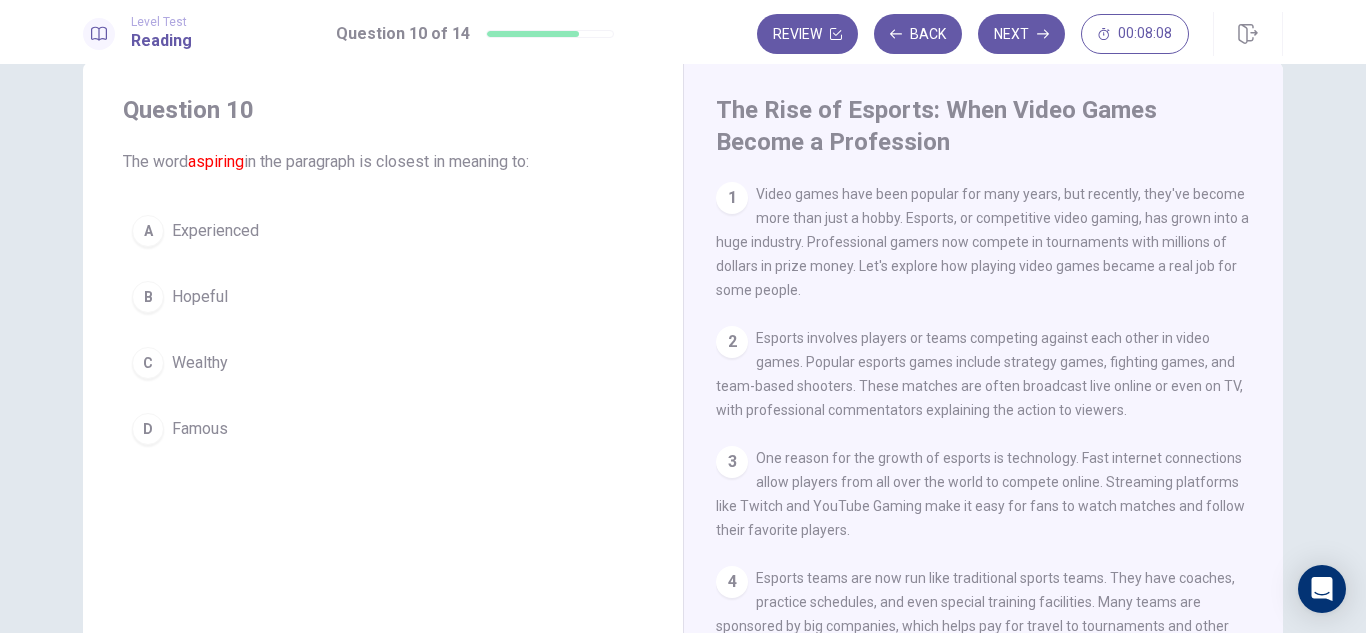 drag, startPoint x: 1260, startPoint y: 377, endPoint x: 1266, endPoint y: 399, distance: 22.803509 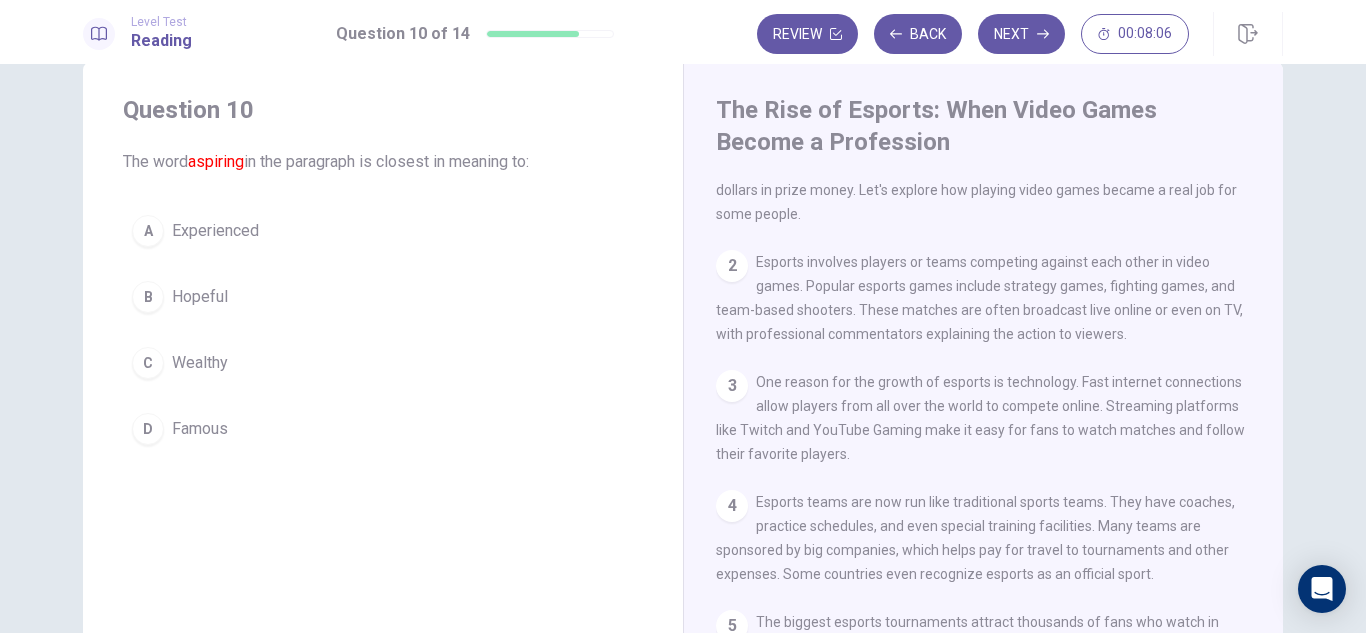 scroll, scrollTop: 87, scrollLeft: 0, axis: vertical 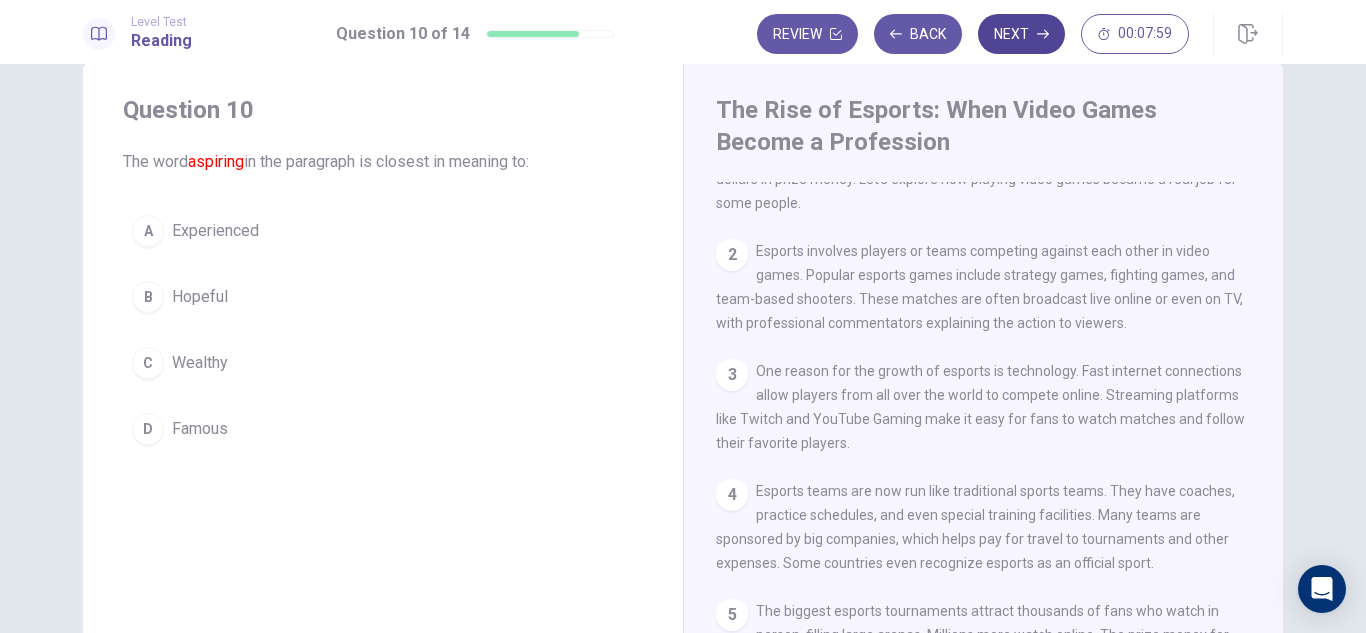click on "Next" at bounding box center [1021, 34] 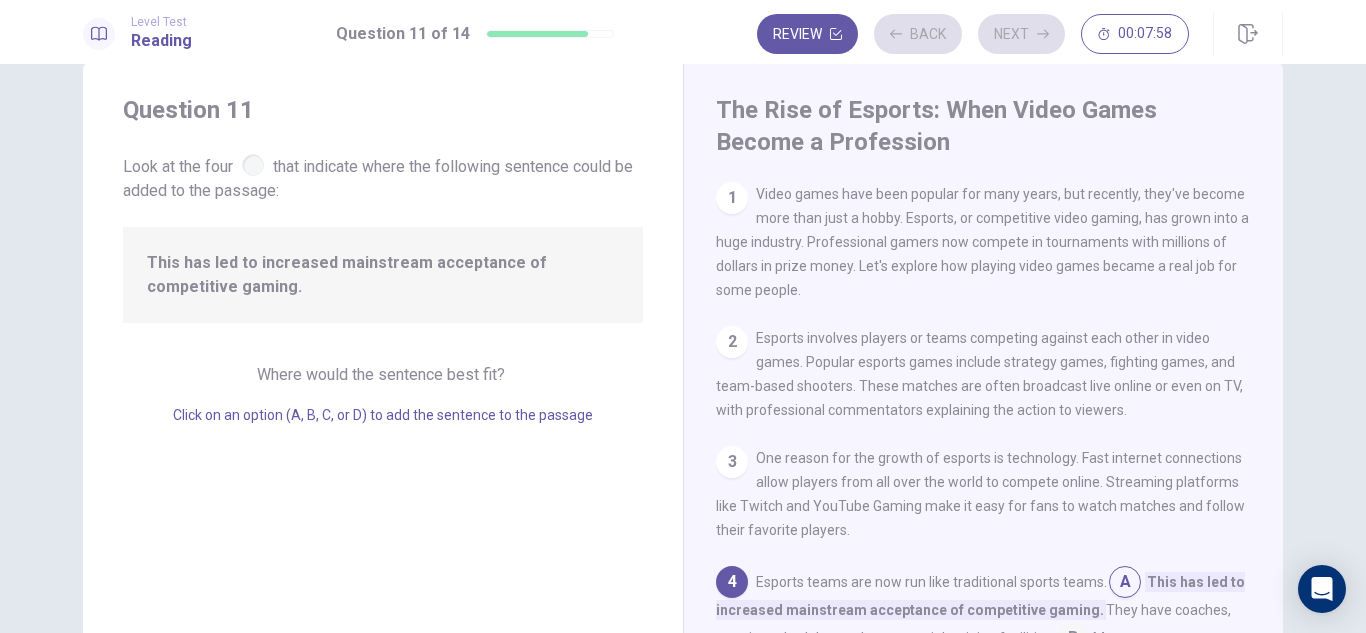 scroll, scrollTop: 166, scrollLeft: 0, axis: vertical 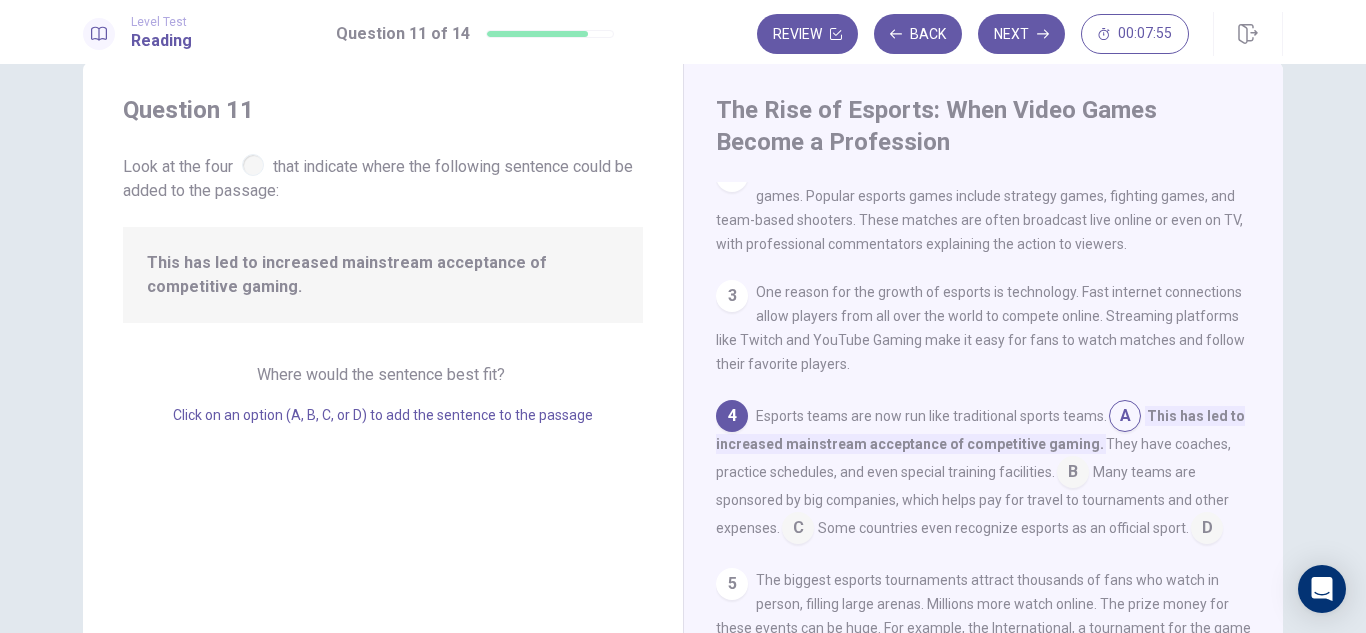 click on "2 Esports involves players or teams competing against each other in video games. Popular esports games include strategy games, fighting games, and team-based shooters. These matches are often broadcast live online or even on TV, with professional commentators explaining the action to viewers." at bounding box center [984, 208] 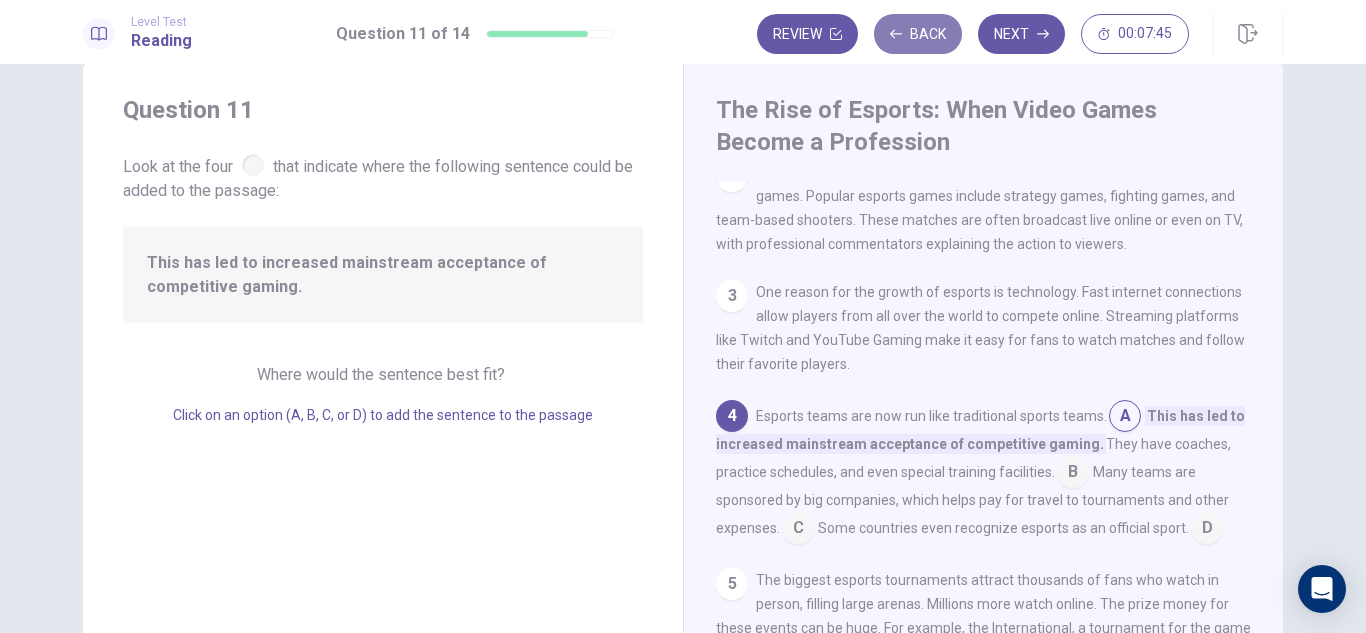 click on "Back" at bounding box center [918, 34] 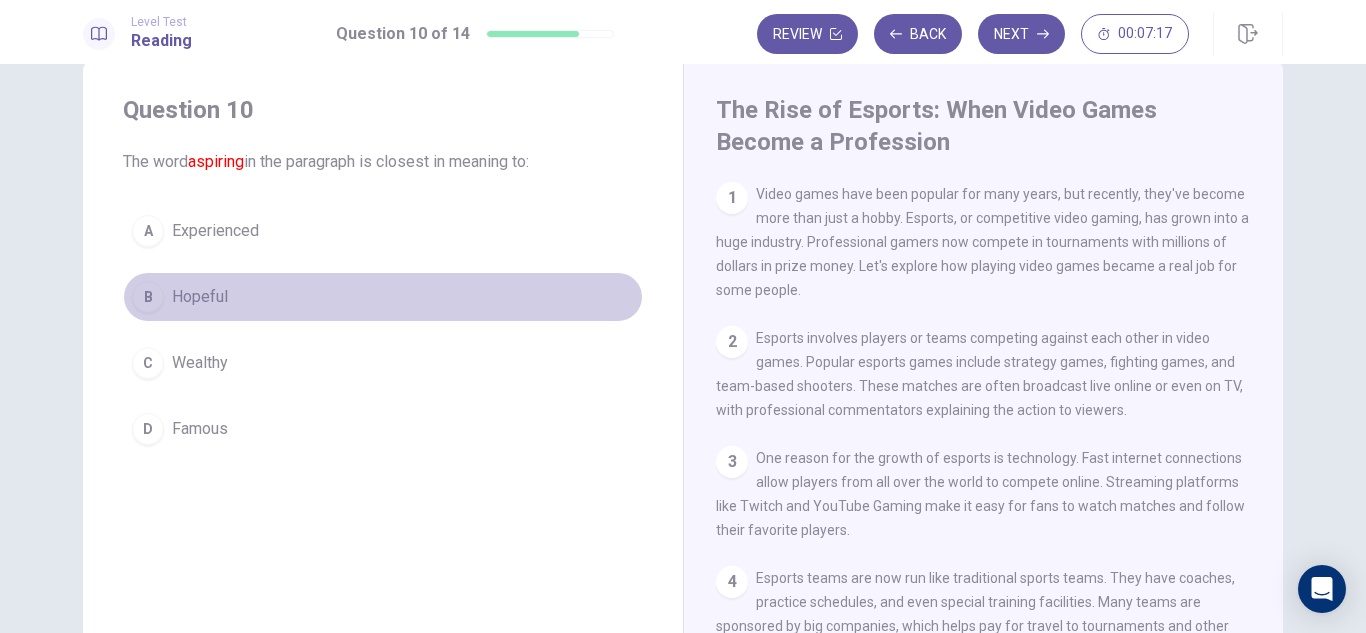 click on "B" at bounding box center (148, 297) 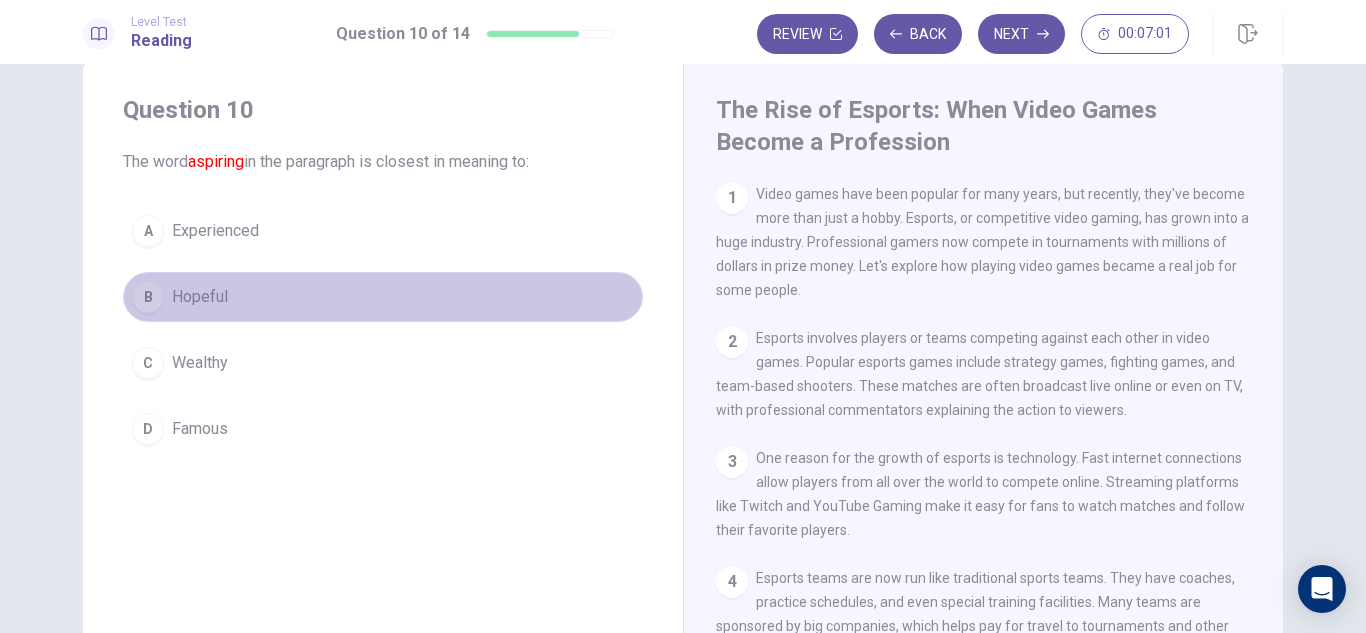 click on "B Hopeful" at bounding box center [383, 297] 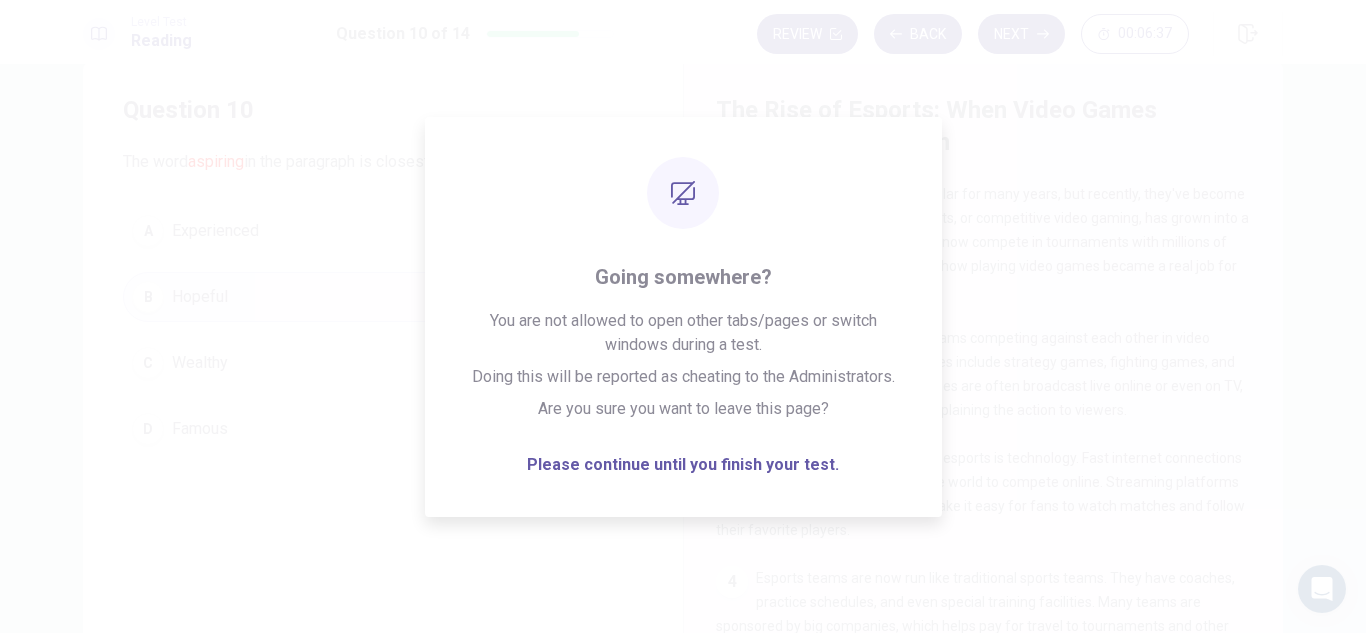 click on "1 Video games have been popular for many years, but recently, they've become more than just a hobby. Esports, or competitive video gaming, has grown into a huge industry. Professional gamers now compete in tournaments with millions of dollars in prize money. Let's explore how playing video games became a real job for some people." at bounding box center (984, 242) 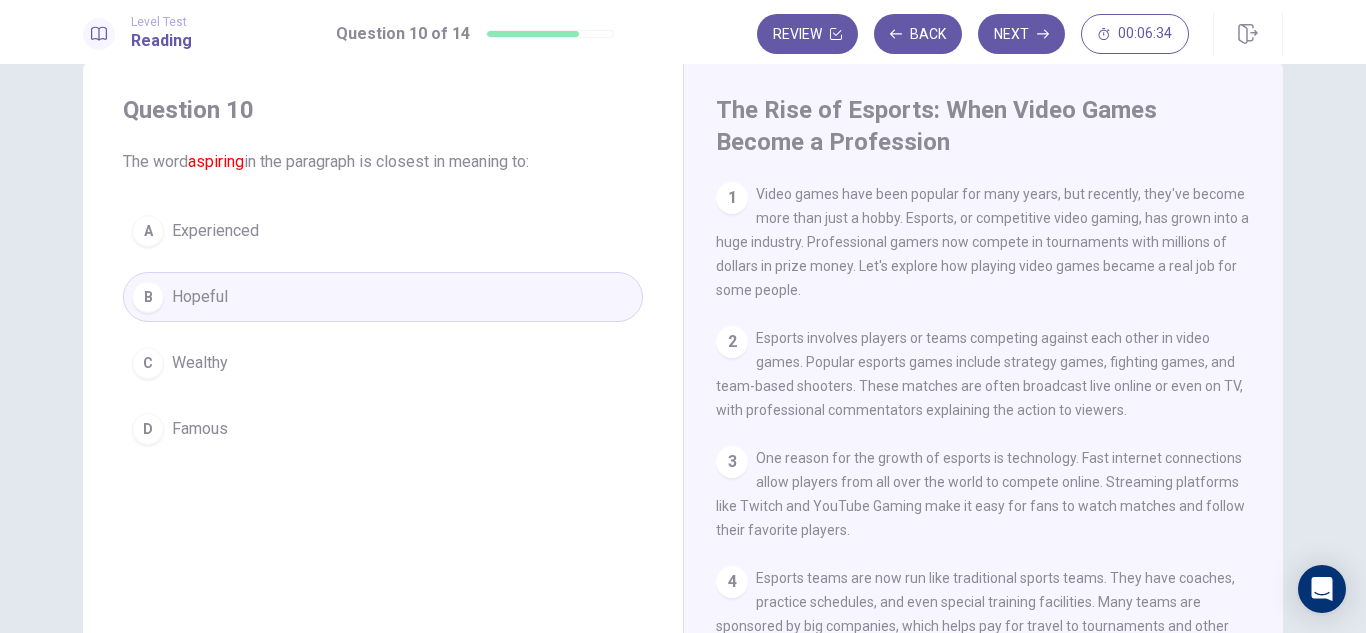 click on "B Hopeful" at bounding box center [383, 297] 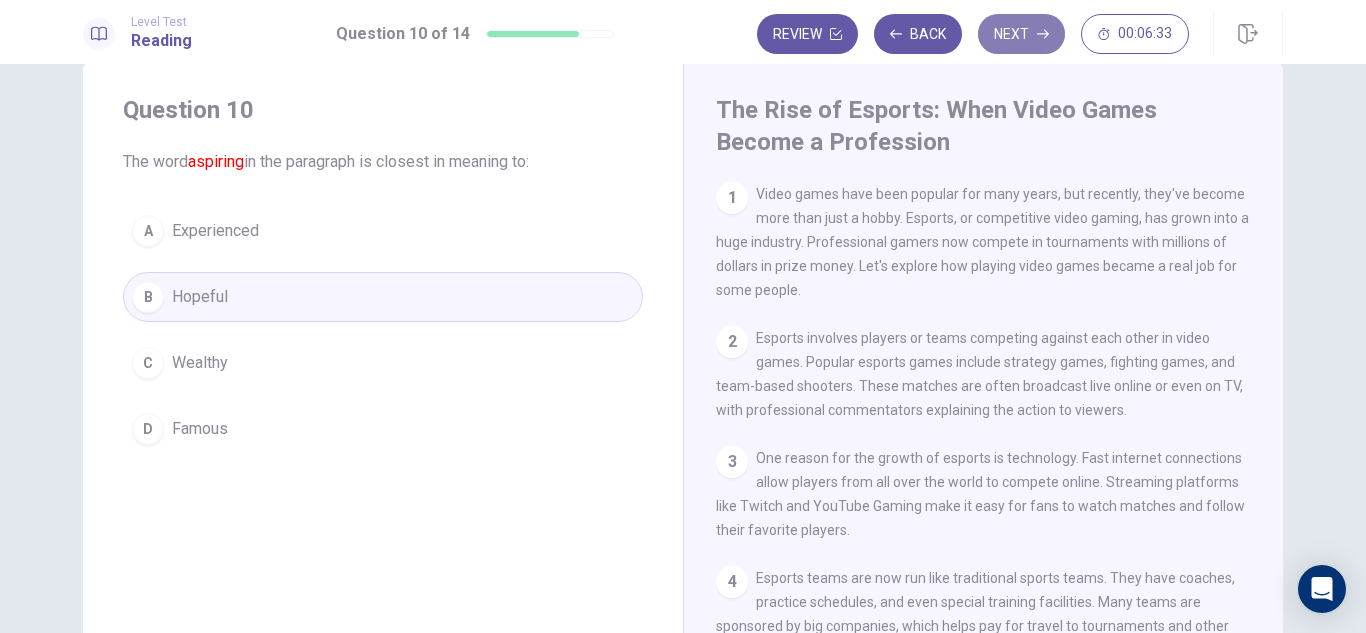 click on "Next" at bounding box center [1021, 34] 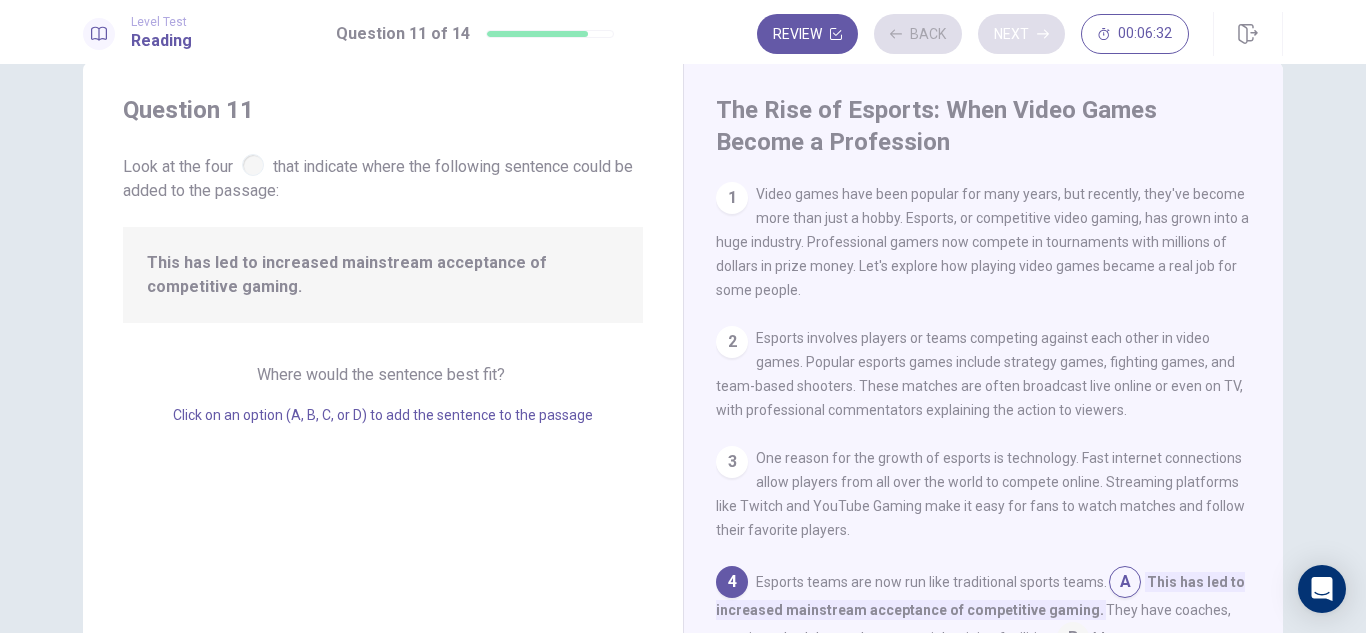 scroll, scrollTop: 166, scrollLeft: 0, axis: vertical 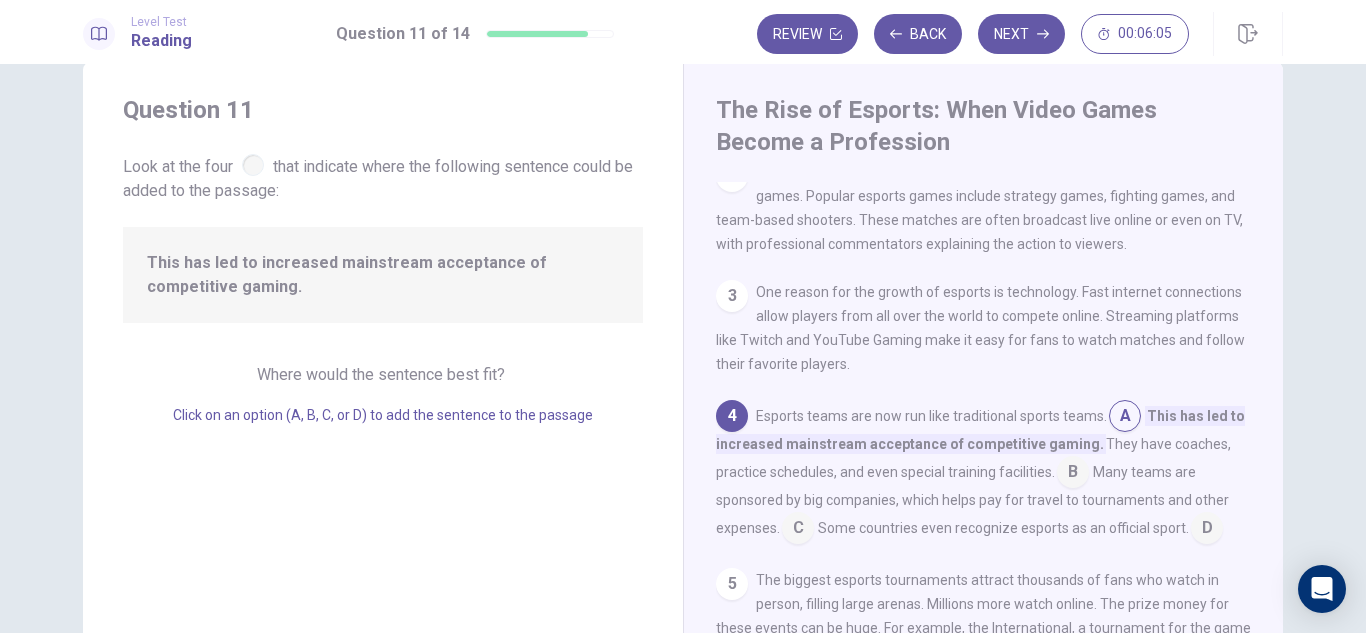 click at bounding box center (1073, 474) 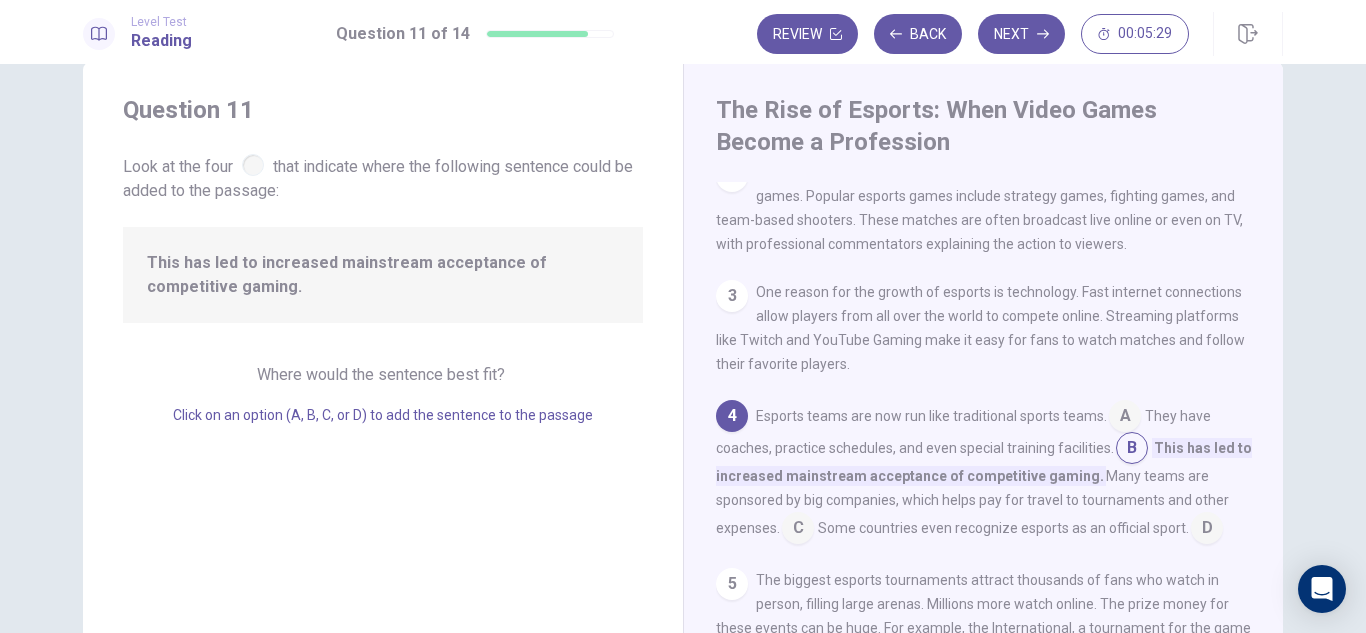 click at bounding box center (798, 530) 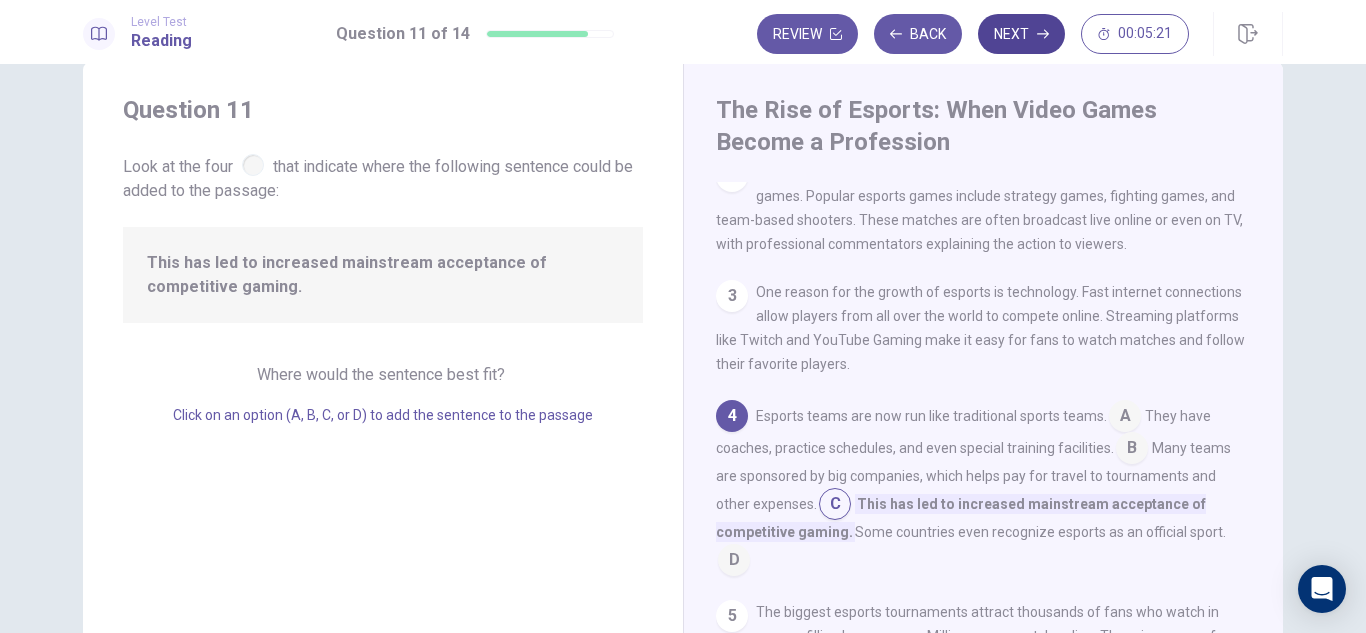 click on "Next" at bounding box center [1021, 34] 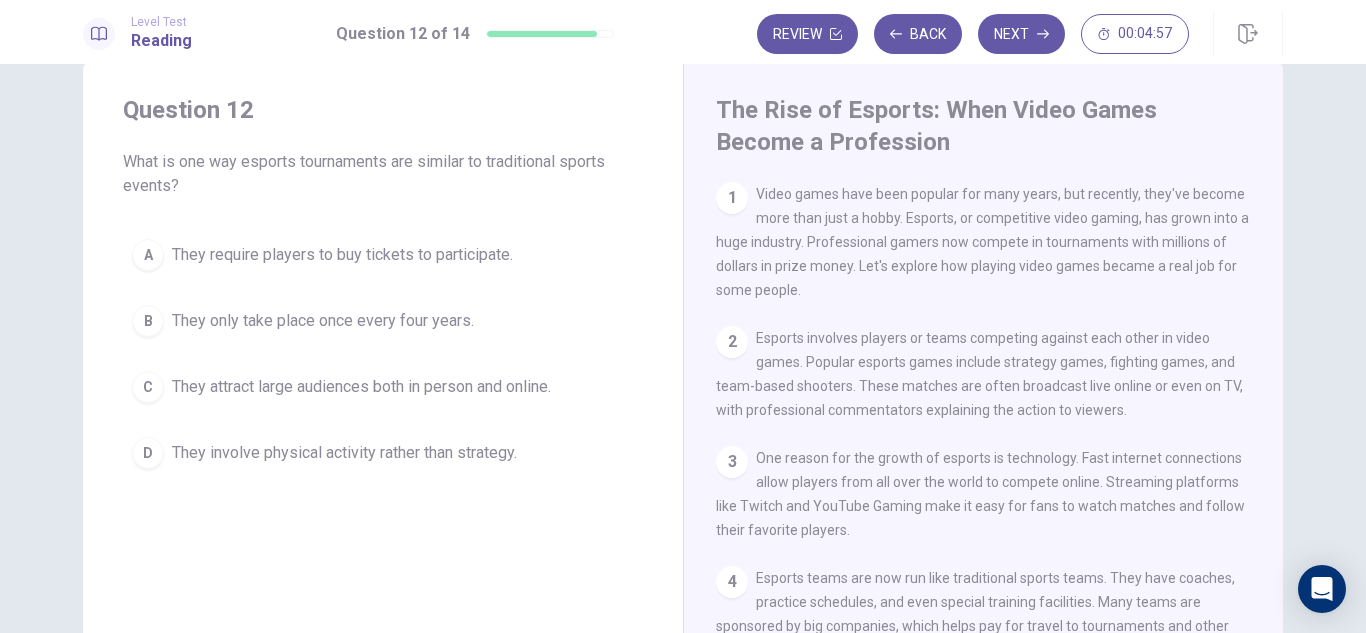 scroll, scrollTop: 79, scrollLeft: 0, axis: vertical 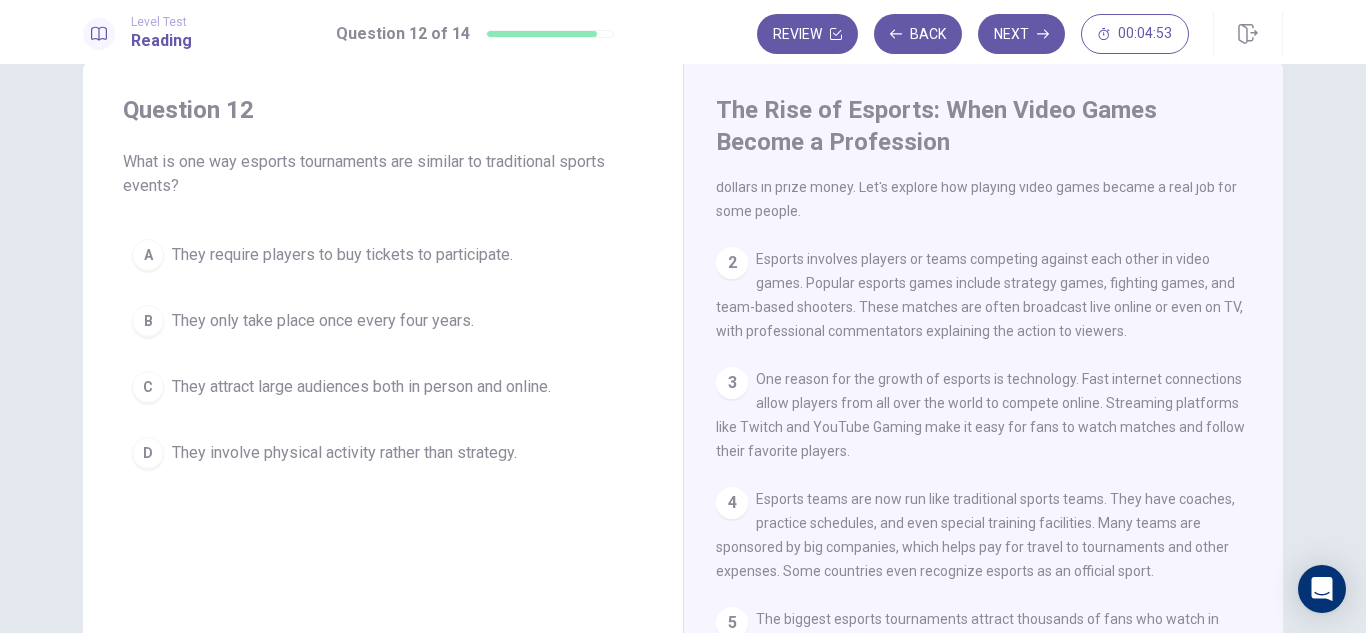 drag, startPoint x: 1260, startPoint y: 370, endPoint x: 1276, endPoint y: 411, distance: 44.011364 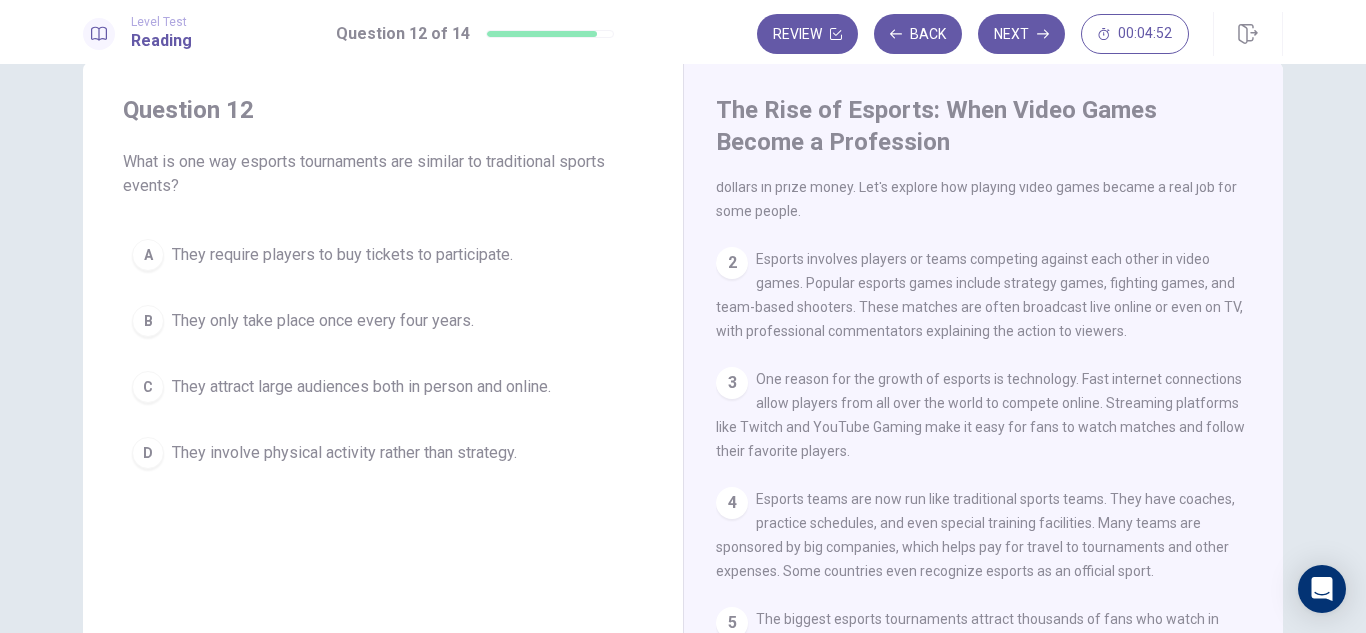 drag, startPoint x: 1276, startPoint y: 411, endPoint x: 1268, endPoint y: 420, distance: 12.0415945 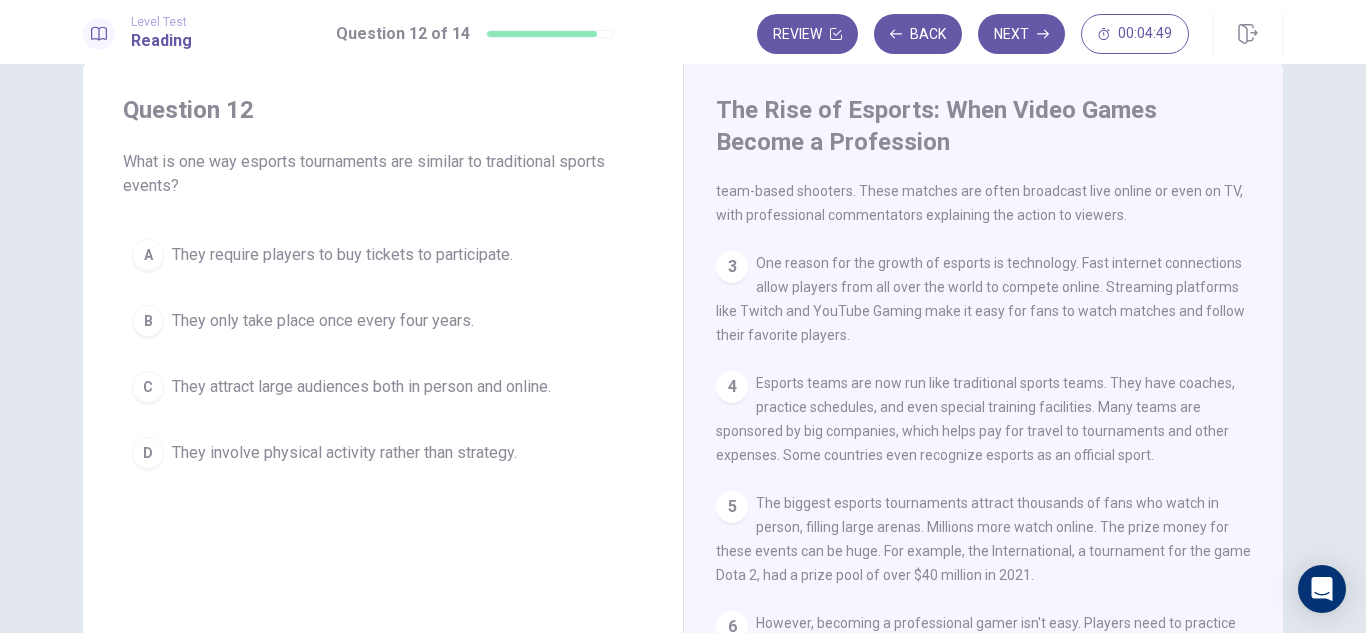 scroll, scrollTop: 200, scrollLeft: 0, axis: vertical 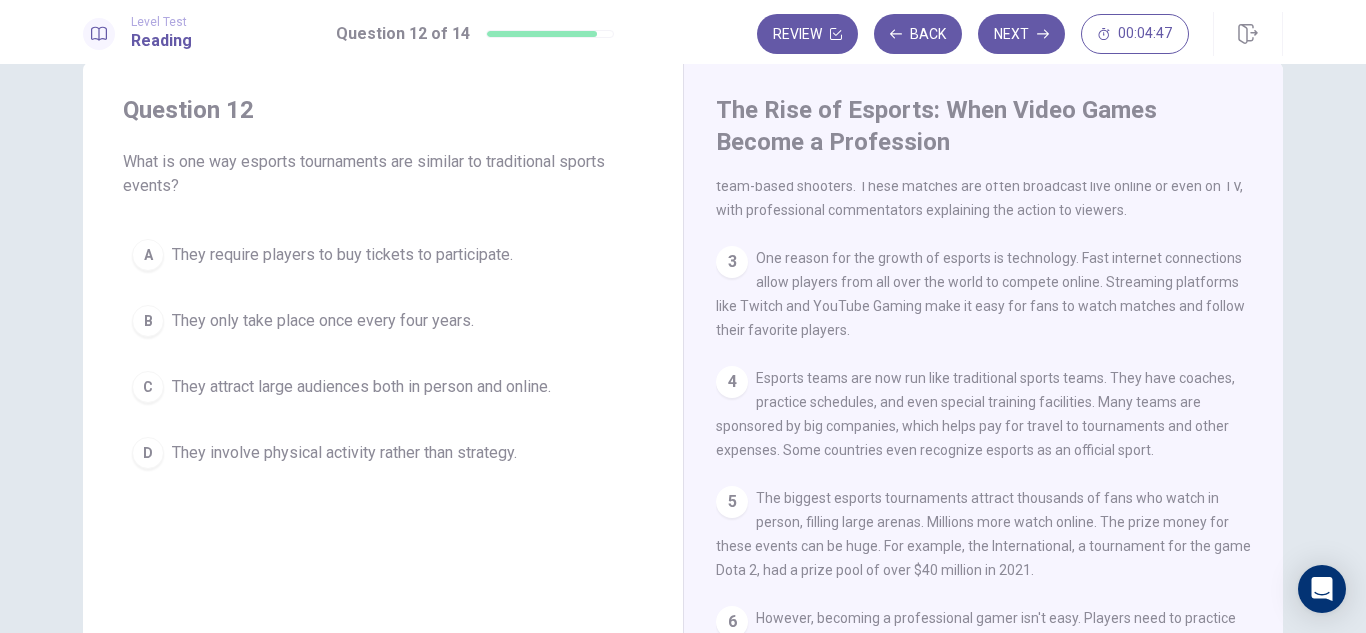 drag, startPoint x: 1275, startPoint y: 488, endPoint x: 1268, endPoint y: 497, distance: 11.401754 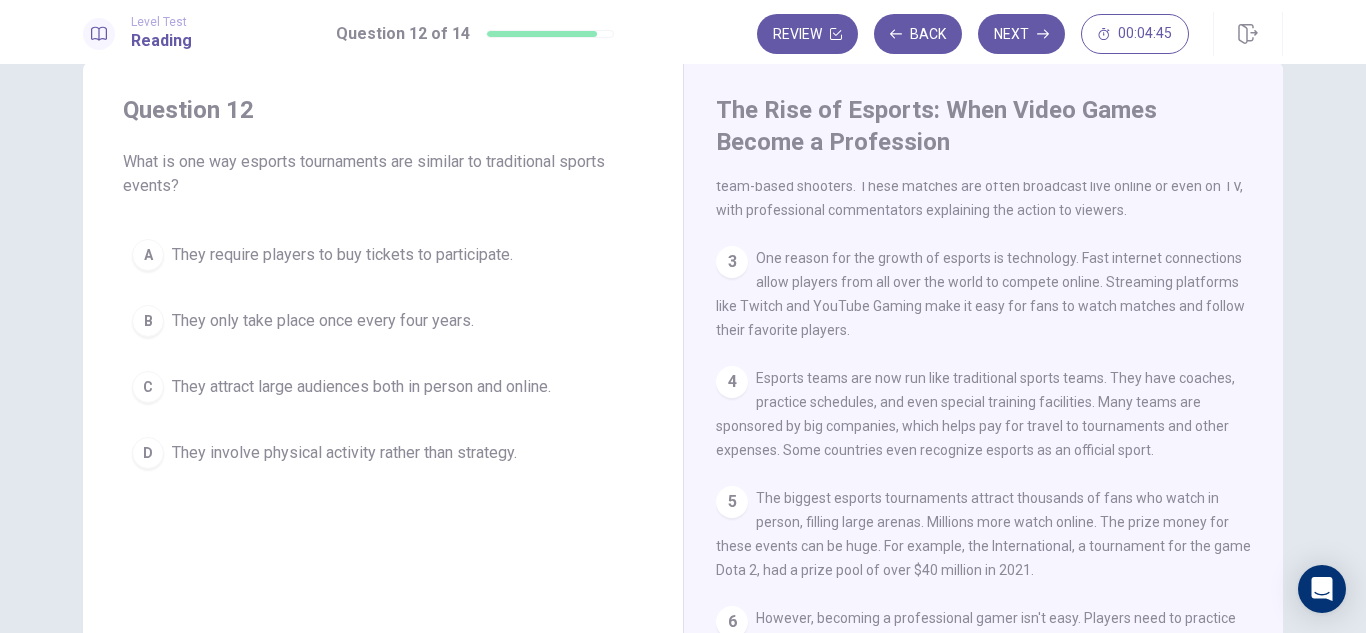 drag, startPoint x: 1253, startPoint y: 500, endPoint x: 1261, endPoint y: 491, distance: 12.0415945 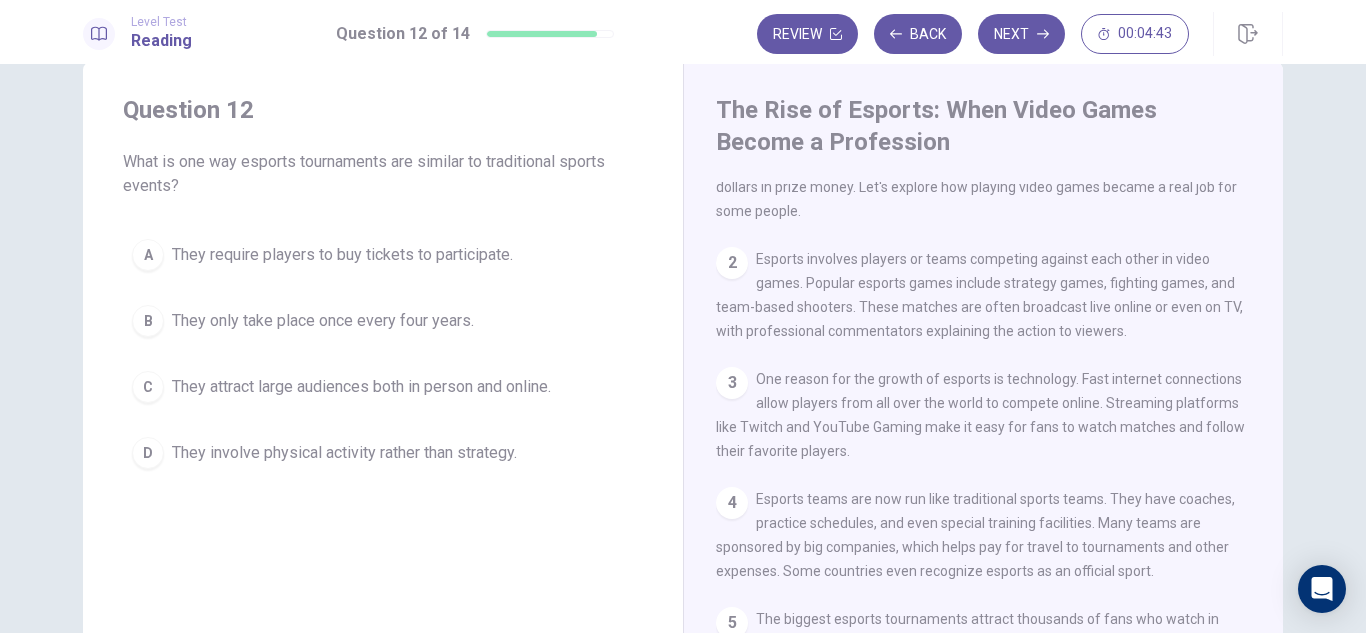 scroll, scrollTop: 81, scrollLeft: 0, axis: vertical 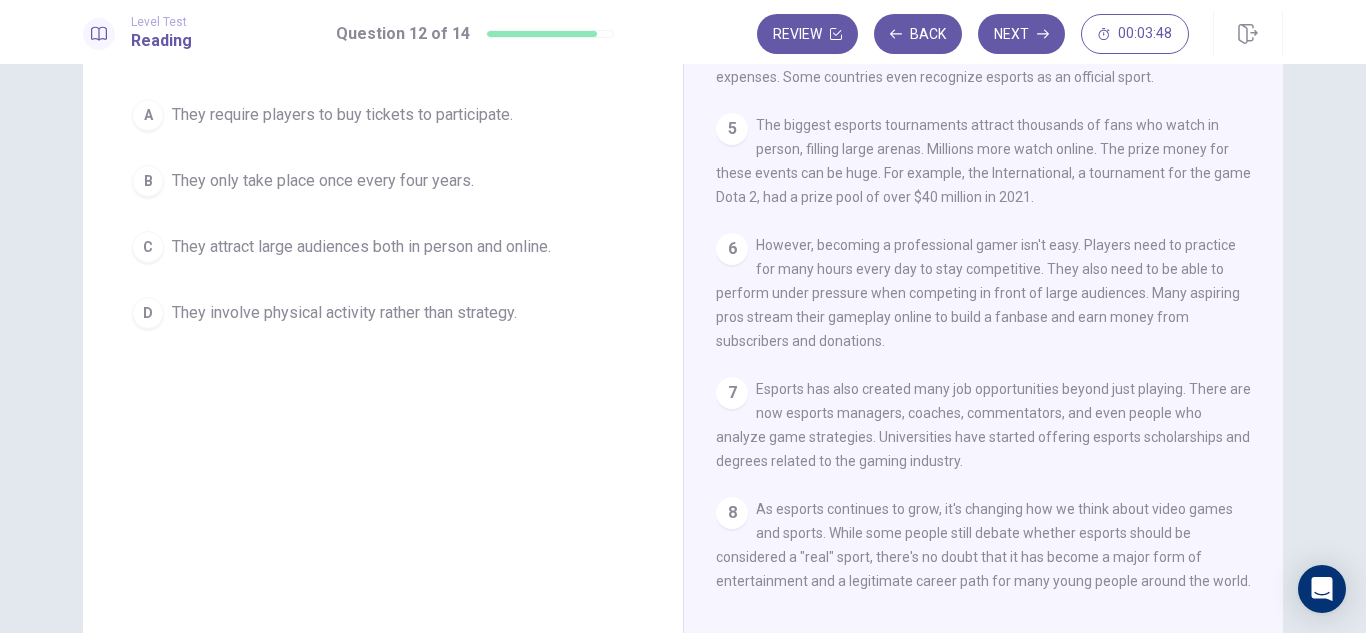click on "They attract large audiences both in person and online." at bounding box center (361, 247) 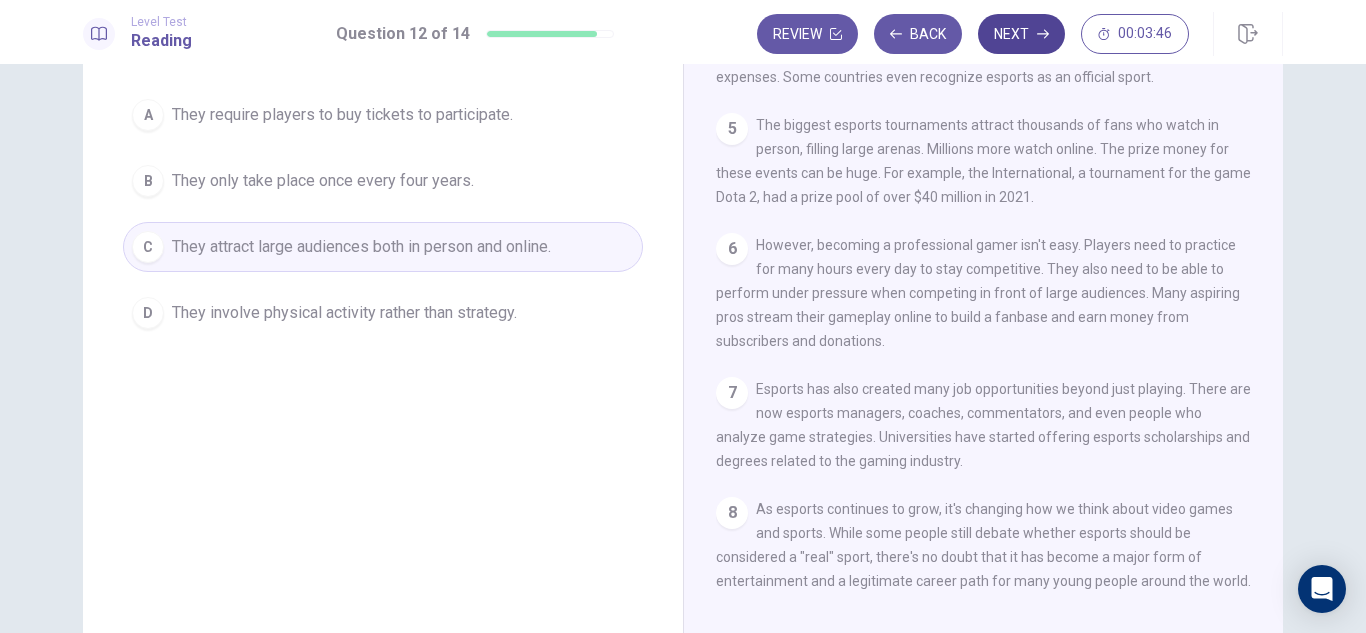 click on "Next" at bounding box center (1021, 34) 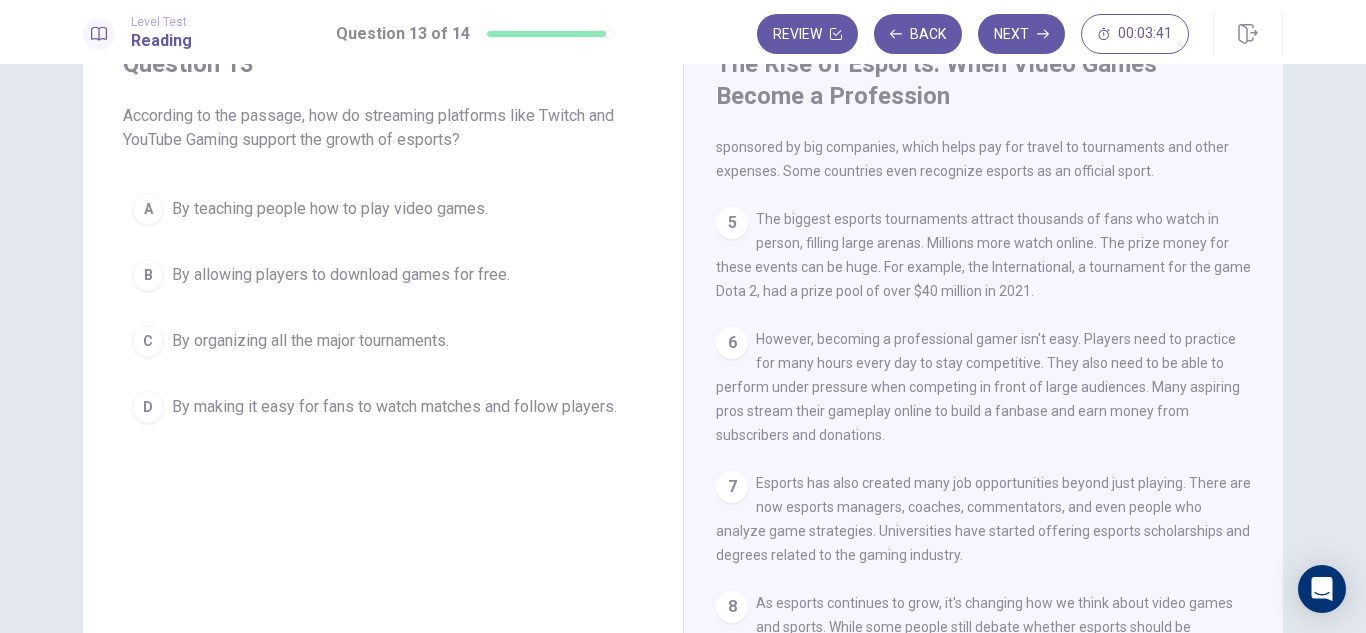 scroll, scrollTop: 67, scrollLeft: 0, axis: vertical 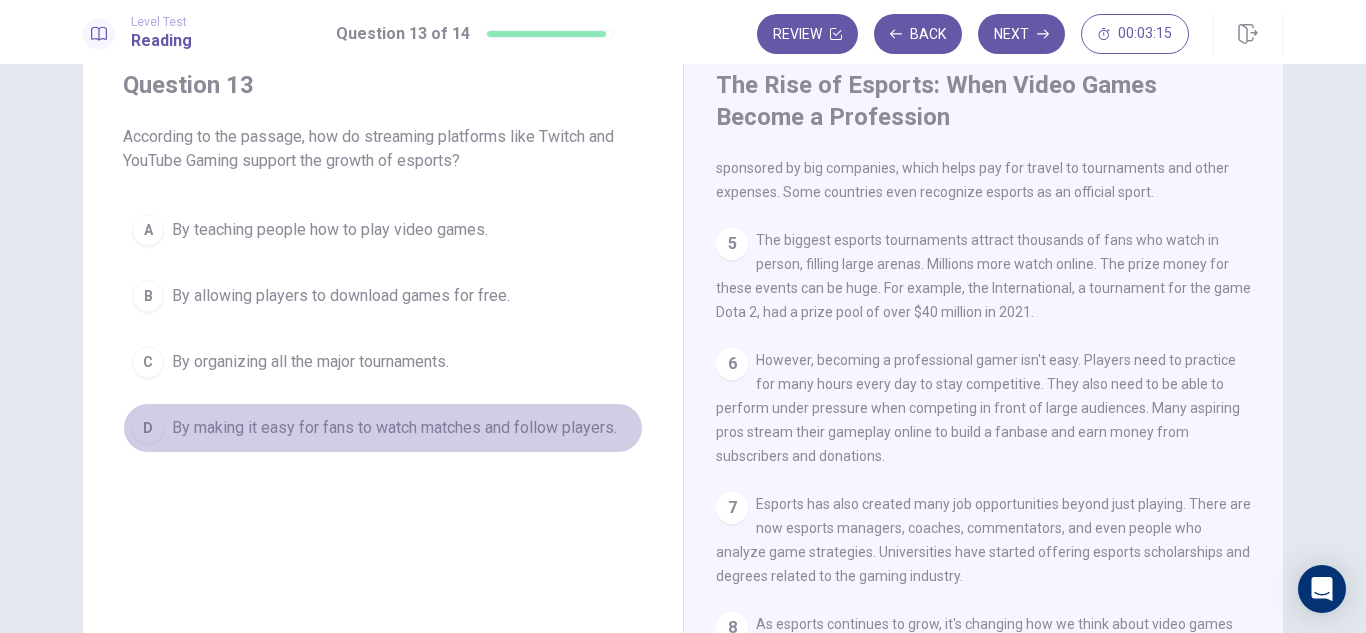 click on "By making it easy for fans to watch matches and follow players." at bounding box center (394, 428) 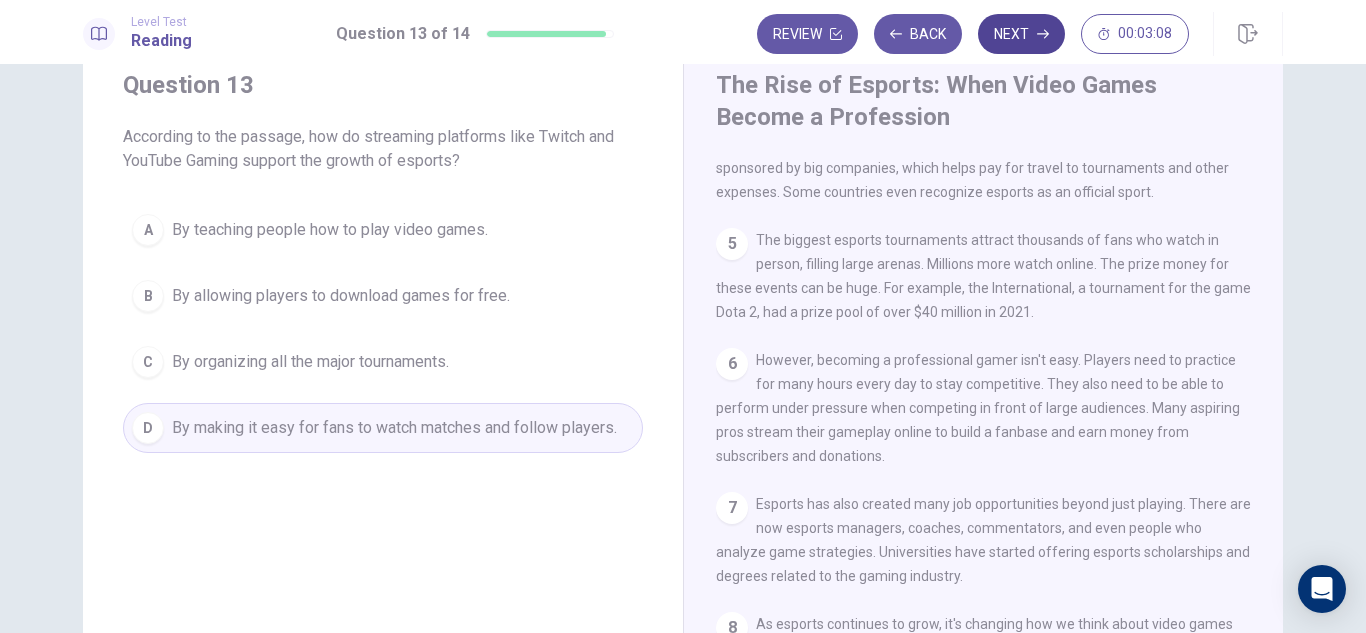 click on "Next" at bounding box center [1021, 34] 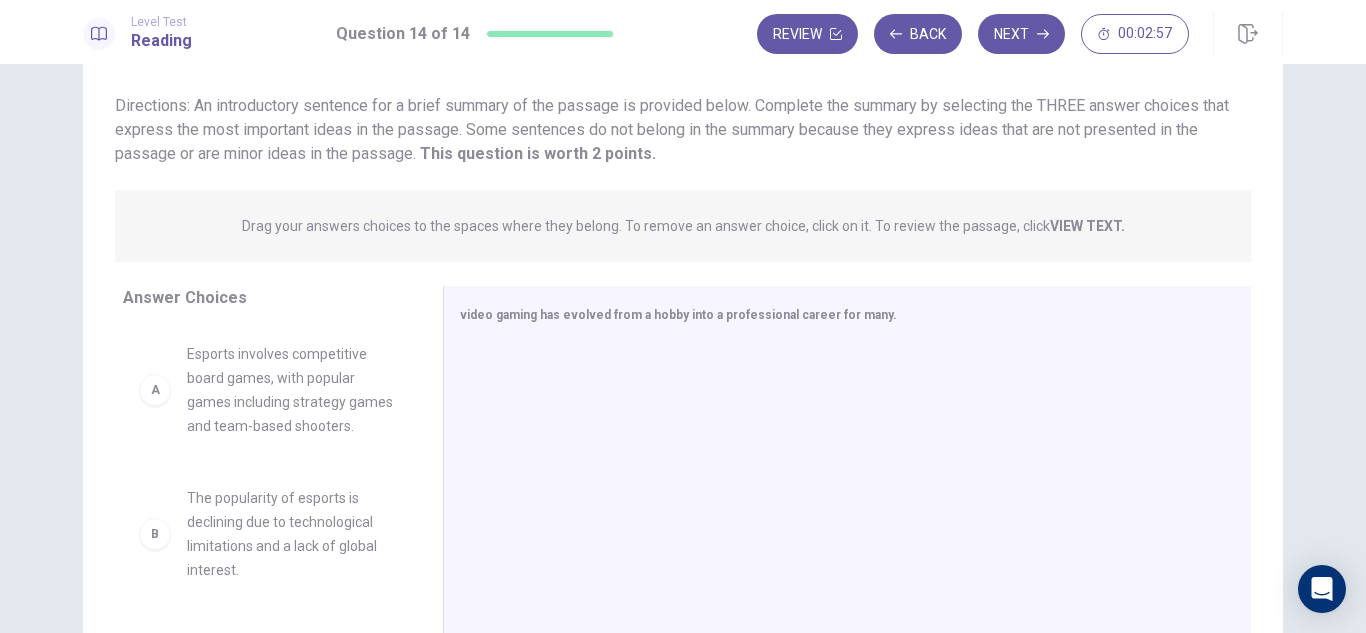 scroll, scrollTop: 138, scrollLeft: 0, axis: vertical 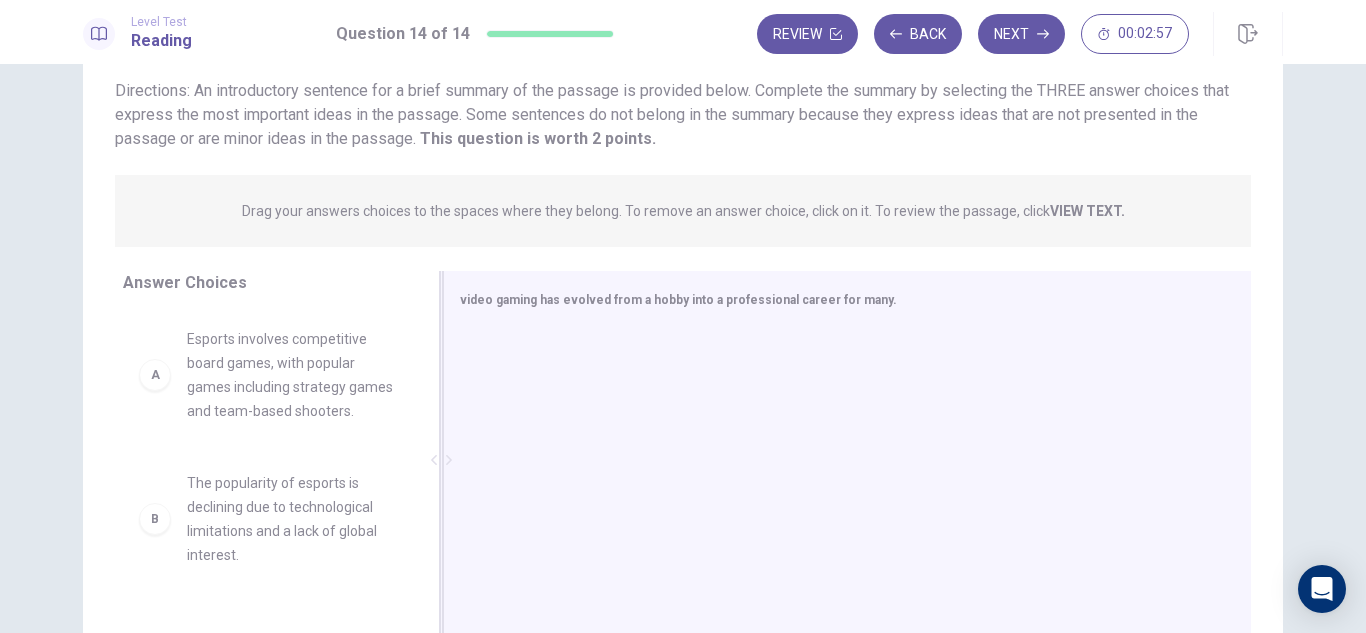 drag, startPoint x: 1007, startPoint y: 281, endPoint x: 1004, endPoint y: 293, distance: 12.369317 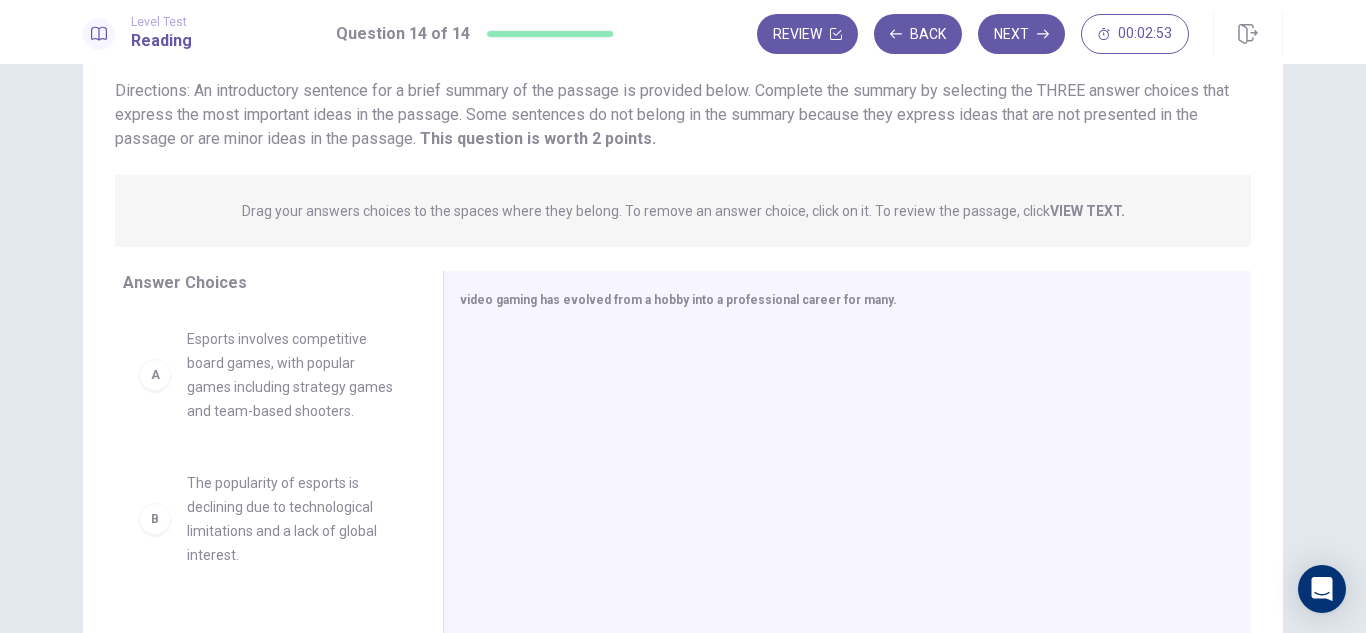 scroll, scrollTop: 120, scrollLeft: 0, axis: vertical 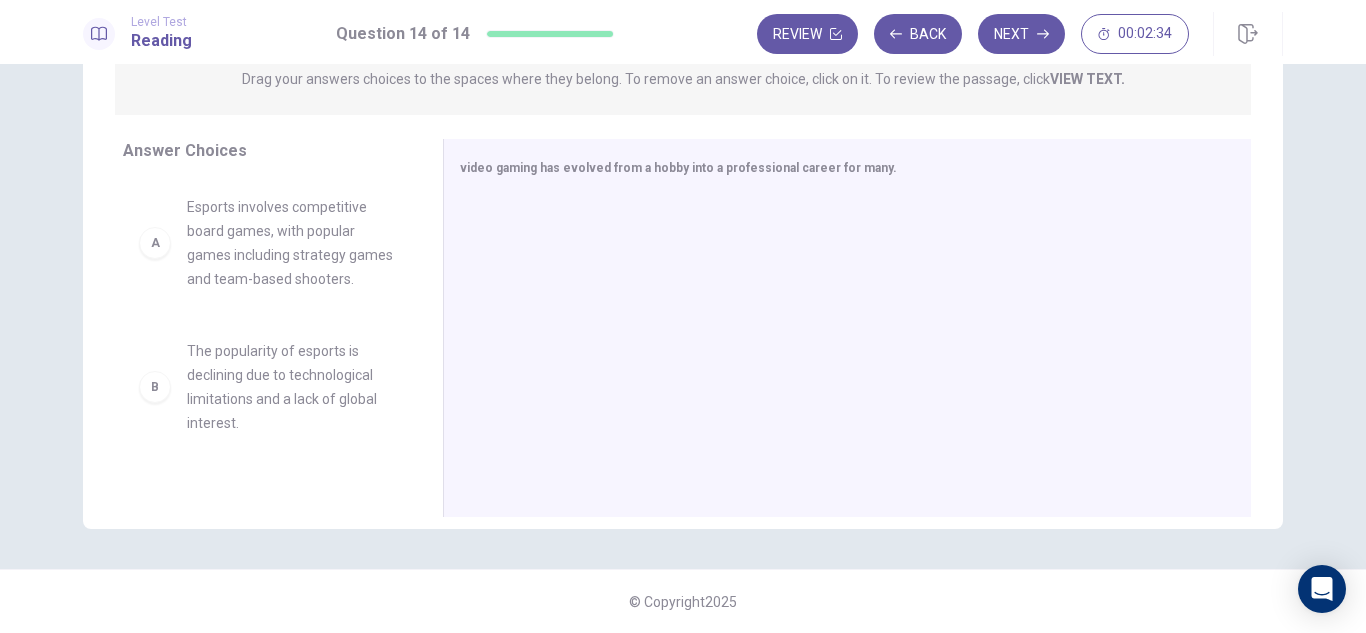 drag, startPoint x: 410, startPoint y: 248, endPoint x: 420, endPoint y: 259, distance: 14.866069 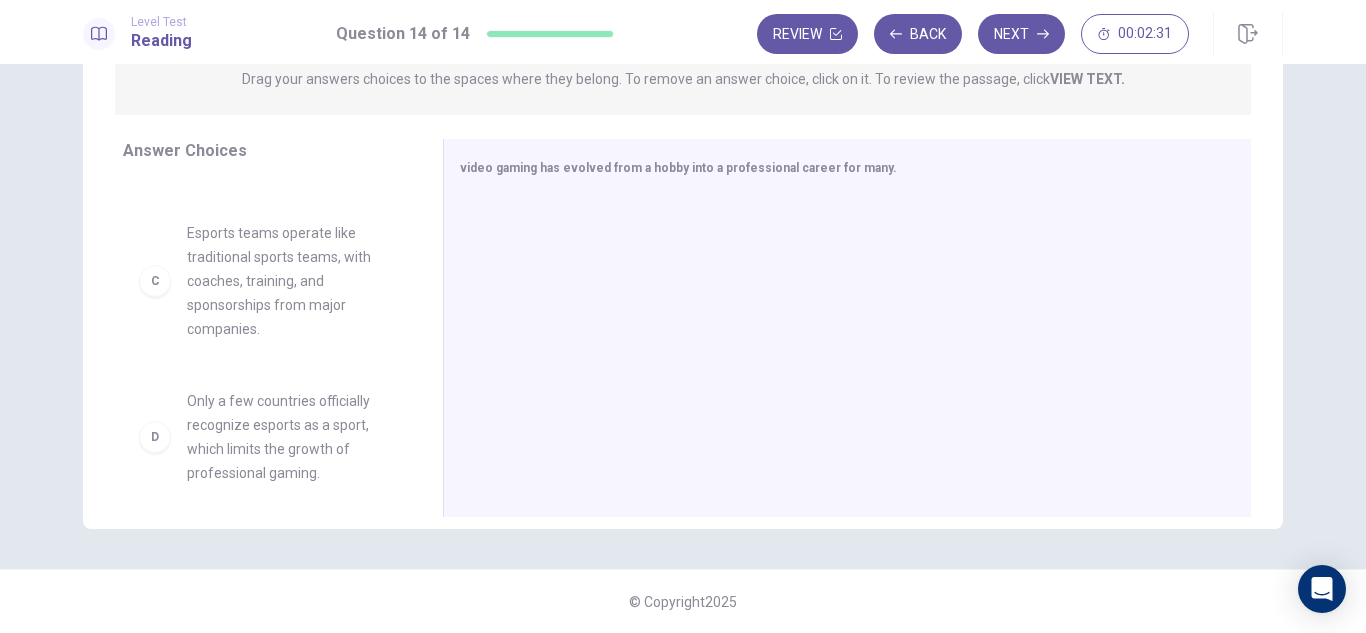 scroll, scrollTop: 0, scrollLeft: 0, axis: both 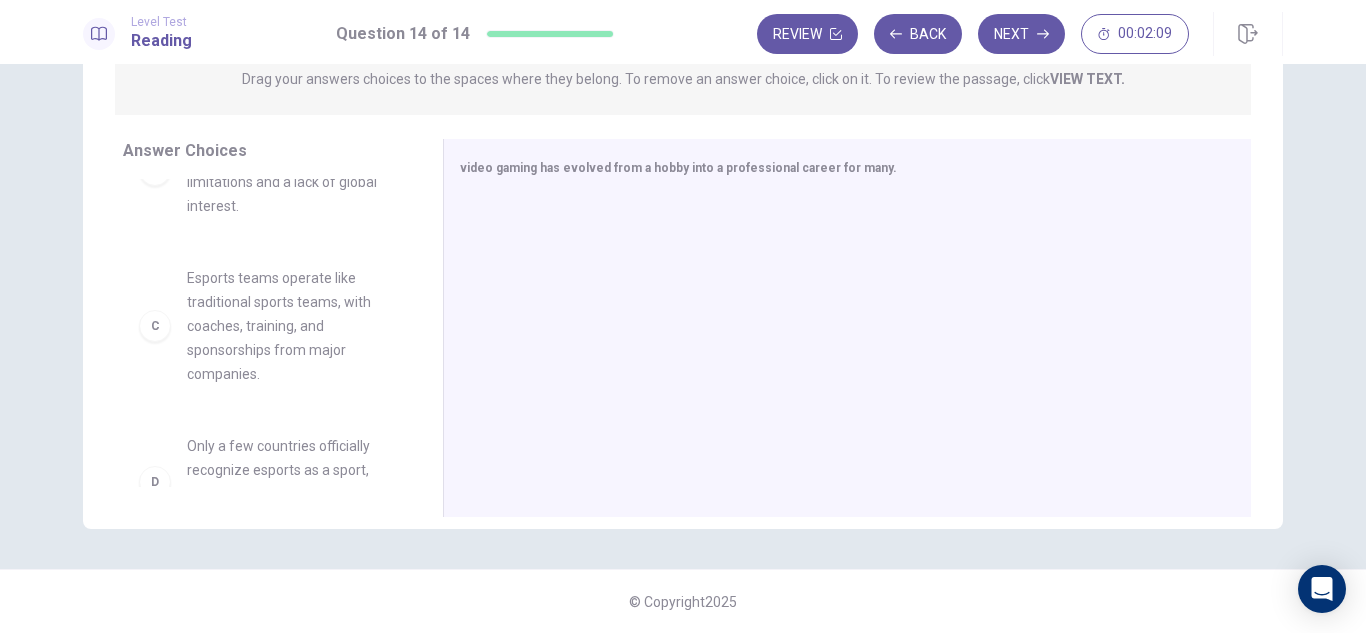 drag, startPoint x: 409, startPoint y: 319, endPoint x: 409, endPoint y: 362, distance: 43 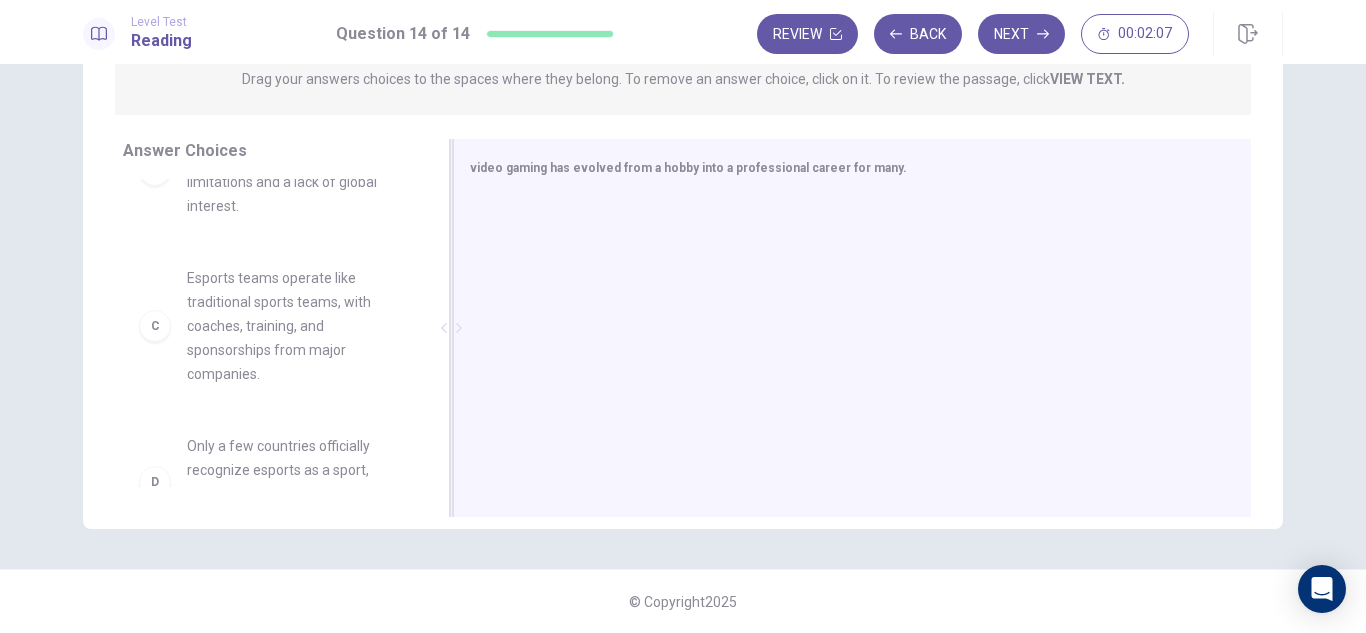 drag, startPoint x: 424, startPoint y: 308, endPoint x: 430, endPoint y: 322, distance: 15.231546 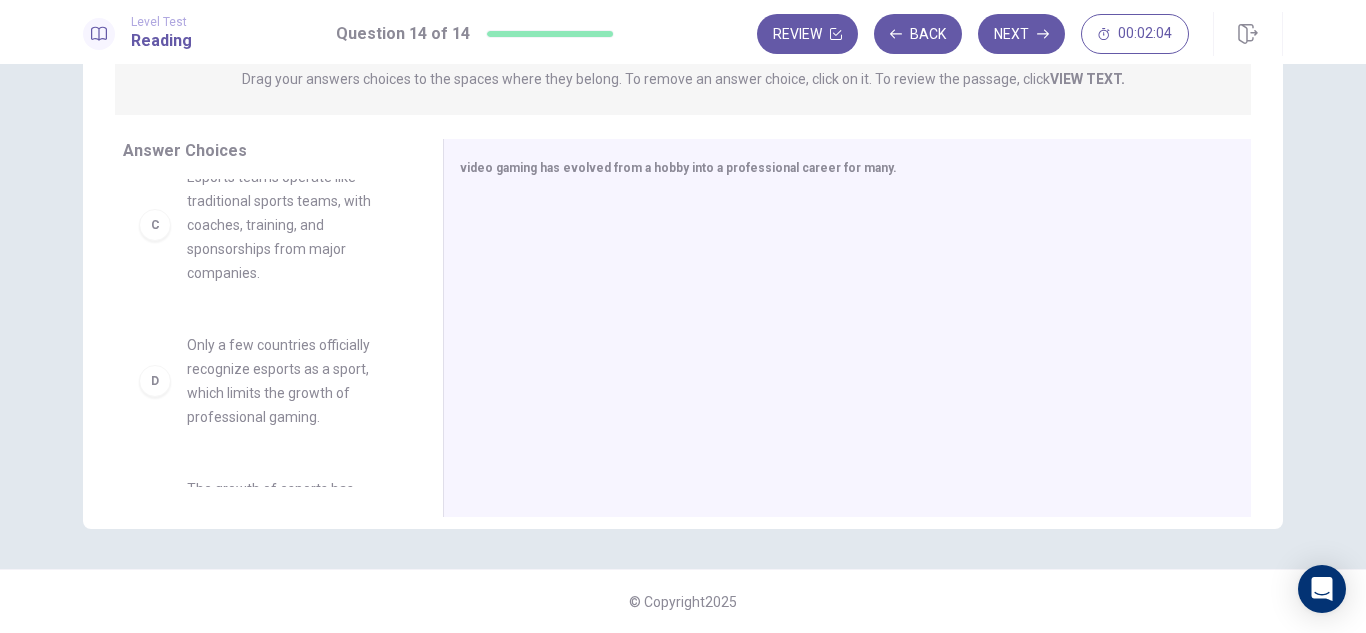 scroll, scrollTop: 329, scrollLeft: 0, axis: vertical 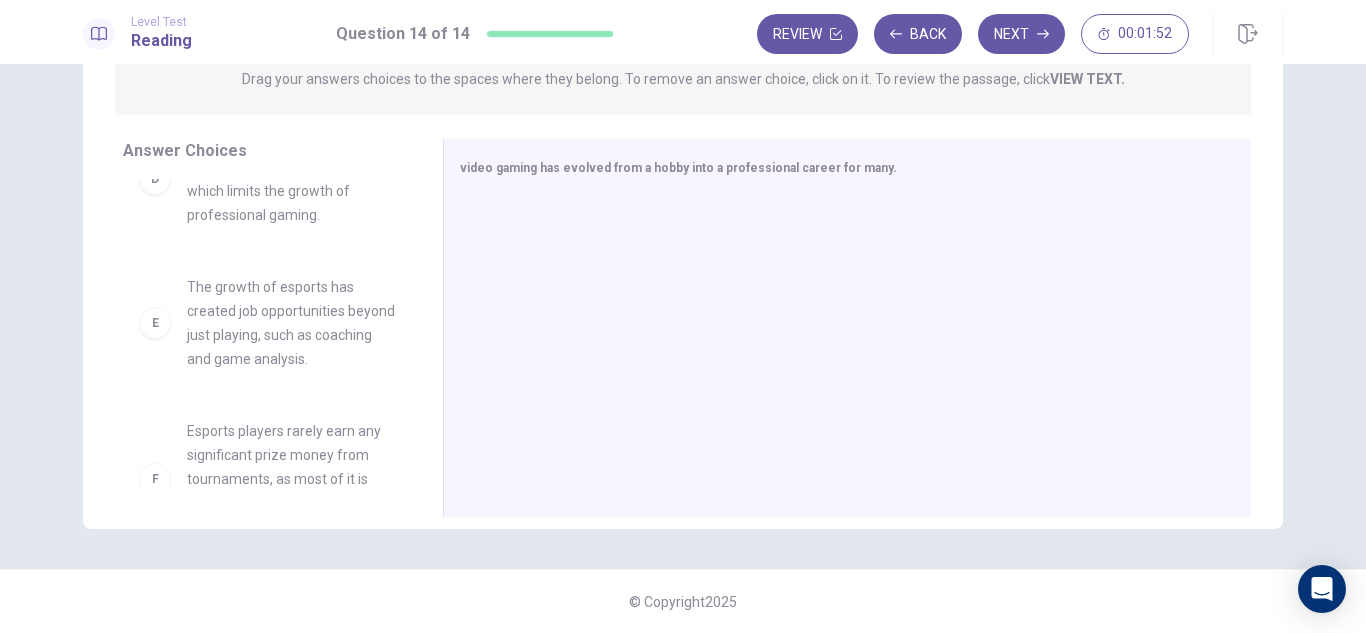 click on "E The growth of esports has created job opportunities beyond just playing, such as coaching and game analysis." at bounding box center [267, 323] 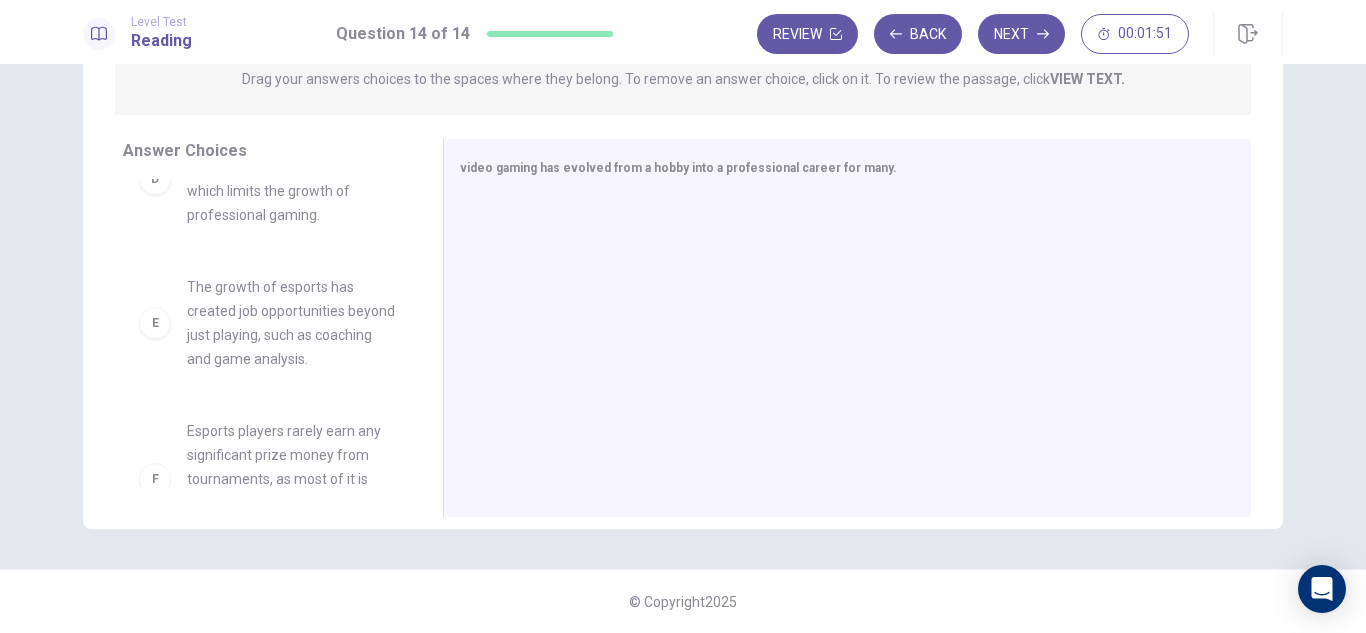 click on "E" at bounding box center [155, 323] 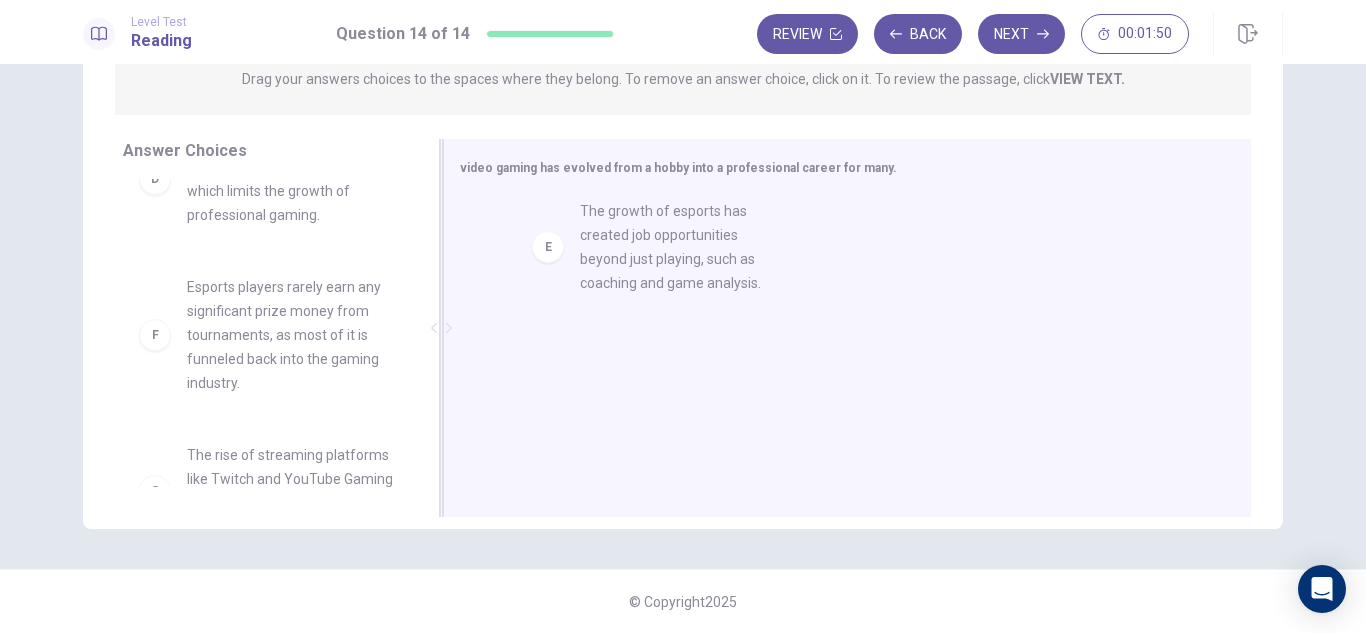 drag, startPoint x: 456, startPoint y: 287, endPoint x: 592, endPoint y: 250, distance: 140.94325 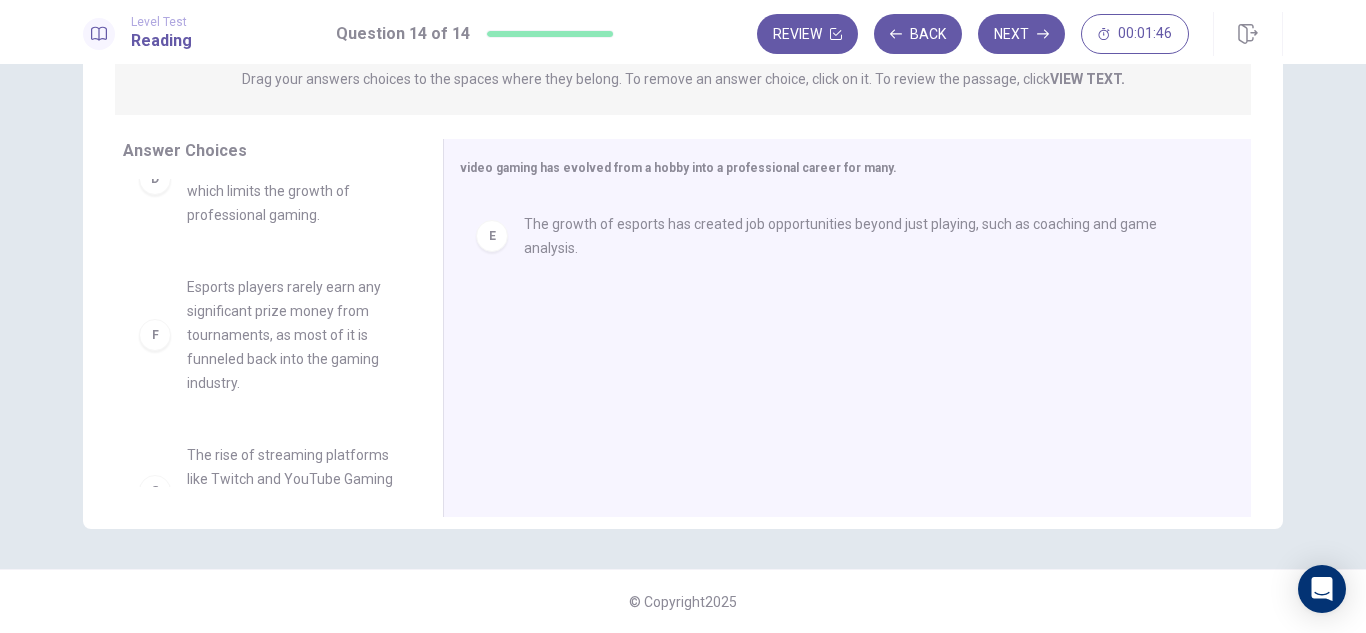 scroll, scrollTop: 612, scrollLeft: 0, axis: vertical 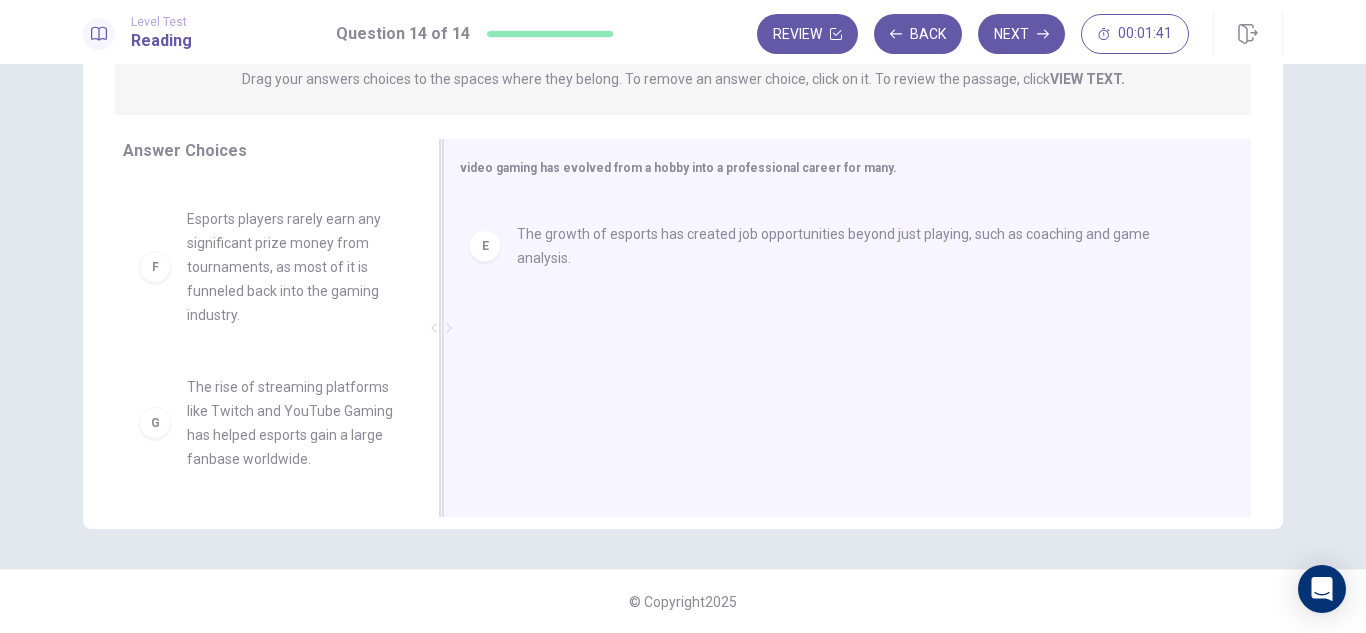 drag, startPoint x: 555, startPoint y: 243, endPoint x: 539, endPoint y: 455, distance: 212.60292 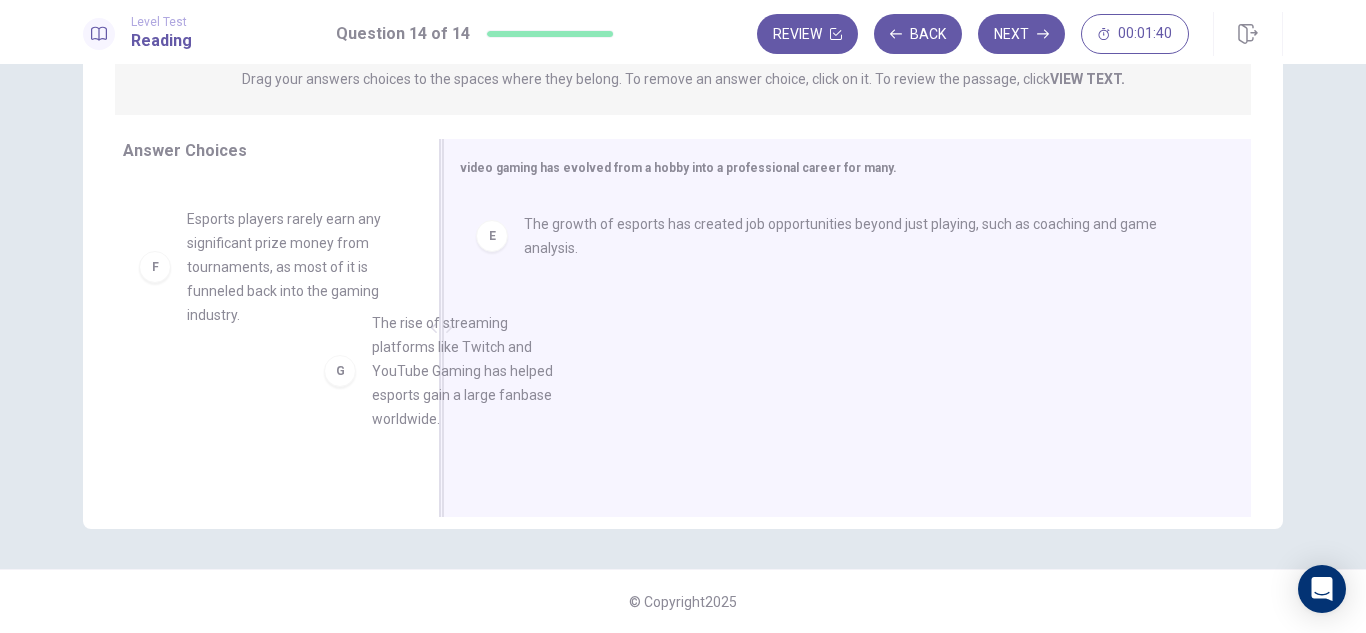 drag, startPoint x: 414, startPoint y: 398, endPoint x: 596, endPoint y: 365, distance: 184.96756 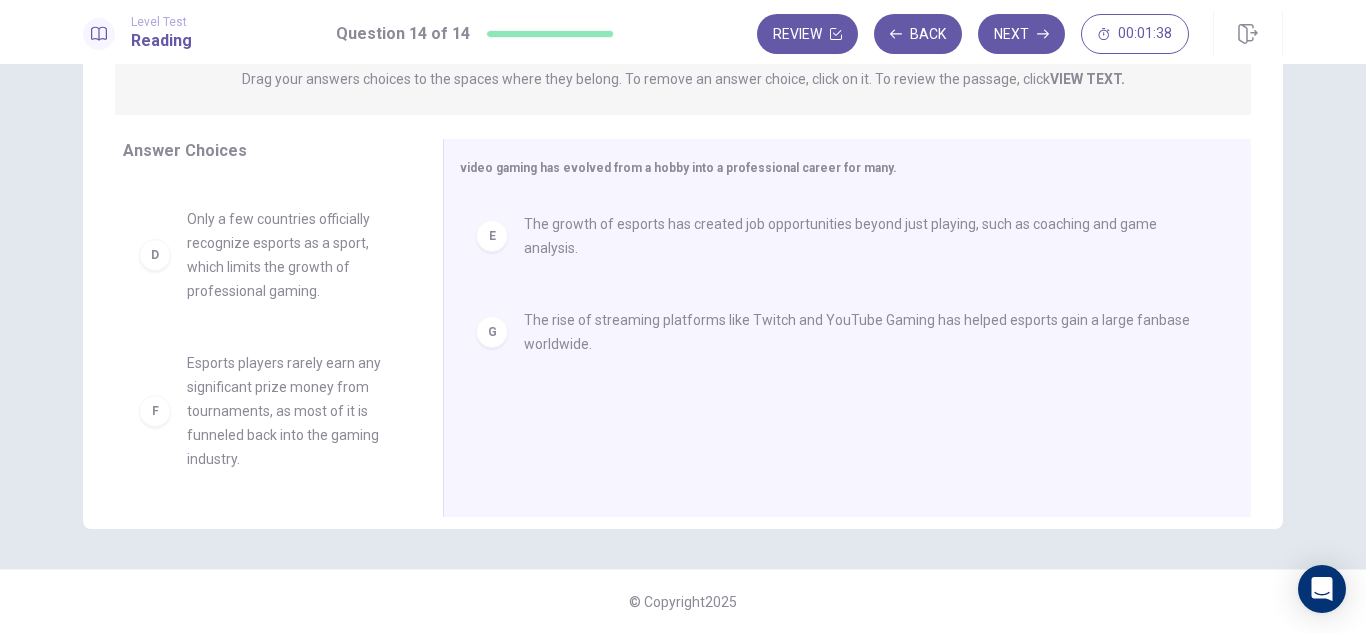 scroll, scrollTop: 468, scrollLeft: 0, axis: vertical 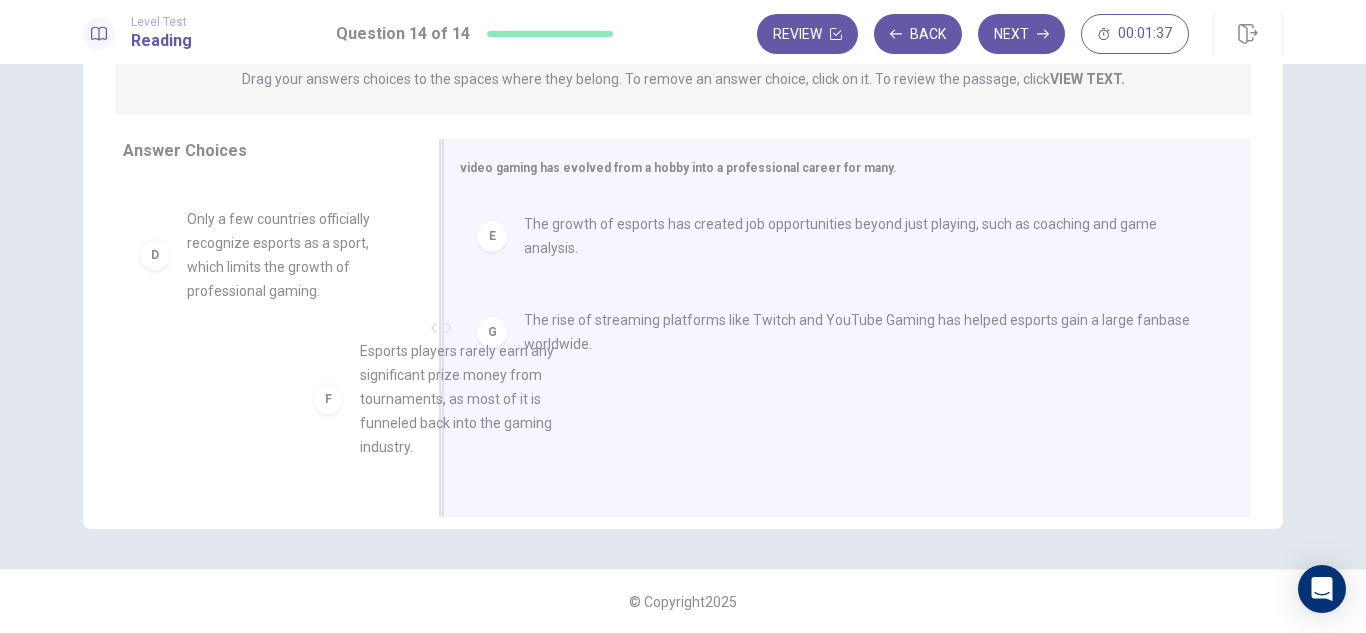 drag, startPoint x: 251, startPoint y: 394, endPoint x: 541, endPoint y: 389, distance: 290.0431 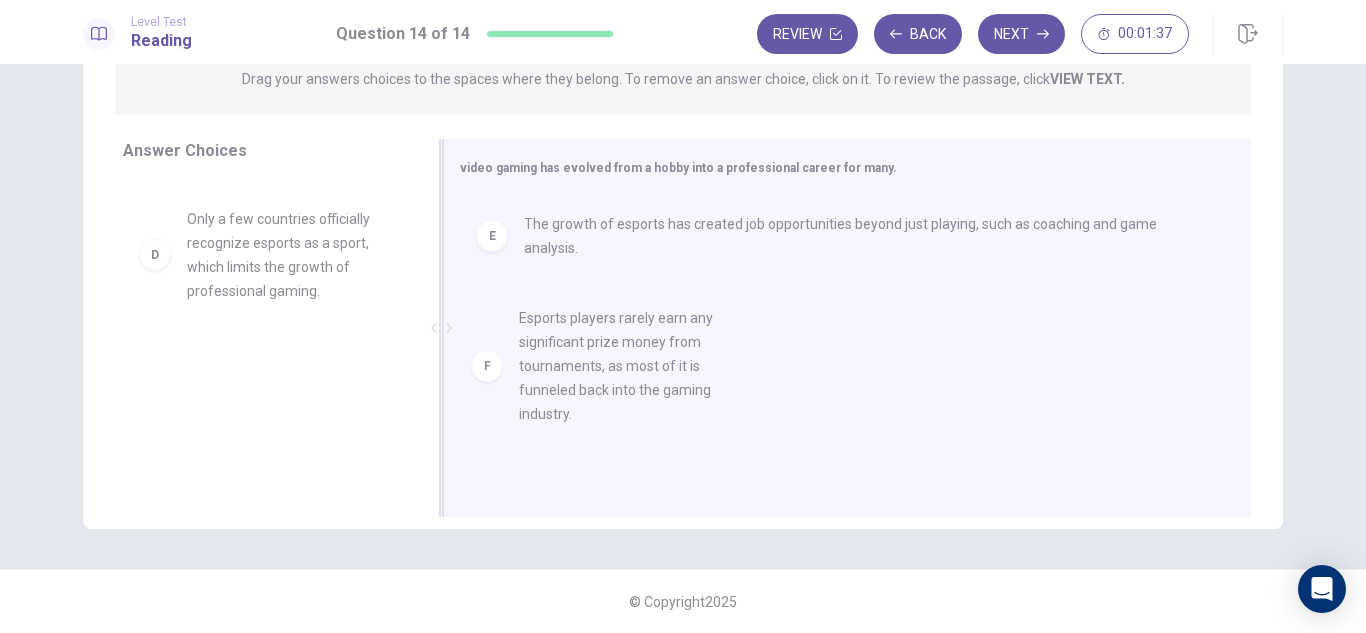 scroll, scrollTop: 2, scrollLeft: 0, axis: vertical 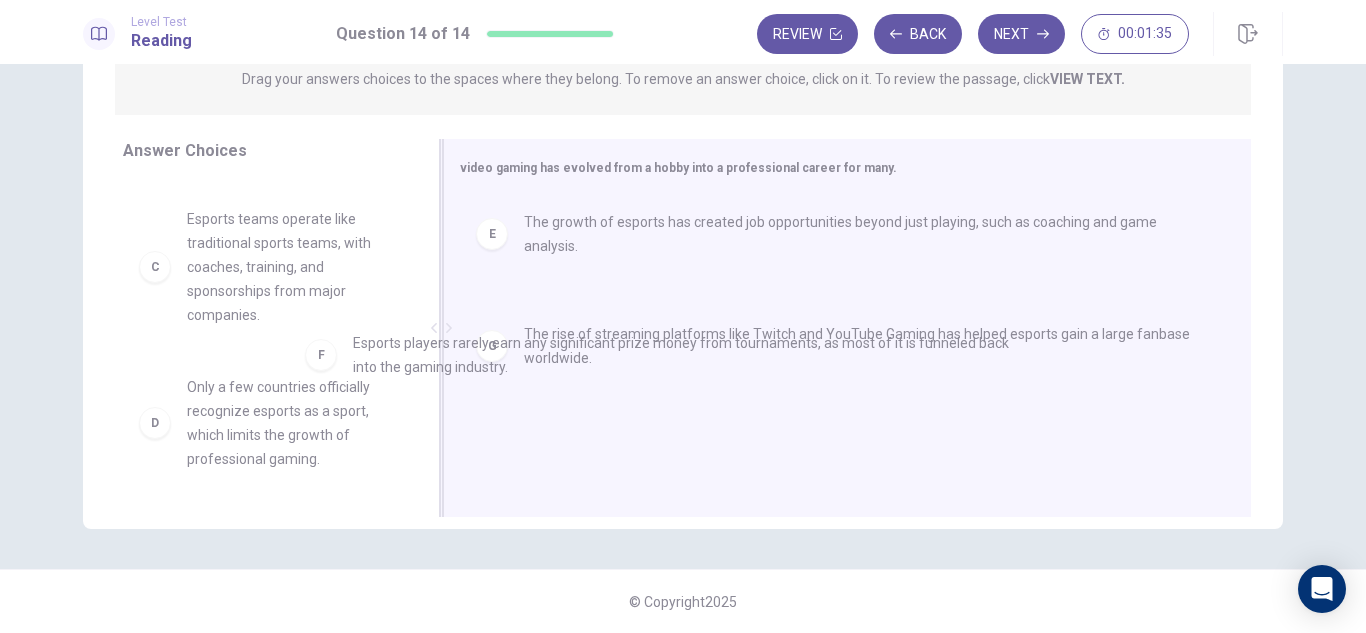 drag, startPoint x: 583, startPoint y: 338, endPoint x: 294, endPoint y: 378, distance: 291.75504 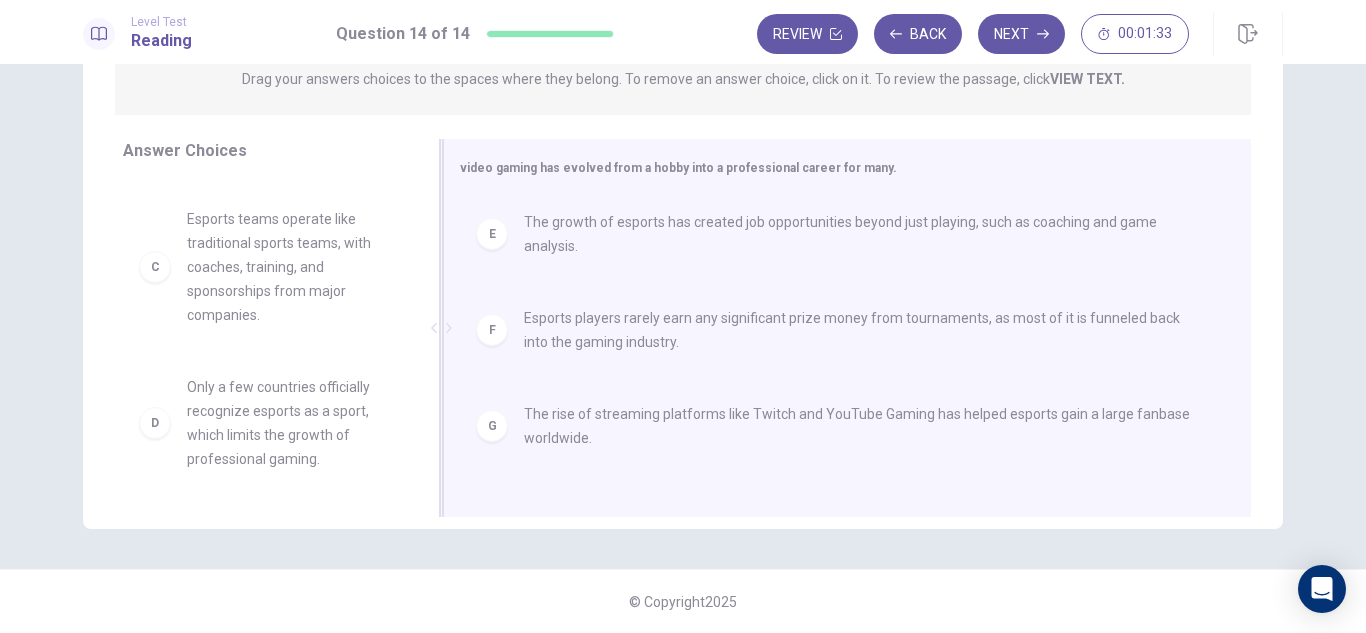 scroll, scrollTop: 0, scrollLeft: 0, axis: both 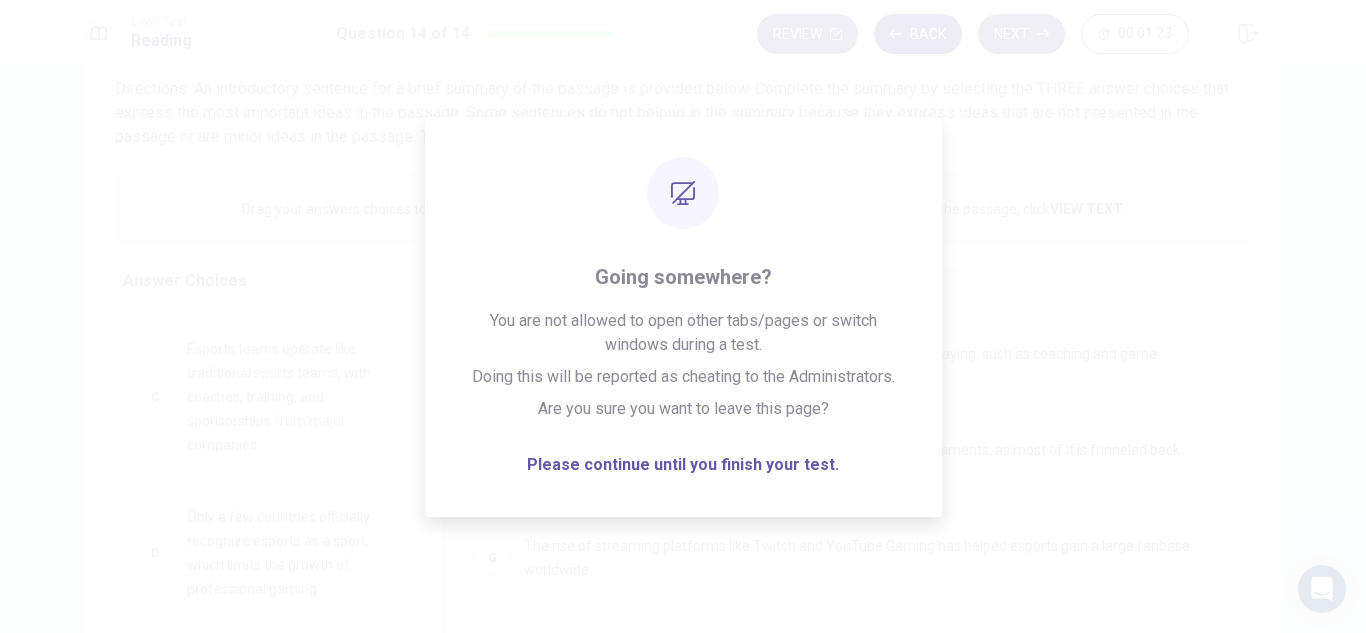 click on "Back" at bounding box center (918, 34) 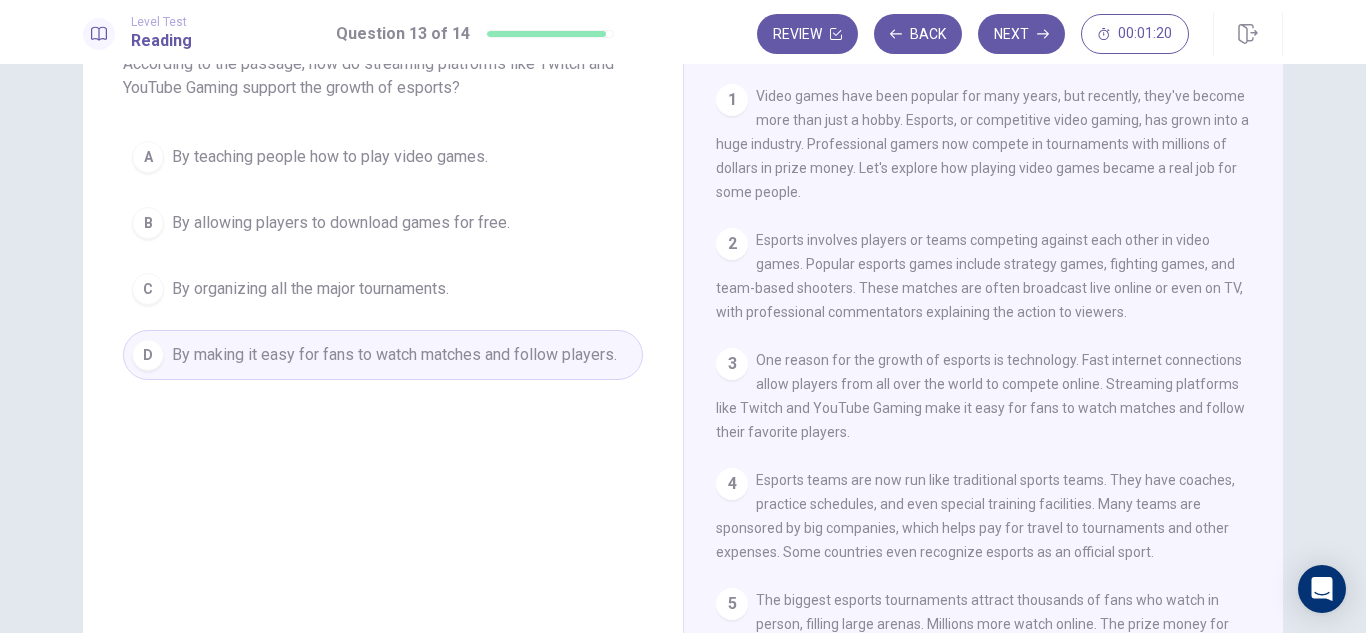 scroll, scrollTop: 14, scrollLeft: 0, axis: vertical 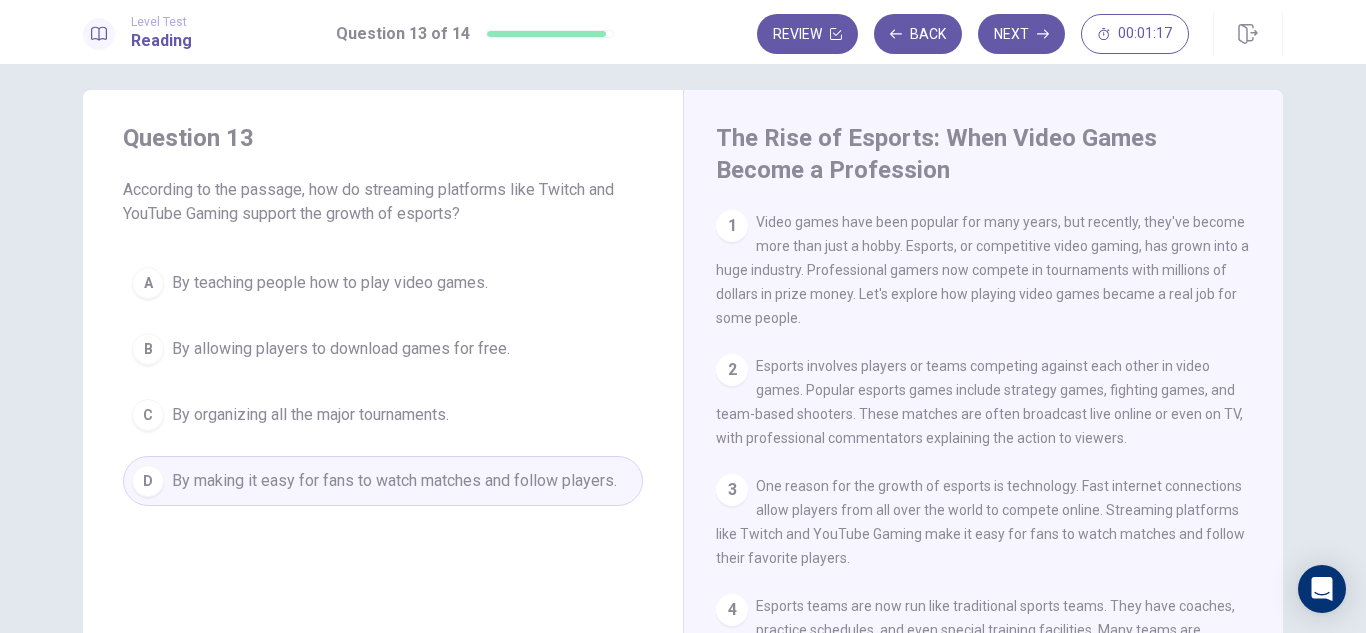 click on "Next" at bounding box center [1021, 34] 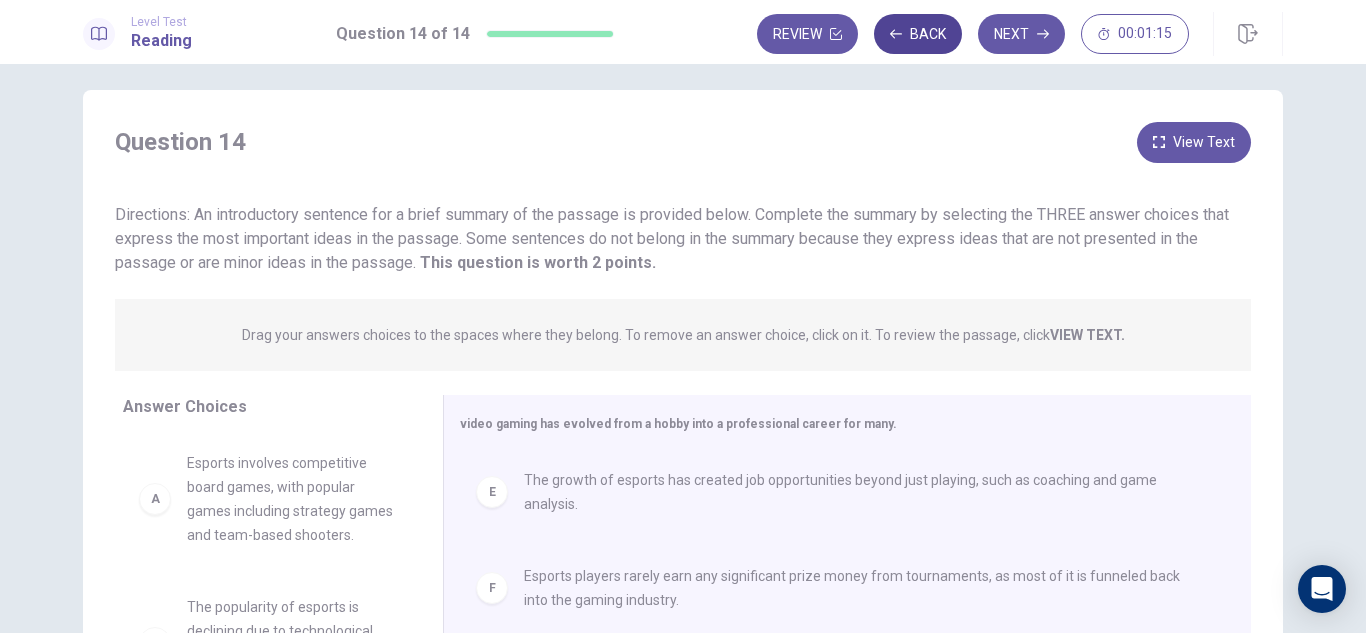 click on "Back" at bounding box center [918, 34] 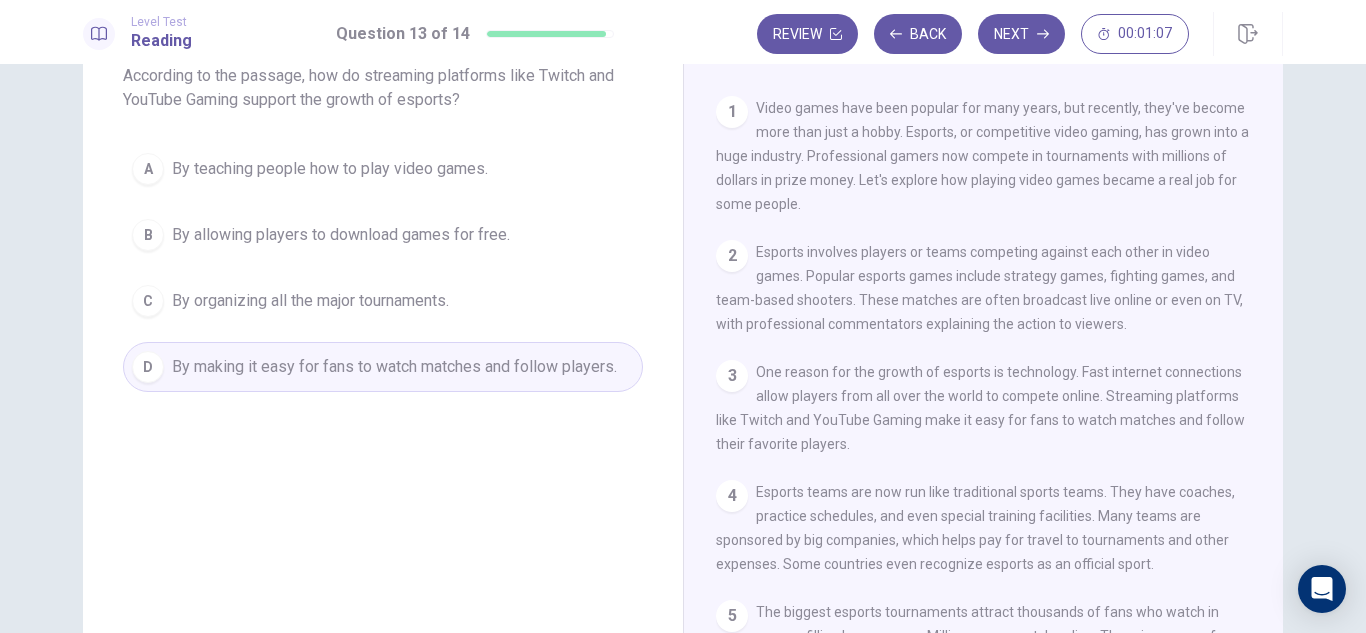 scroll, scrollTop: 270, scrollLeft: 0, axis: vertical 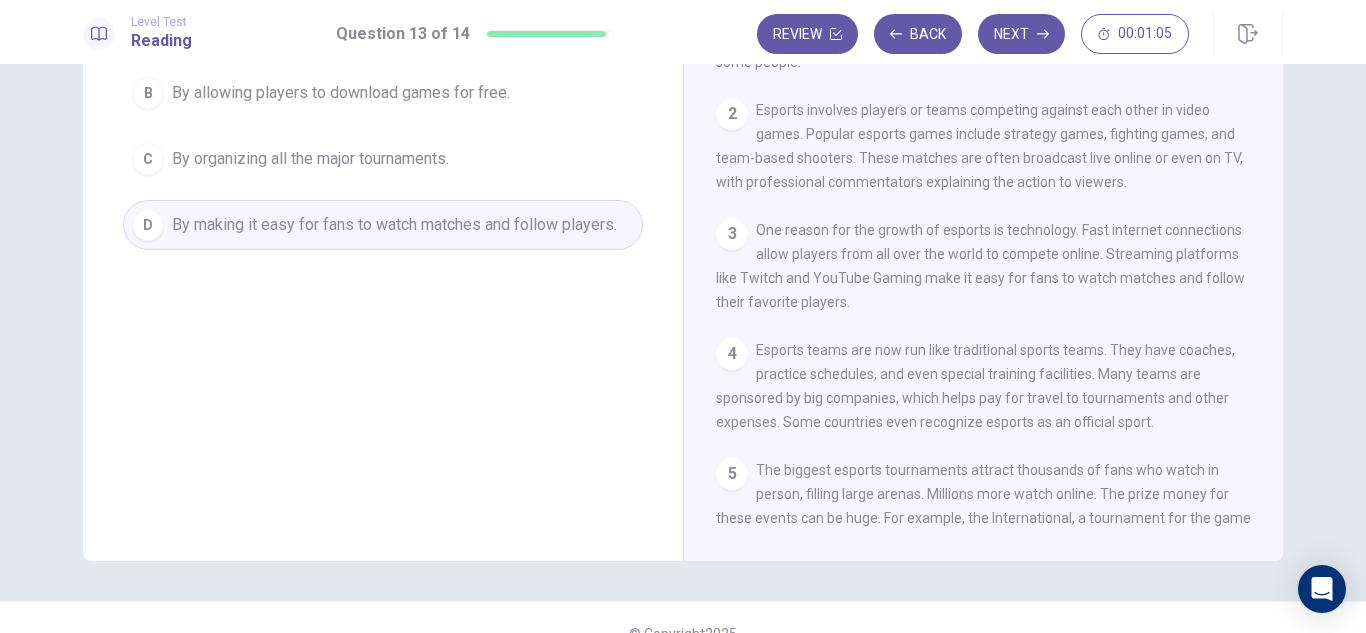 click on "The Rise of Esports: When Video Games Become a Profession 1 Video games have been popular for many years, but recently, they've become more than just a hobby. Esports, or competitive video gaming, has grown into a huge industry. Professional gamers now compete in tournaments with millions of dollars in prize money. Let's explore how playing video games became a real job for some people. 2 Esports involves players or teams competing against each other in video games. Popular esports games include strategy games, fighting games, and team-based shooters. These matches are often broadcast live online or even on TV, with professional commentators explaining the action to viewers. 3 One reason for the growth of esports is technology. Fast internet connections allow players from all over the world to compete online. Streaming platforms like Twitch and YouTube Gaming make it easy for fans to watch matches and follow their favorite players. 4 5 6 7 8" at bounding box center [983, 197] 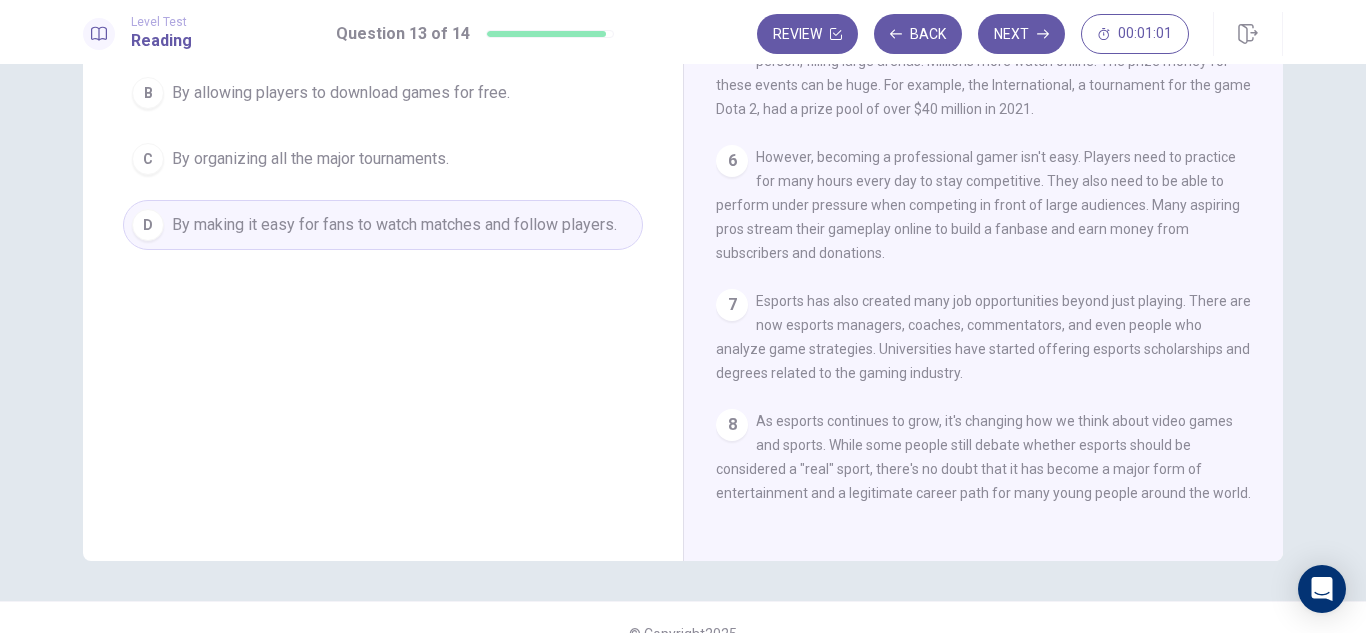 scroll, scrollTop: 456, scrollLeft: 0, axis: vertical 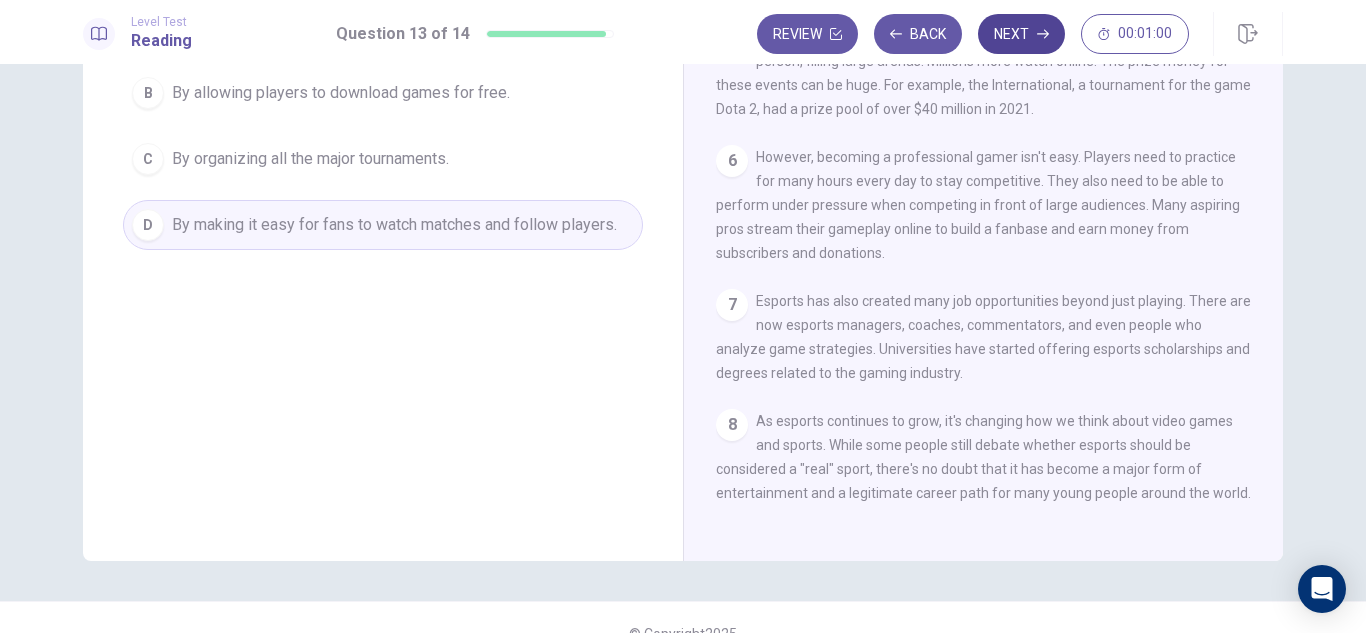 click on "Next" at bounding box center [1021, 34] 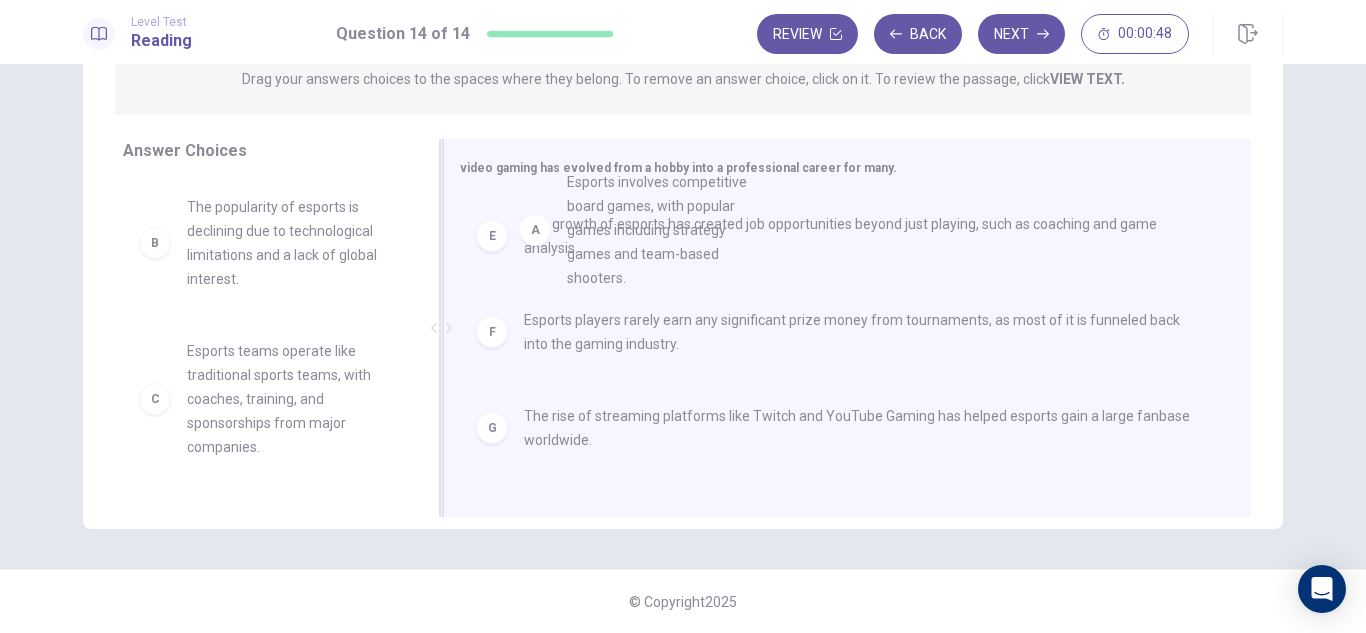 drag, startPoint x: 151, startPoint y: 265, endPoint x: 789, endPoint y: 169, distance: 645.1821 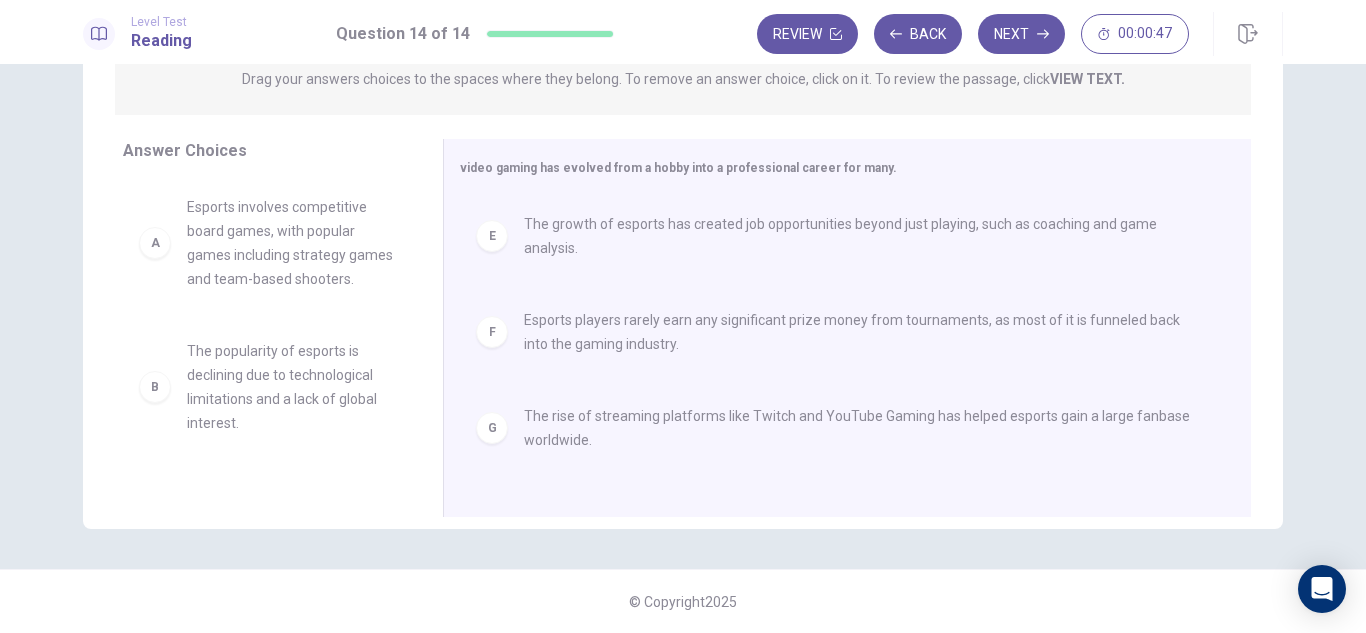 drag, startPoint x: 494, startPoint y: 241, endPoint x: 296, endPoint y: 334, distance: 218.75328 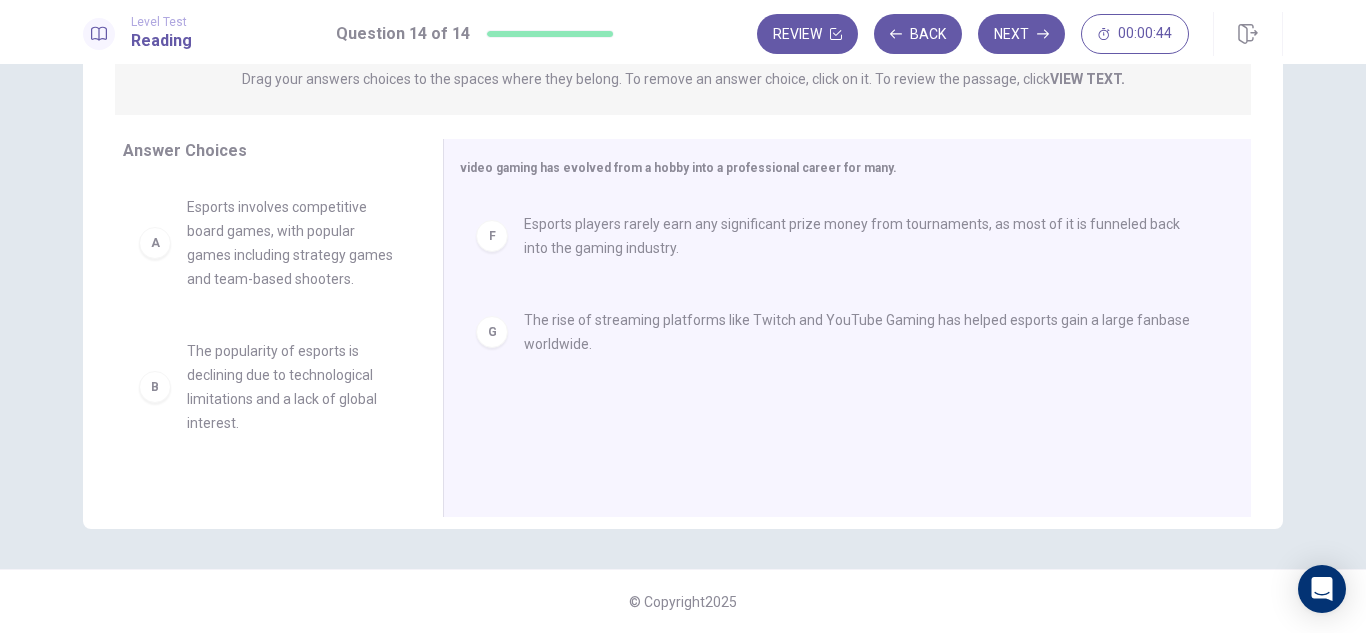 click on "Answer Choices A Esports involves competitive board games, with popular games including strategy games and team-based shooters. B The popularity of esports is declining due to technological limitations and a lack of global interest. C Esports teams operate like traditional sports teams, with coaches, training, and sponsorships from major companies. D Only a few countries officially recognize esports as a sport, which limits the growth of professional gaming. E The growth of esports has created job opportunities beyond just playing, such as coaching and game analysis. video gaming has evolved from a hobby into a professional career for many. F Esports players rarely earn any significant prize money from tournaments, as most of it is funneled back into the gaming industry. G The rise of streaming platforms like Twitch and YouTube Gaming has helped esports gain a large fanbase worldwide." at bounding box center [683, 333] 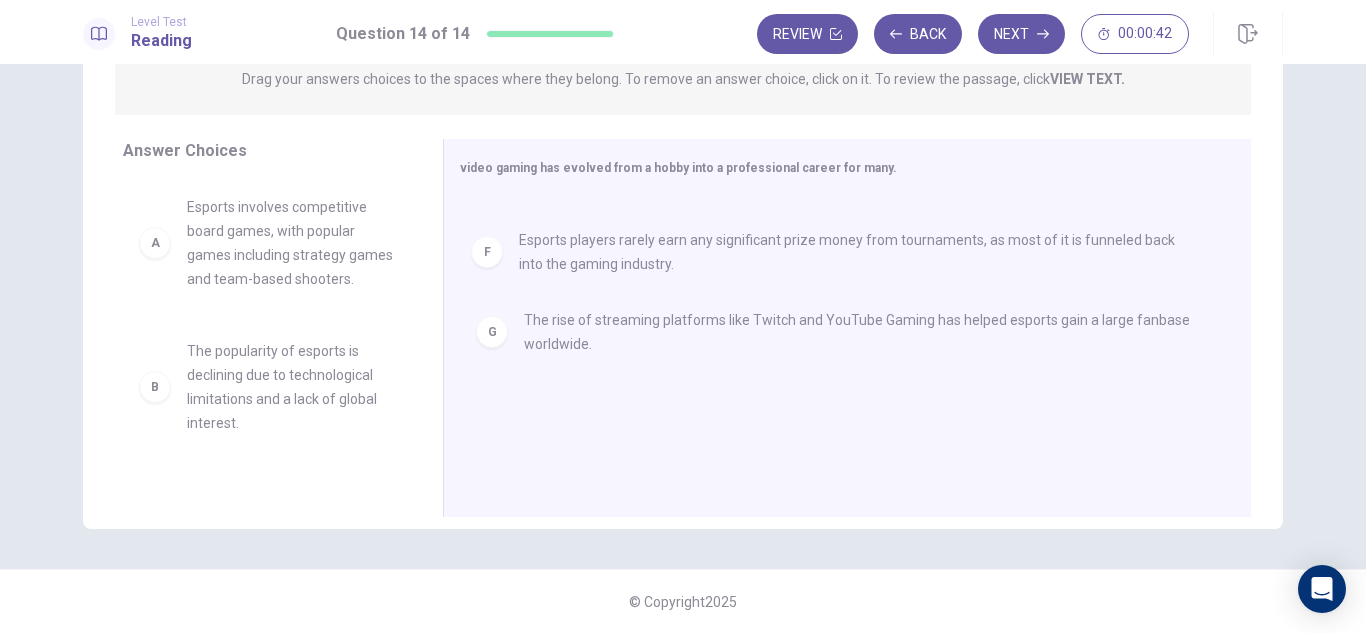 drag, startPoint x: 489, startPoint y: 338, endPoint x: 109, endPoint y: 347, distance: 380.10657 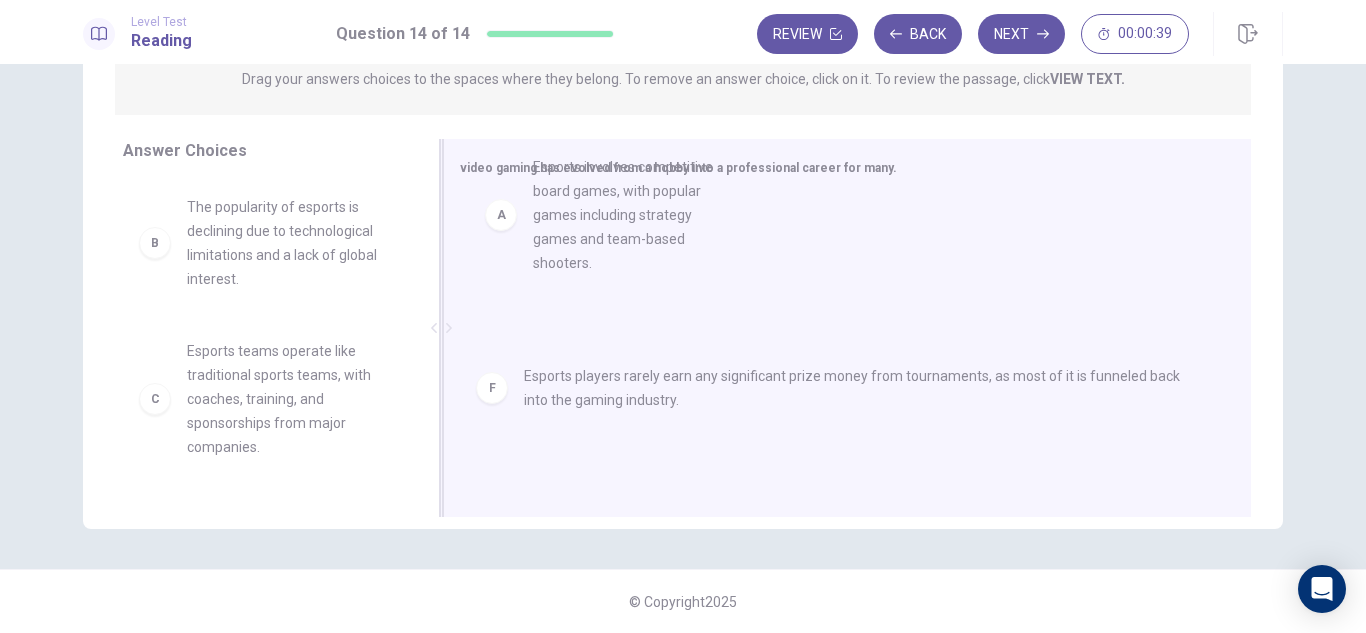 drag, startPoint x: 150, startPoint y: 261, endPoint x: 528, endPoint y: 228, distance: 379.43774 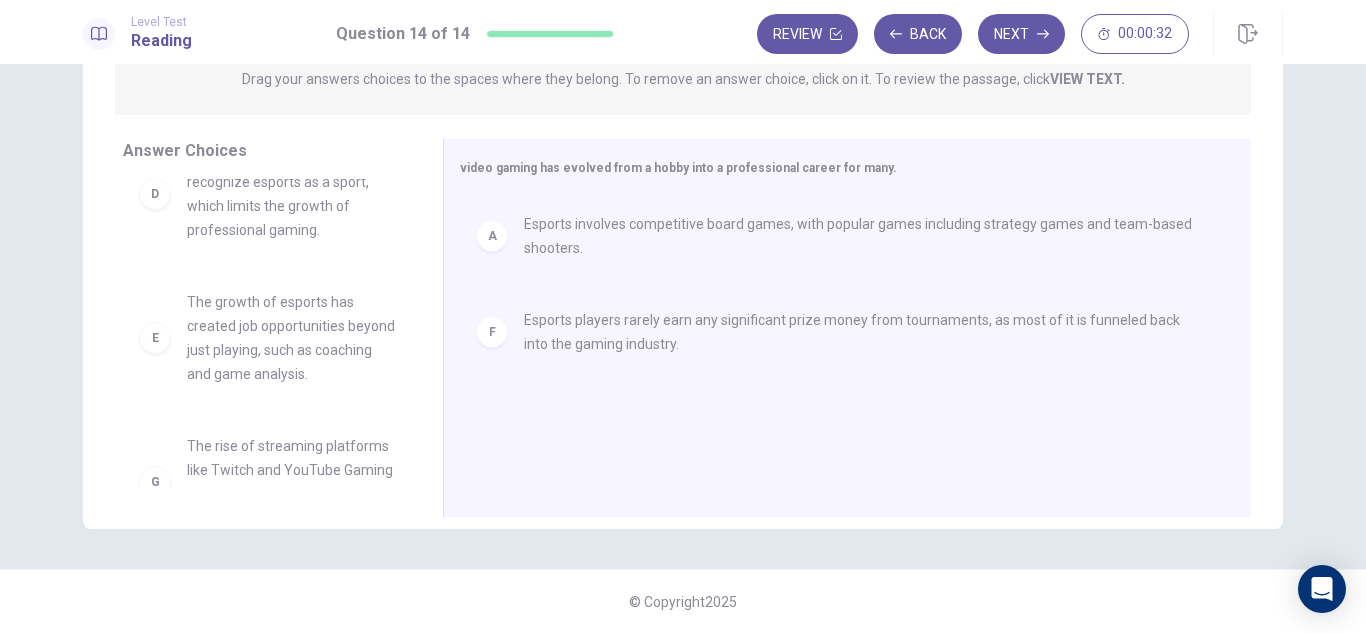 scroll, scrollTop: 420, scrollLeft: 0, axis: vertical 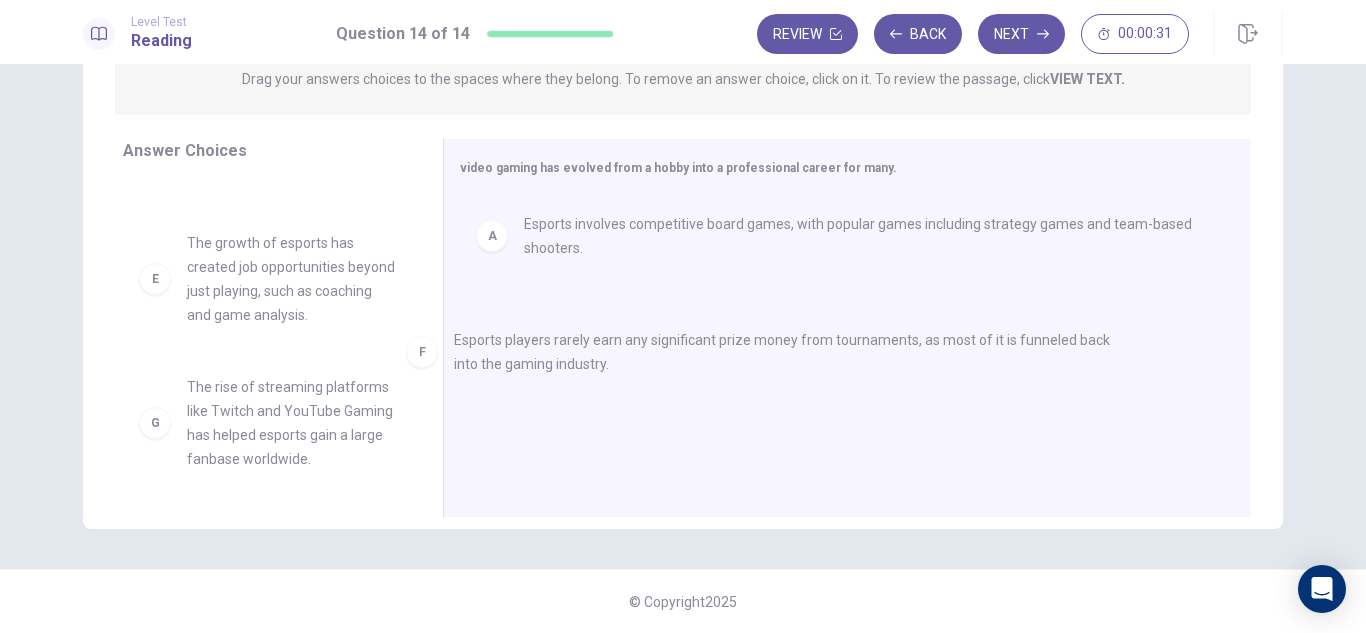 drag, startPoint x: 538, startPoint y: 332, endPoint x: 304, endPoint y: 429, distance: 253.3081 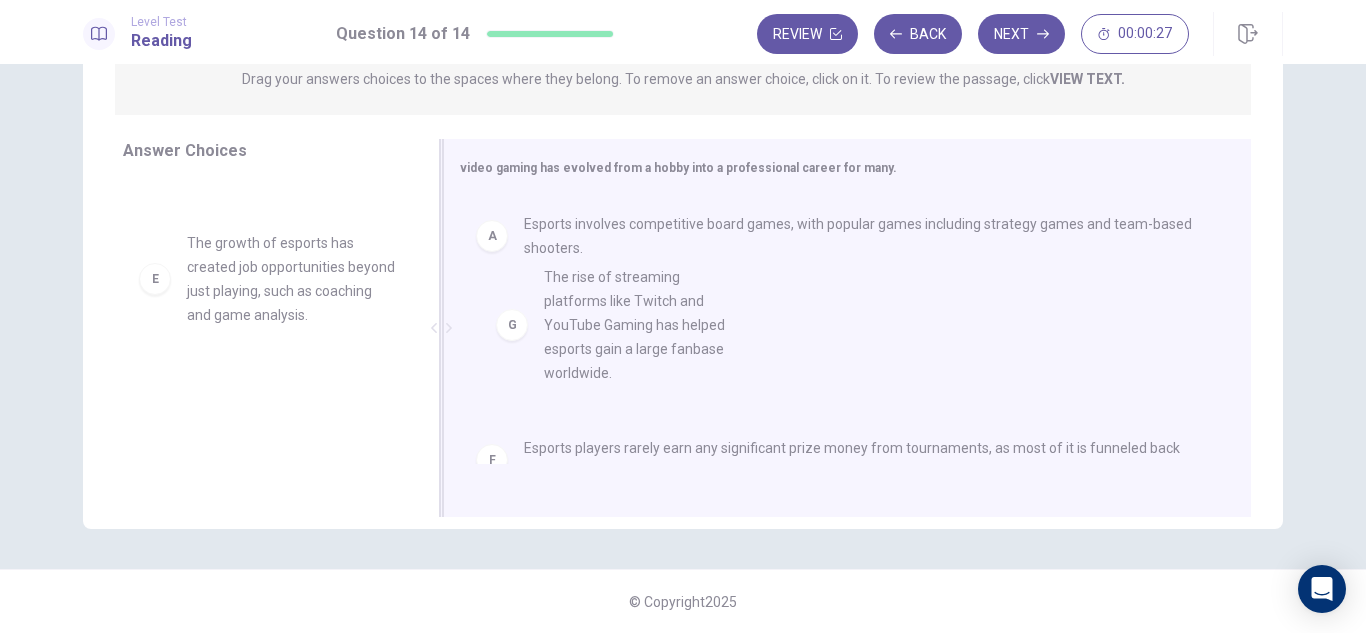 drag, startPoint x: 295, startPoint y: 429, endPoint x: 898, endPoint y: 248, distance: 629.5792 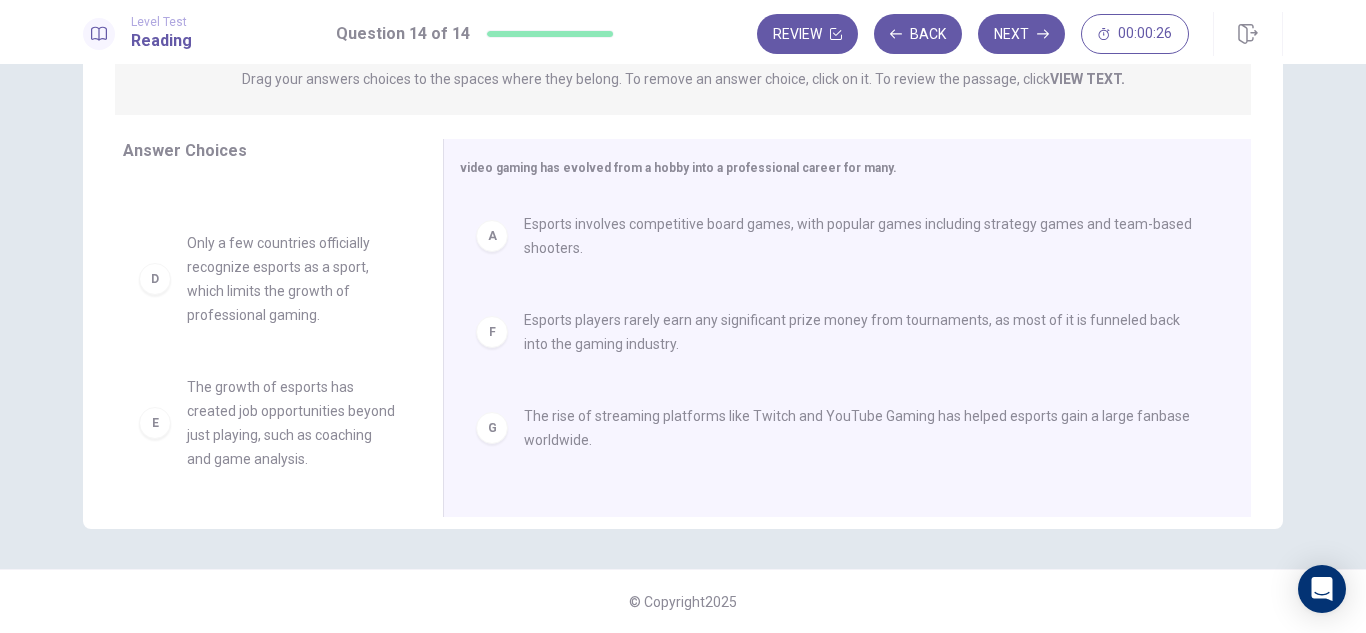 scroll, scrollTop: 276, scrollLeft: 0, axis: vertical 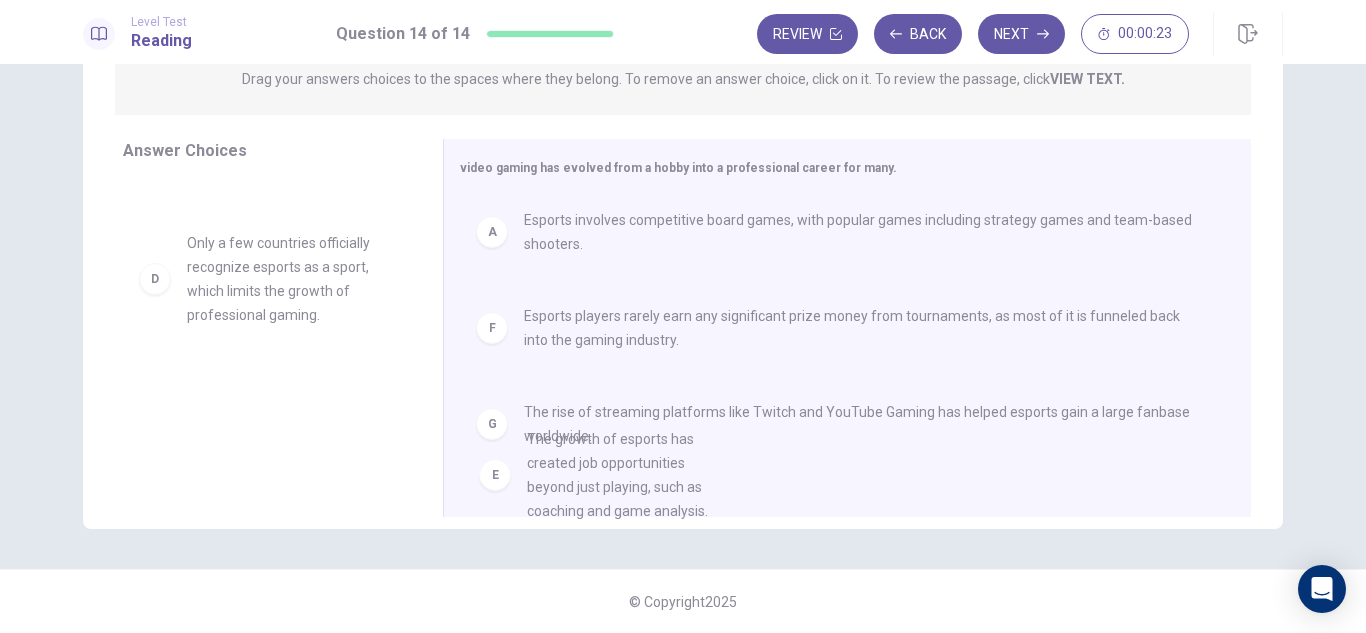 drag, startPoint x: 244, startPoint y: 427, endPoint x: 420, endPoint y: 369, distance: 185.31055 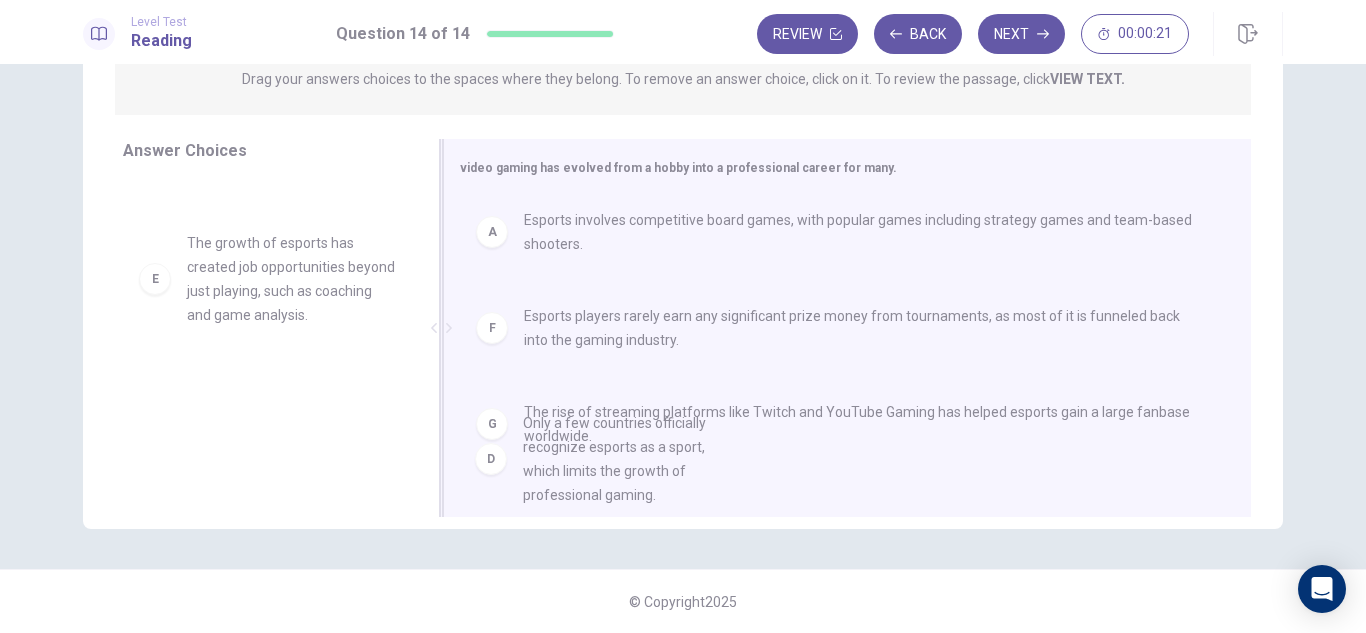 drag, startPoint x: 499, startPoint y: 374, endPoint x: 682, endPoint y: 472, distance: 207.58853 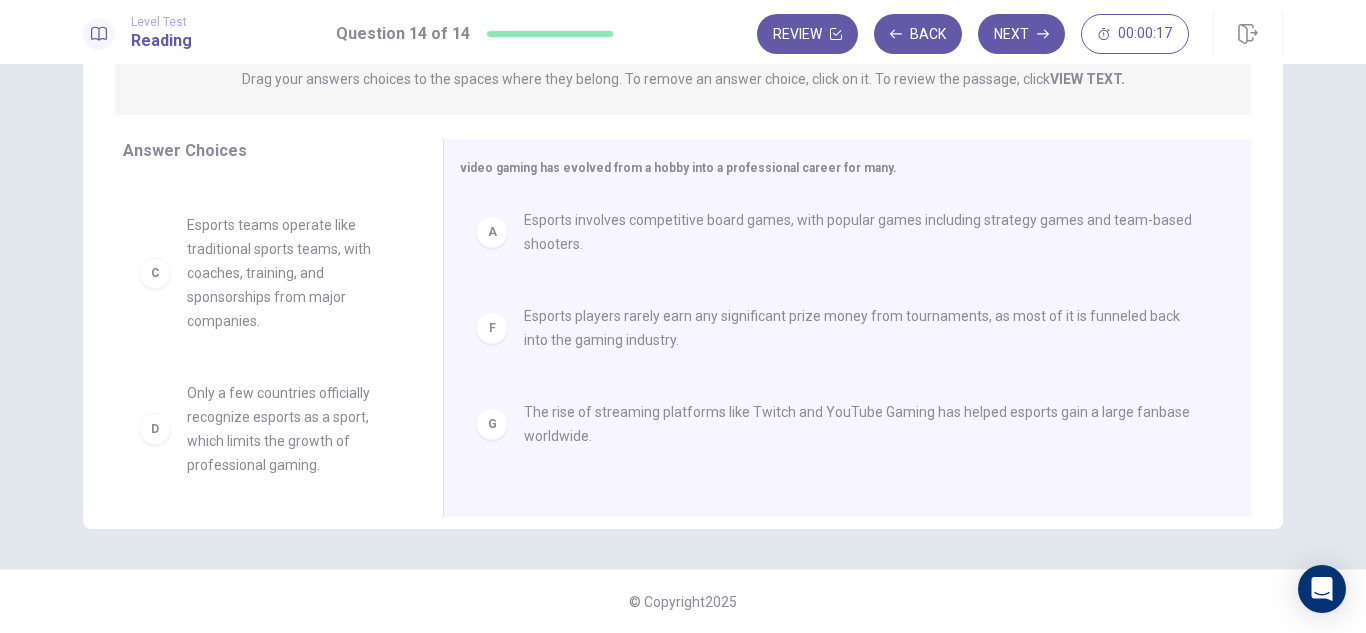 scroll, scrollTop: 117, scrollLeft: 0, axis: vertical 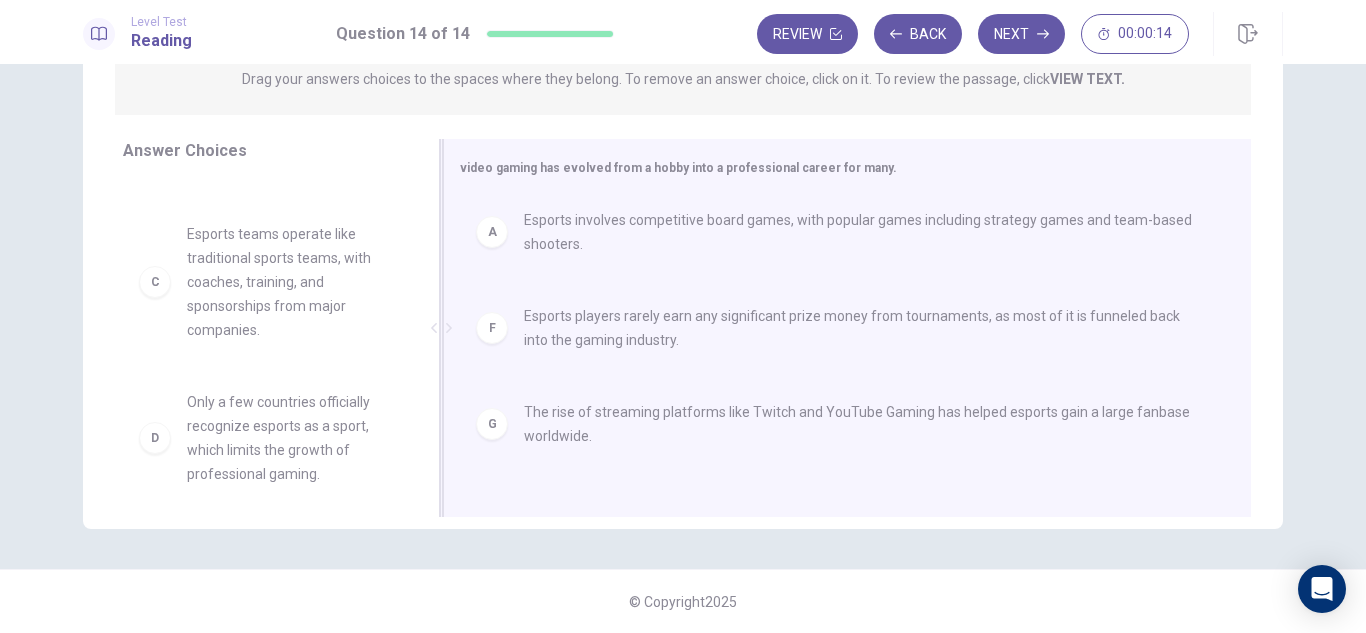 drag, startPoint x: 1216, startPoint y: 333, endPoint x: 1222, endPoint y: 375, distance: 42.426407 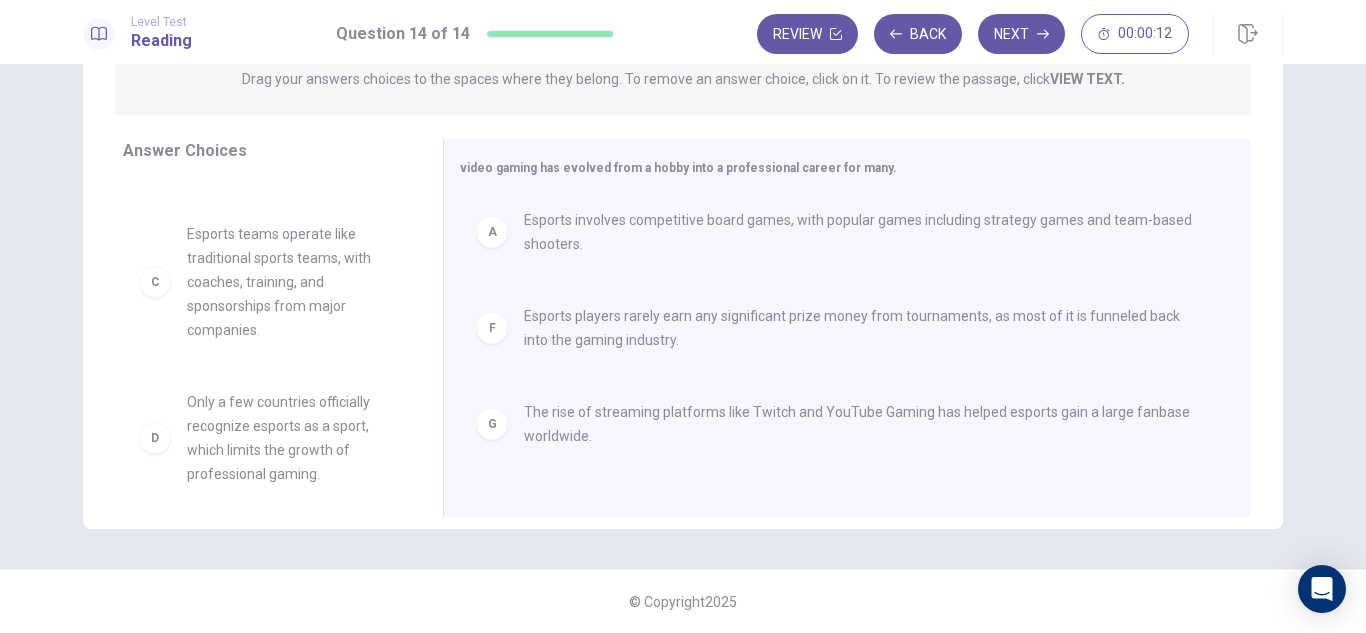 click on "Answer Choices B The popularity of esports is declining due to technological limitations and a lack of global interest. C Esports teams operate like traditional sports teams, with coaches, training, and sponsorships from major companies. D Only a few countries officially recognize esports as a sport, which limits the growth of professional gaming. E The growth of esports has created job opportunities beyond just playing, such as coaching and game analysis. video gaming has evolved from a hobby into a professional career for many. A Esports involves competitive board games, with popular games including strategy games and team-based shooters. F Esports players rarely earn any significant prize money from tournaments, as most of it is funneled back into the gaming industry. G The rise of streaming platforms like Twitch and YouTube Gaming has helped esports gain a large fanbase worldwide." at bounding box center [683, 333] 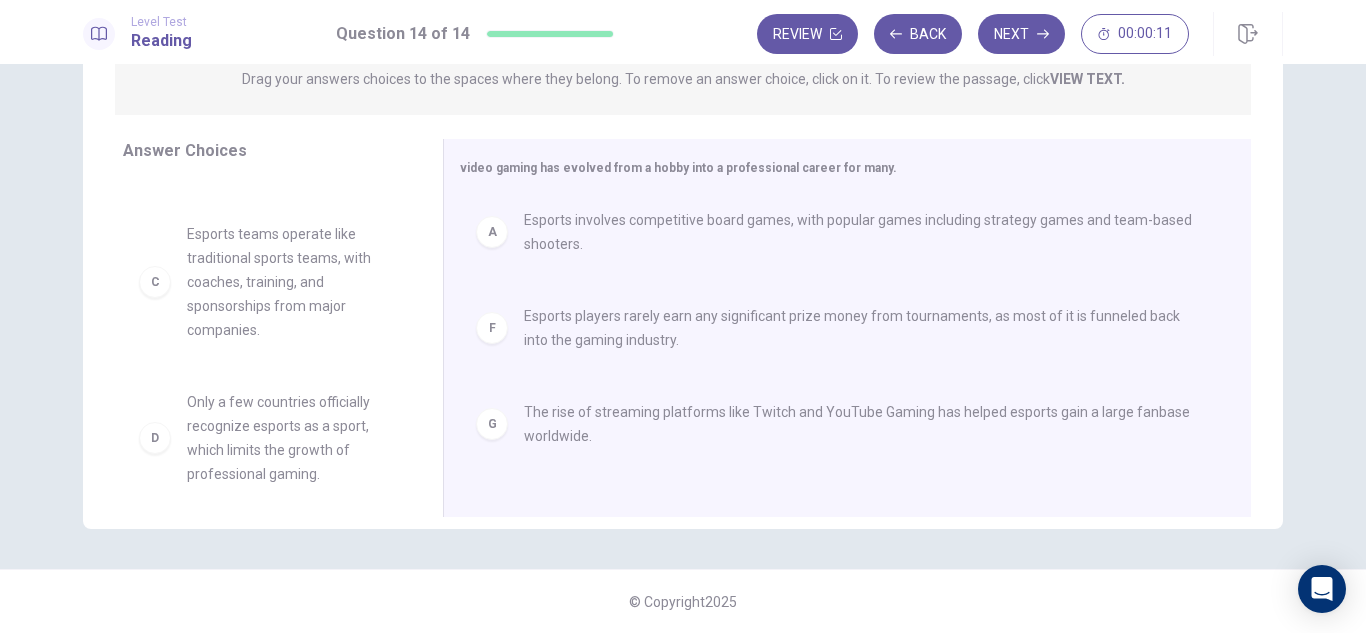 drag, startPoint x: 410, startPoint y: 369, endPoint x: 401, endPoint y: 455, distance: 86.46965 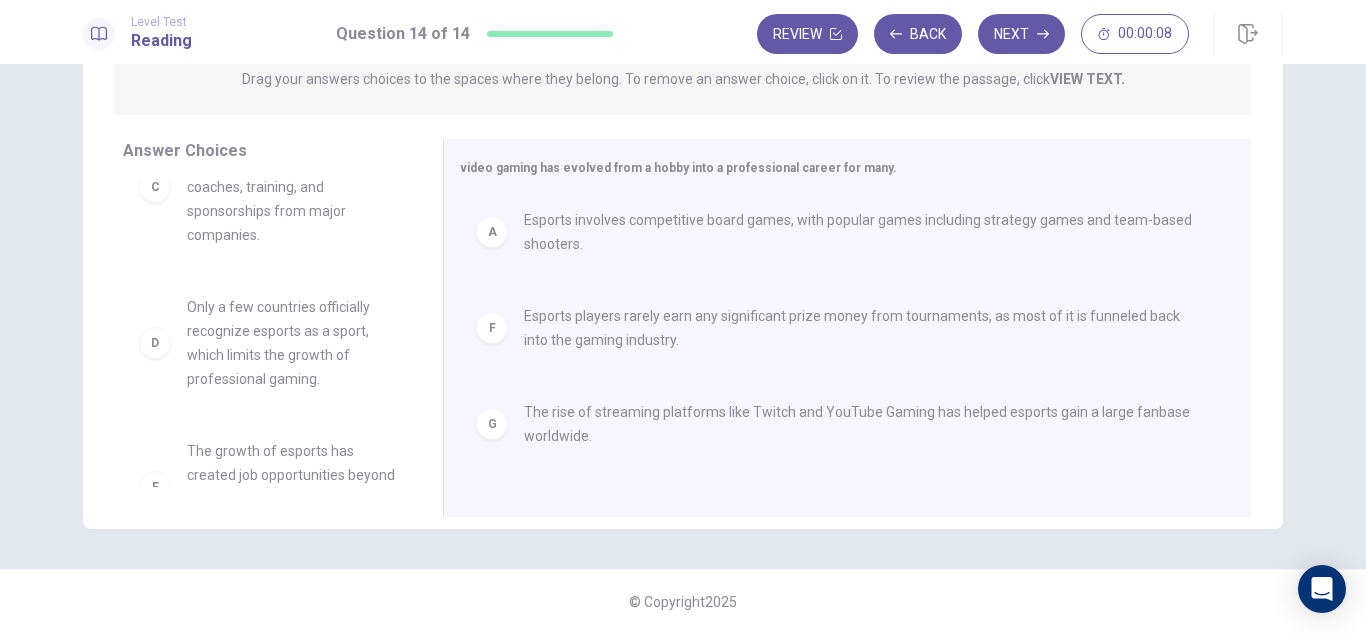 scroll, scrollTop: 276, scrollLeft: 0, axis: vertical 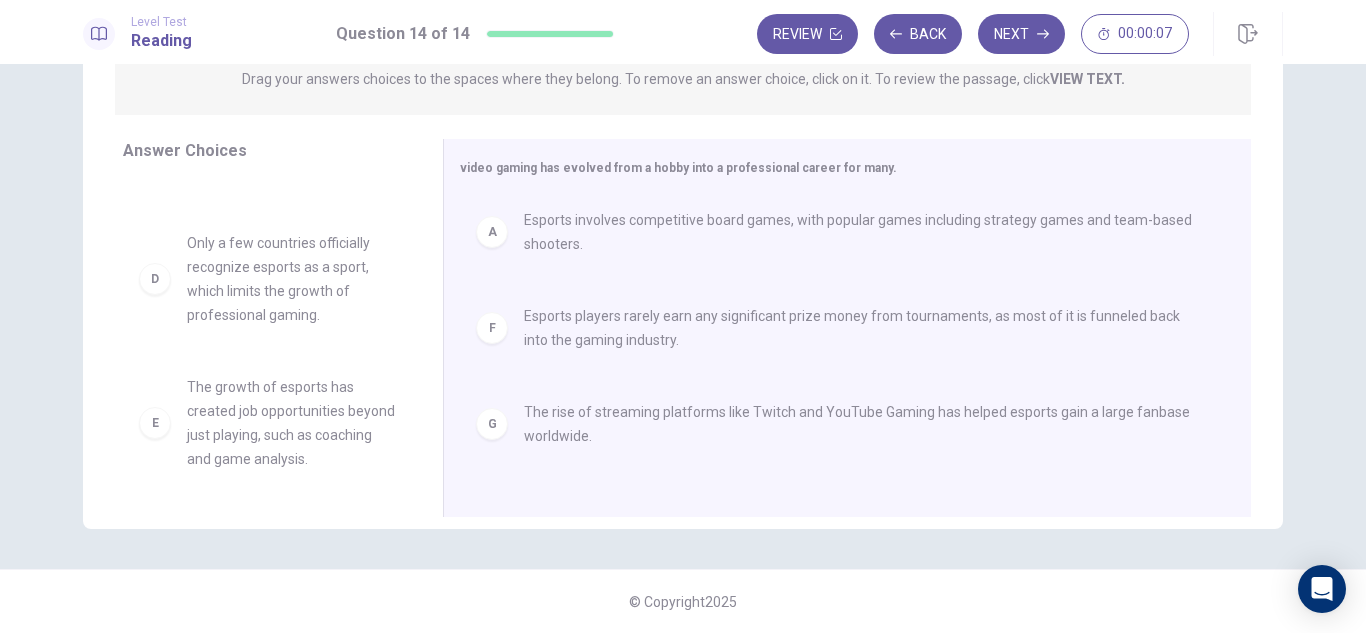 drag, startPoint x: 288, startPoint y: 376, endPoint x: 212, endPoint y: 353, distance: 79.40403 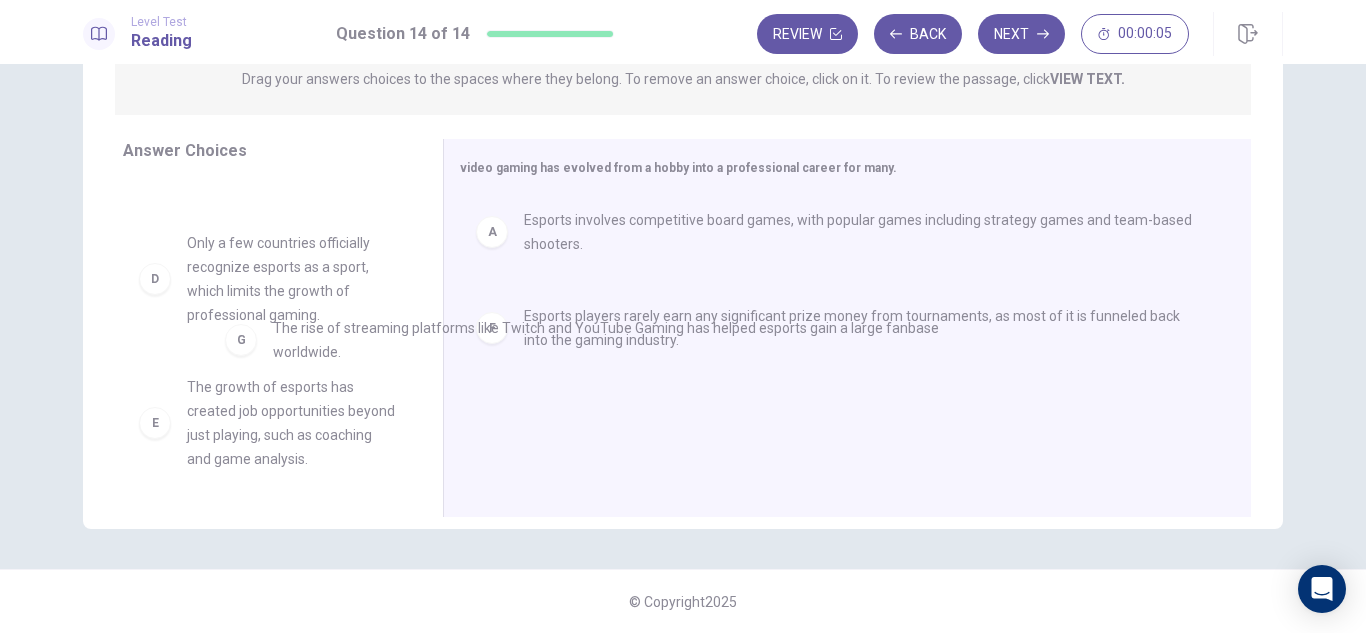 drag, startPoint x: 576, startPoint y: 431, endPoint x: 307, endPoint y: 346, distance: 282.1099 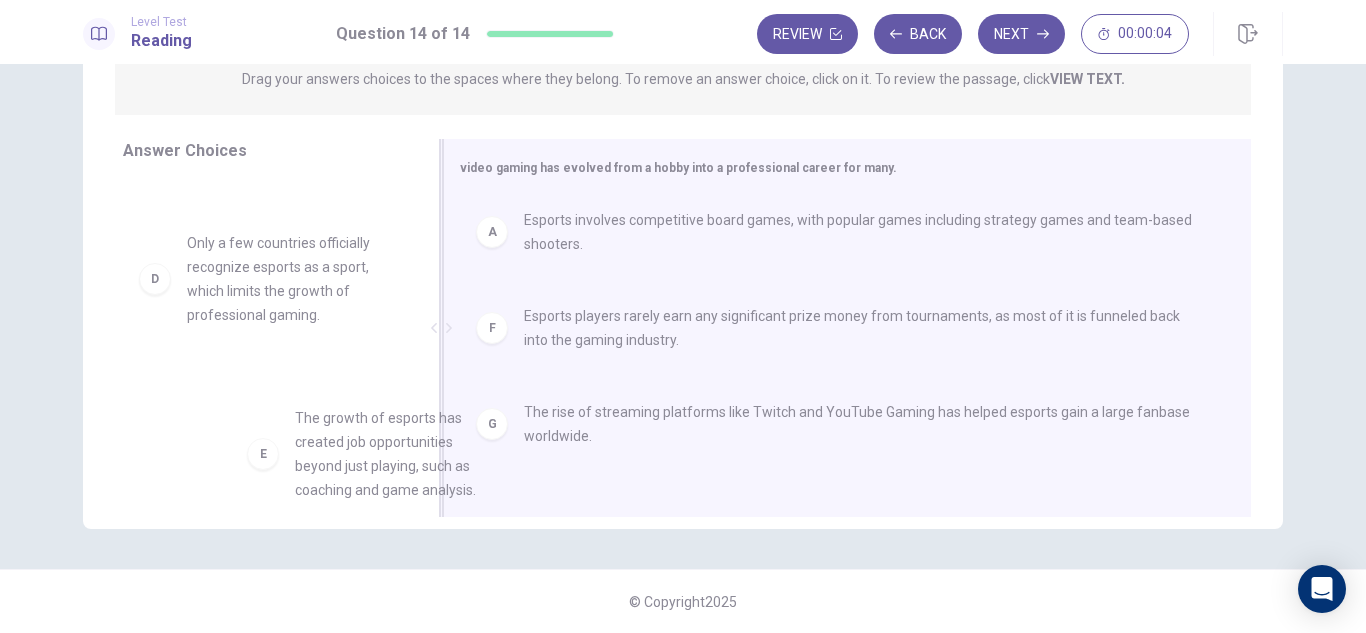 drag, startPoint x: 222, startPoint y: 431, endPoint x: 555, endPoint y: 432, distance: 333.0015 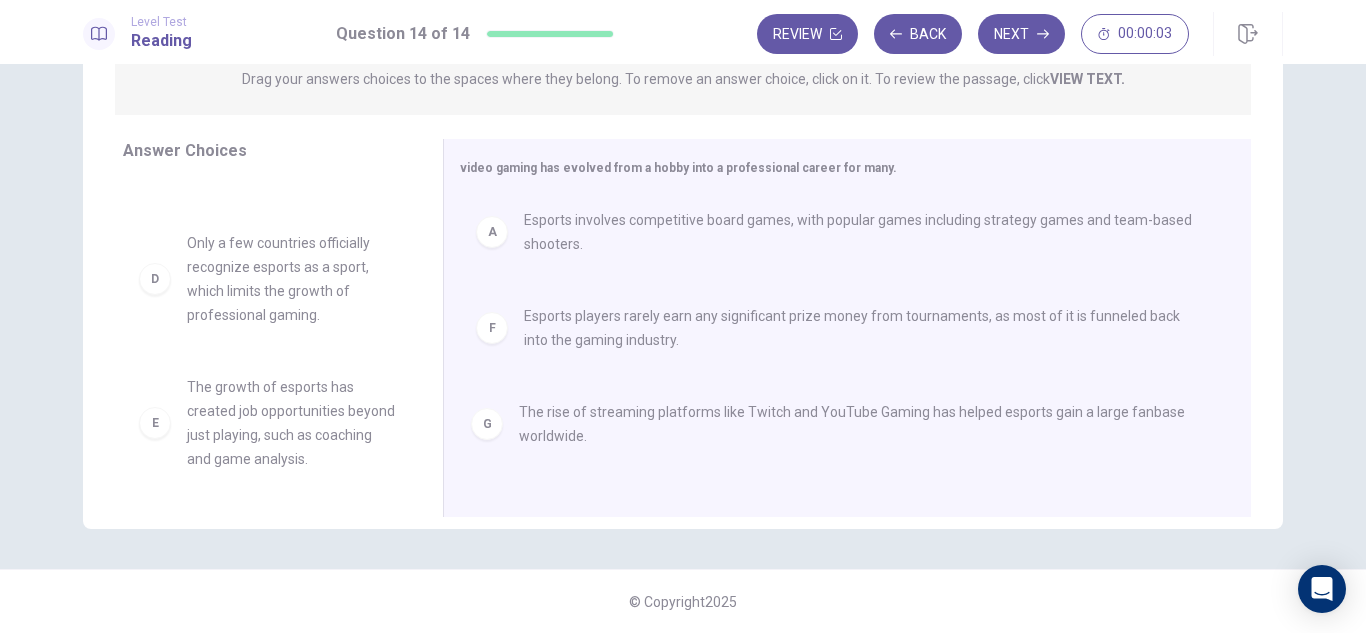 drag, startPoint x: 564, startPoint y: 432, endPoint x: 378, endPoint y: 360, distance: 199.44925 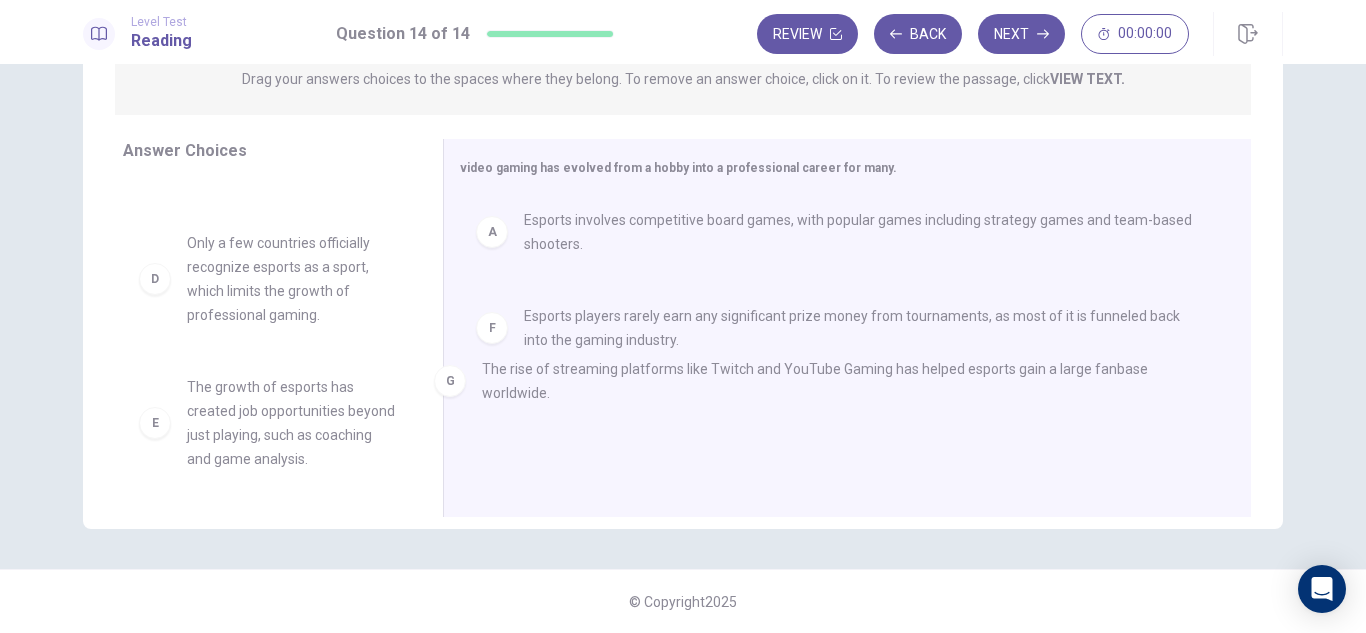 drag, startPoint x: 551, startPoint y: 425, endPoint x: 203, endPoint y: 315, distance: 364.97122 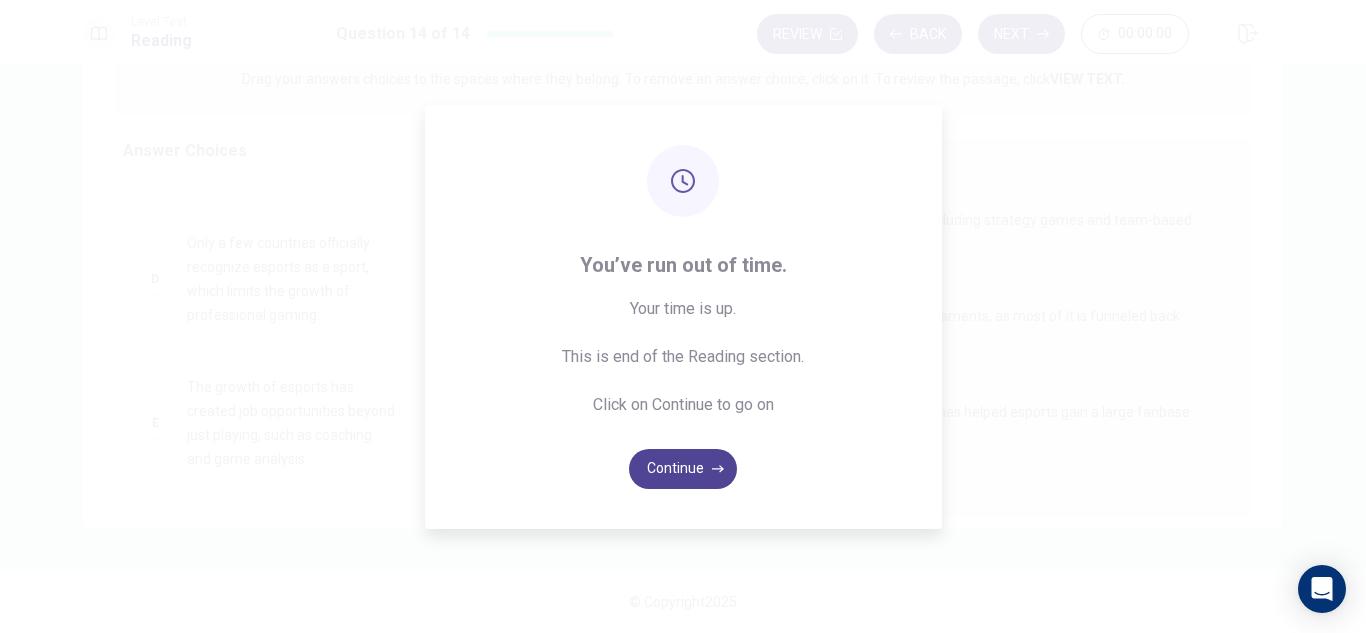 click on "Continue" at bounding box center [683, 469] 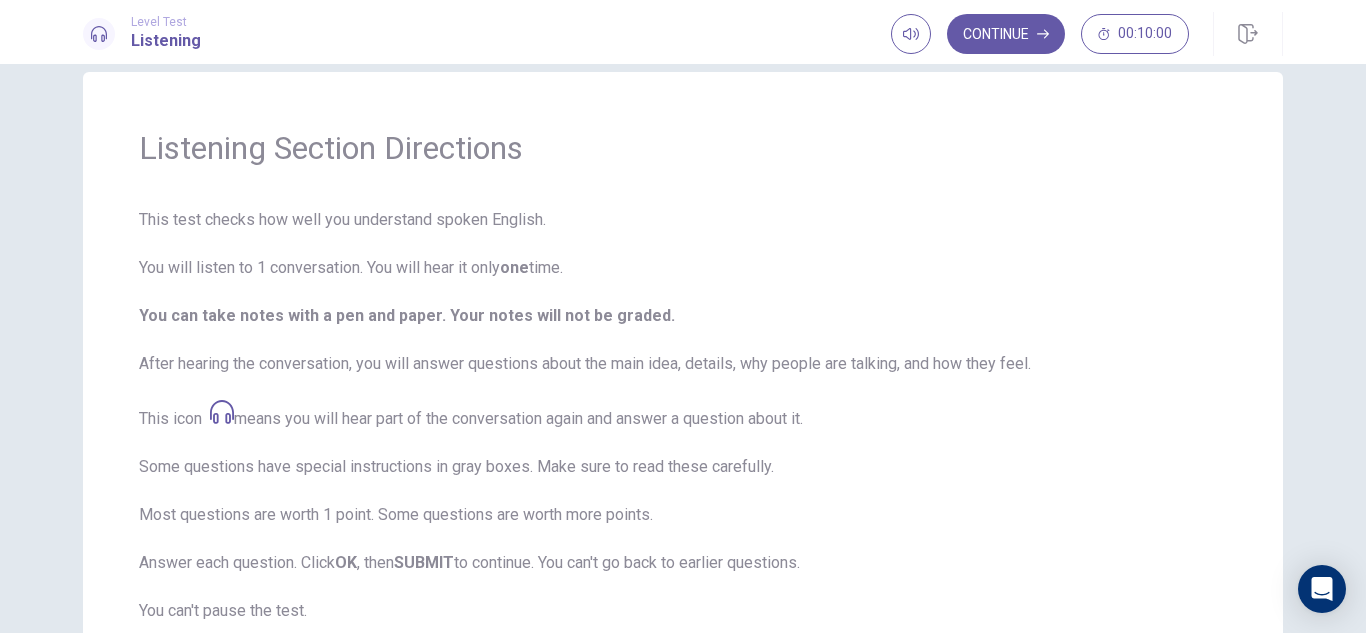scroll, scrollTop: 34, scrollLeft: 0, axis: vertical 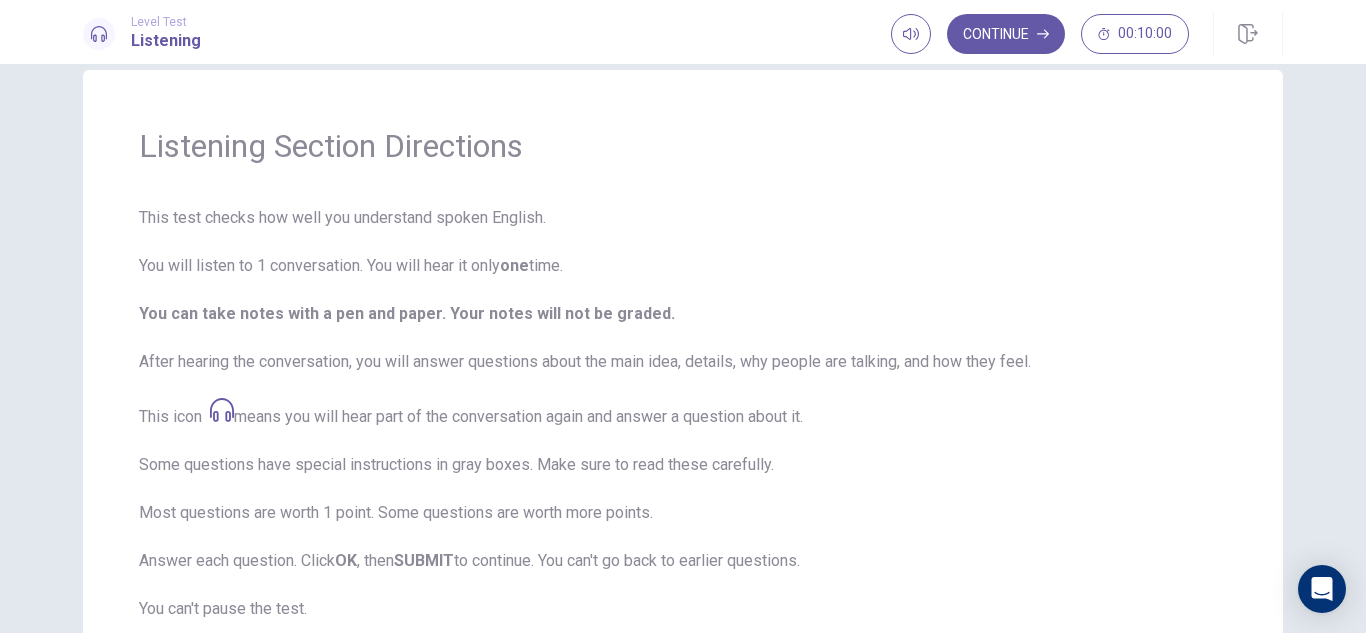 drag, startPoint x: 1353, startPoint y: 189, endPoint x: 1356, endPoint y: 199, distance: 10.440307 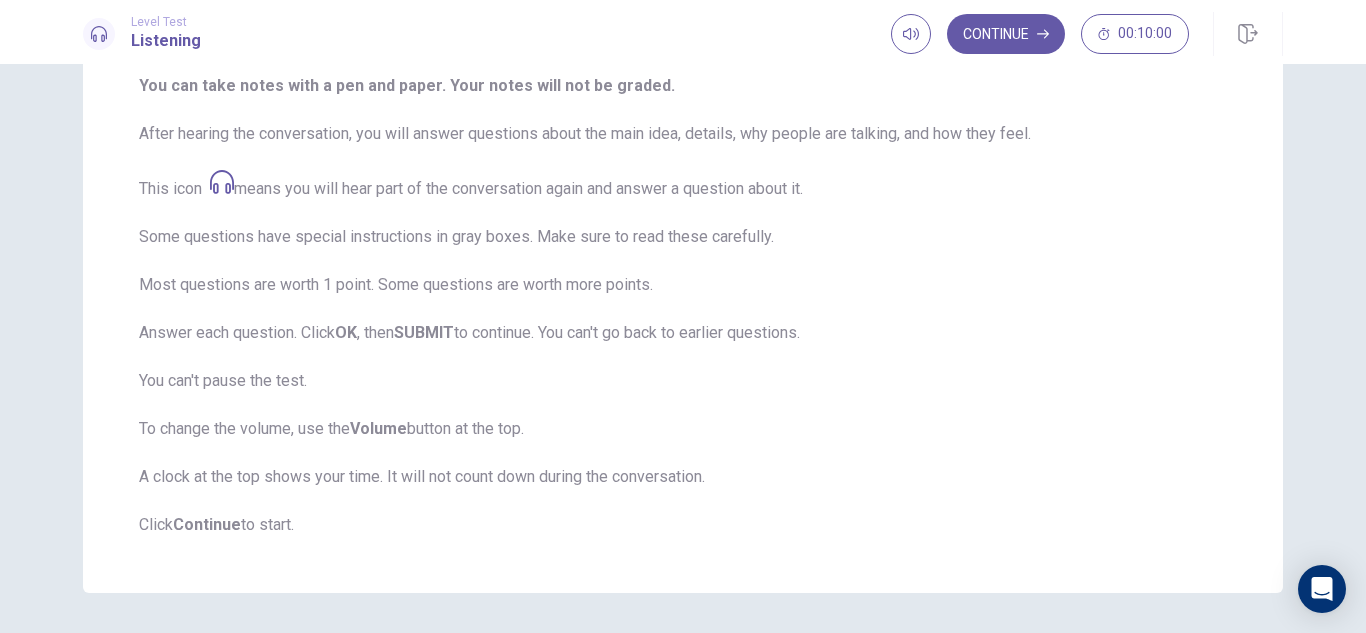 scroll, scrollTop: 268, scrollLeft: 0, axis: vertical 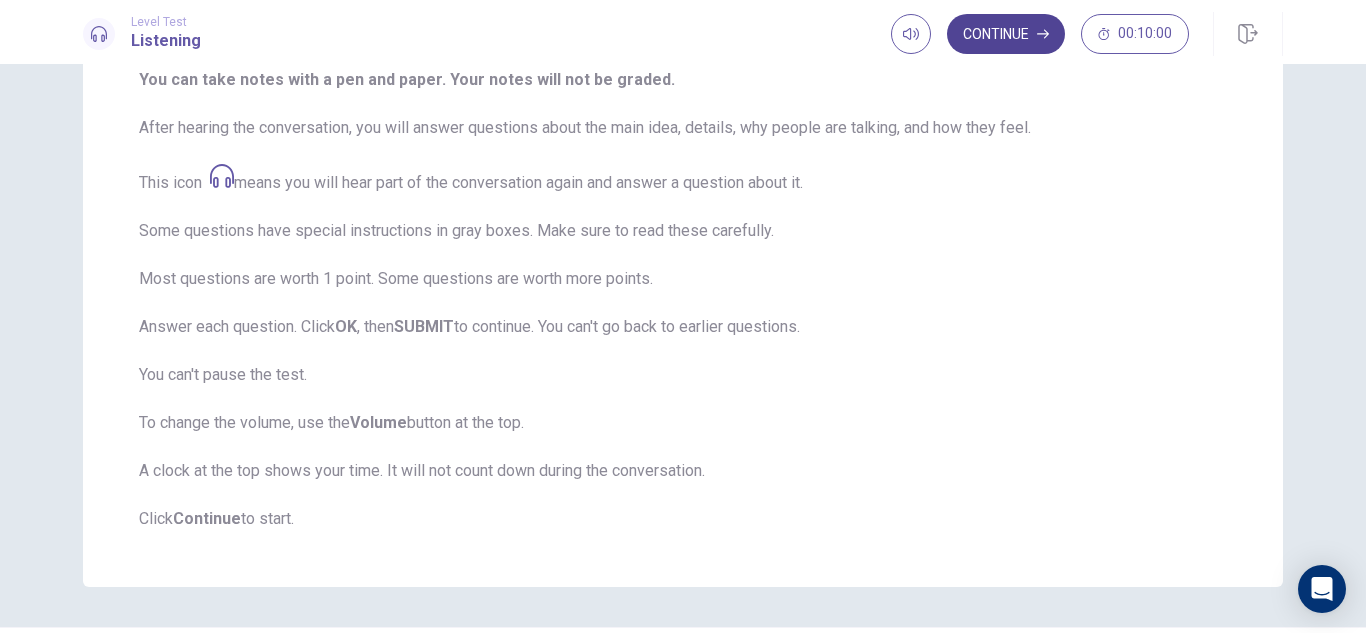 click on "Continue" at bounding box center (1006, 34) 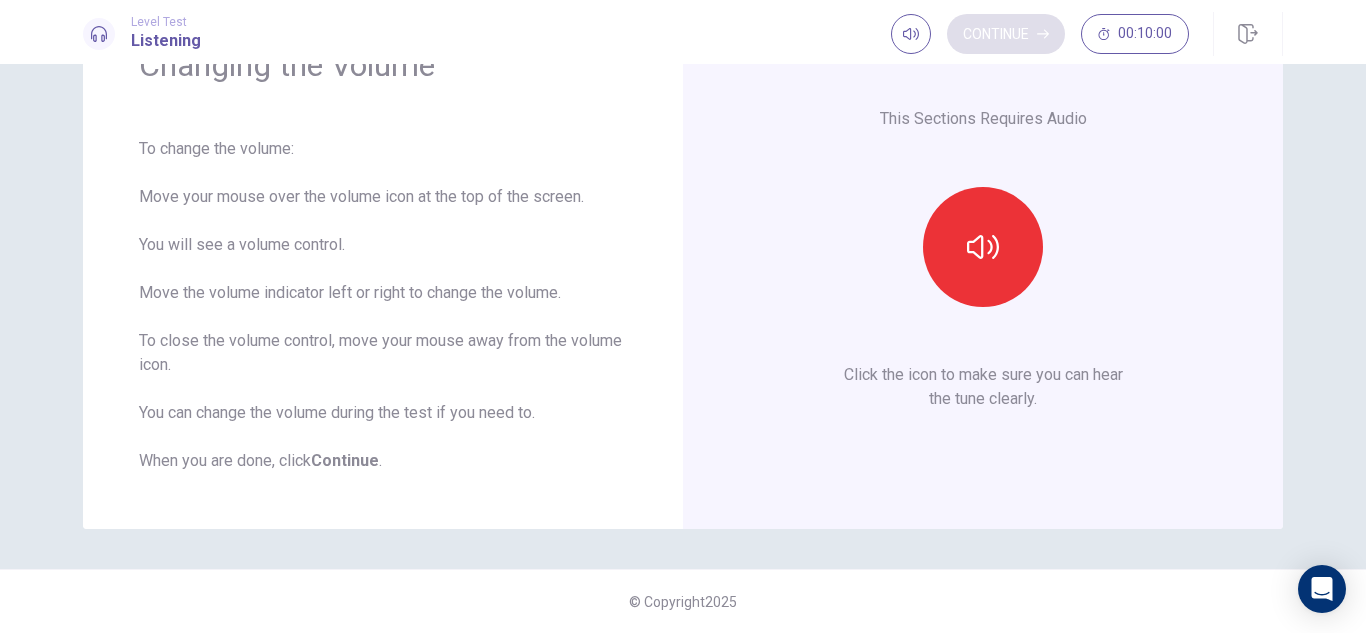 scroll, scrollTop: 115, scrollLeft: 0, axis: vertical 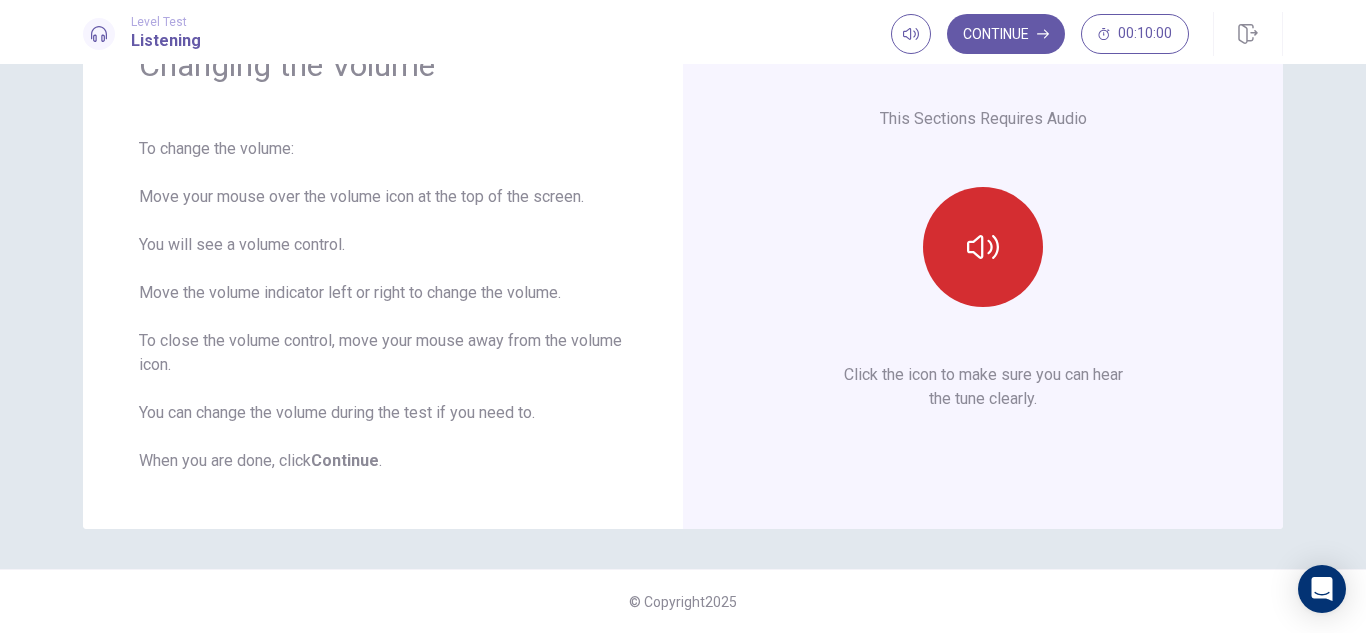click 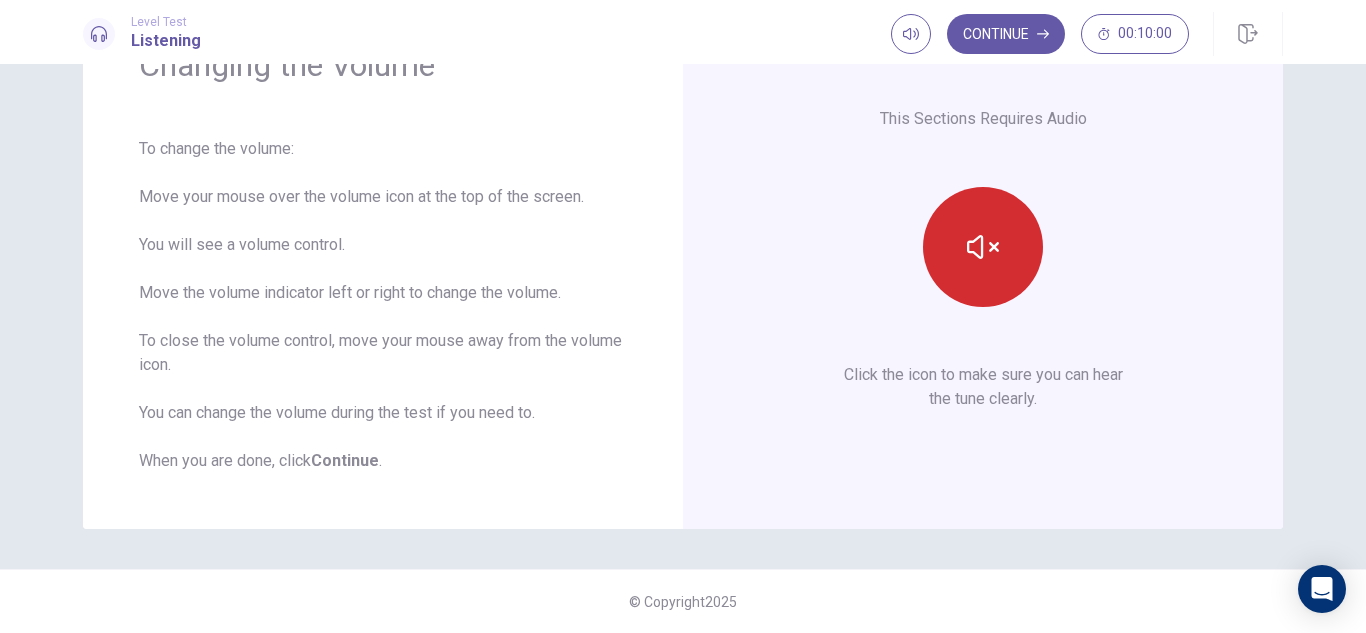 type 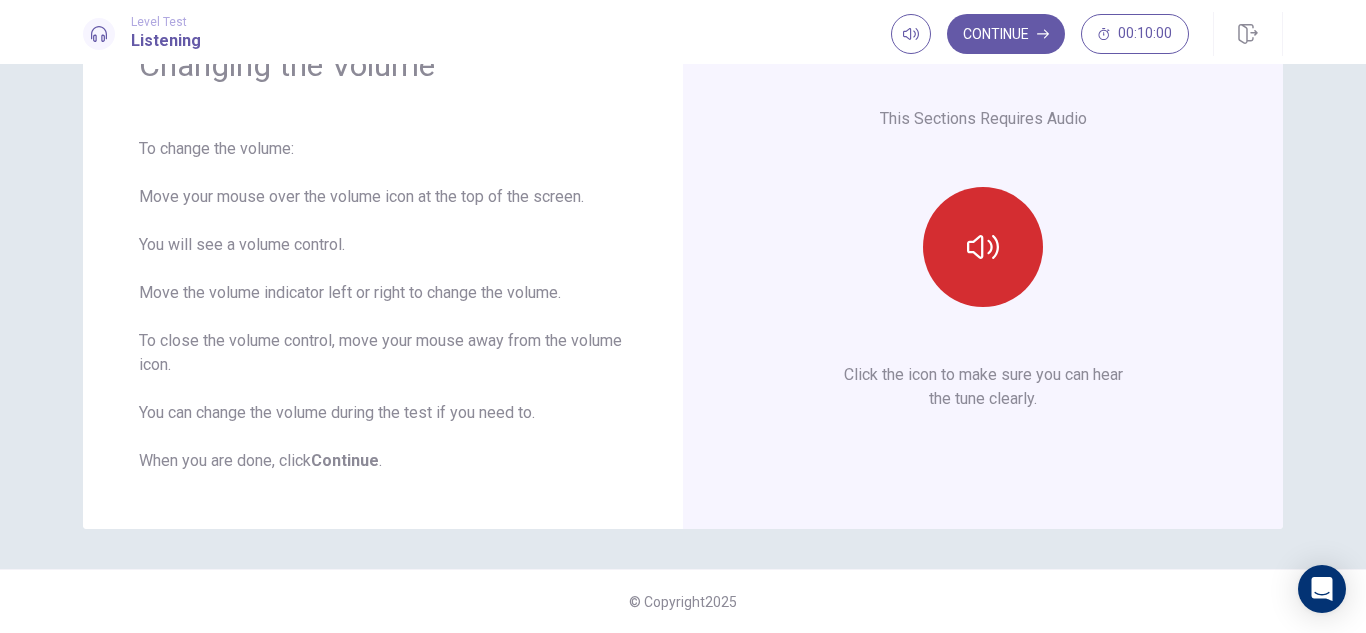 click at bounding box center [983, 247] 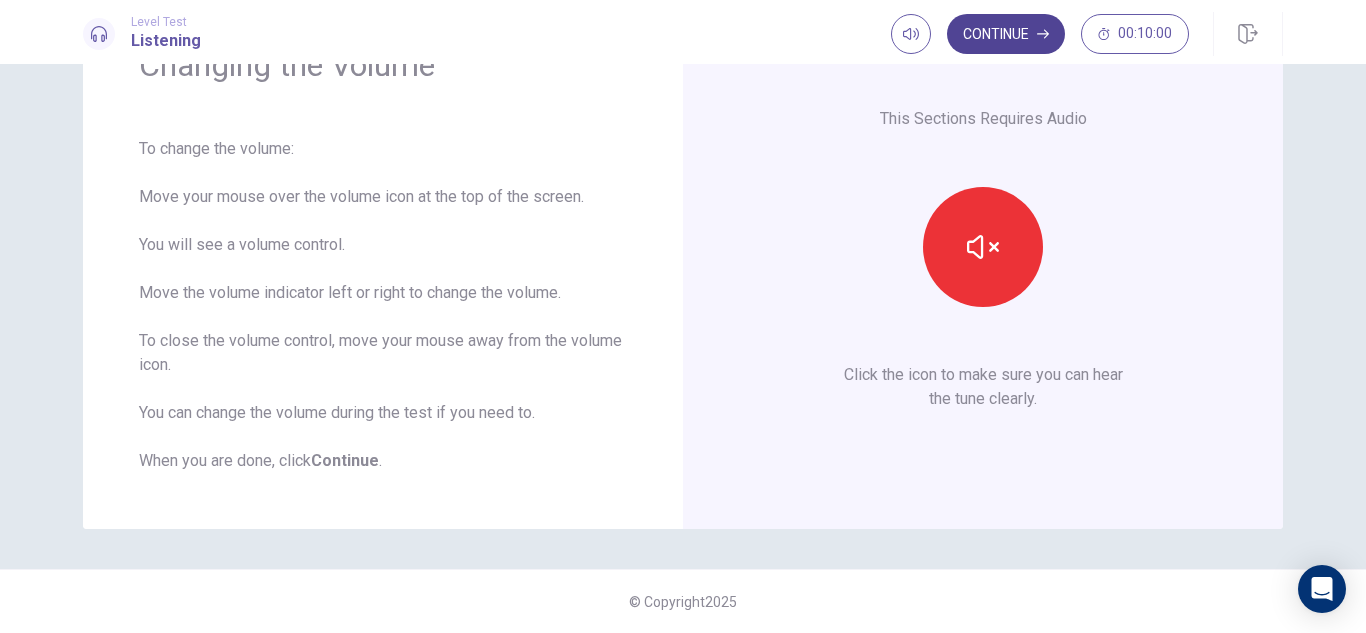 click on "Continue" at bounding box center [1006, 34] 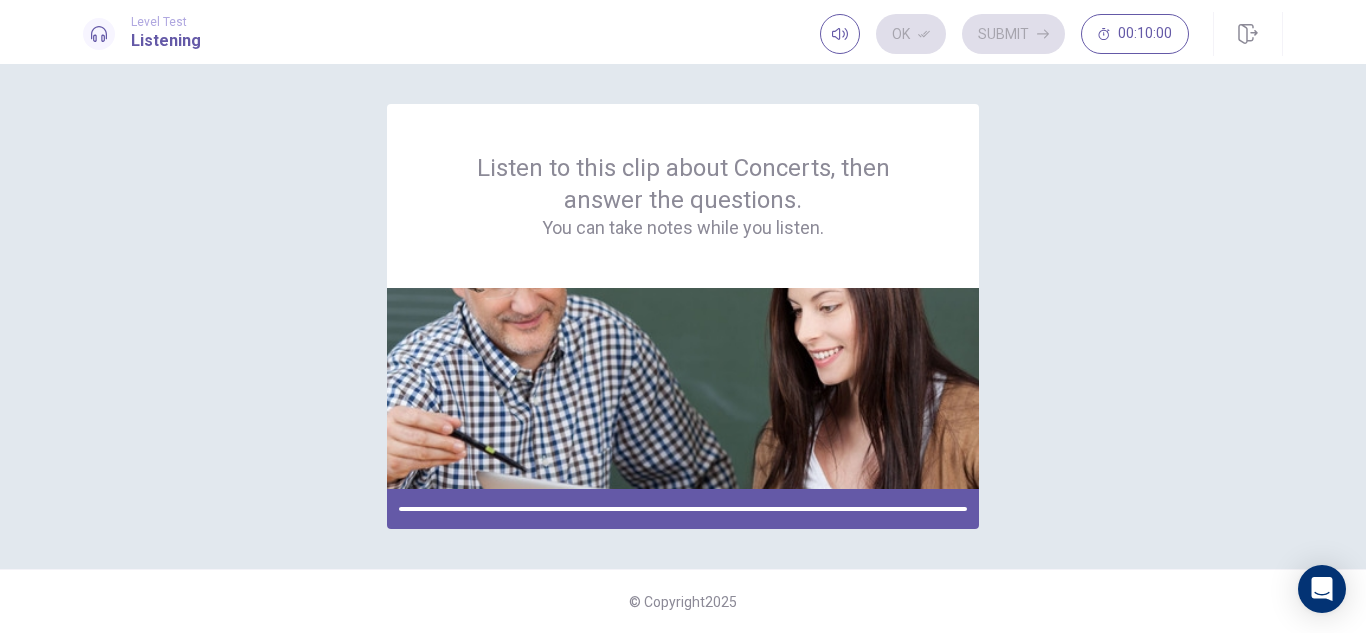 scroll, scrollTop: 0, scrollLeft: 0, axis: both 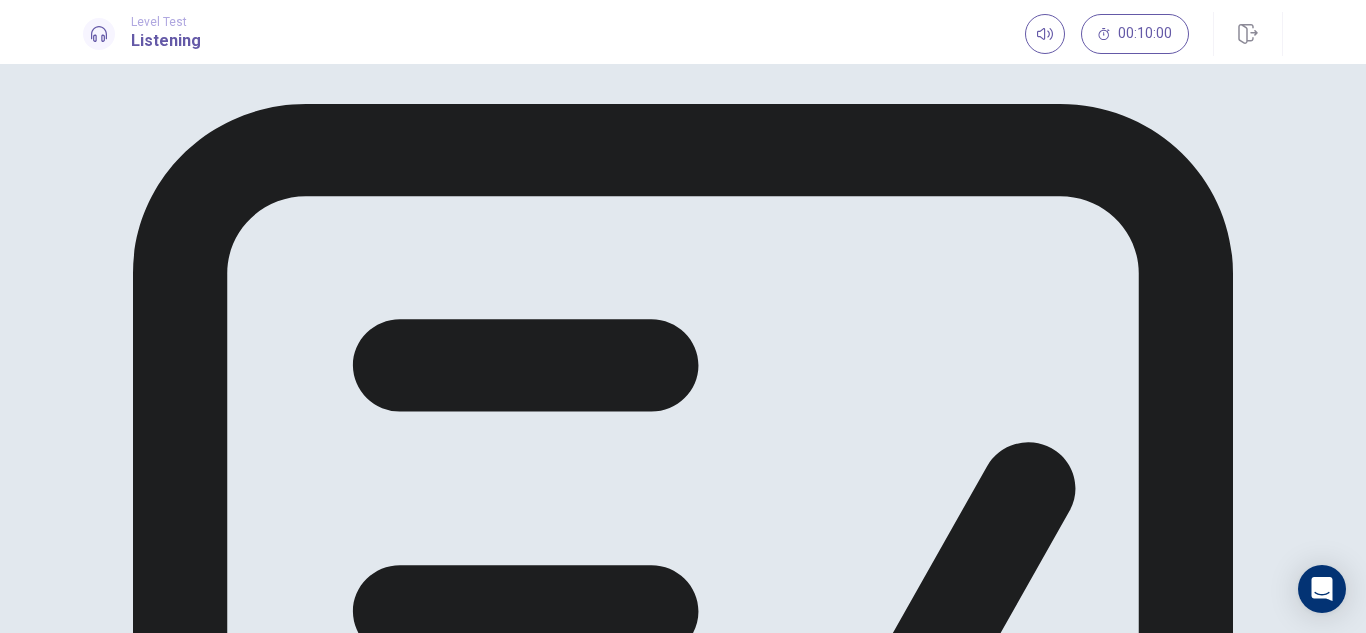 click 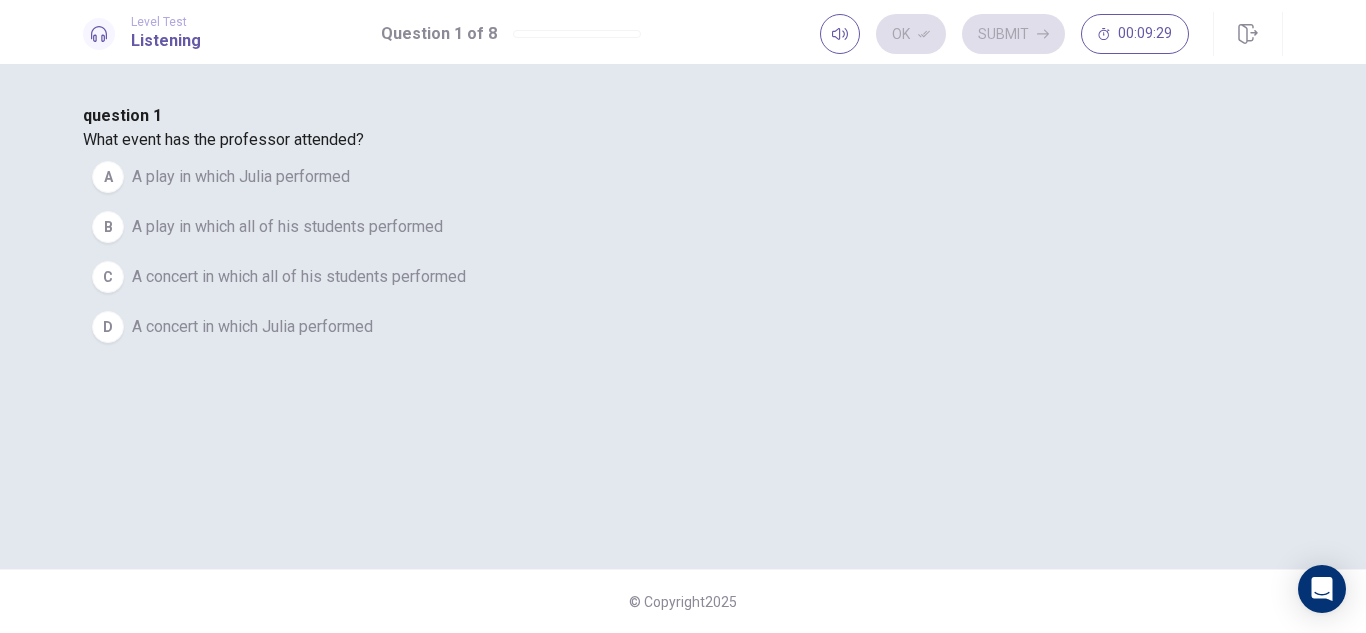 click on "A concert in which Julia performed" at bounding box center (252, 327) 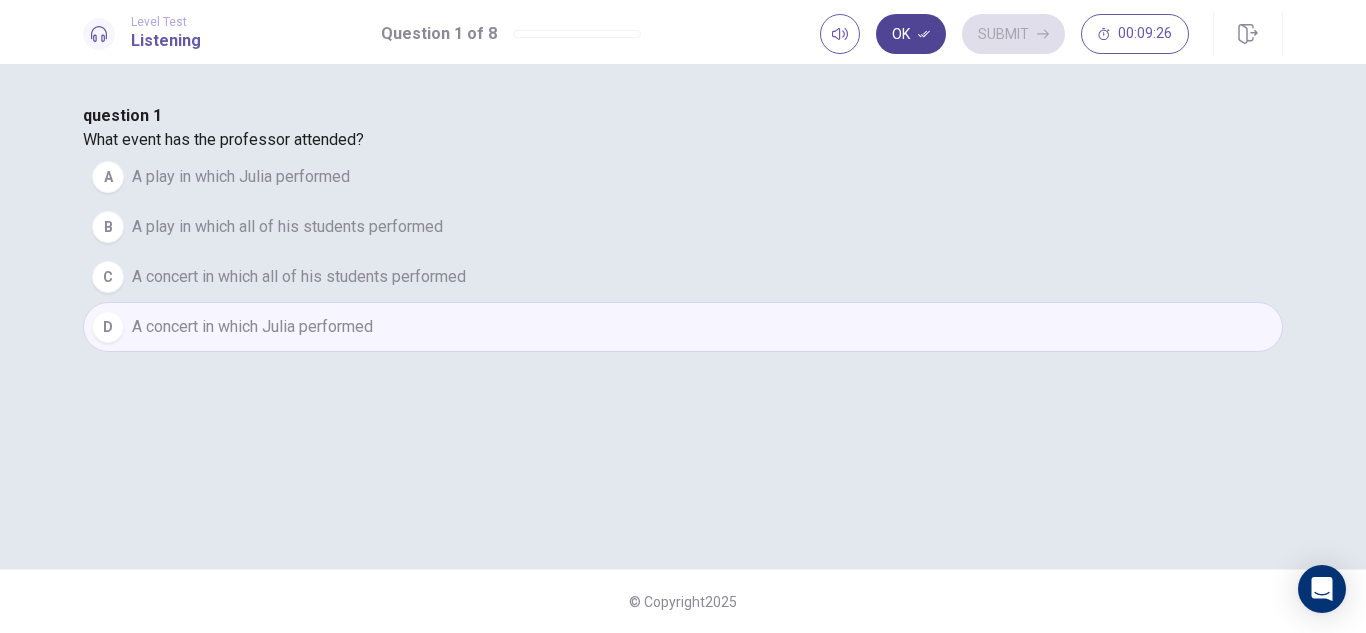 click on "Ok" at bounding box center [911, 34] 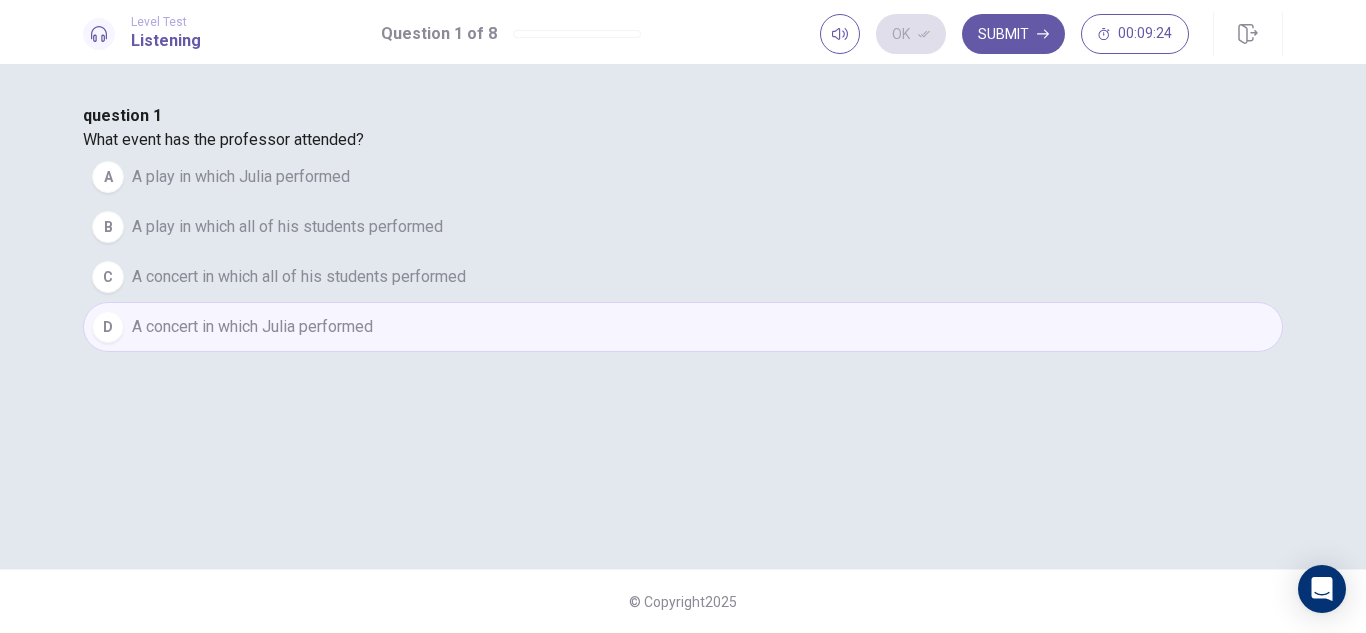 drag, startPoint x: 725, startPoint y: 303, endPoint x: 670, endPoint y: 371, distance: 87.458565 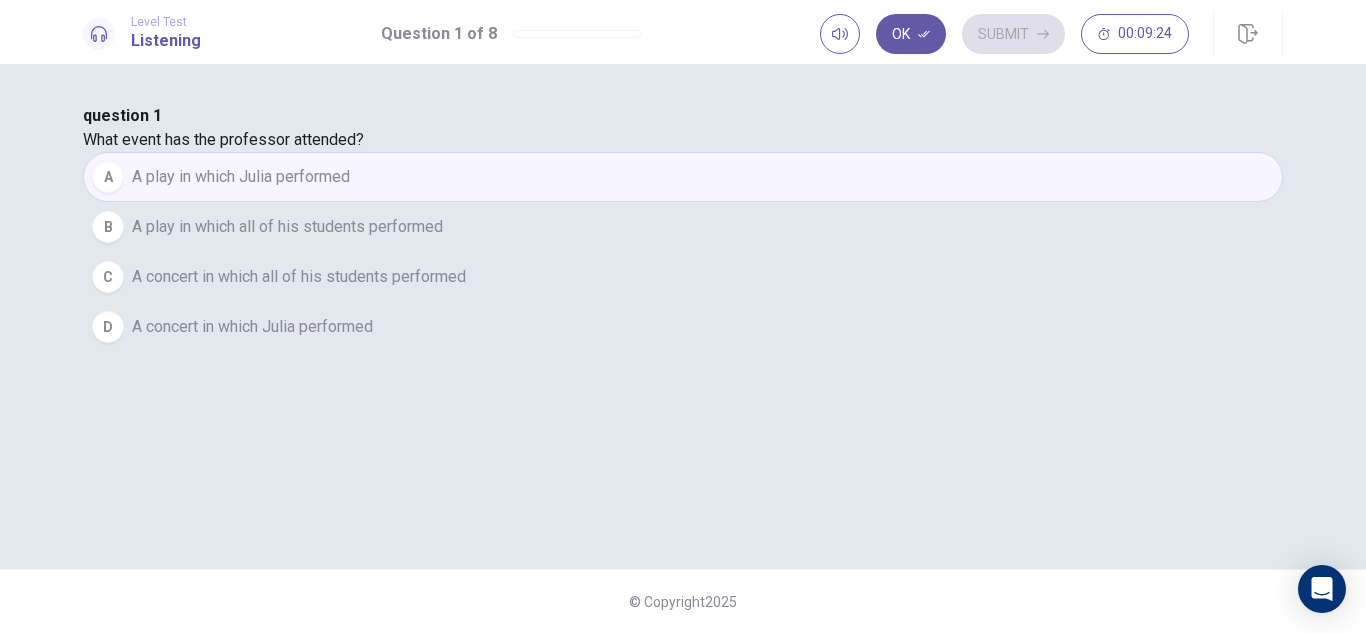 click on "B A play in which all of his students performed" at bounding box center [683, 227] 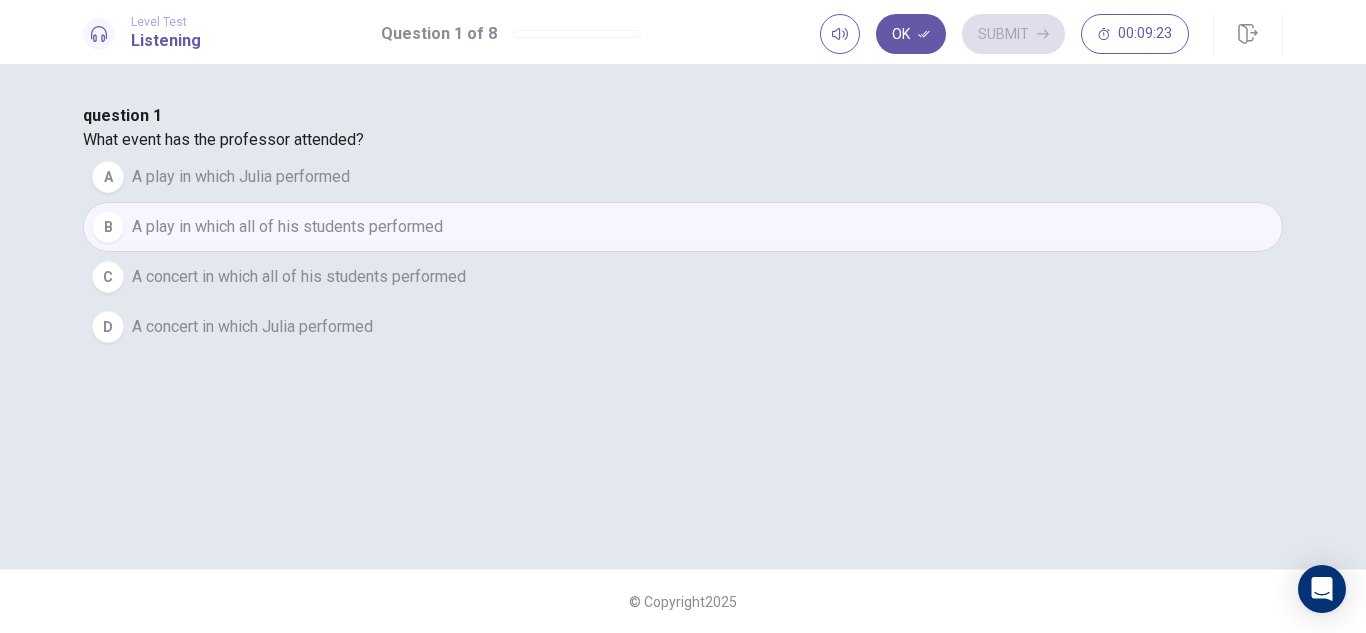click on "C A concert in which all of his students performed" at bounding box center [683, 277] 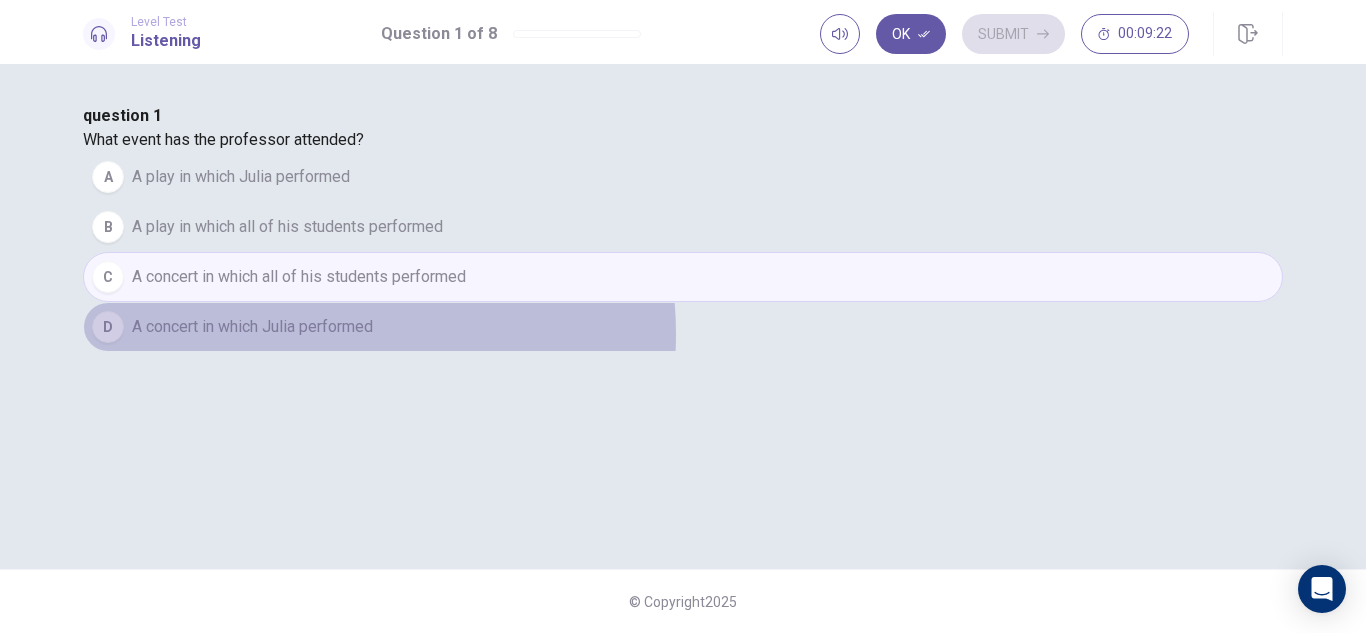 click on "A concert in which Julia performed" at bounding box center [252, 327] 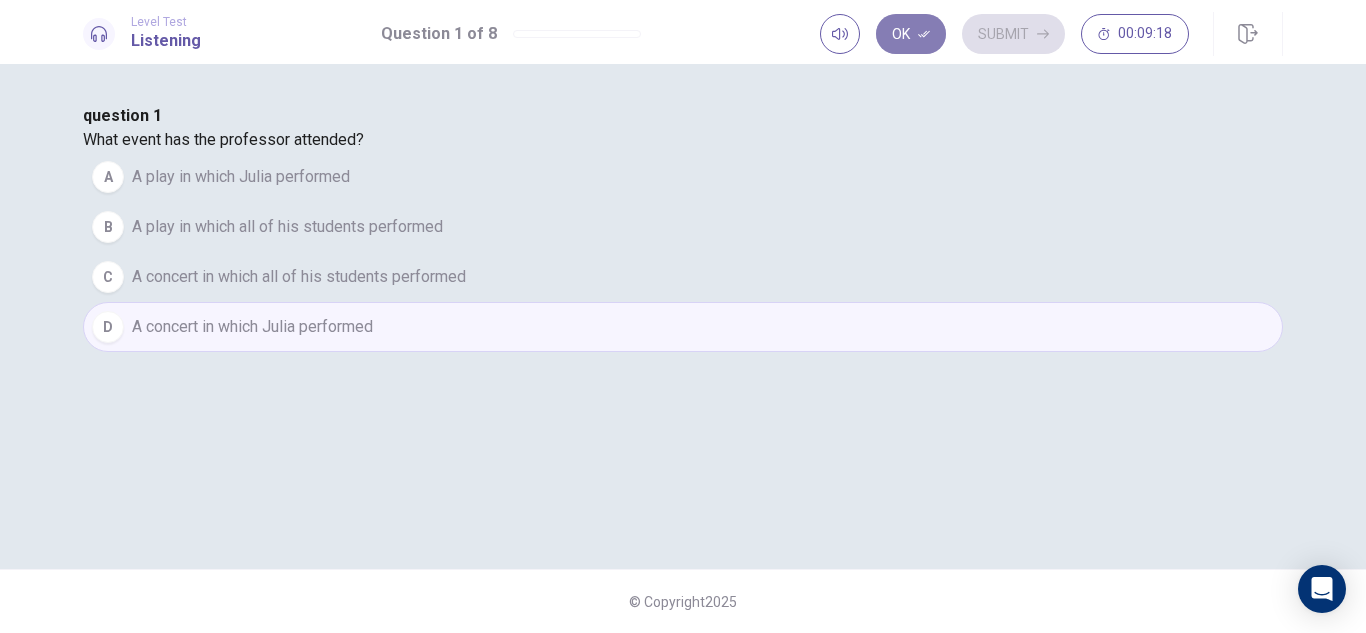 click on "Ok" at bounding box center (911, 34) 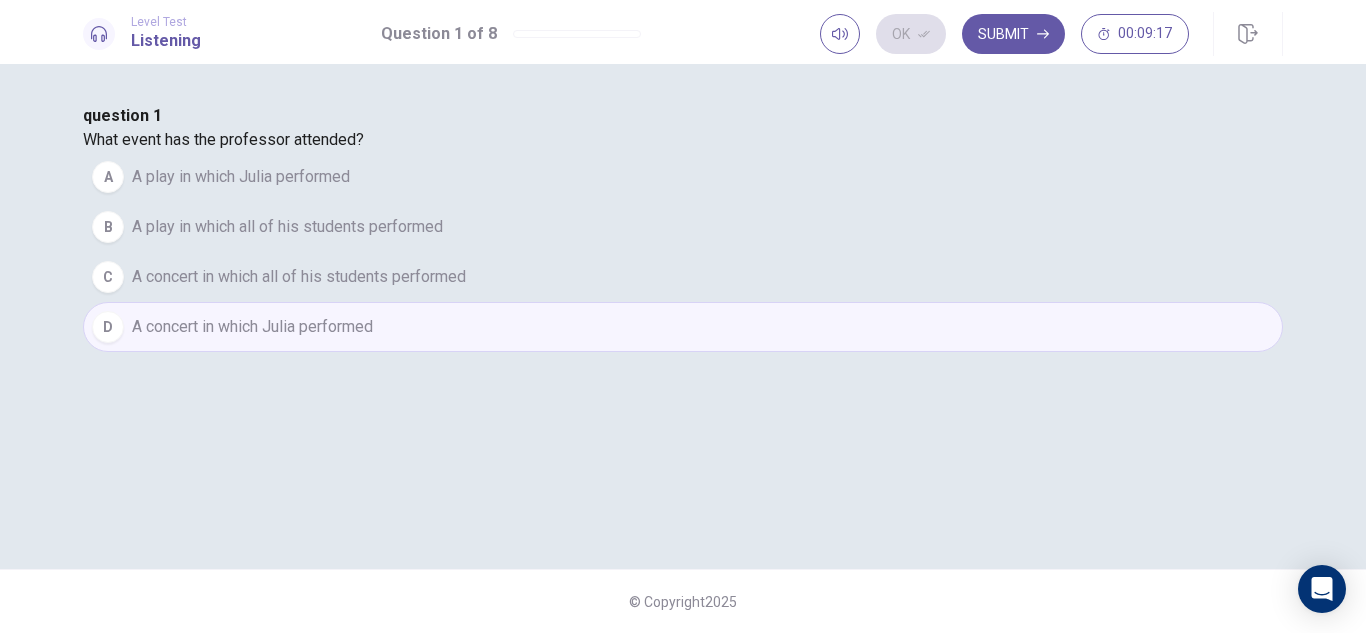 click on "Submit" at bounding box center [1013, 34] 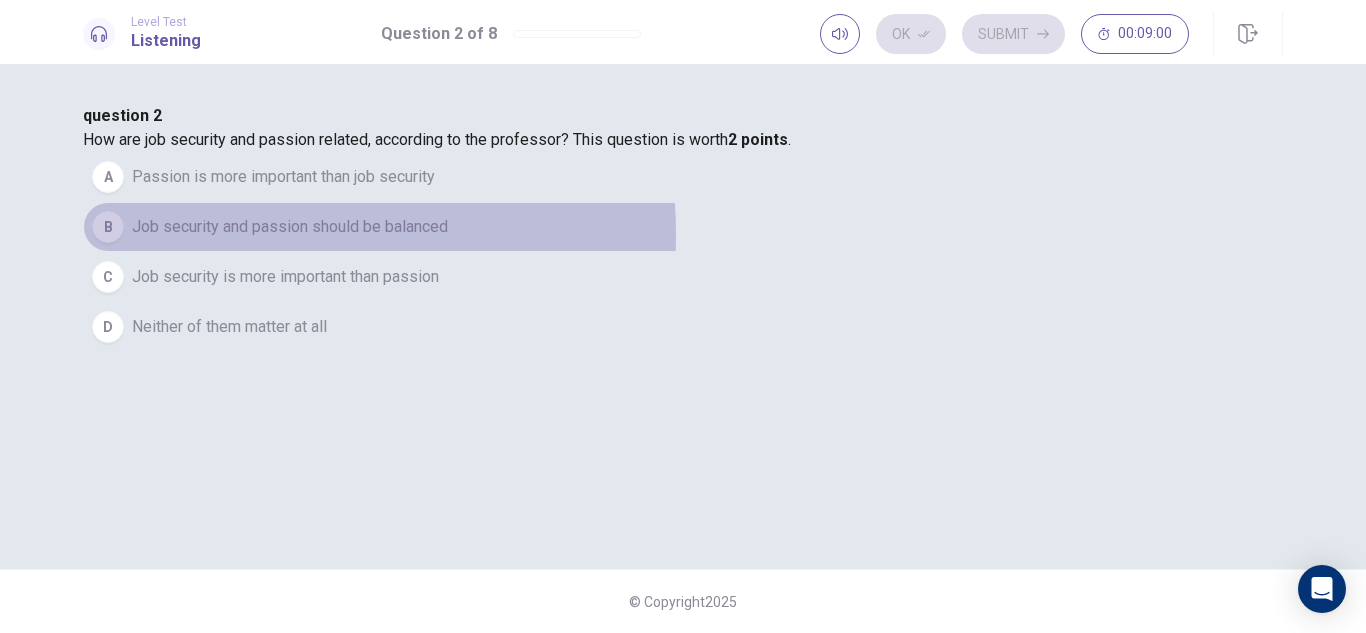 click on "Job security and passion should be balanced" at bounding box center [290, 227] 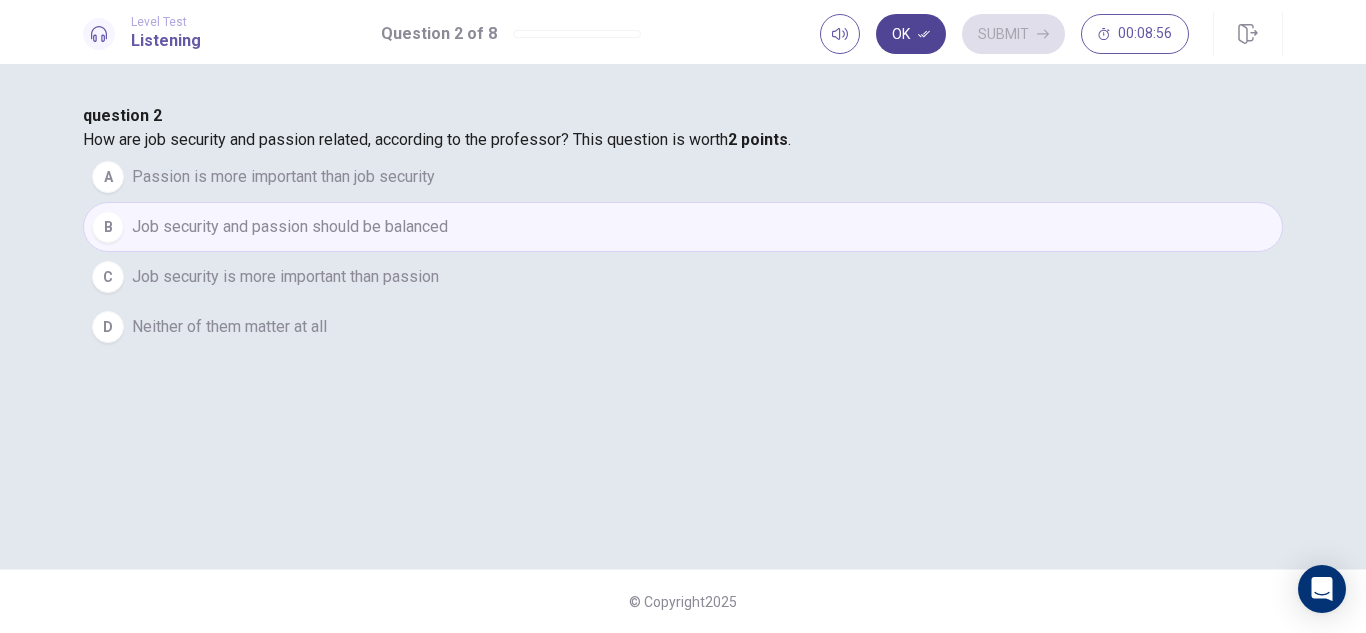 click on "Ok" at bounding box center (911, 34) 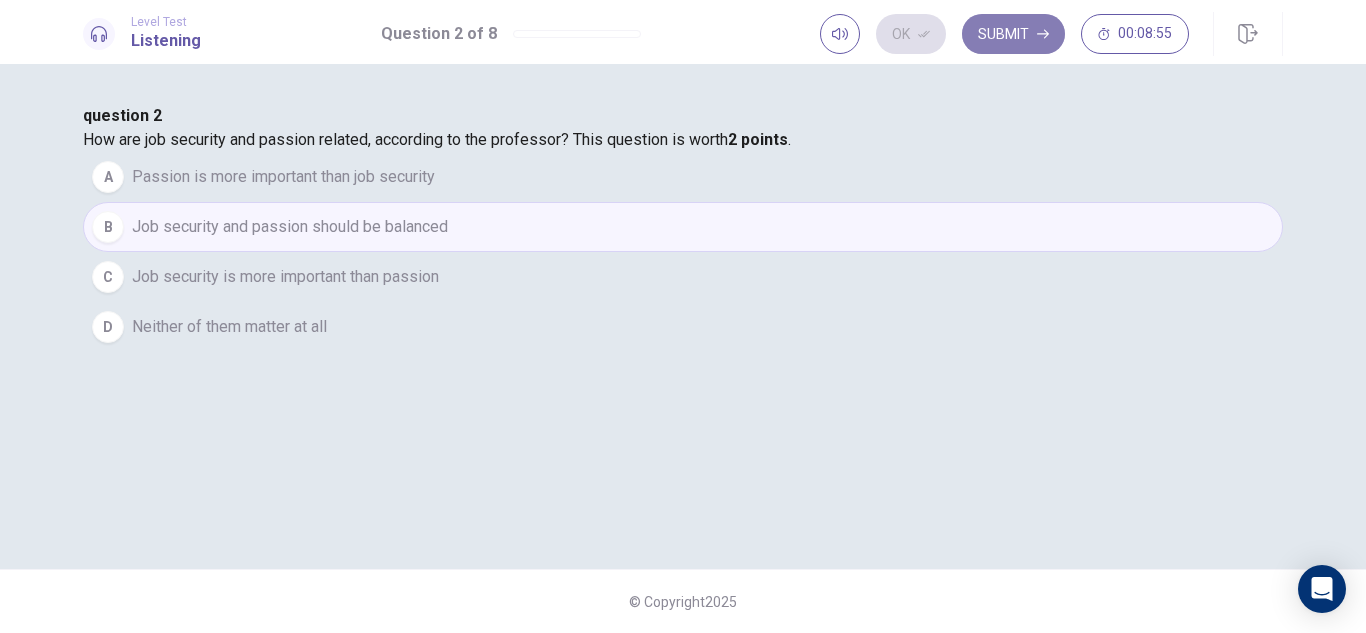 click on "Submit" at bounding box center [1013, 34] 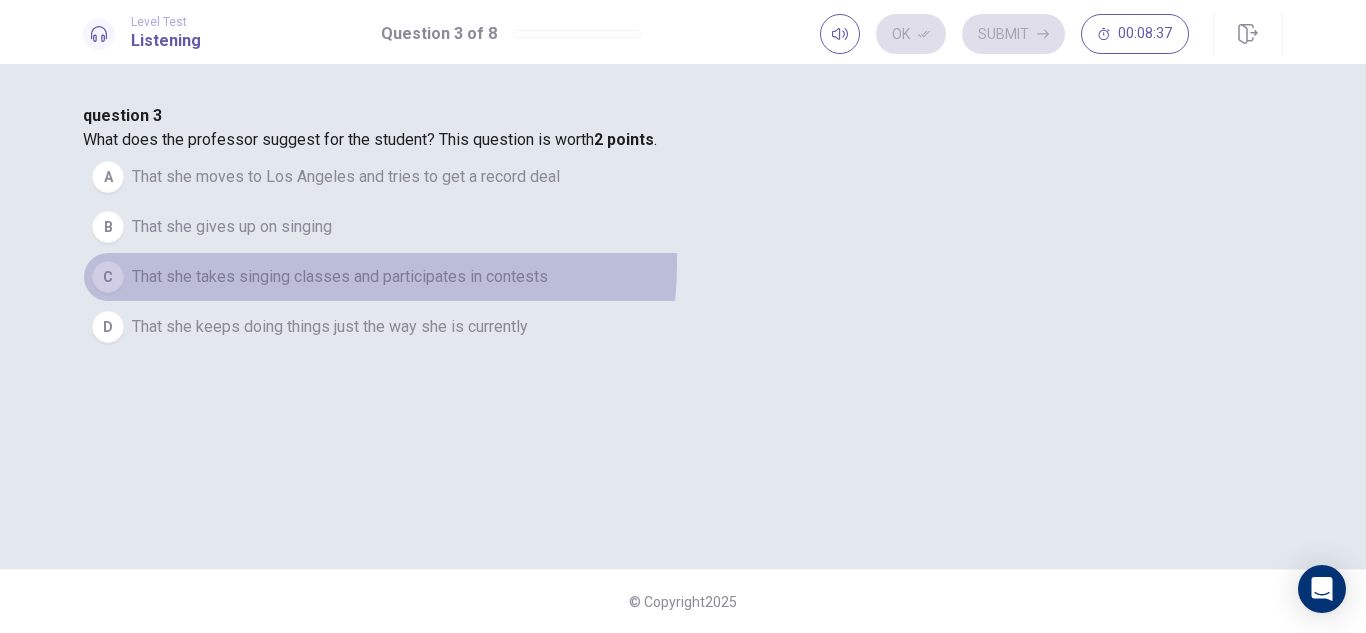 click on "C That she takes singing classes and participates in contests" at bounding box center [683, 277] 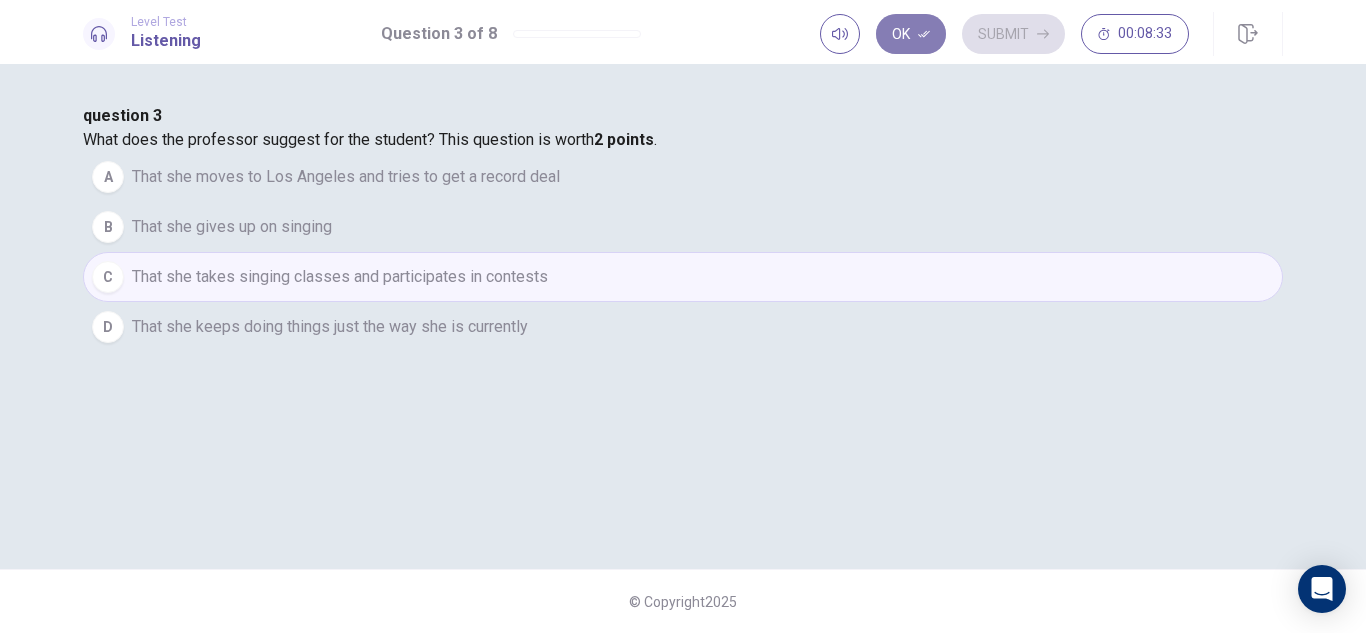 click on "Ok" at bounding box center (911, 34) 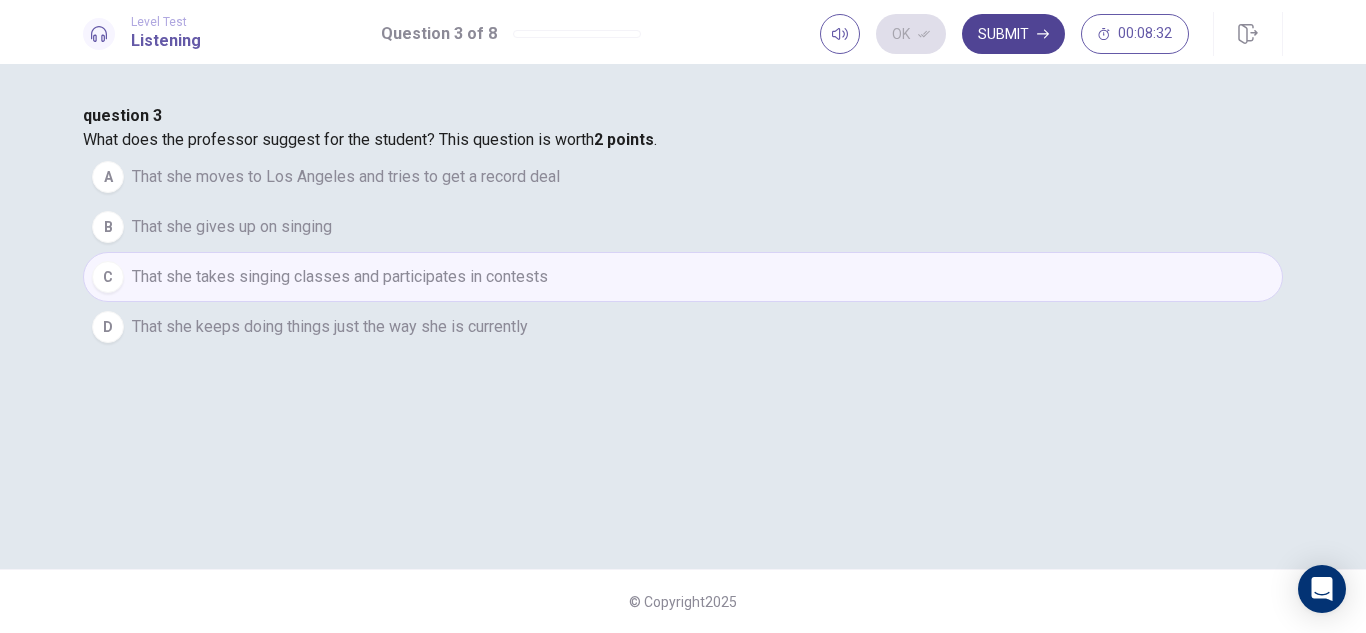 click on "Submit" at bounding box center (1013, 34) 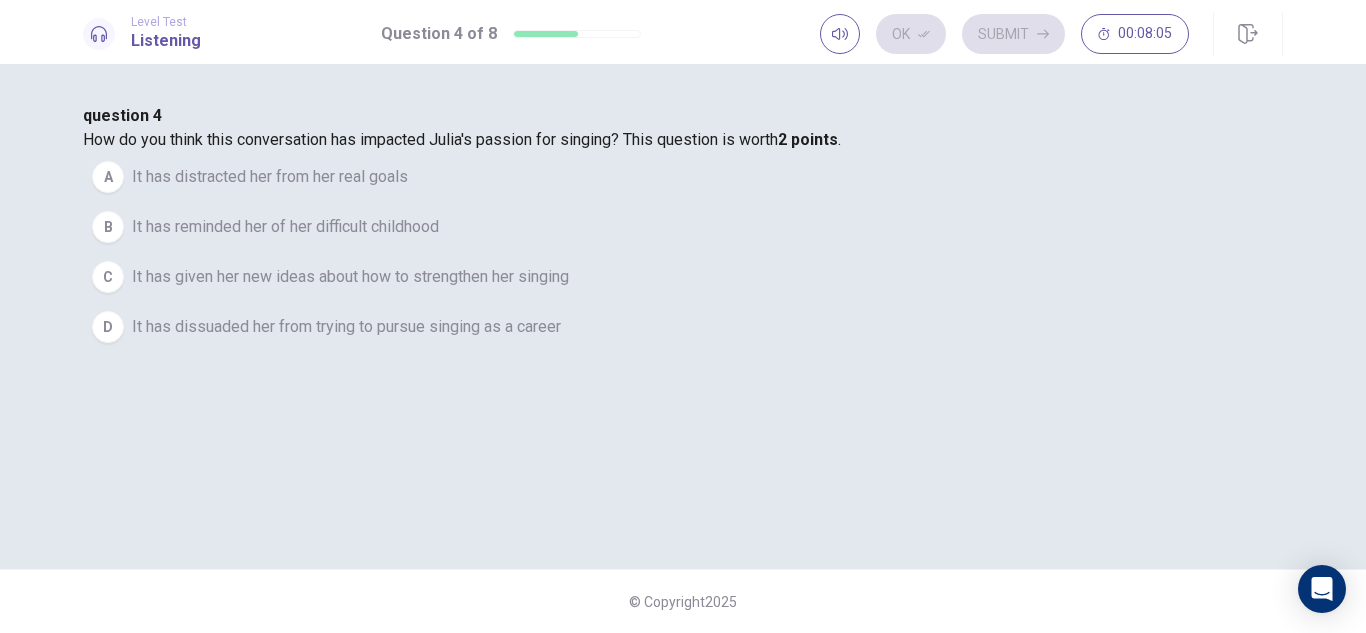 click on "It has given her new ideas about how to strengthen her singing" at bounding box center (350, 277) 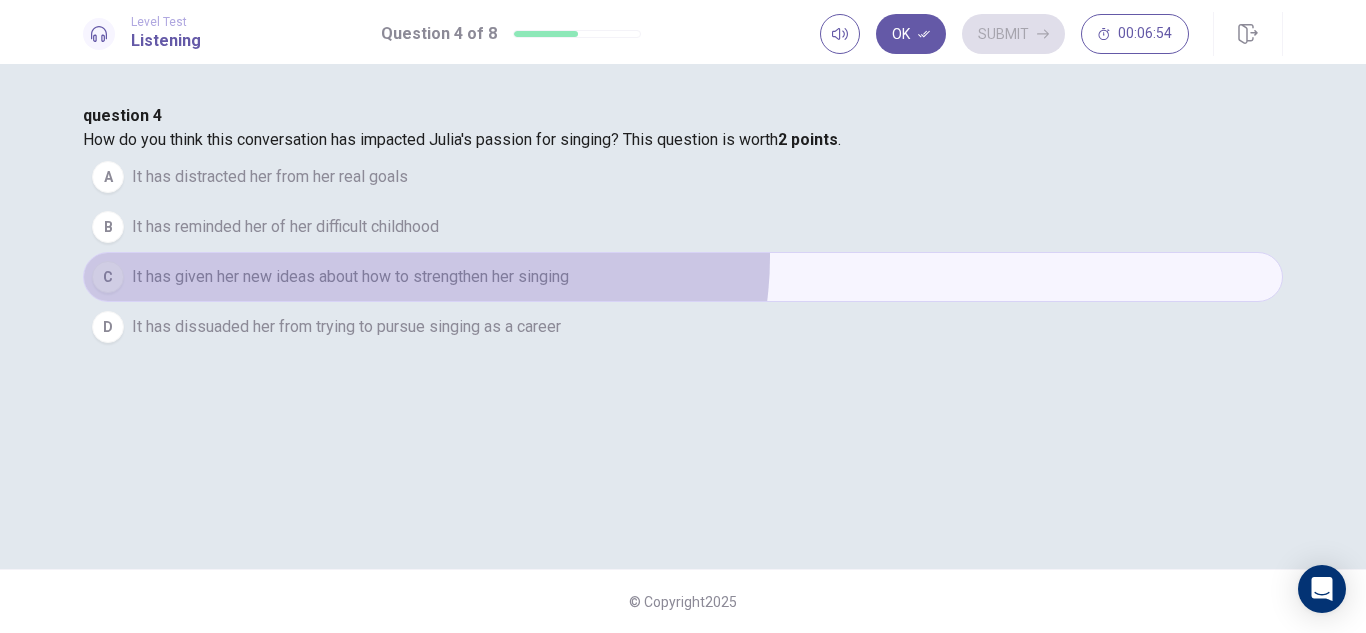 click on "C It has given her new ideas about how to strengthen her singing" at bounding box center (683, 277) 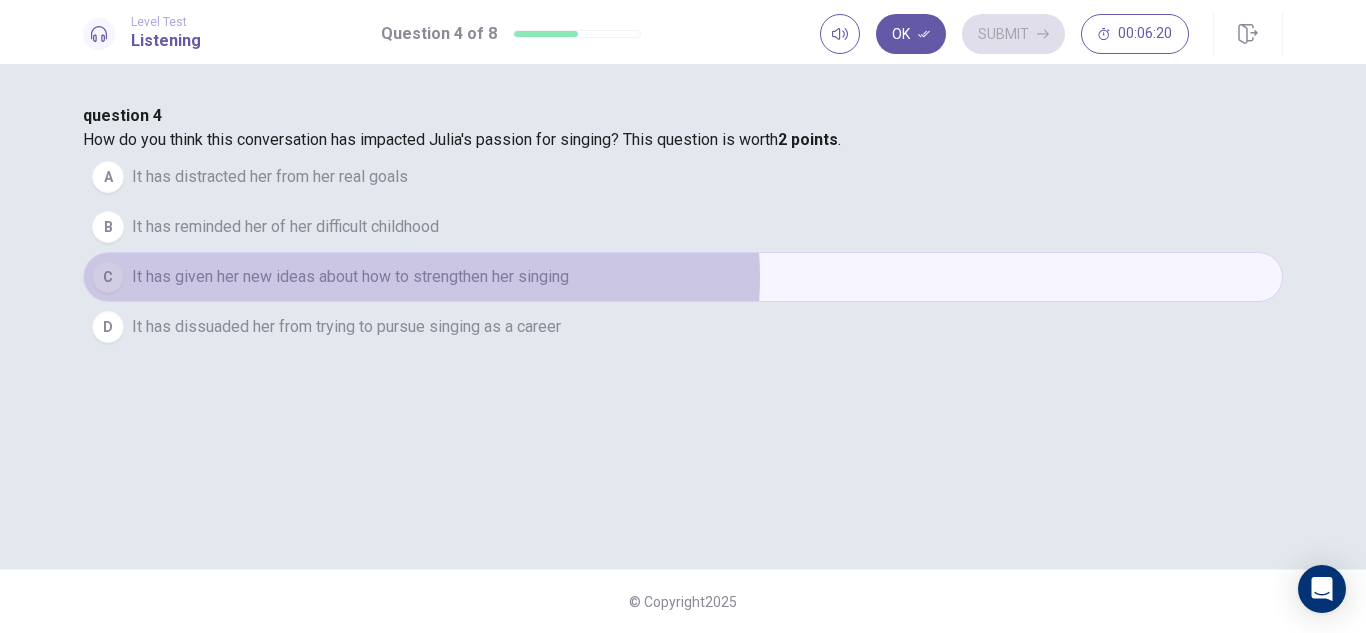 click on "It has given her new ideas about how to strengthen her singing" at bounding box center [350, 277] 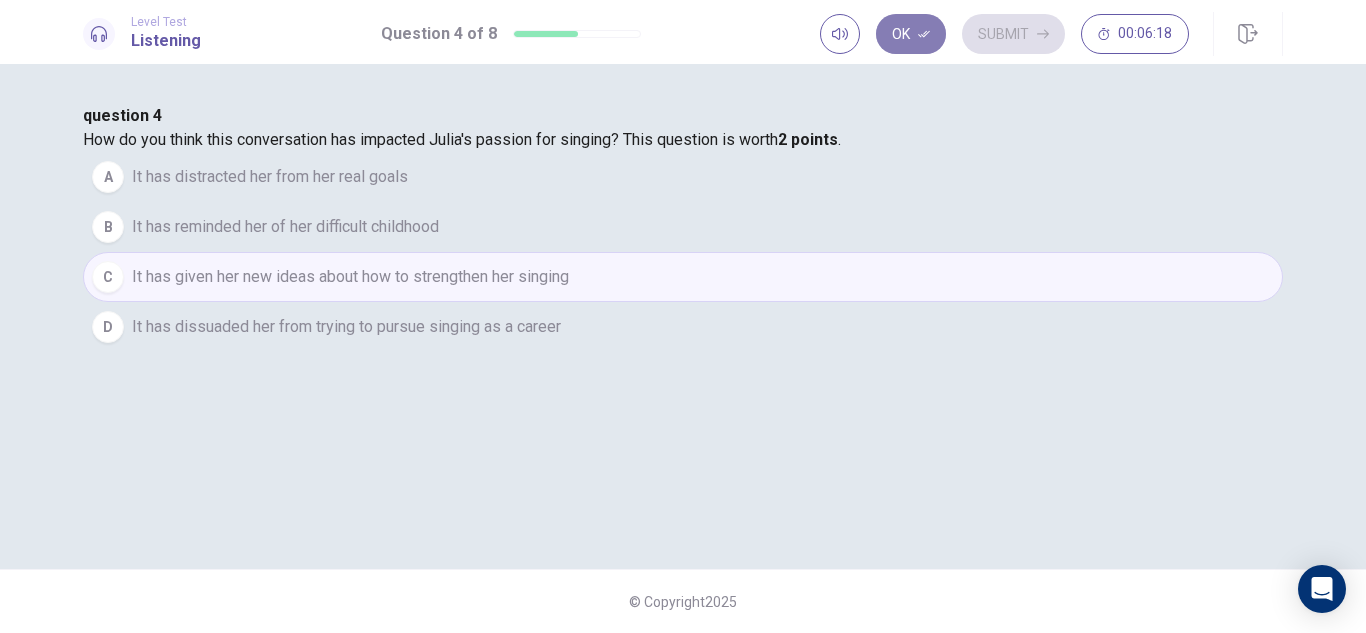 click on "Ok" at bounding box center [911, 34] 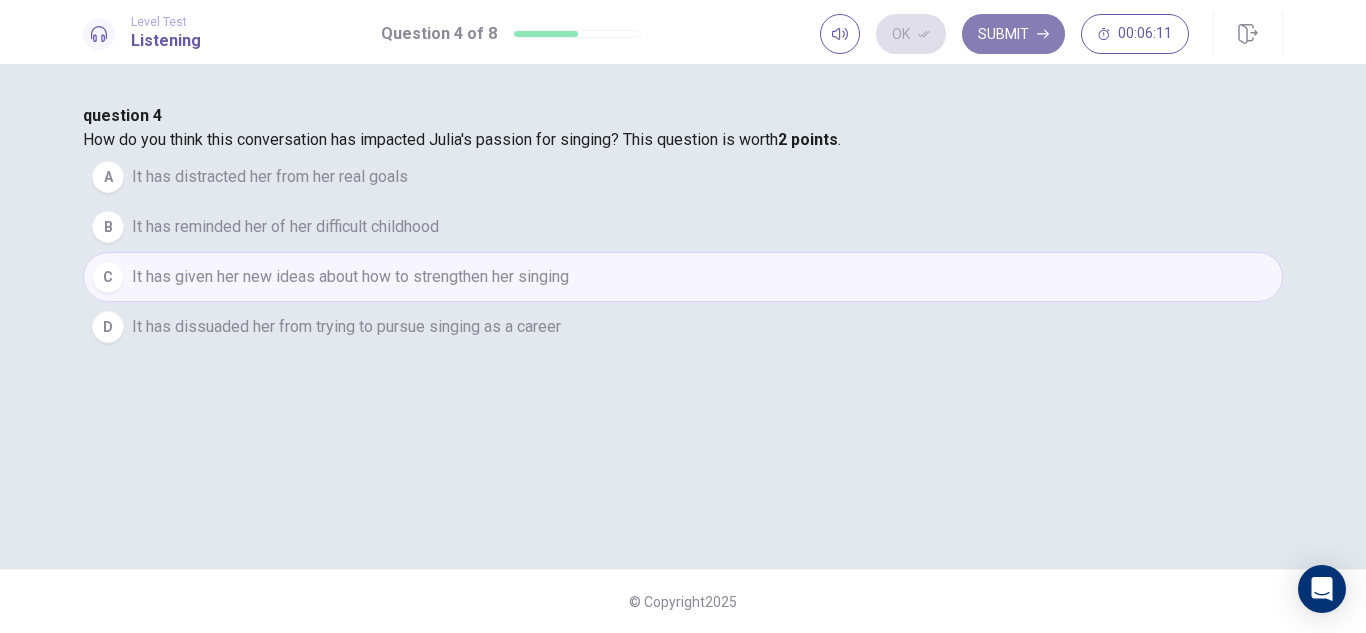 click on "Submit" at bounding box center [1013, 34] 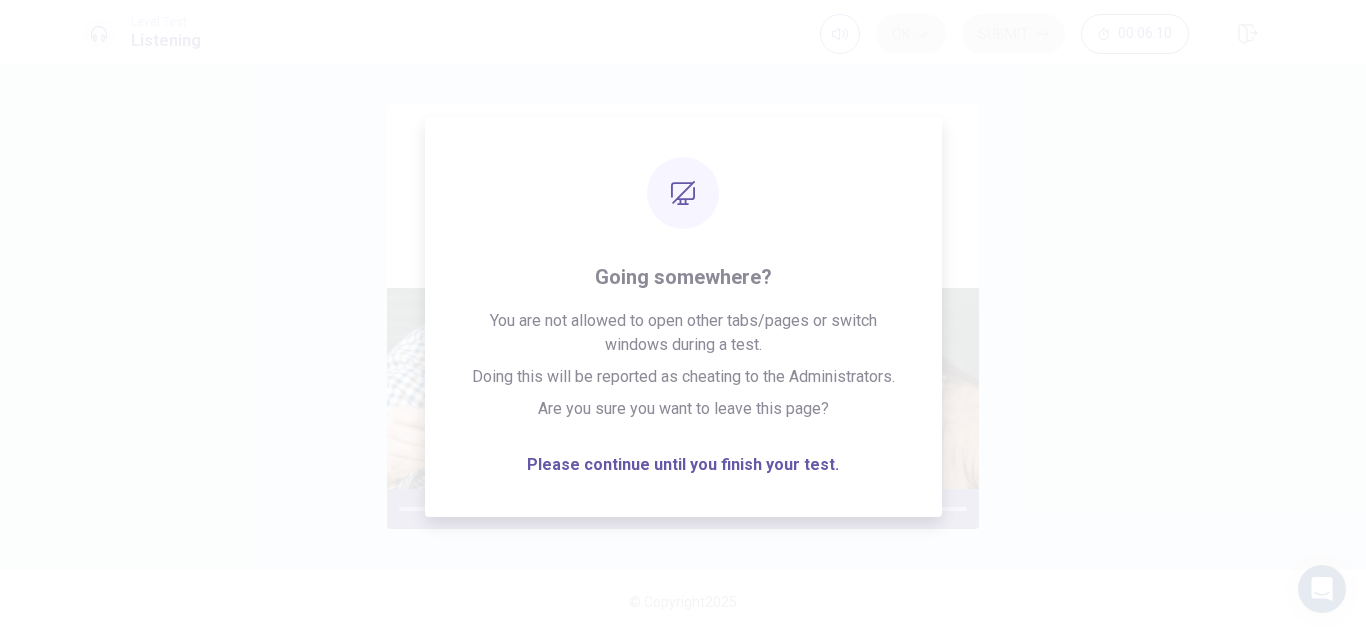 click on "Listen to this clip about Concerts, then answer the questions.  You can take notes while you listen." at bounding box center [683, 316] 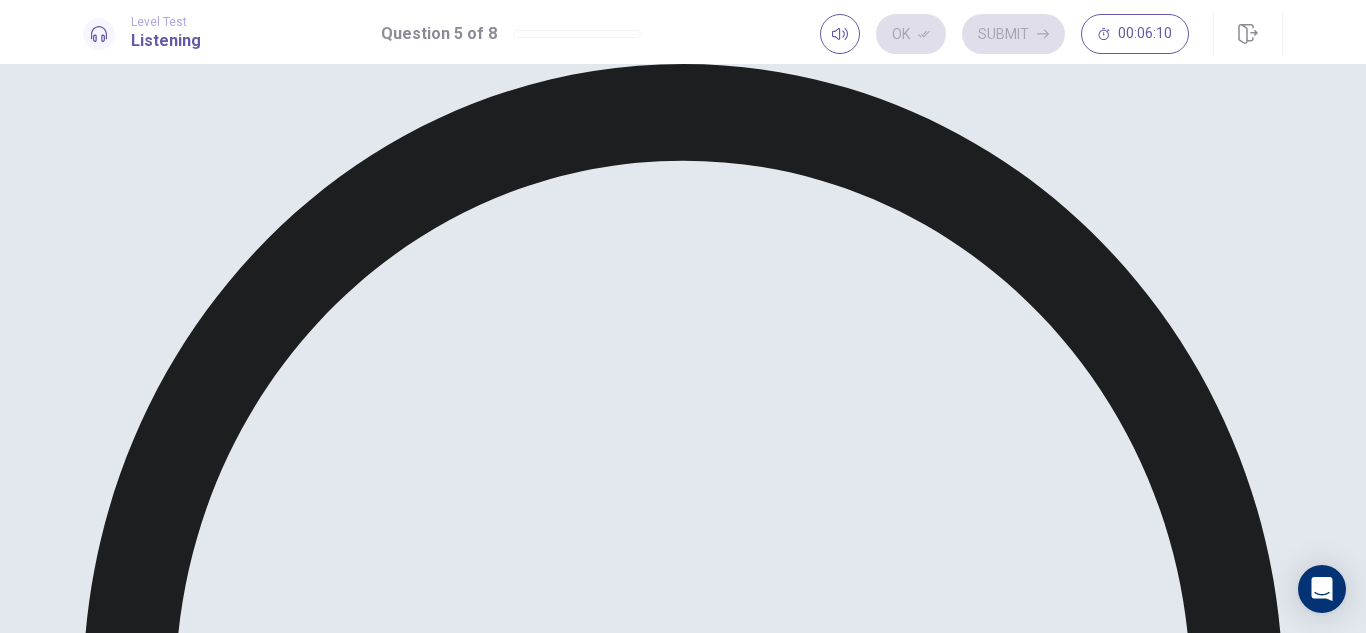scroll, scrollTop: 94, scrollLeft: 0, axis: vertical 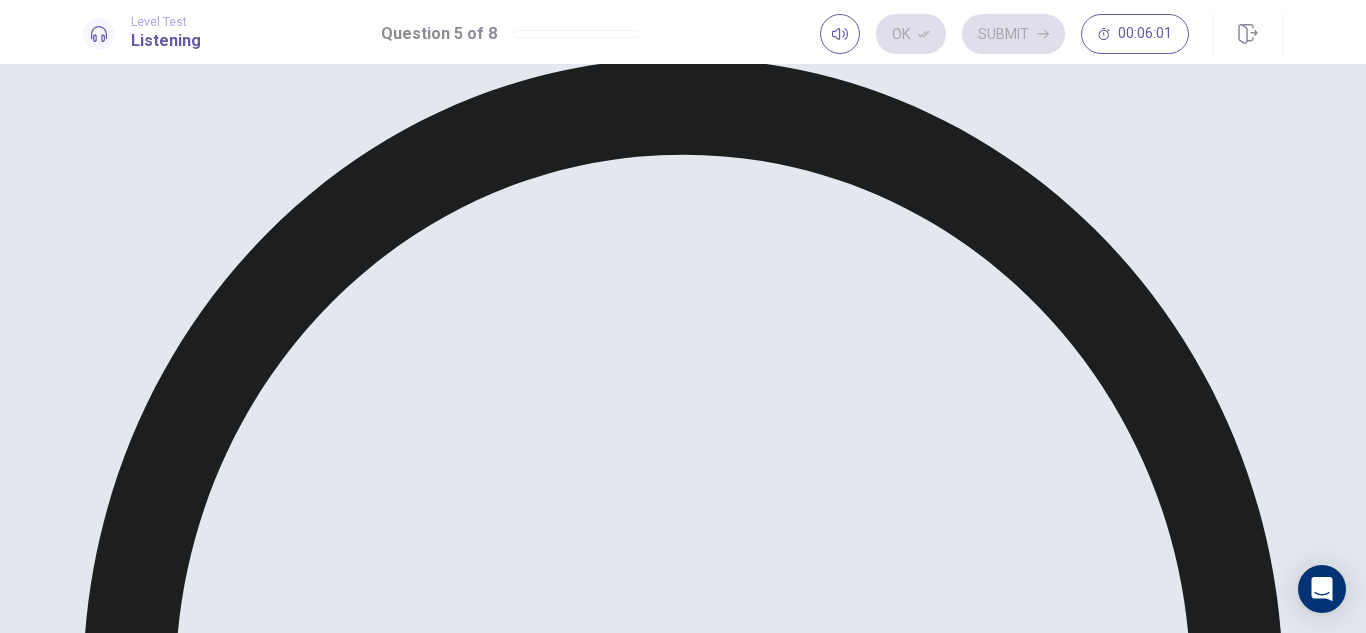 click on "D" at bounding box center (108, 1440) 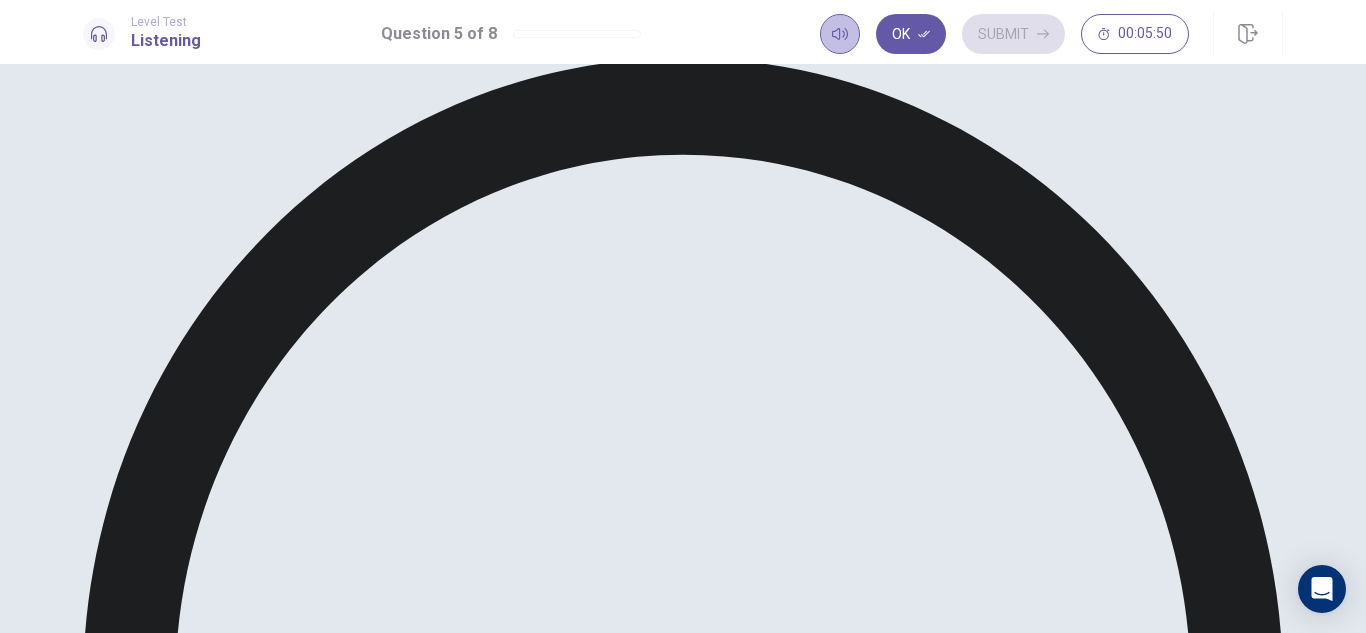 drag, startPoint x: 845, startPoint y: 18, endPoint x: 840, endPoint y: 29, distance: 12.083046 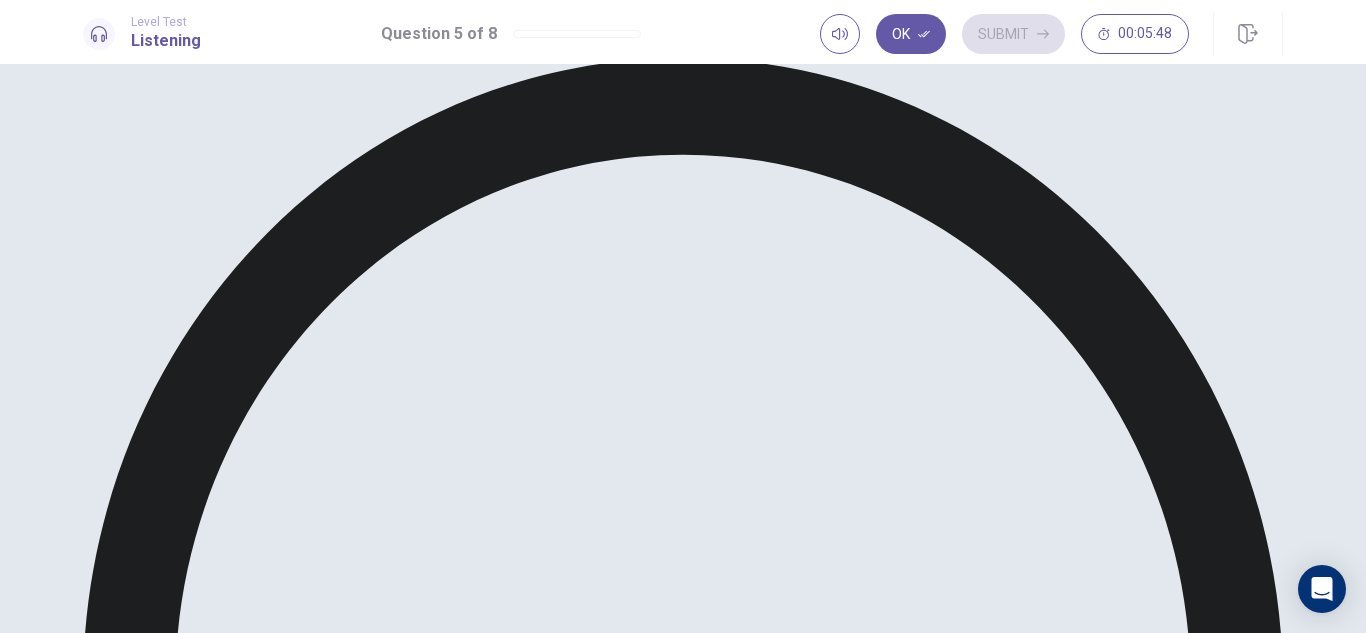 click on "question   5 Why does the professor say this? This question is worth  2 points . A He is trying to make sure that he gets credit B He is being good-natured and joking C He is being polite D He is being mean-spirited" at bounding box center [683, 737] 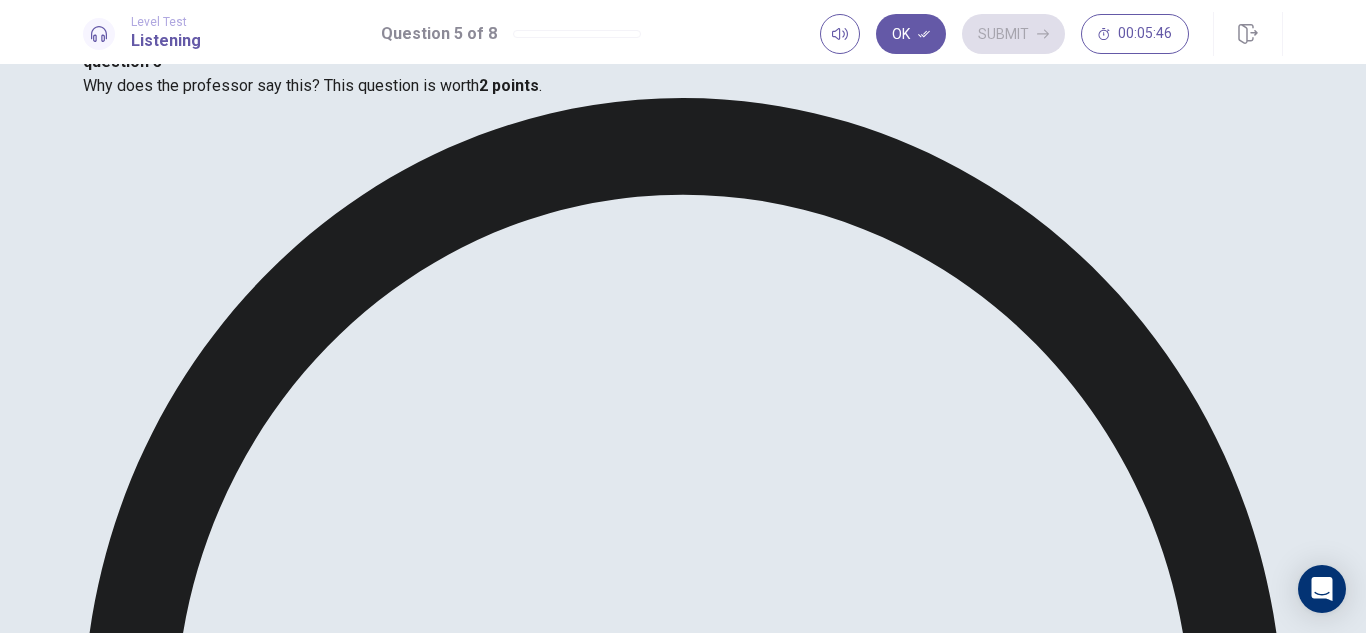 scroll, scrollTop: 0, scrollLeft: 0, axis: both 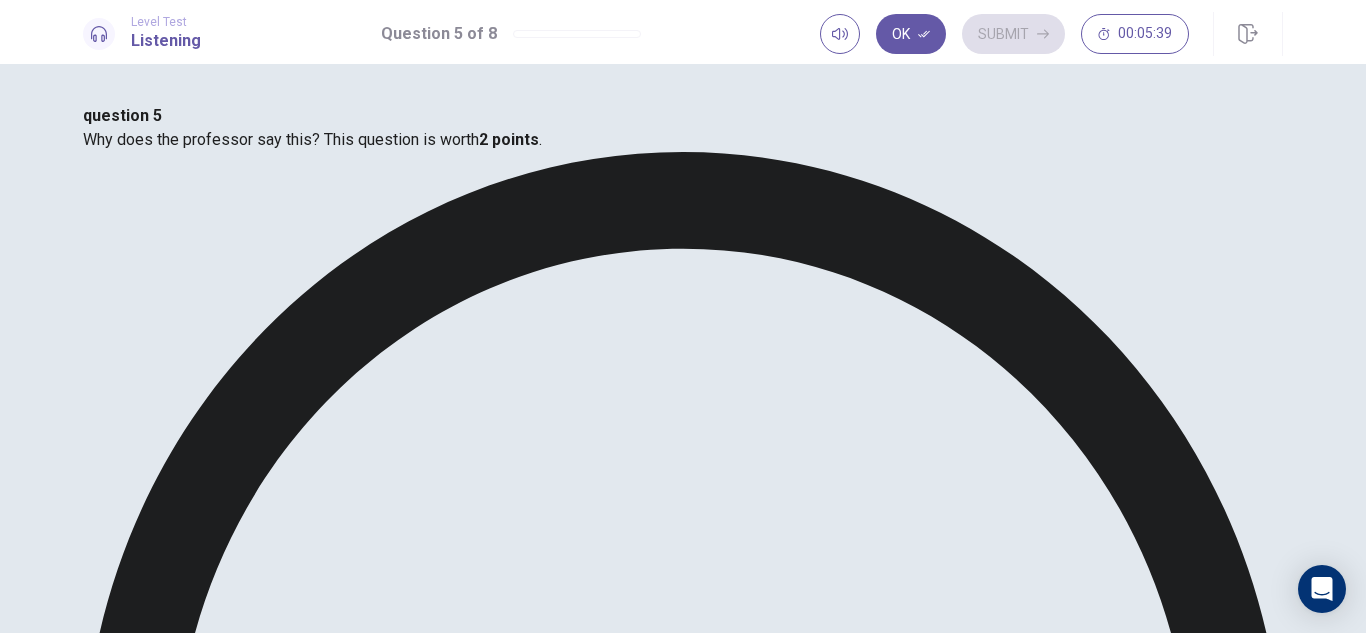 click on "B He is being good-natured and joking" at bounding box center (683, 1434) 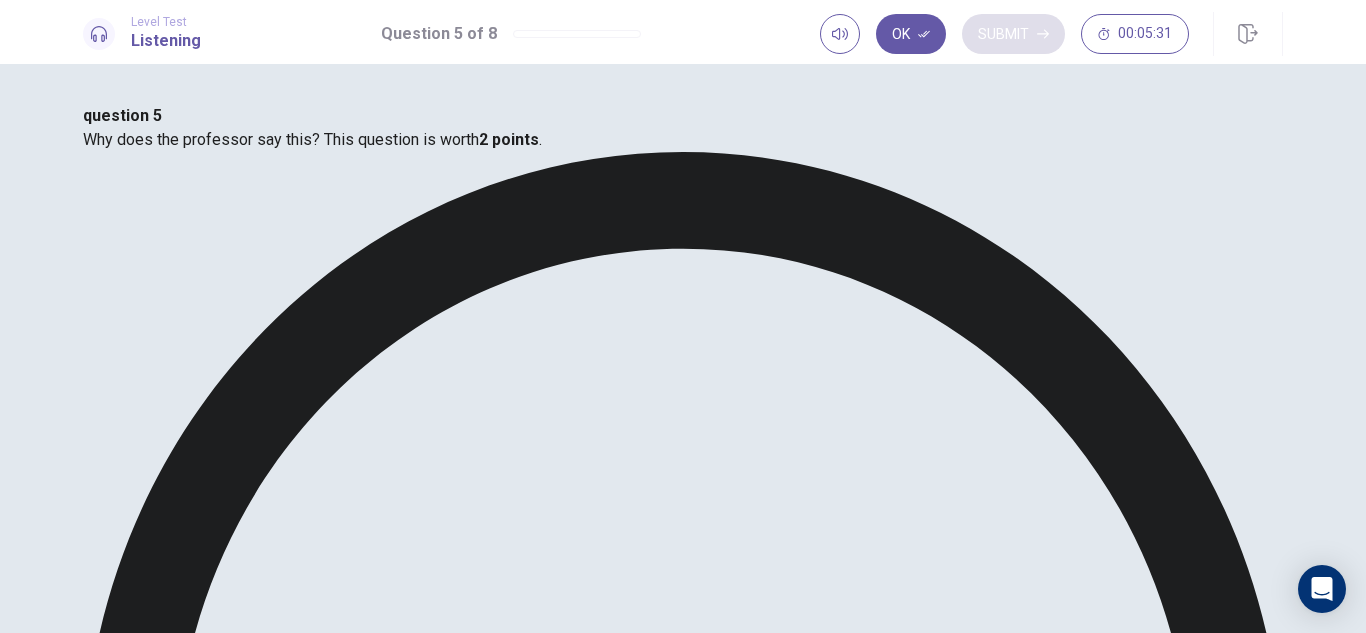 click on "Ok" at bounding box center (911, 34) 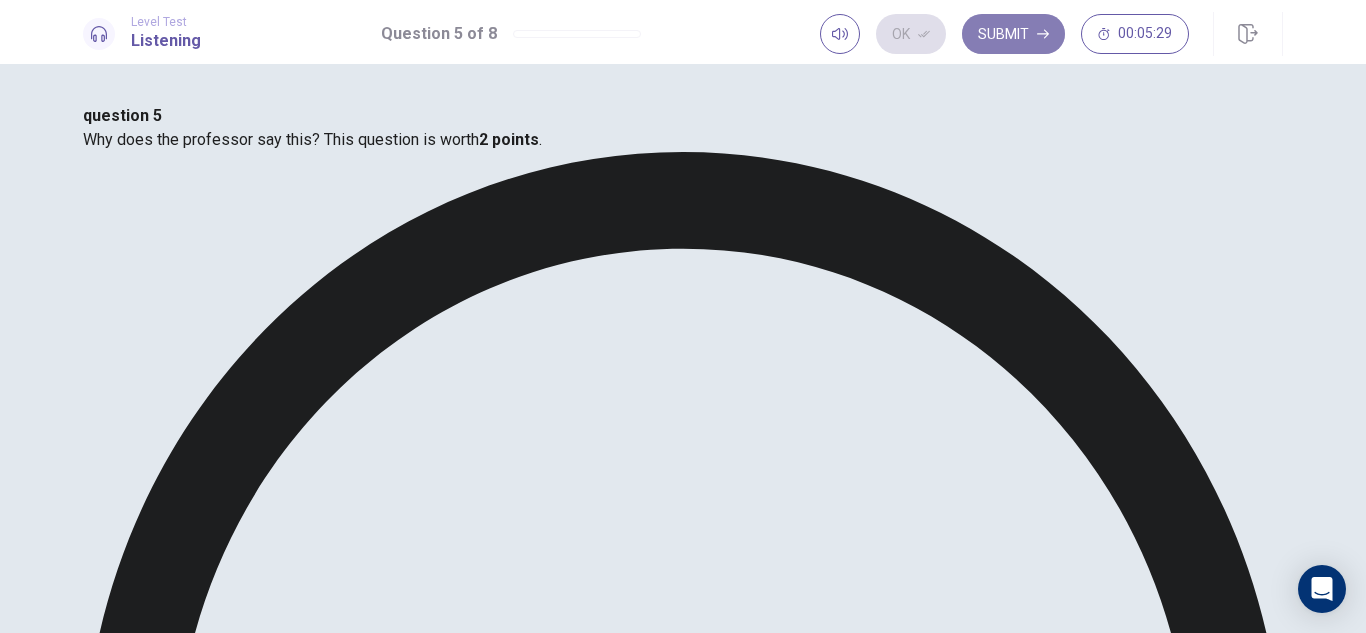 click on "Submit" at bounding box center (1013, 34) 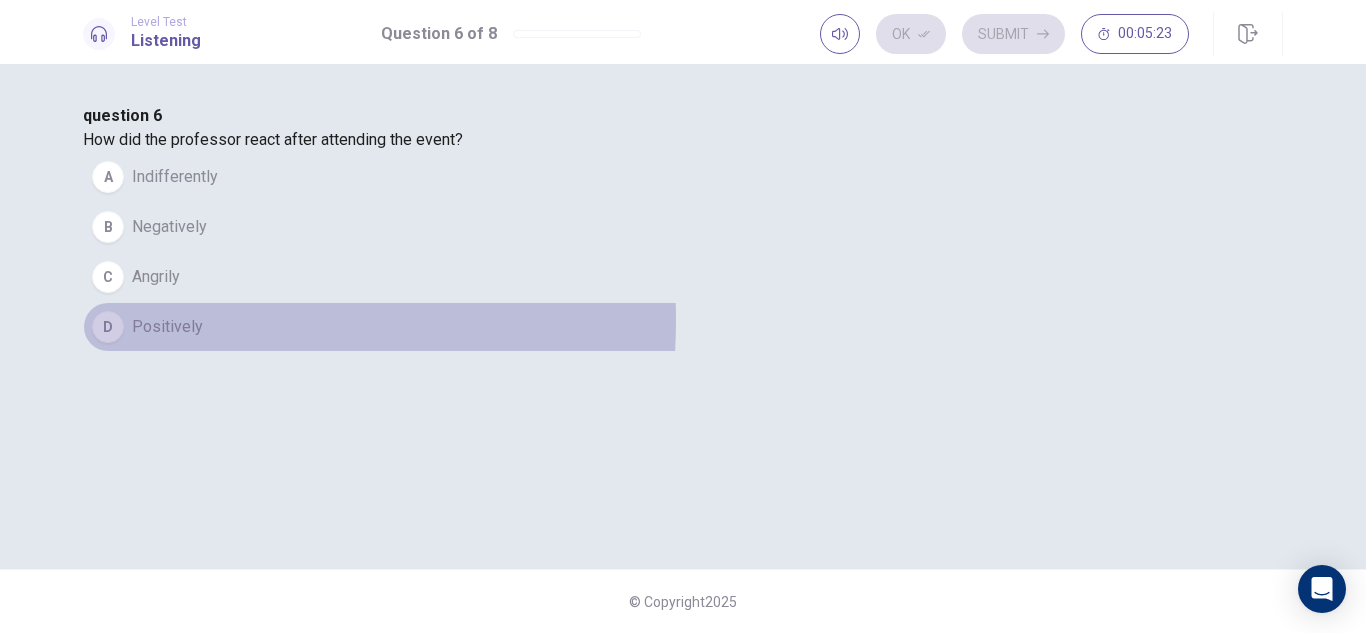 click on "D Positively" at bounding box center (683, 327) 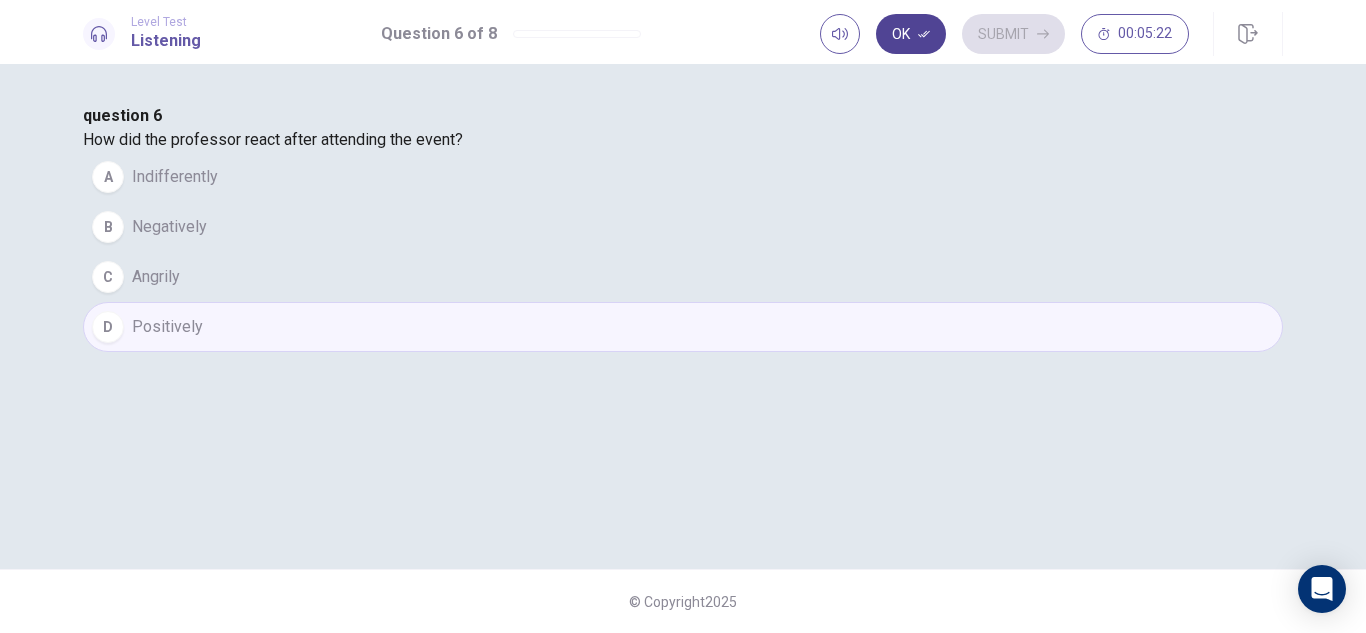 click on "Ok" at bounding box center (911, 34) 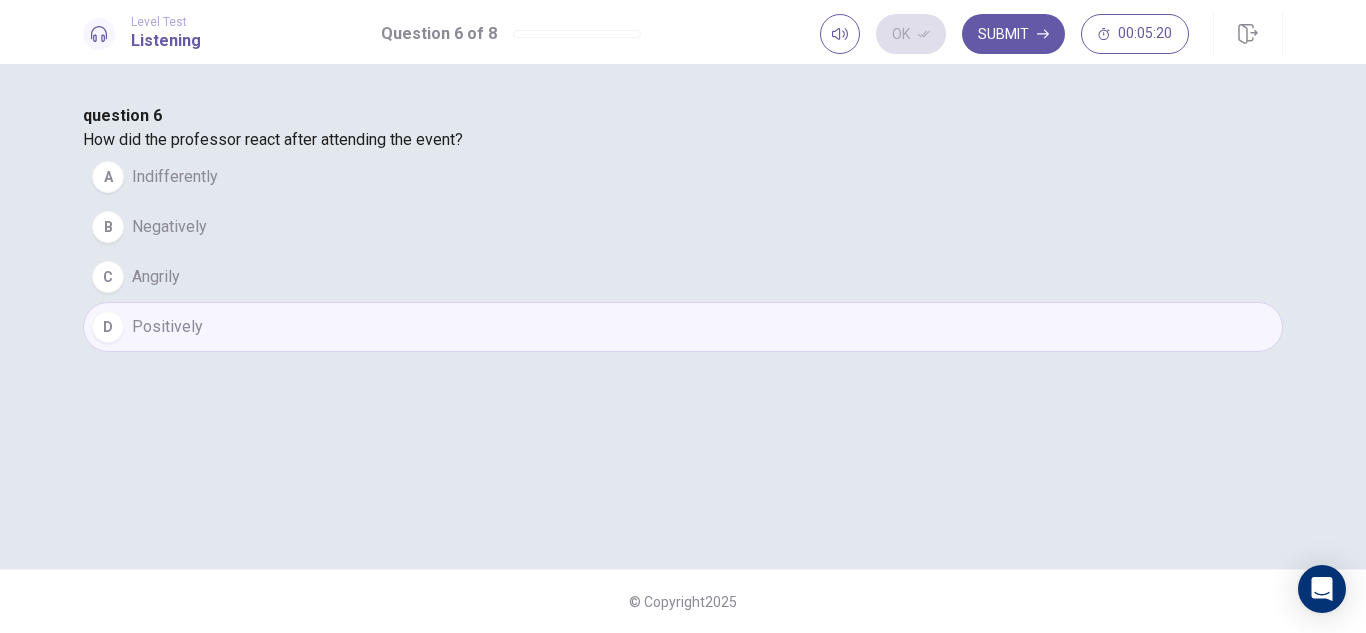 click on "Submit" at bounding box center (1013, 34) 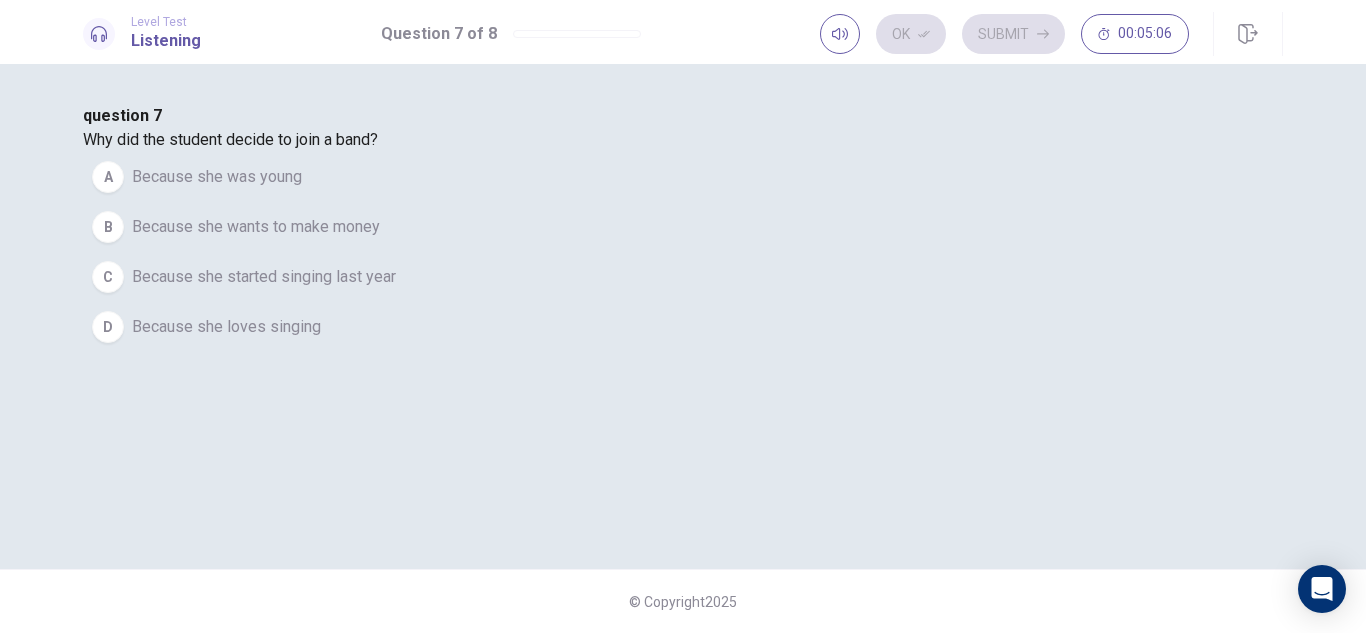click on "D Because she loves singing" at bounding box center [683, 327] 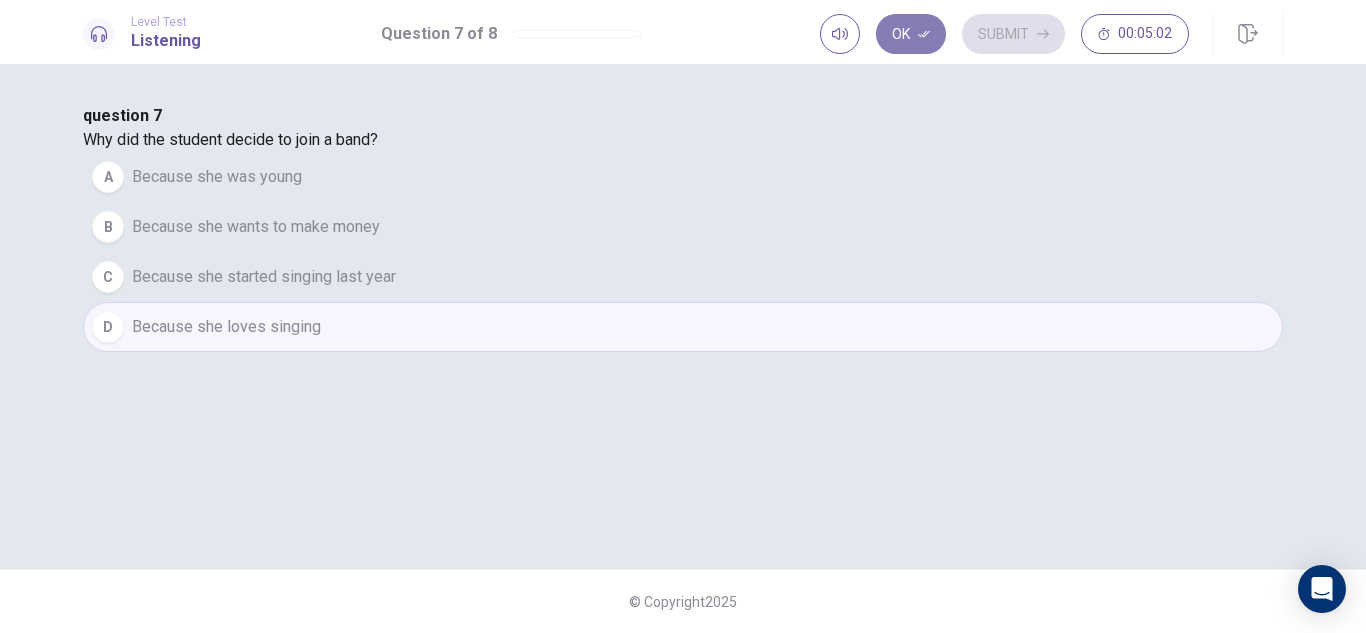 click on "Ok" at bounding box center (911, 34) 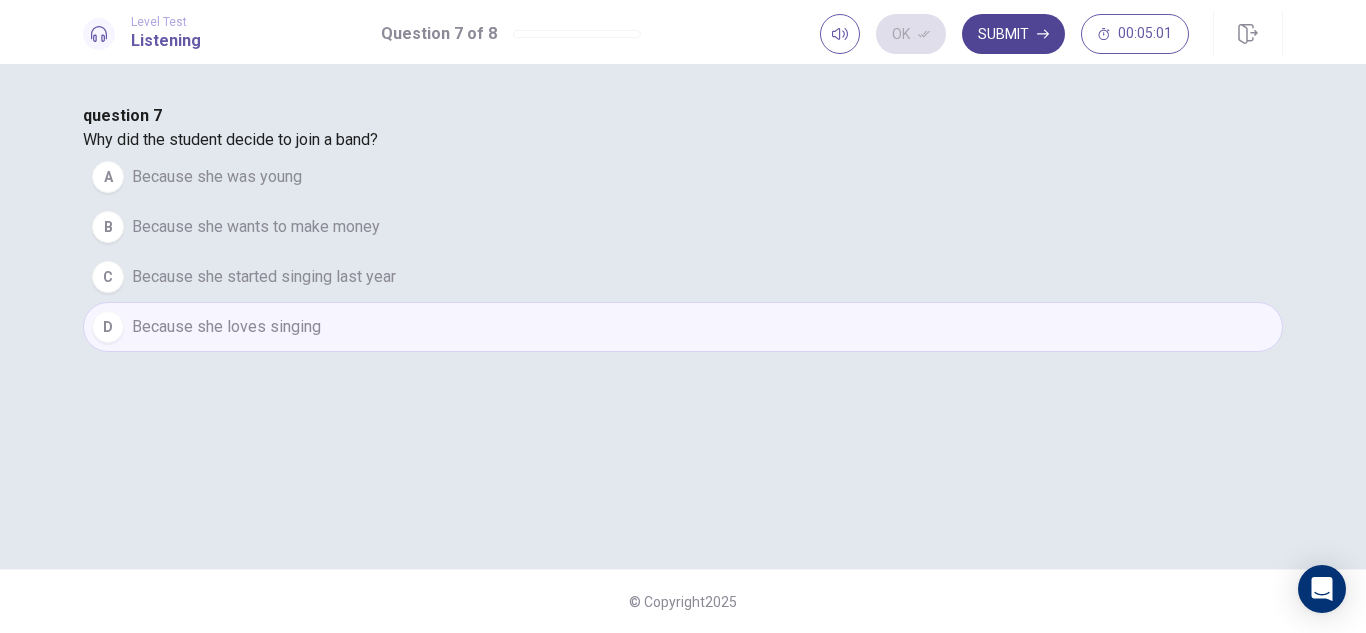 click on "Submit" at bounding box center [1013, 34] 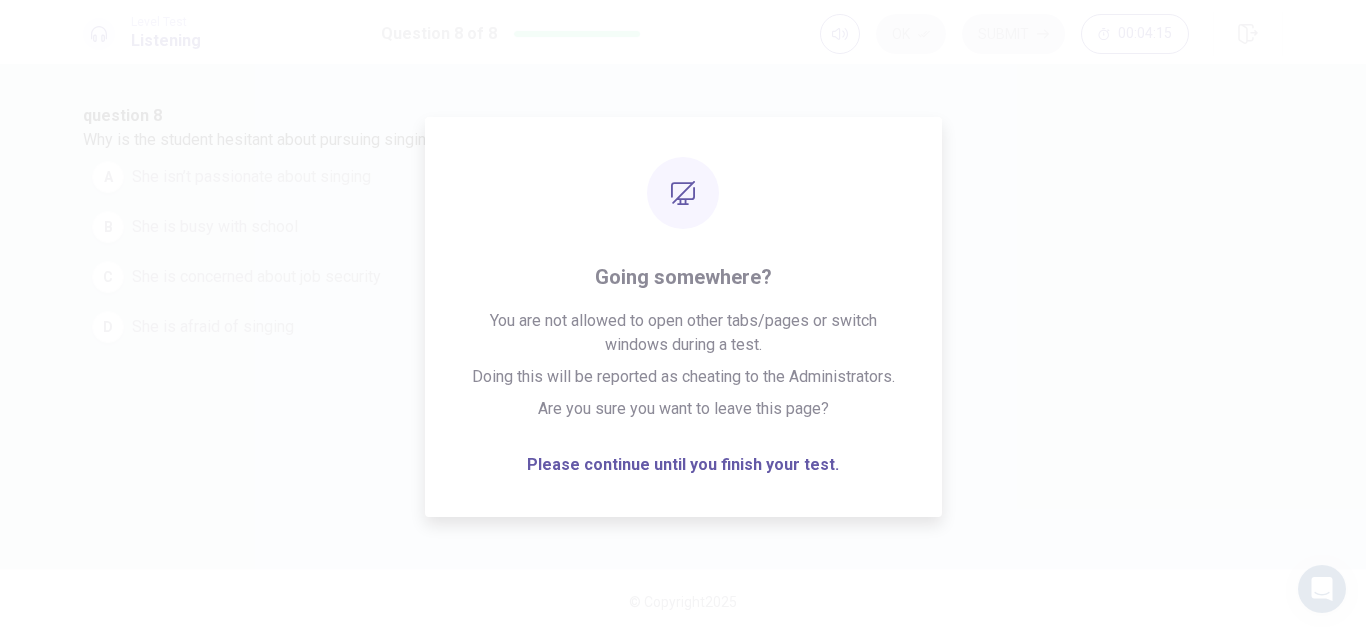 click on "question   8 Why is the student hesitant about pursuing singing as a career? This question is worth  2 points . A She isn’t passionate about singing B She is busy with school C She is concerned about job security D She is afraid of singing" at bounding box center (683, 228) 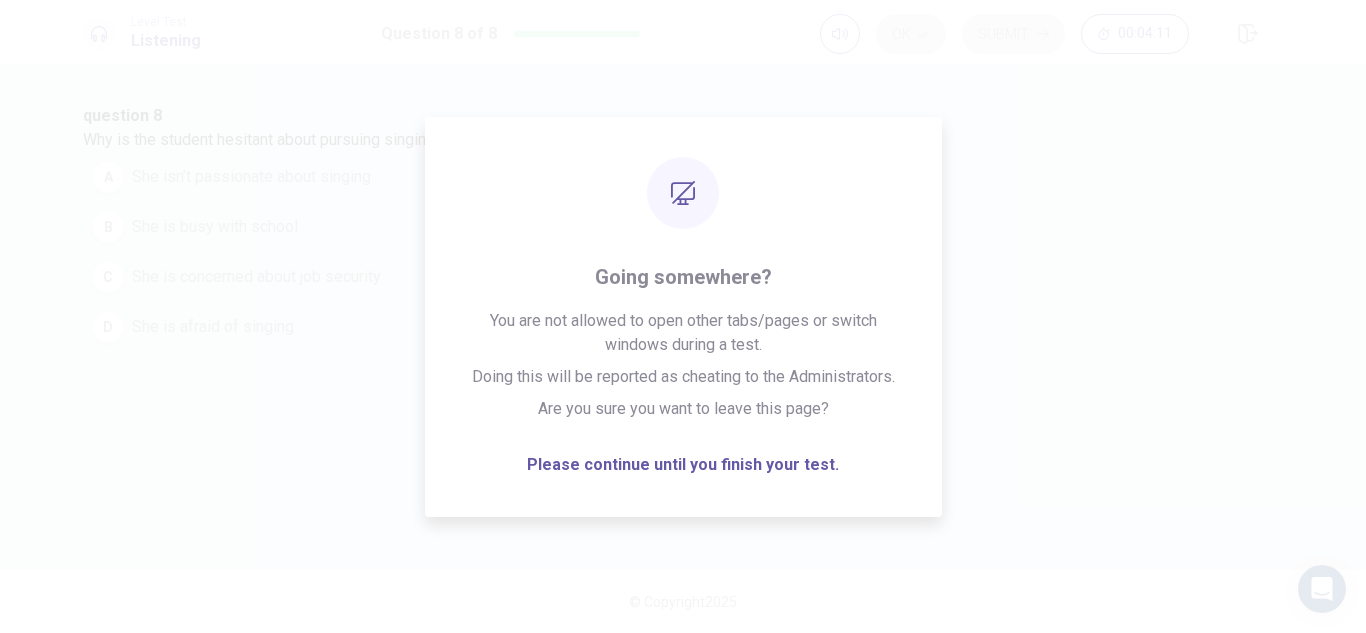 click on "question   8 Why is the student hesitant about pursuing singing as a career? This question is worth  2 points . A She isn’t passionate about singing B She is busy with school C She is concerned about job security D She is afraid of singing" at bounding box center [683, 228] 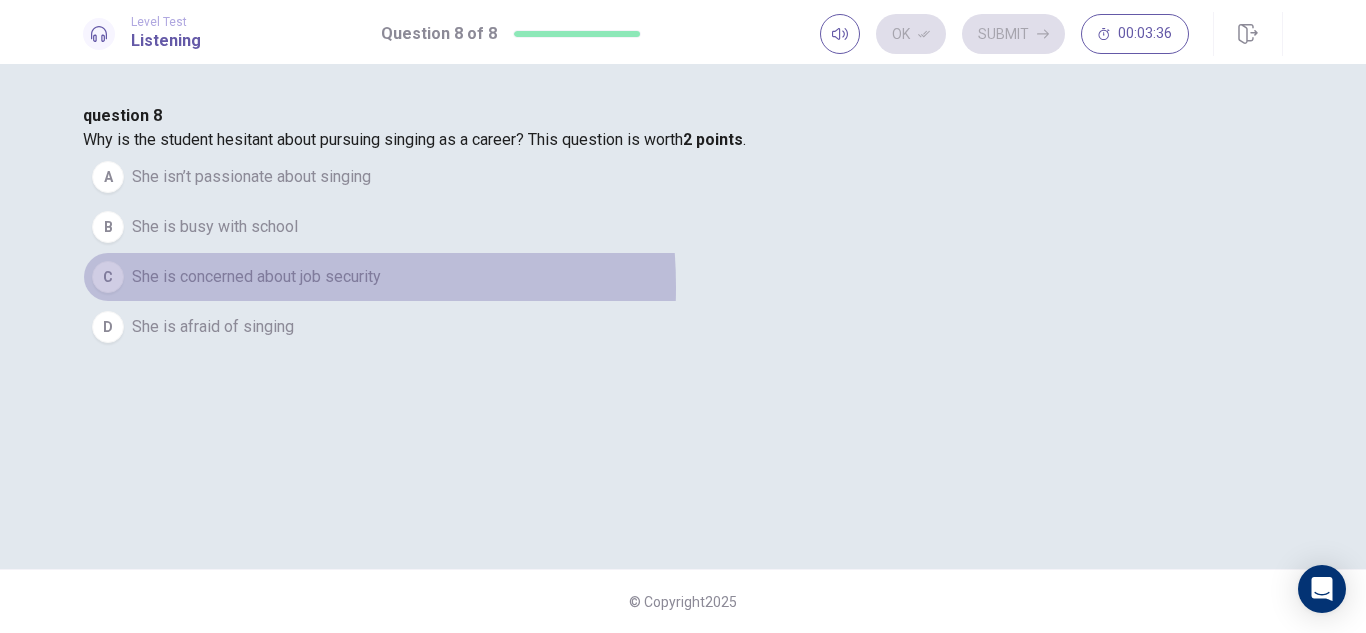 click on "She is concerned about job security" at bounding box center (256, 277) 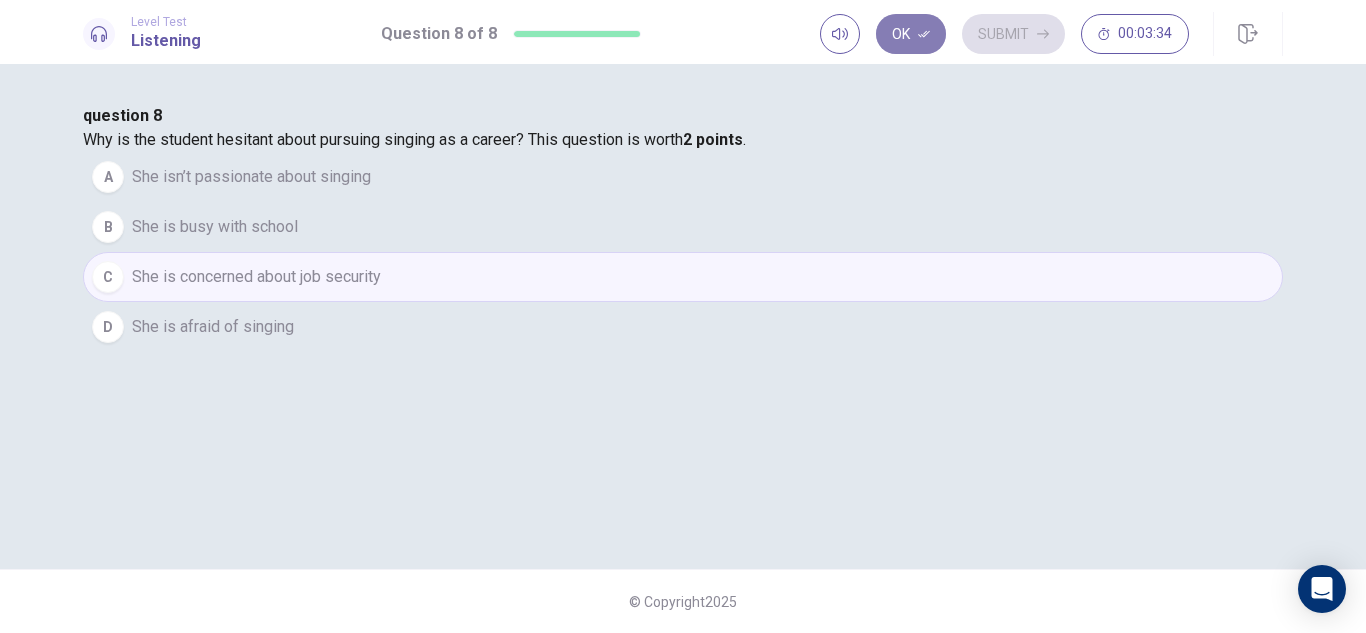 click on "Ok" at bounding box center [911, 34] 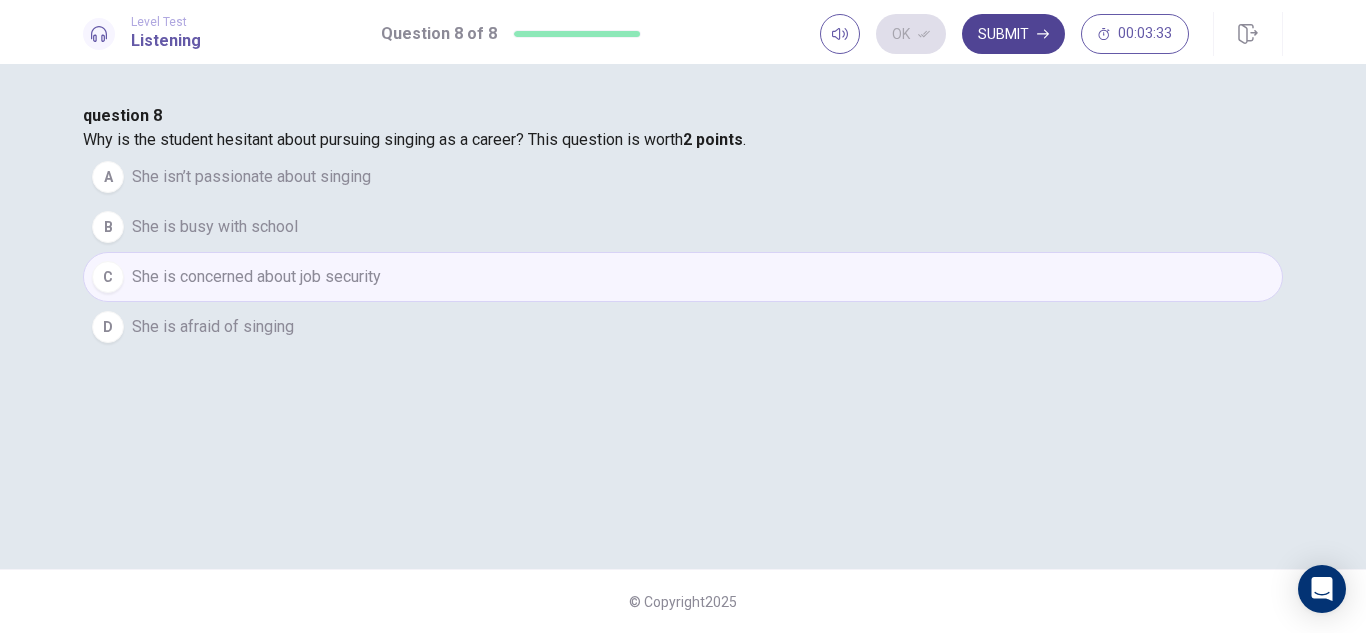 click on "Submit" at bounding box center [1013, 34] 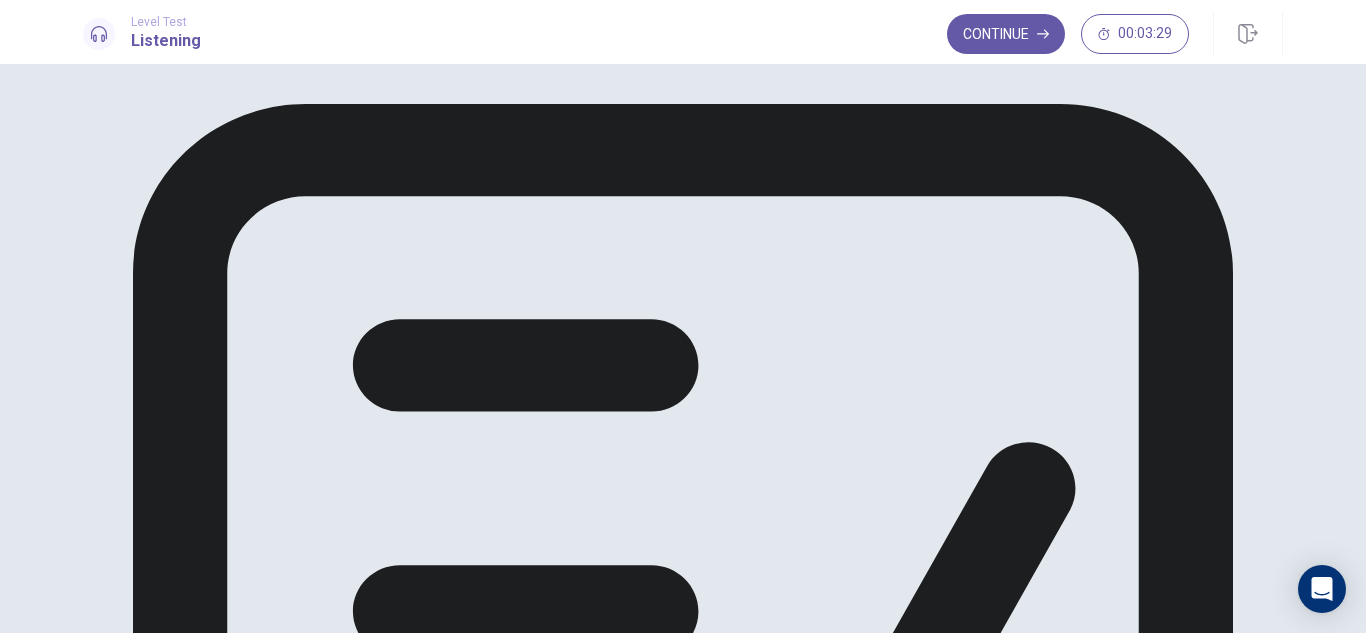 click on "Continue" at bounding box center (1006, 34) 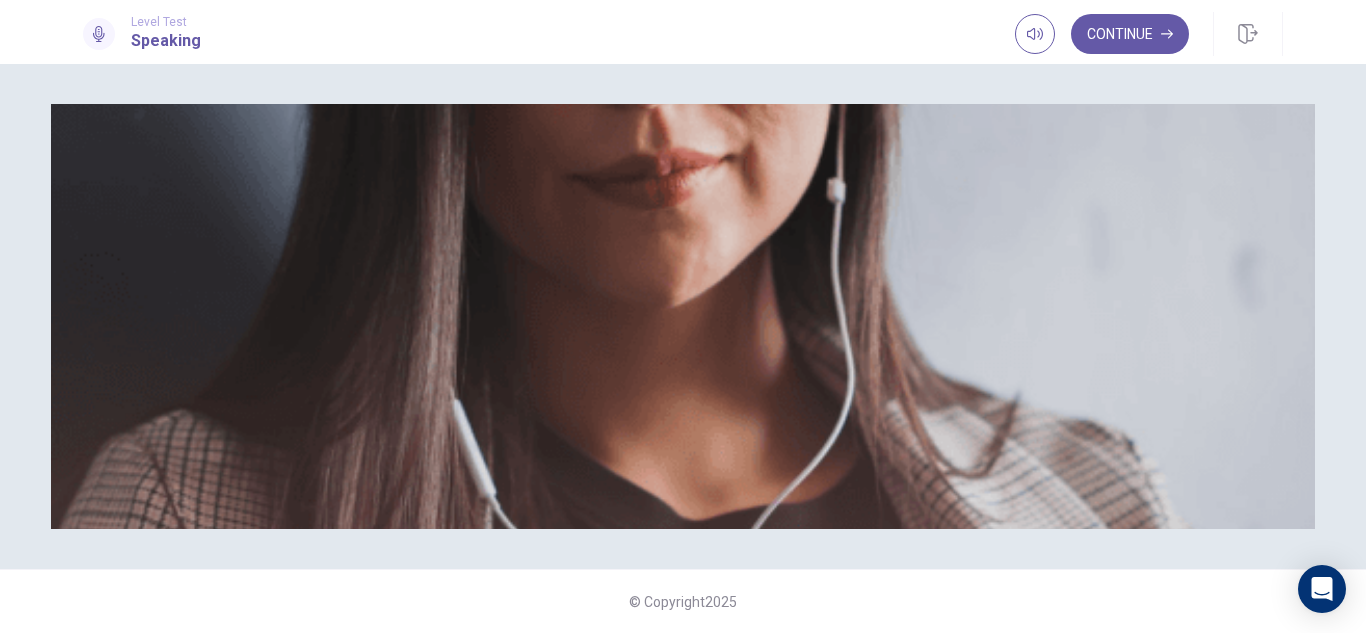 scroll, scrollTop: 134, scrollLeft: 0, axis: vertical 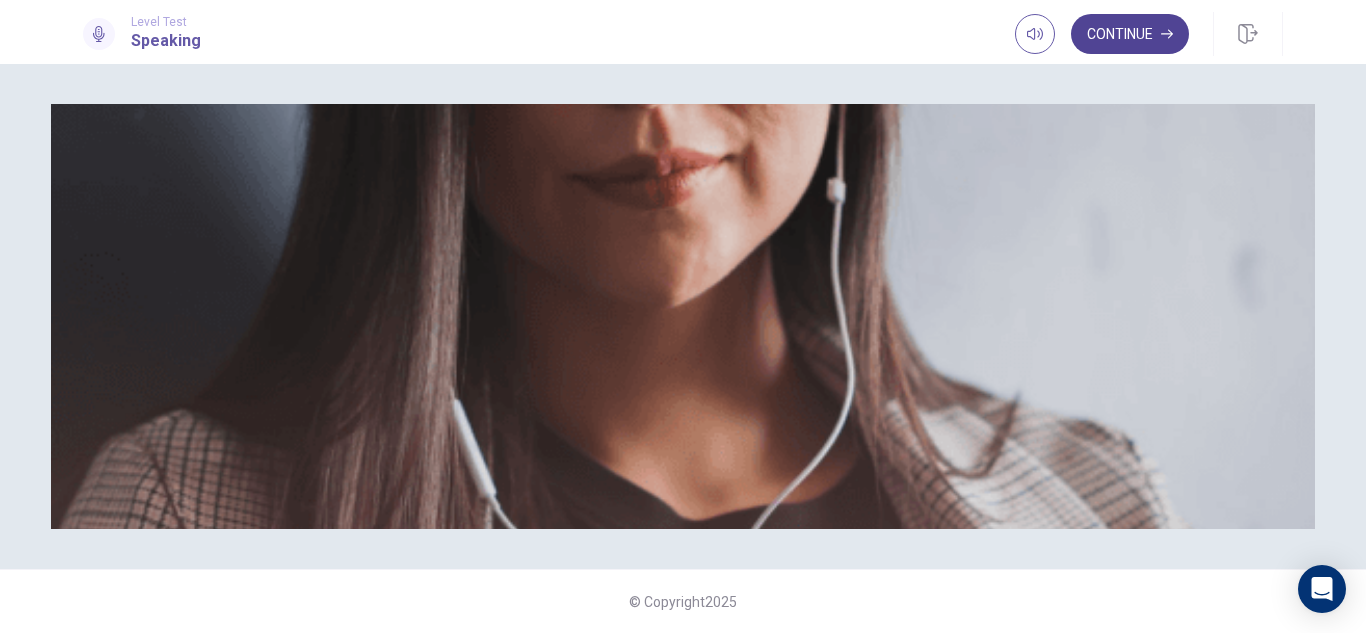click on "Continue" at bounding box center [1130, 34] 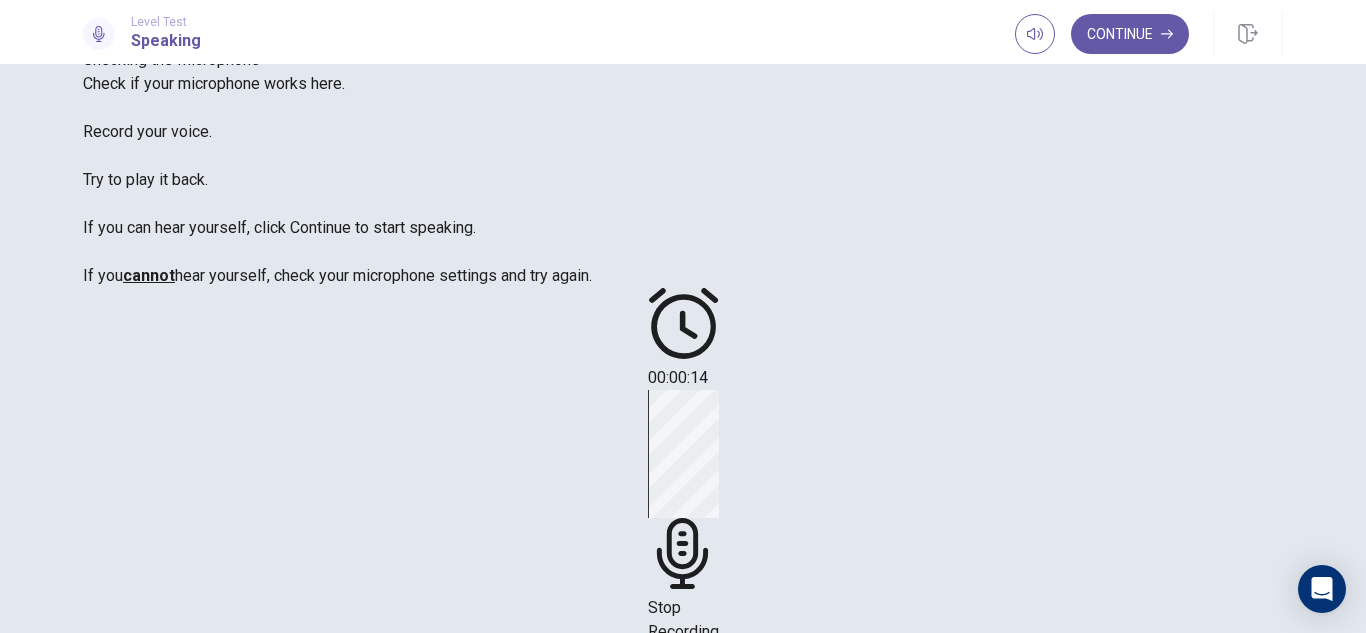 scroll, scrollTop: 119, scrollLeft: 0, axis: vertical 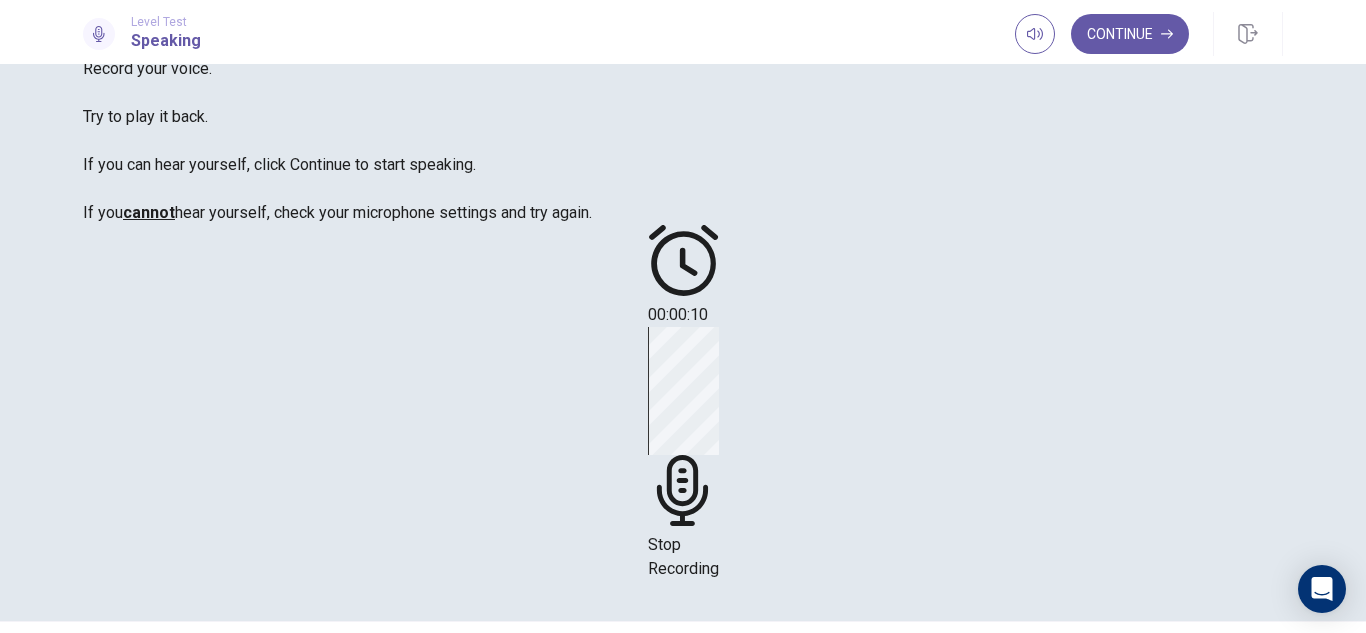 click on "Stop   Recording" at bounding box center [683, 454] 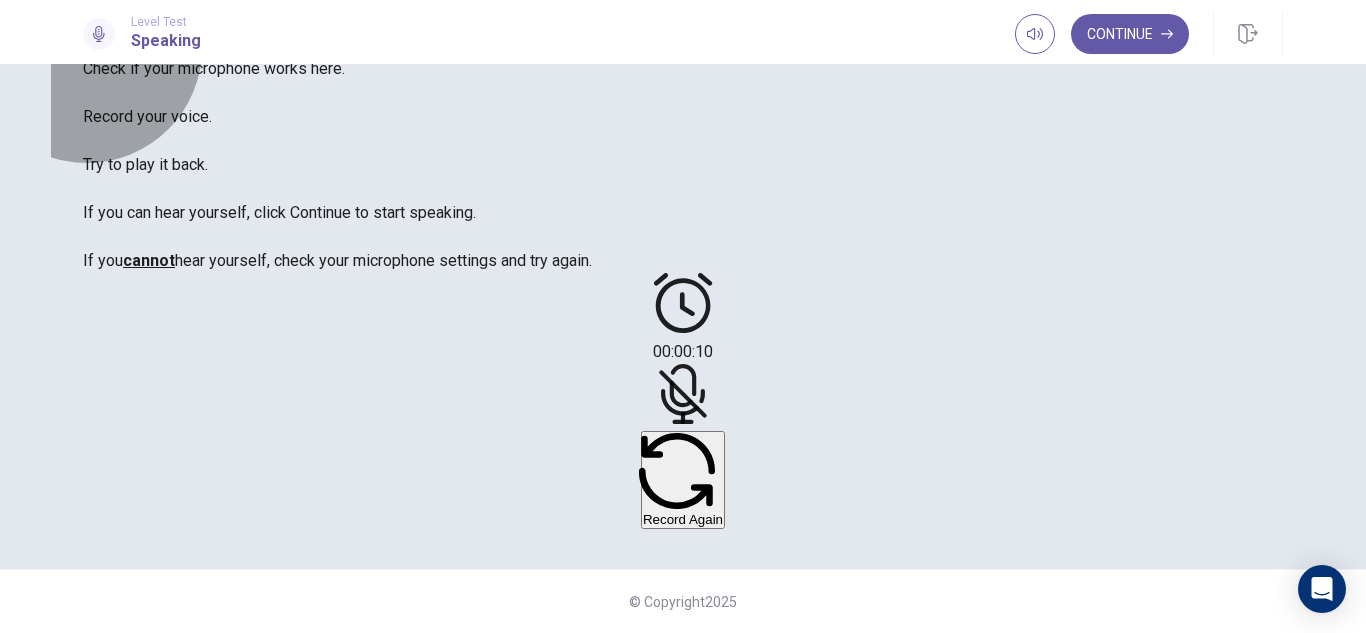 click on "Record Again" at bounding box center (683, 480) 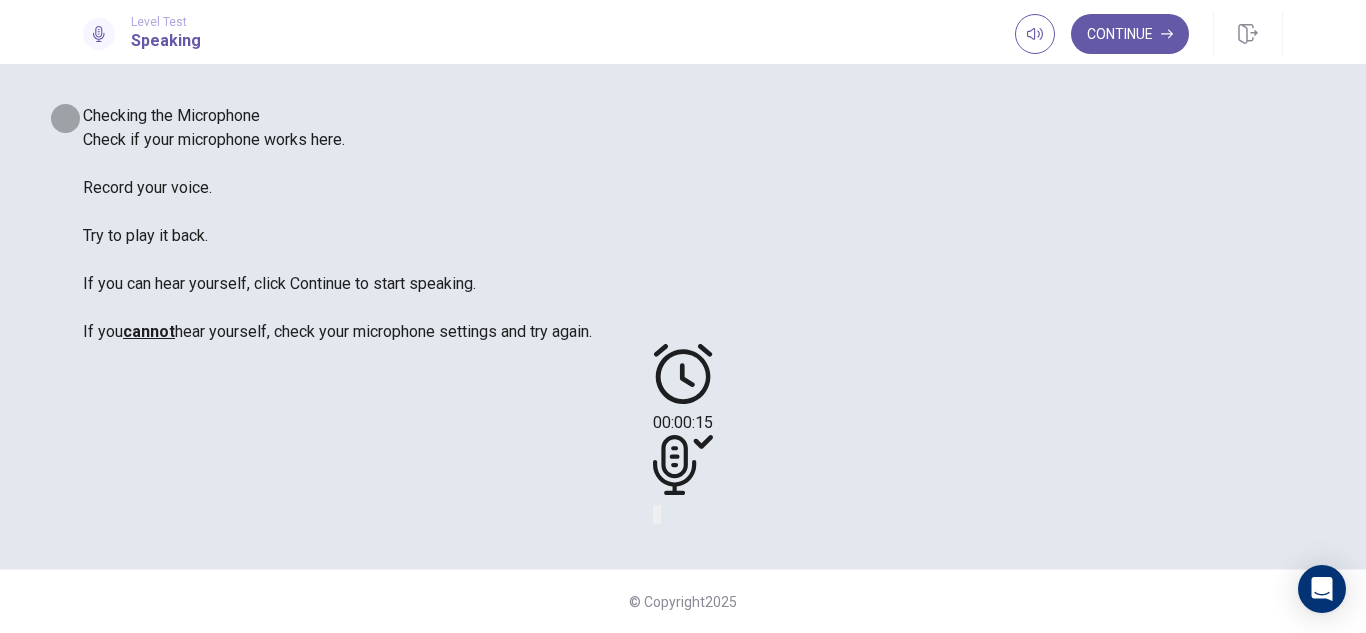 click at bounding box center [659, 514] 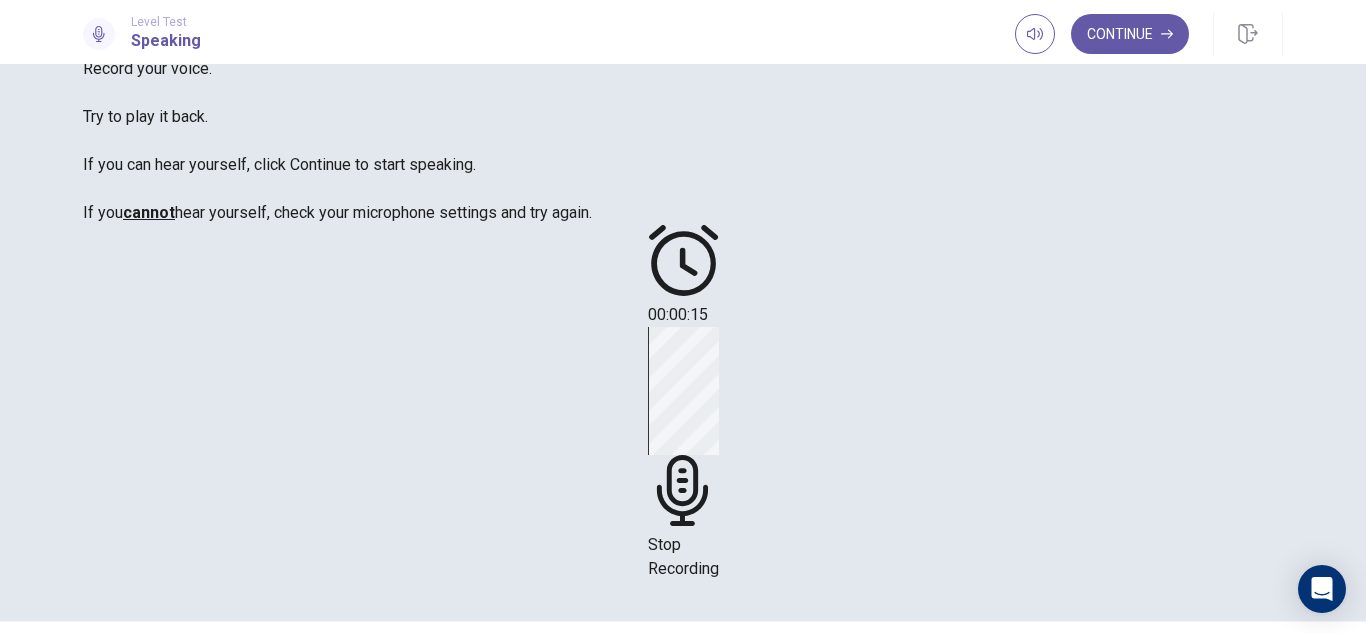 click 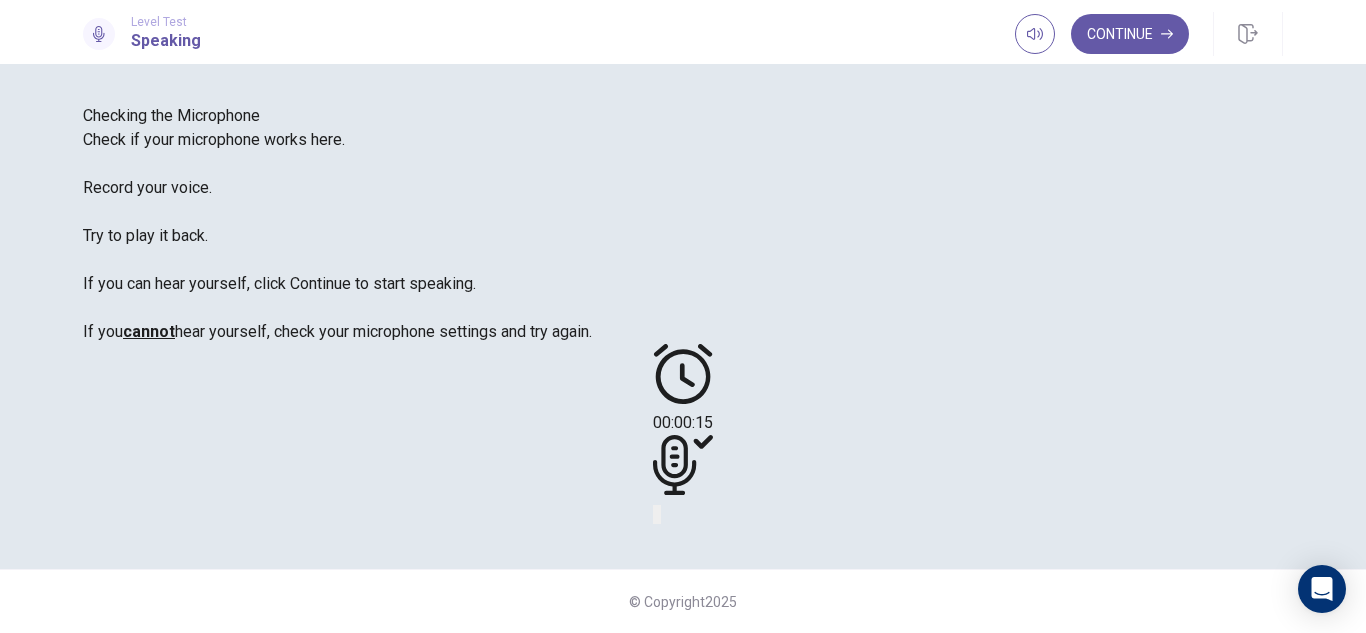 click 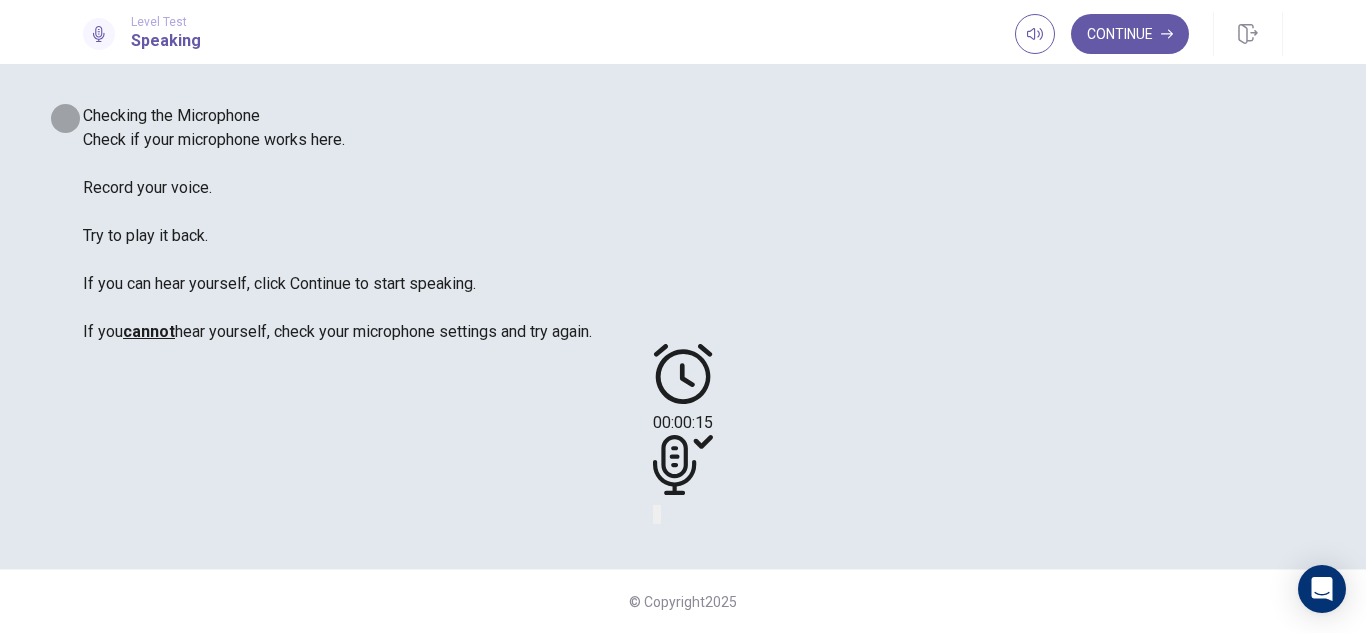 click 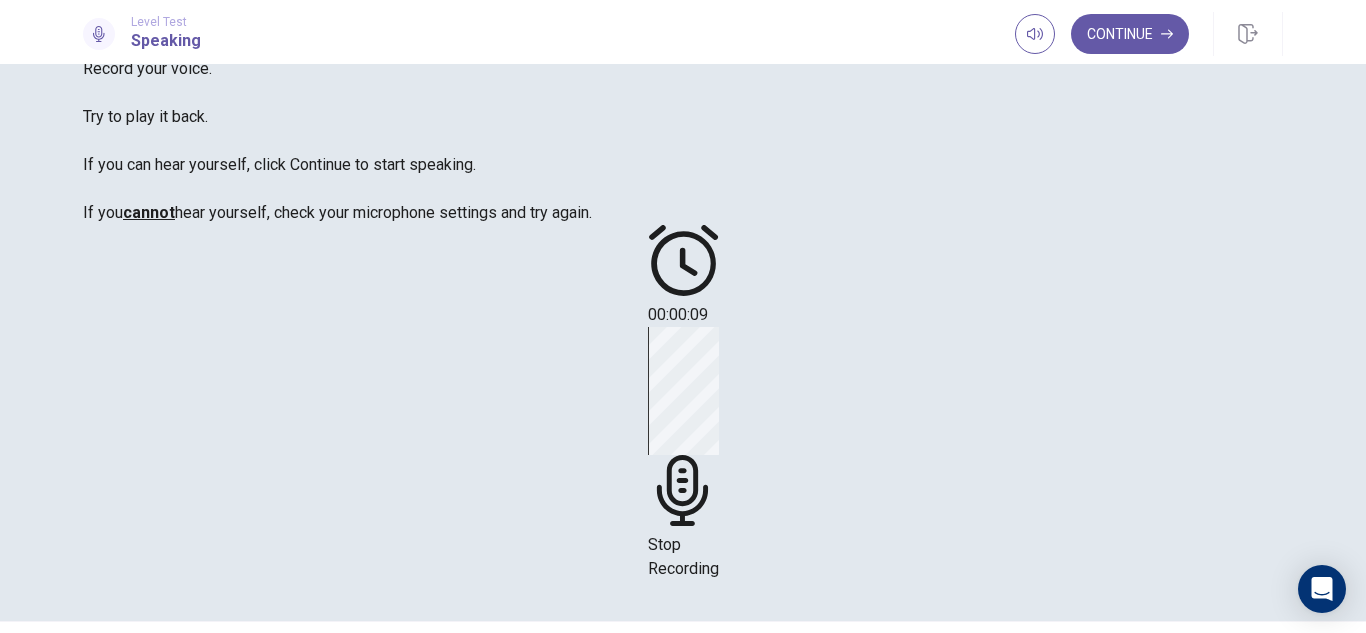 click on "Stop   Recording" at bounding box center (683, 454) 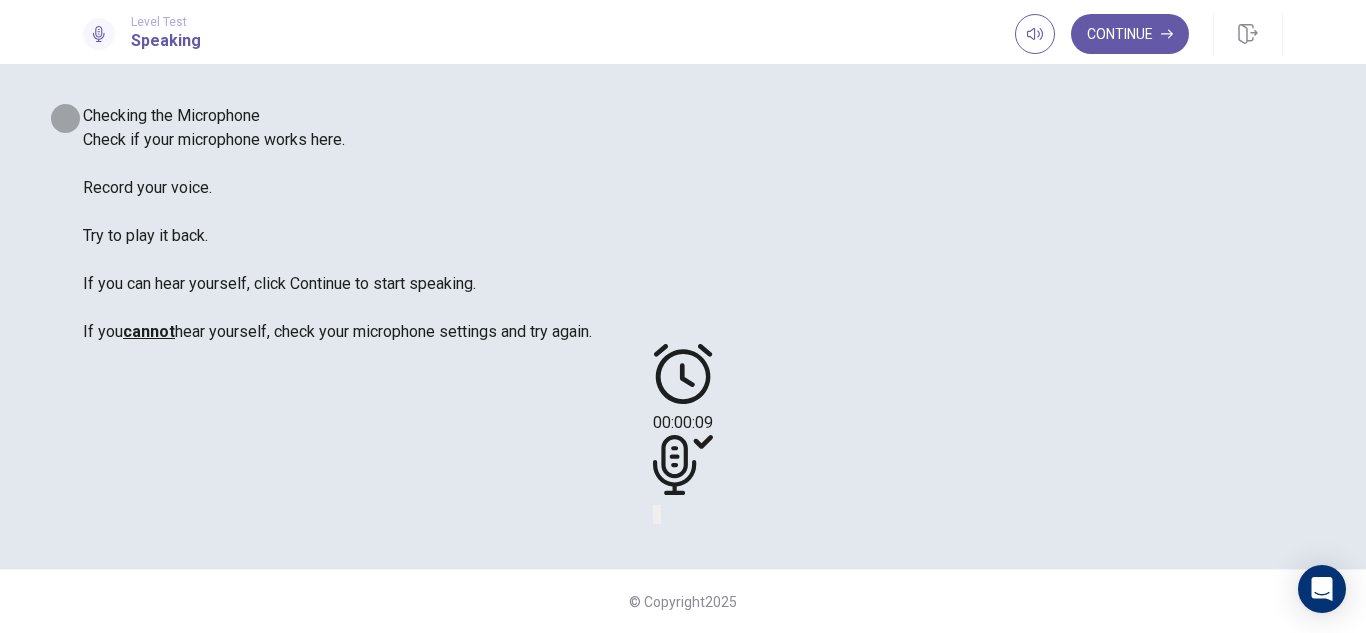 click at bounding box center [659, 514] 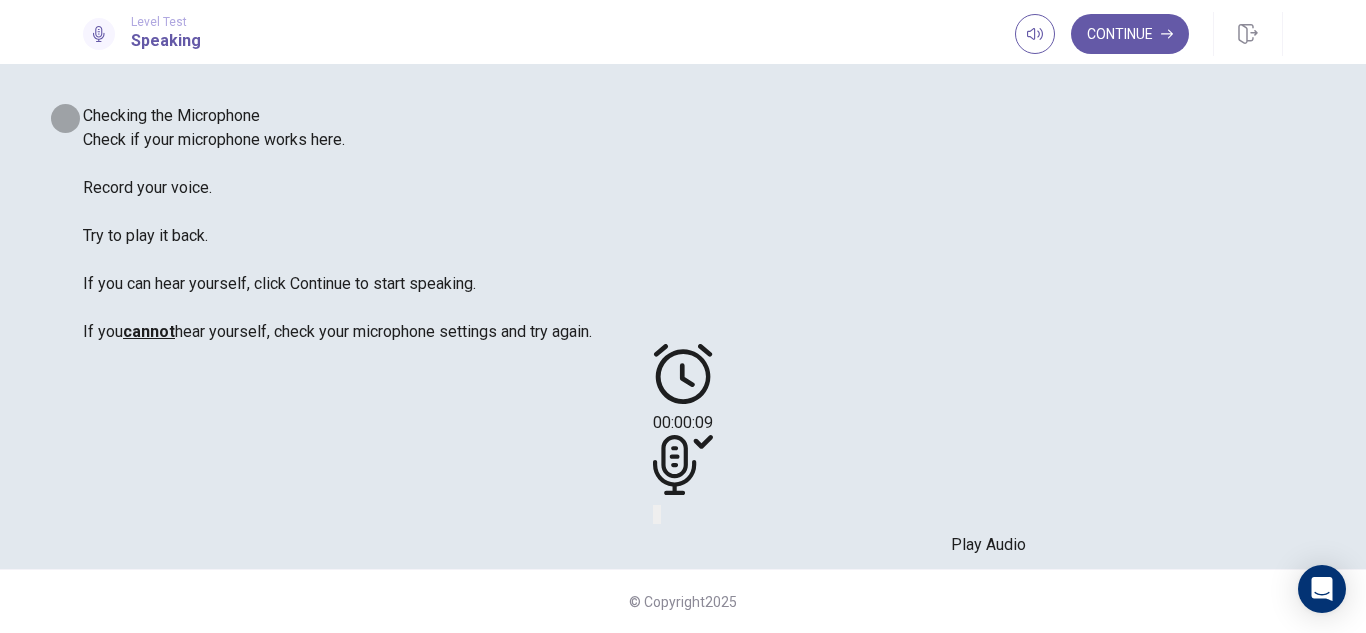 click at bounding box center (659, 514) 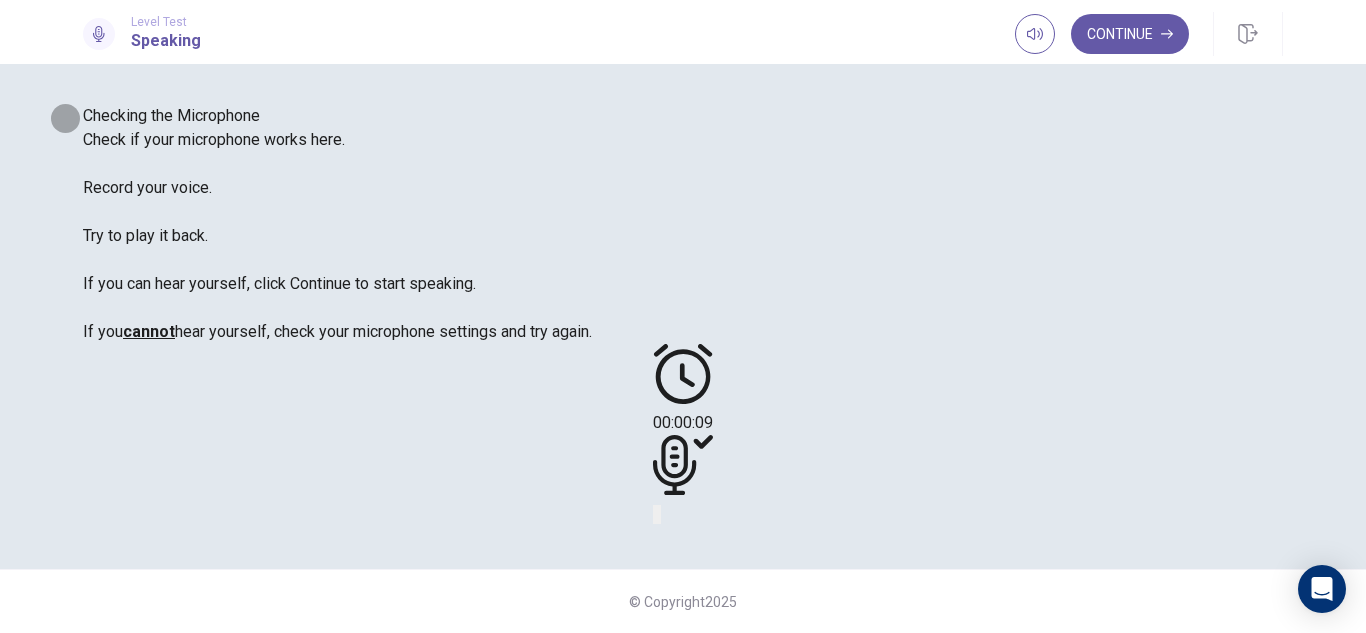 click 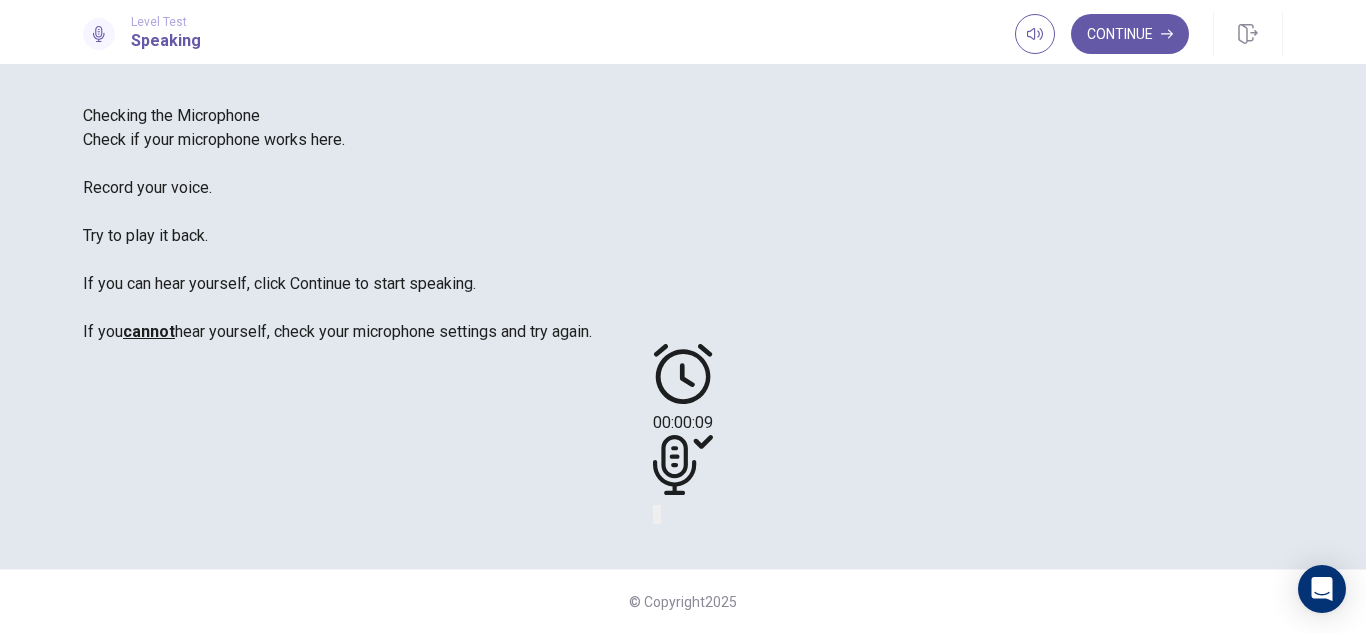 click at bounding box center [683, 468] 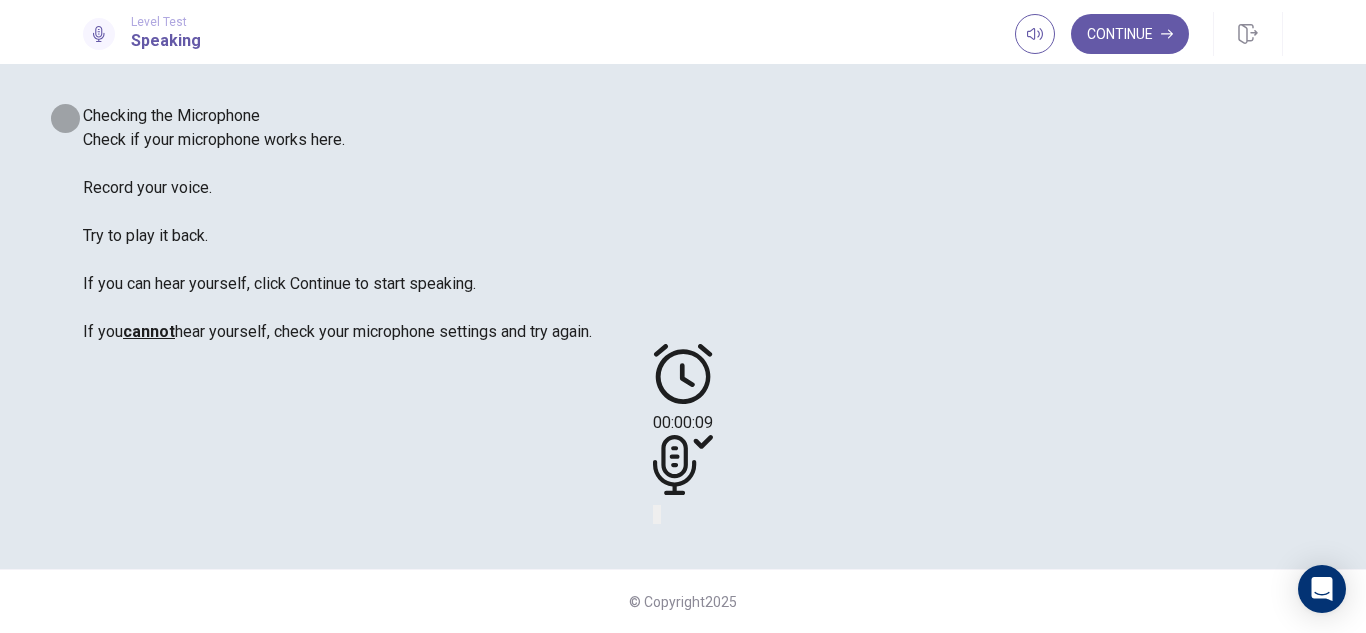 click at bounding box center (659, 514) 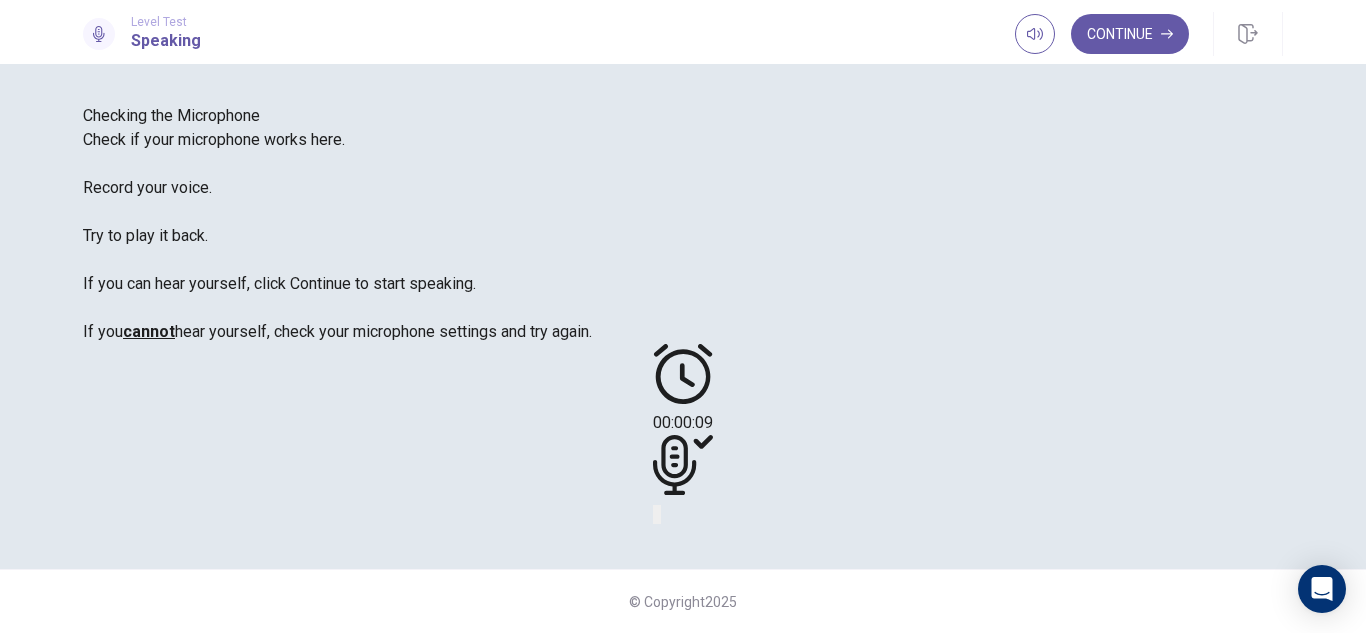 click 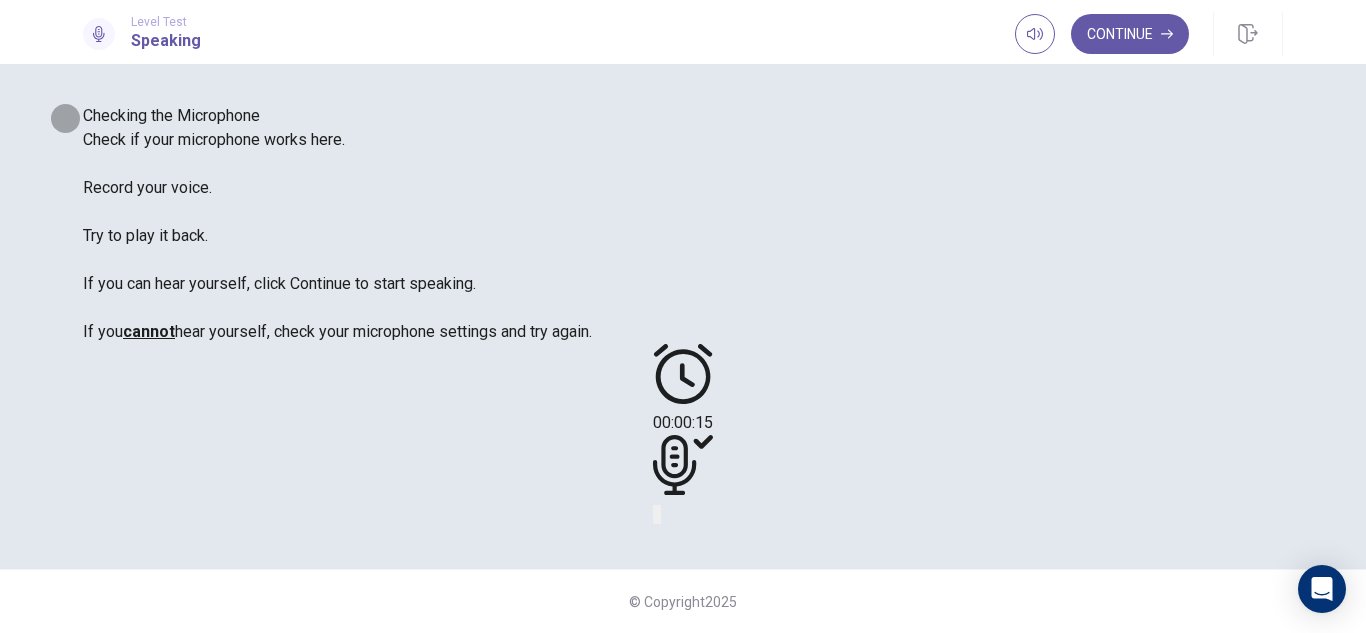 click 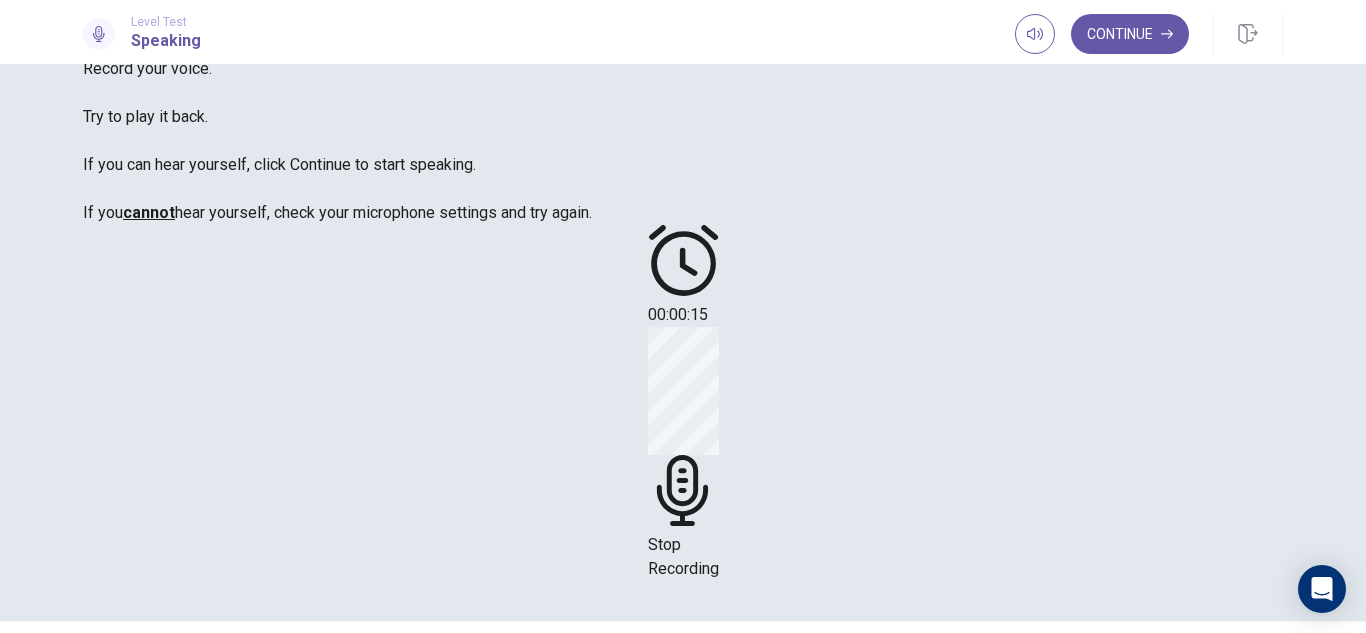 click on "Stop   Recording" at bounding box center [683, 454] 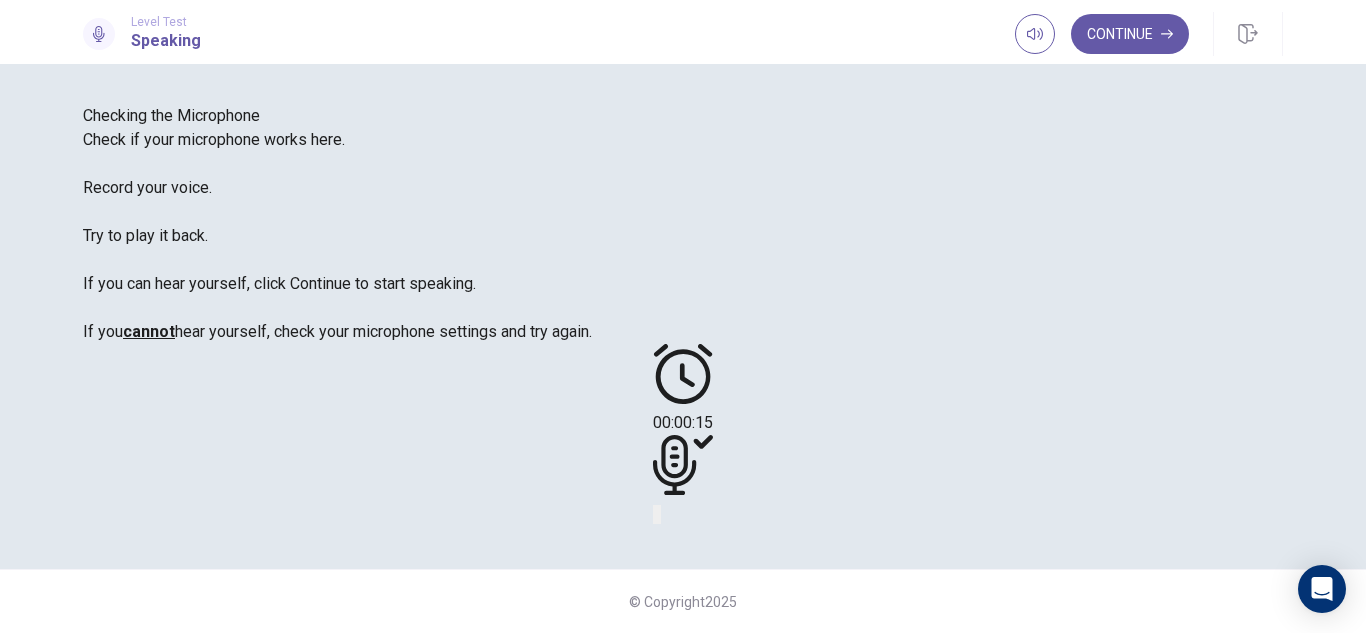 click at bounding box center (655, 514) 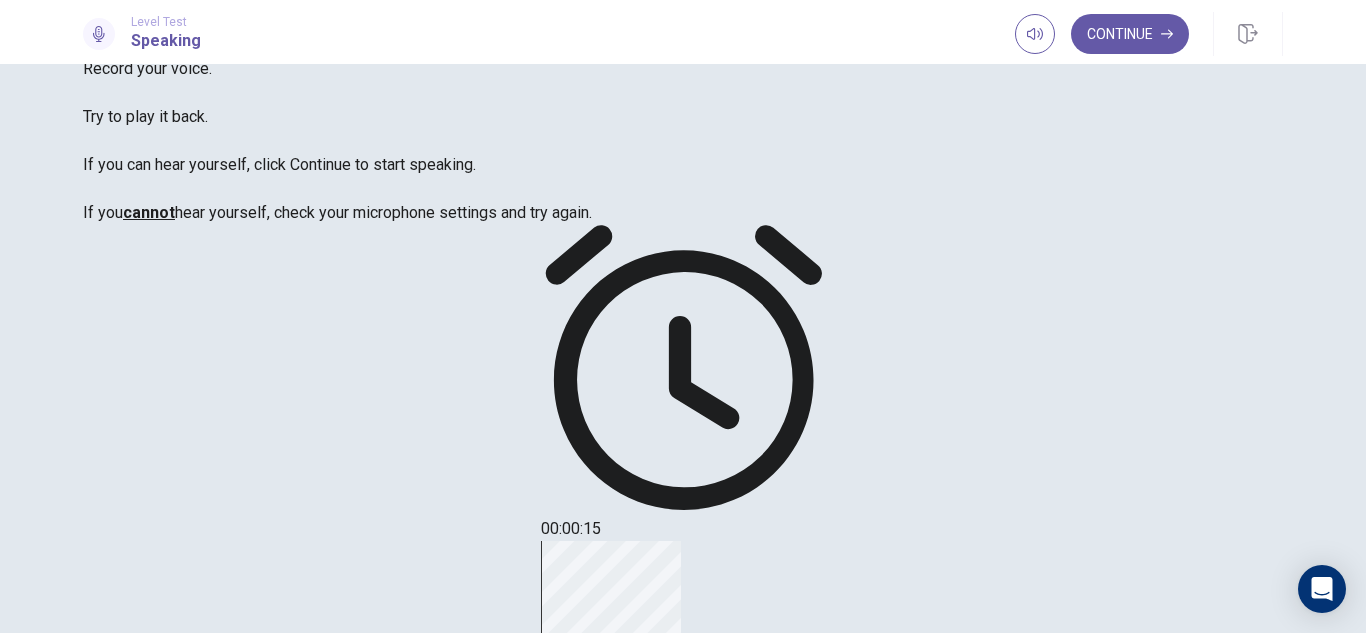 click on "Stop   Recording" at bounding box center (576, 984) 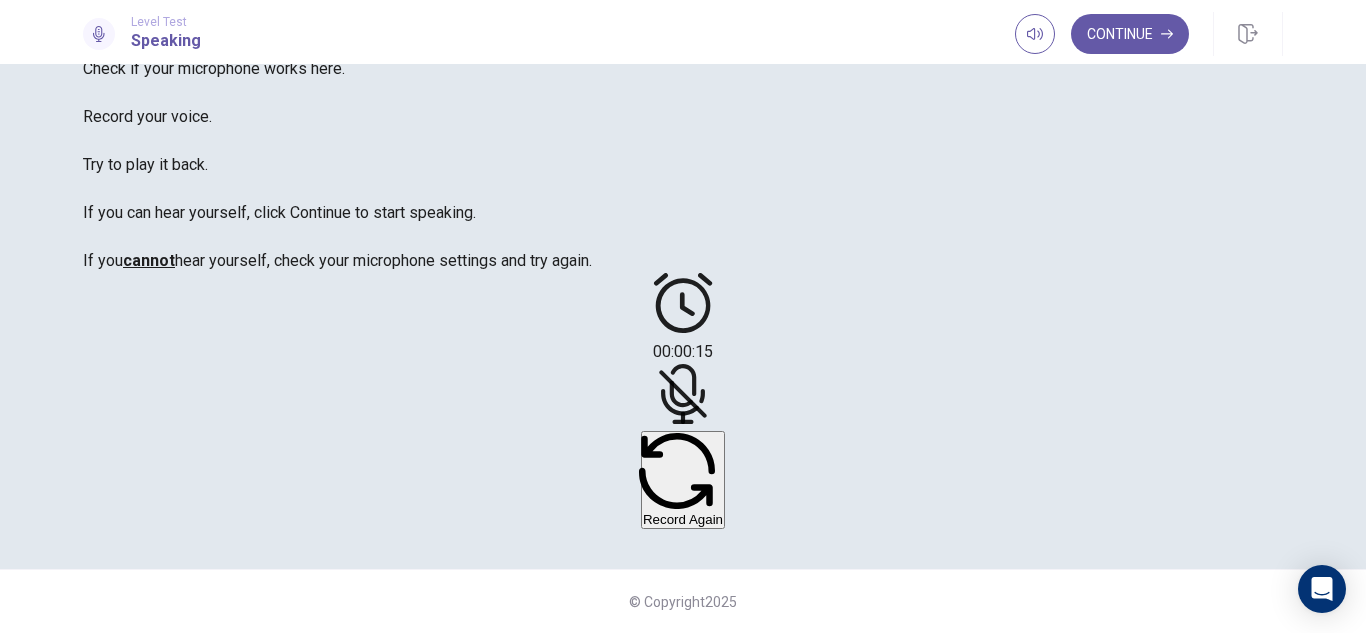 click on "Record Again" at bounding box center (683, 480) 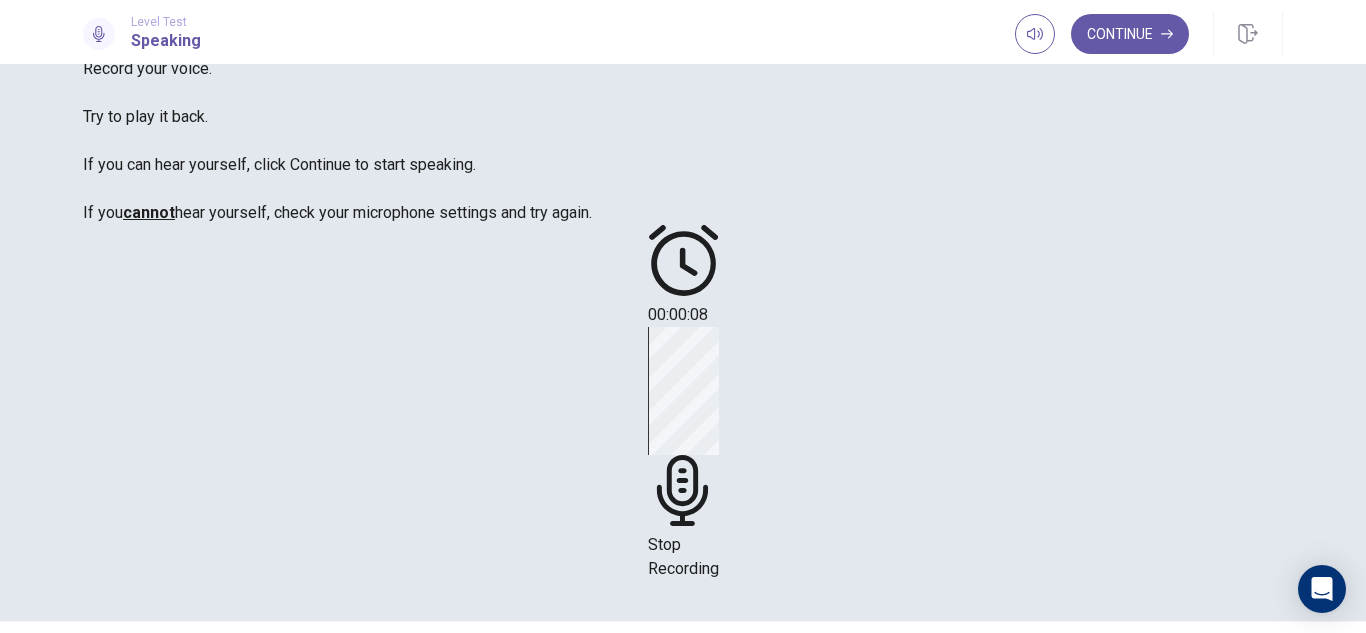 scroll, scrollTop: 328, scrollLeft: 0, axis: vertical 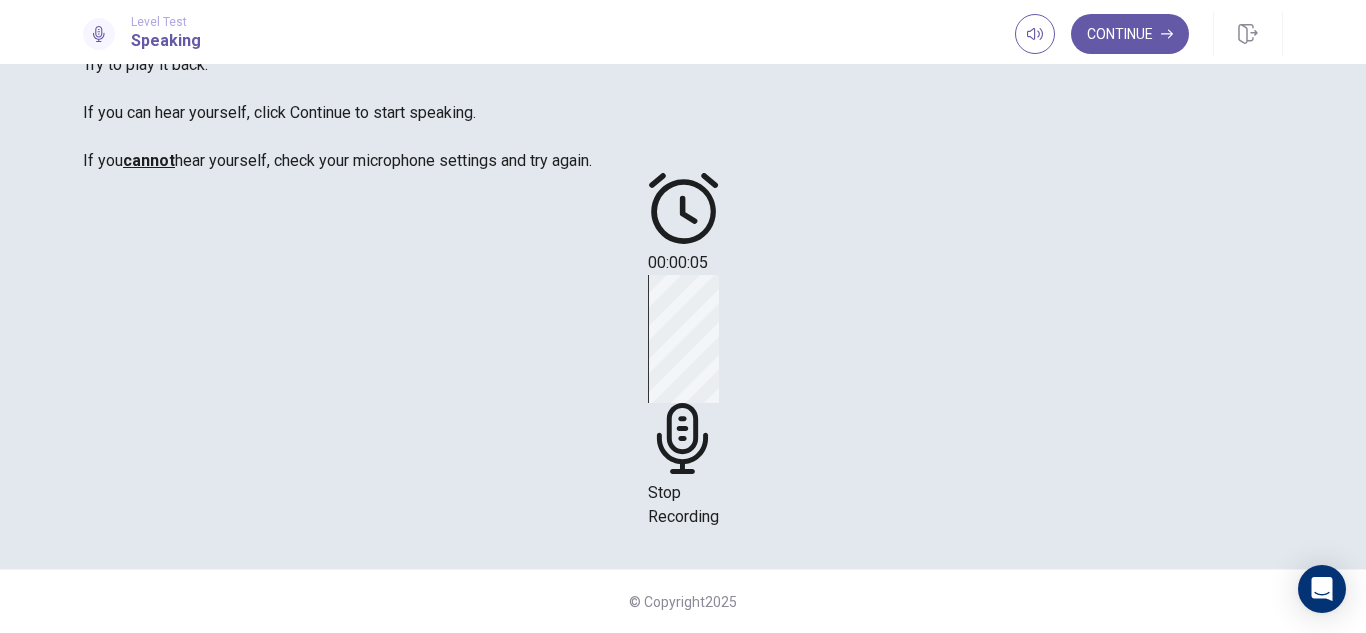 click on "Stop   Recording" at bounding box center [683, 504] 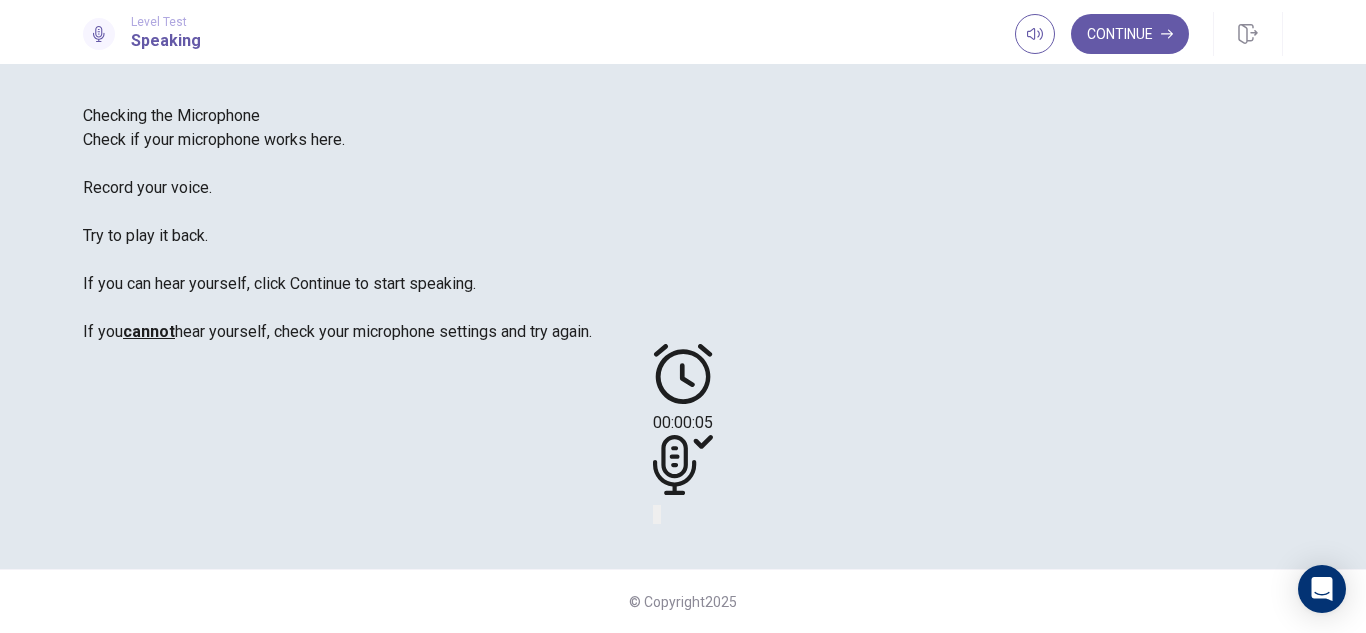 click at bounding box center (659, 514) 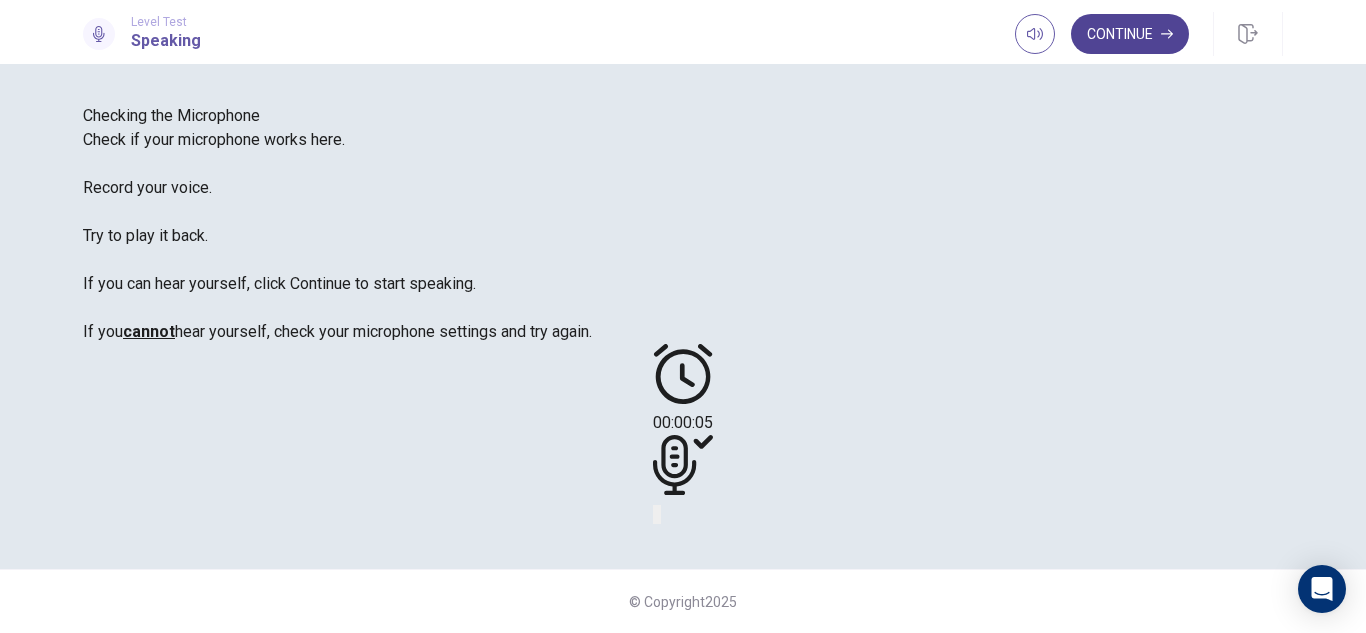 click on "Continue" at bounding box center [1130, 34] 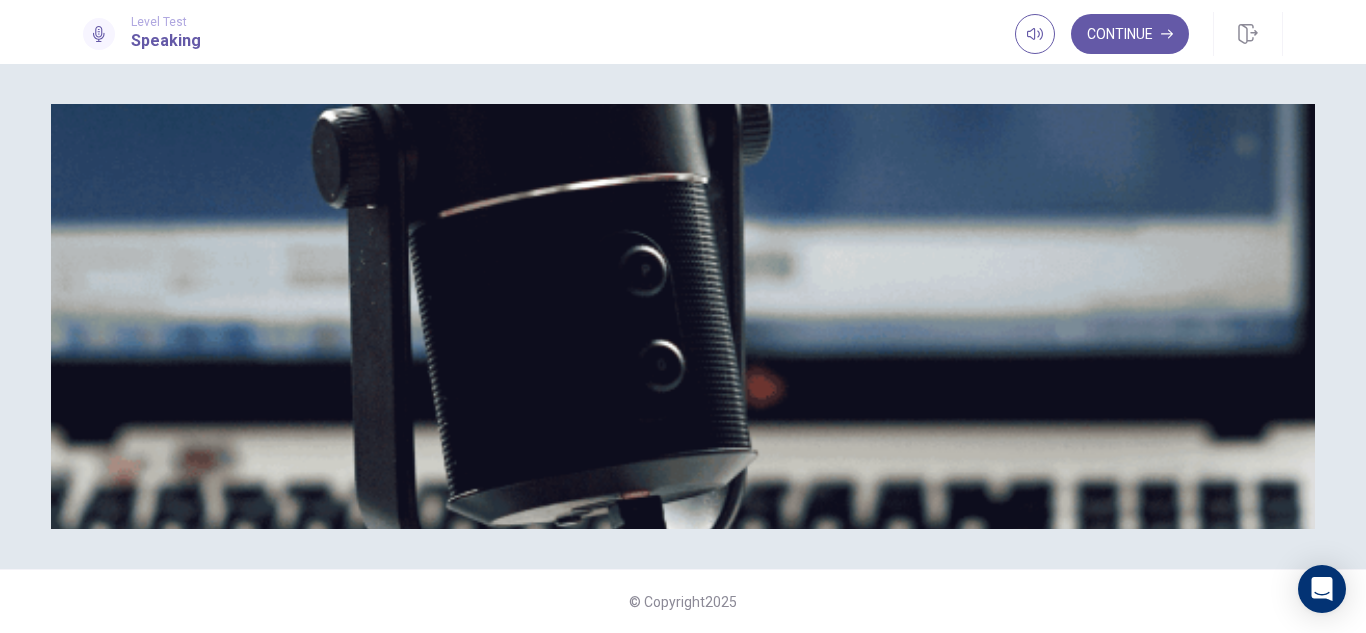 scroll, scrollTop: 56, scrollLeft: 0, axis: vertical 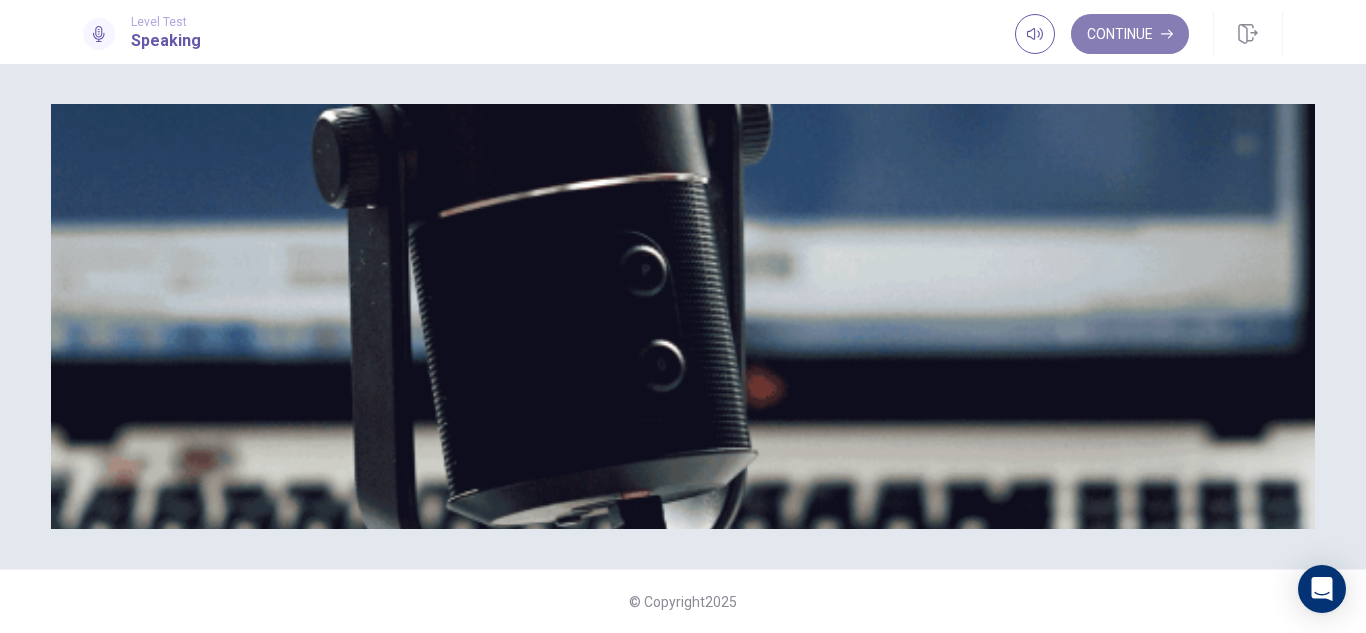 click on "Continue" at bounding box center [1130, 34] 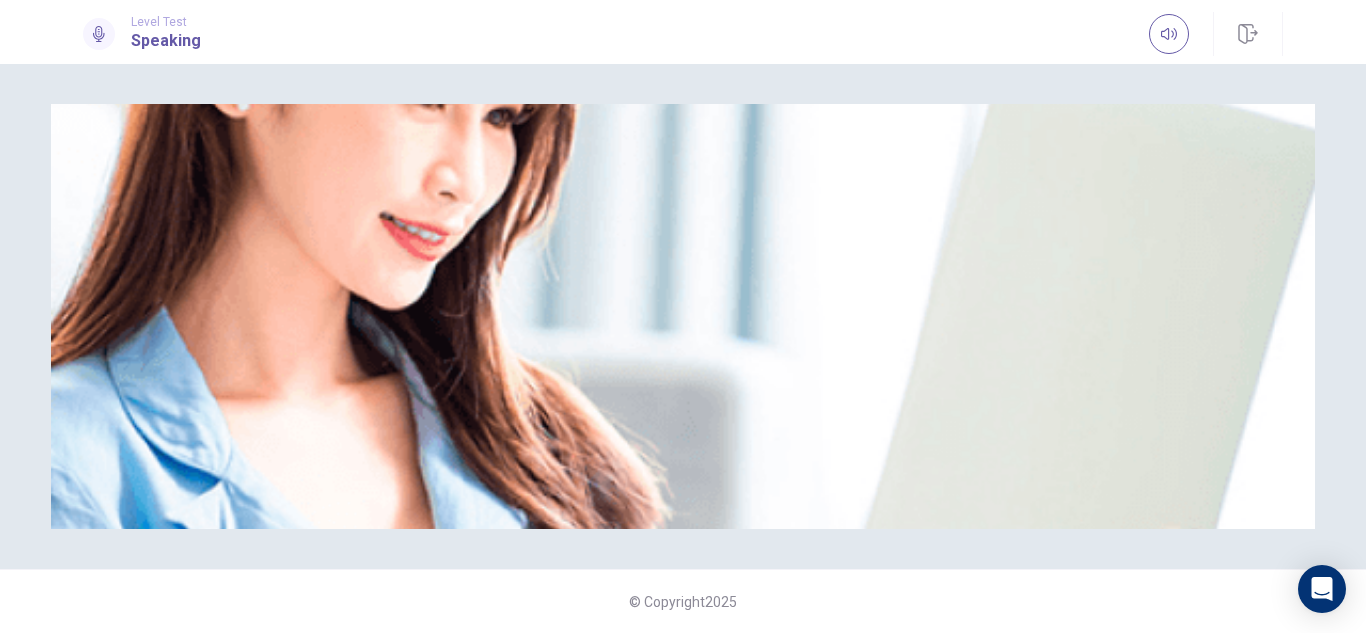 scroll, scrollTop: 148, scrollLeft: 0, axis: vertical 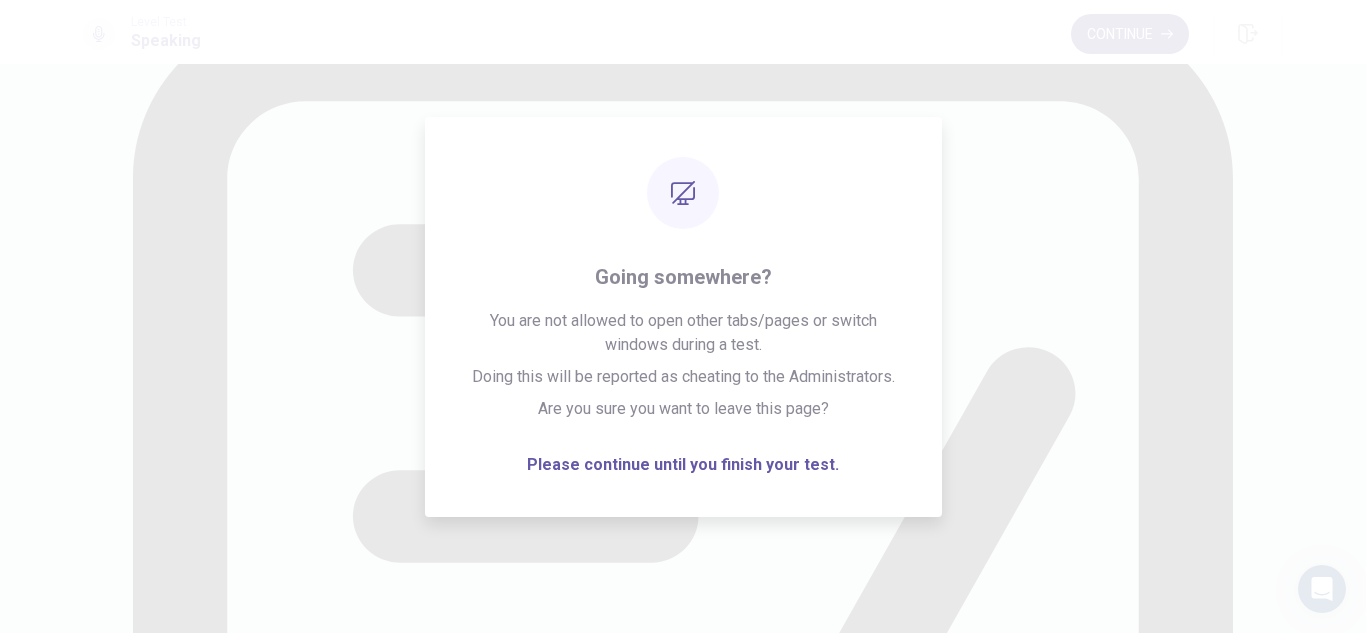 click on "Continue" at bounding box center (1130, 34) 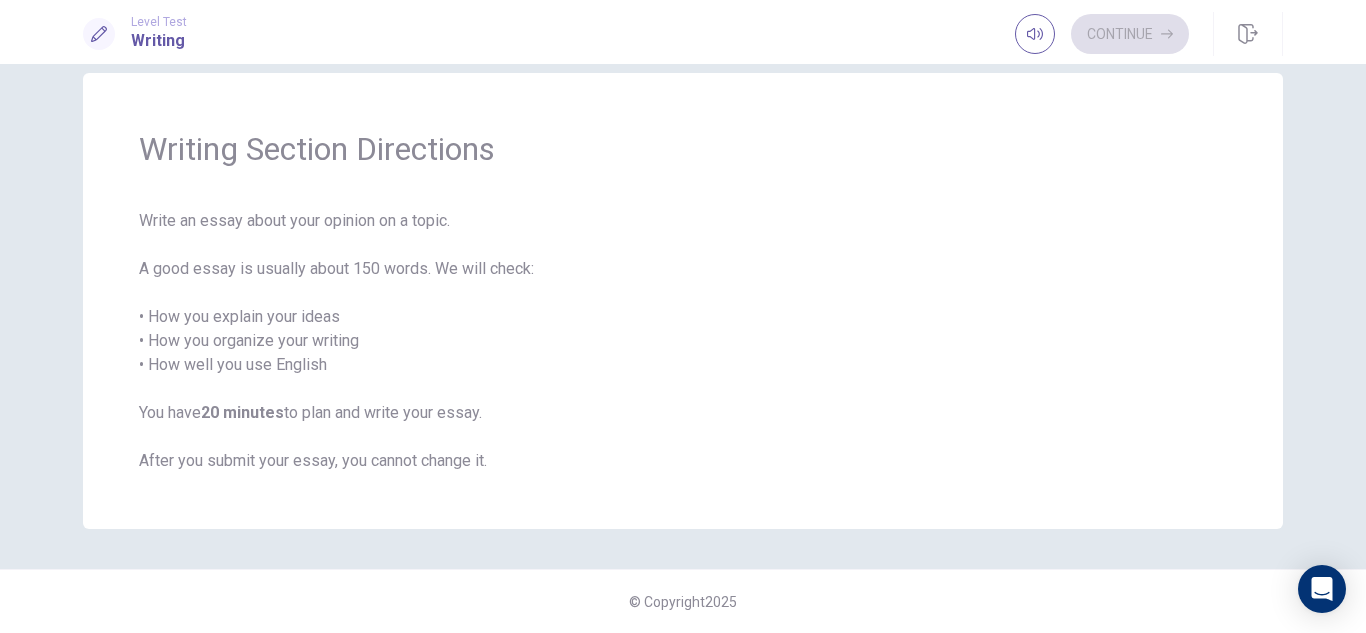 scroll, scrollTop: 31, scrollLeft: 0, axis: vertical 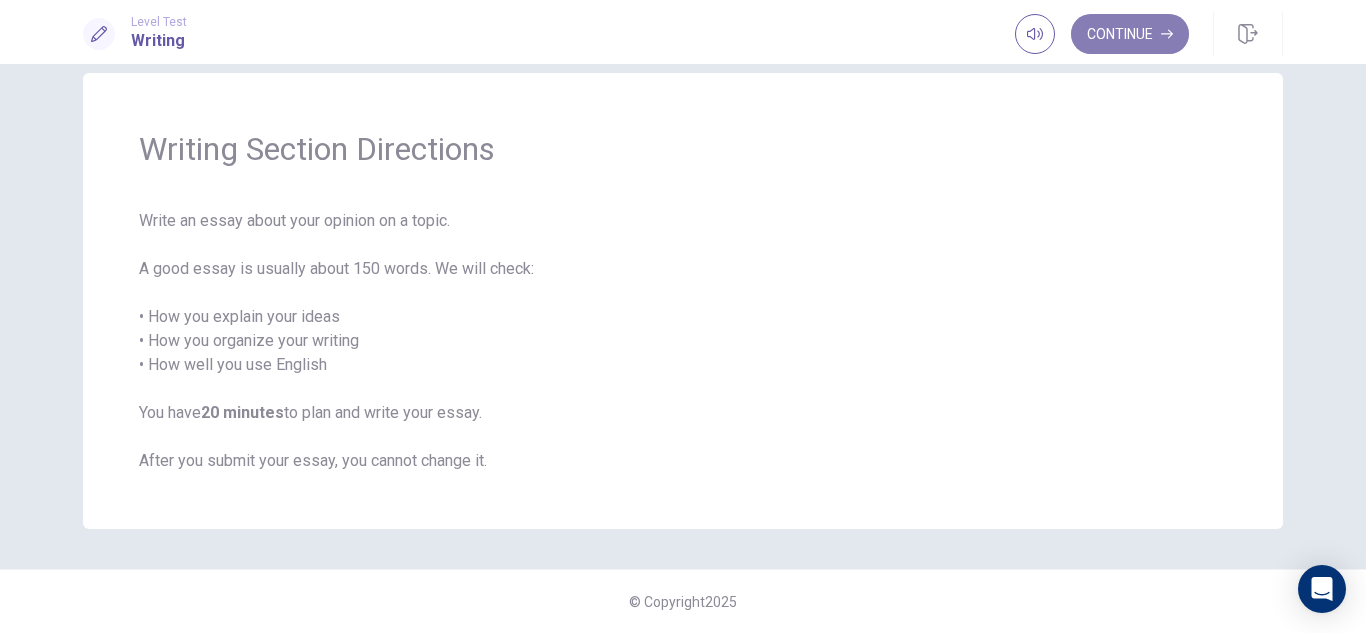 click on "Continue" at bounding box center (1130, 34) 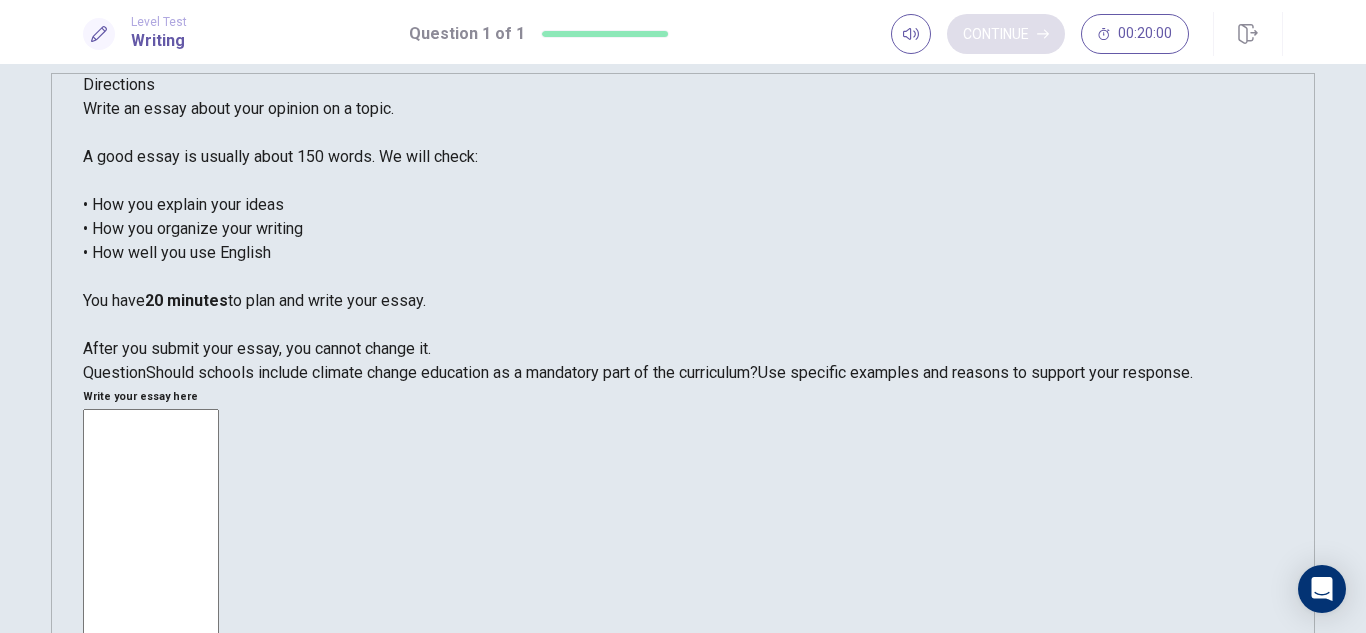scroll, scrollTop: 148, scrollLeft: 0, axis: vertical 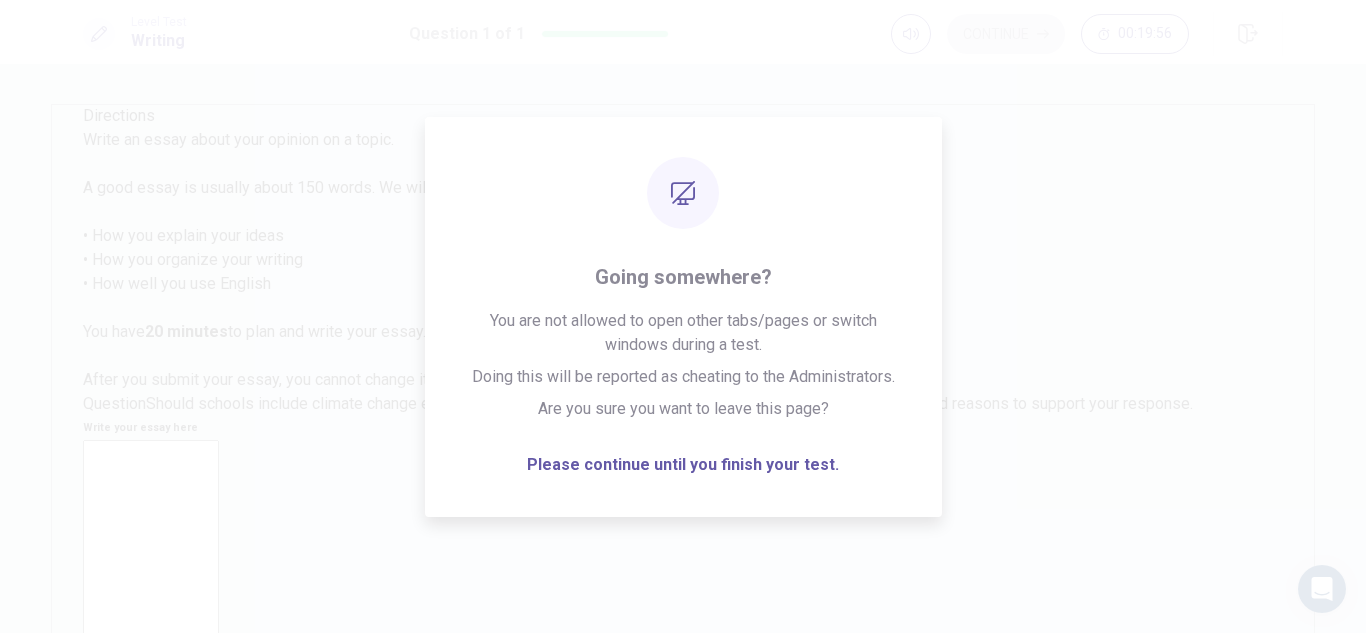 click on "Write your essay here * ​ Word count :  0" at bounding box center (683, 720) 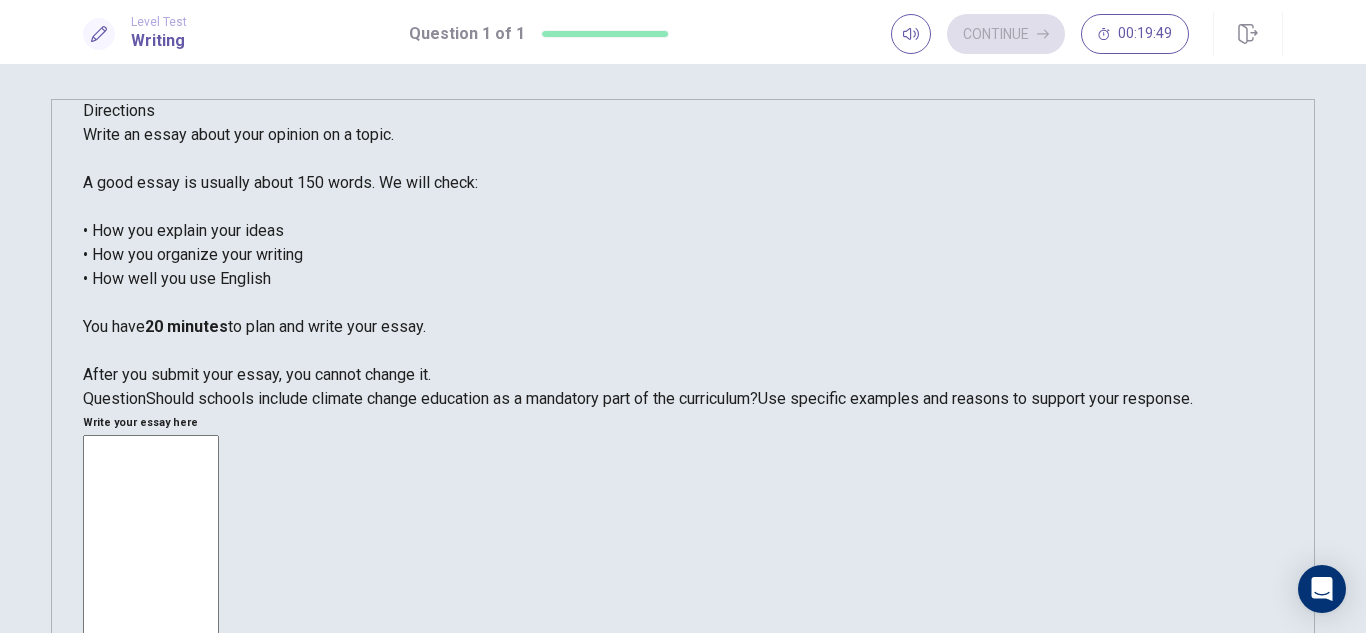 scroll, scrollTop: 6, scrollLeft: 0, axis: vertical 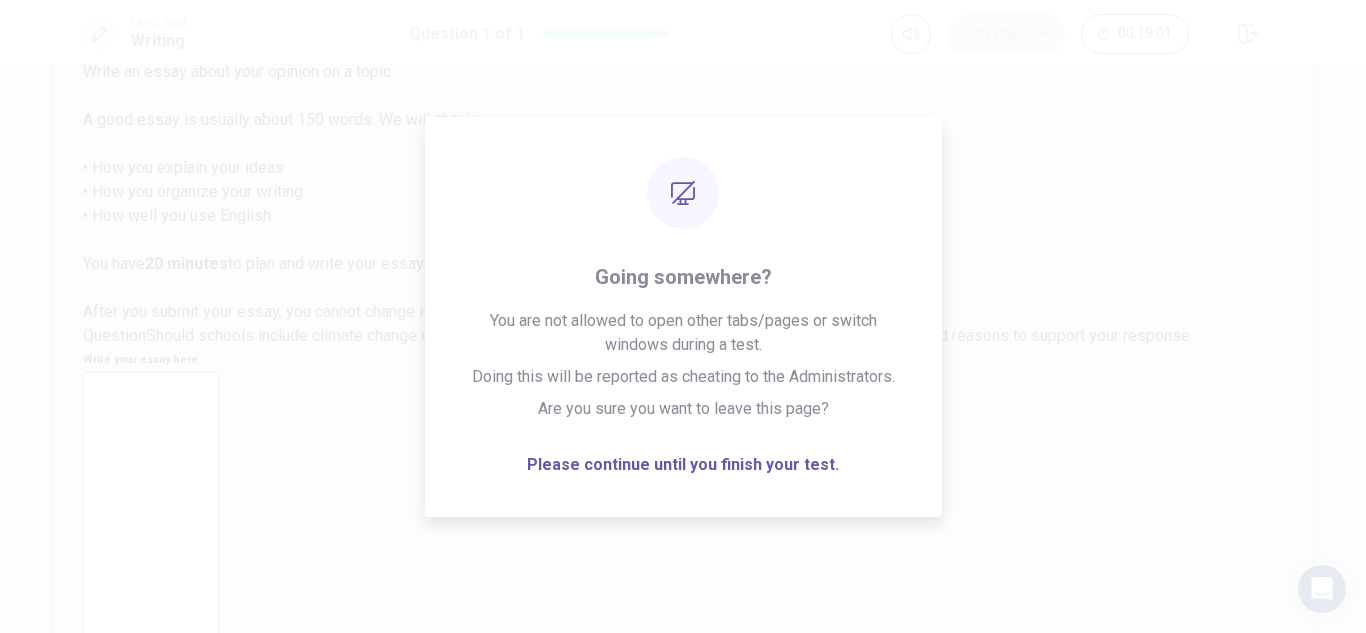 click at bounding box center (151, 648) 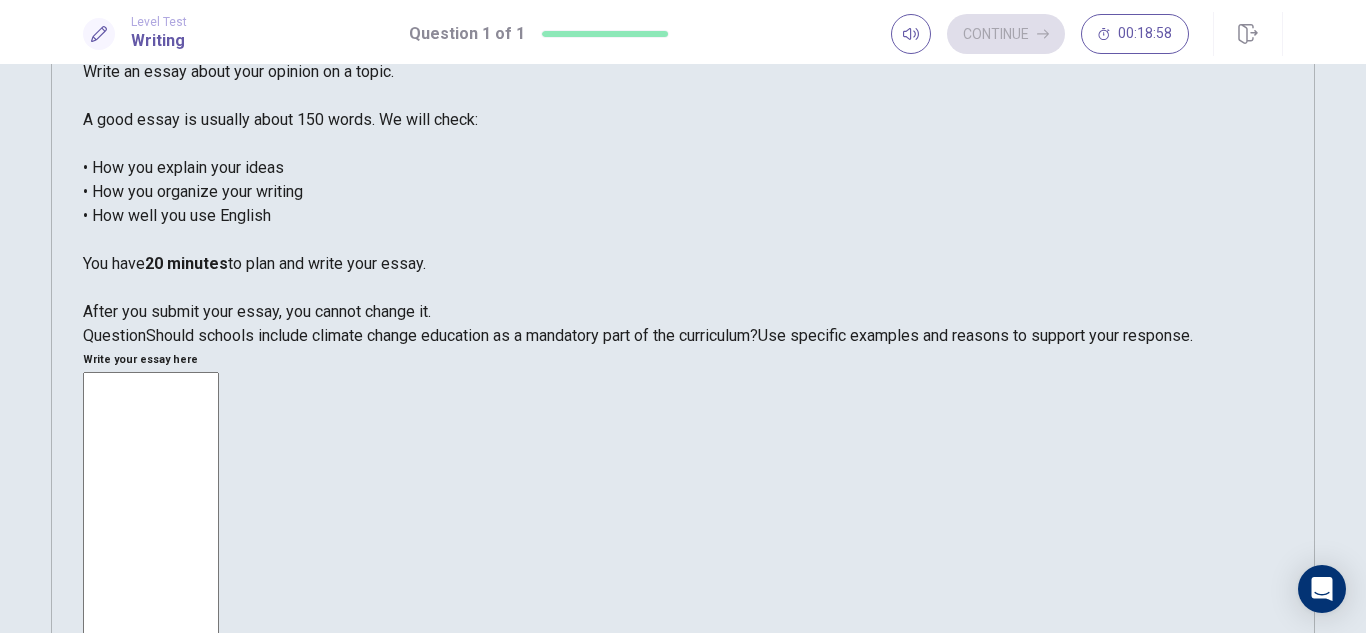 click at bounding box center (151, 648) 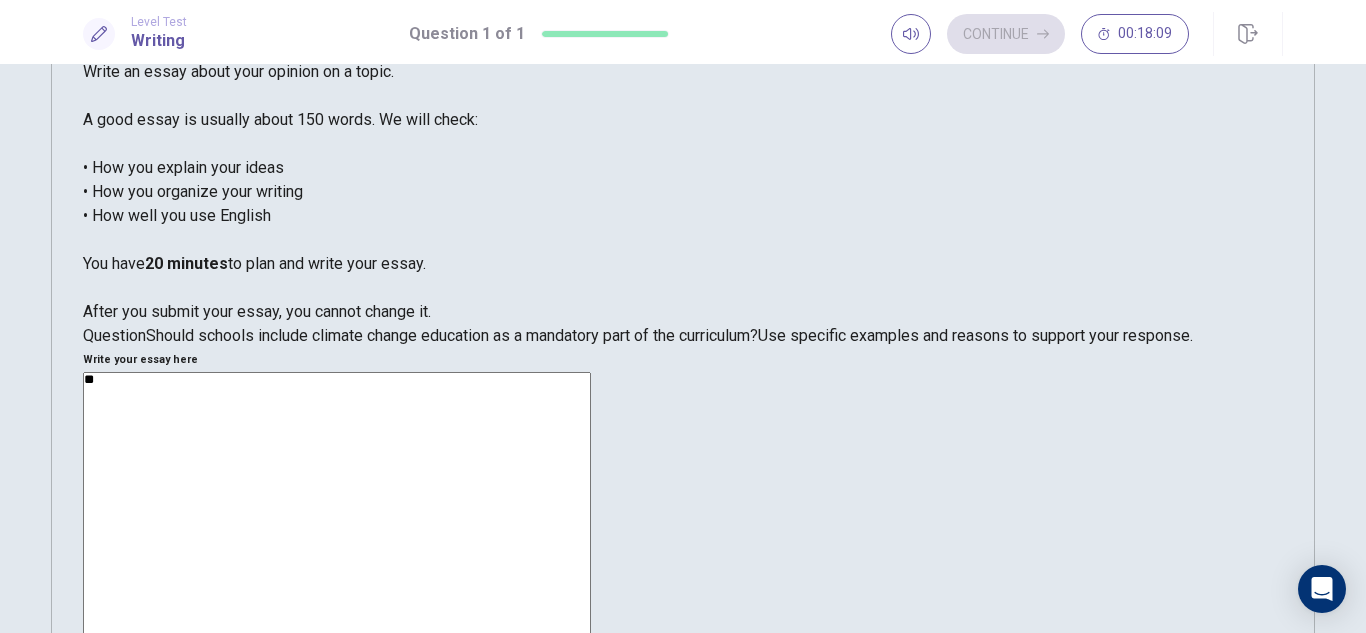 type on "*" 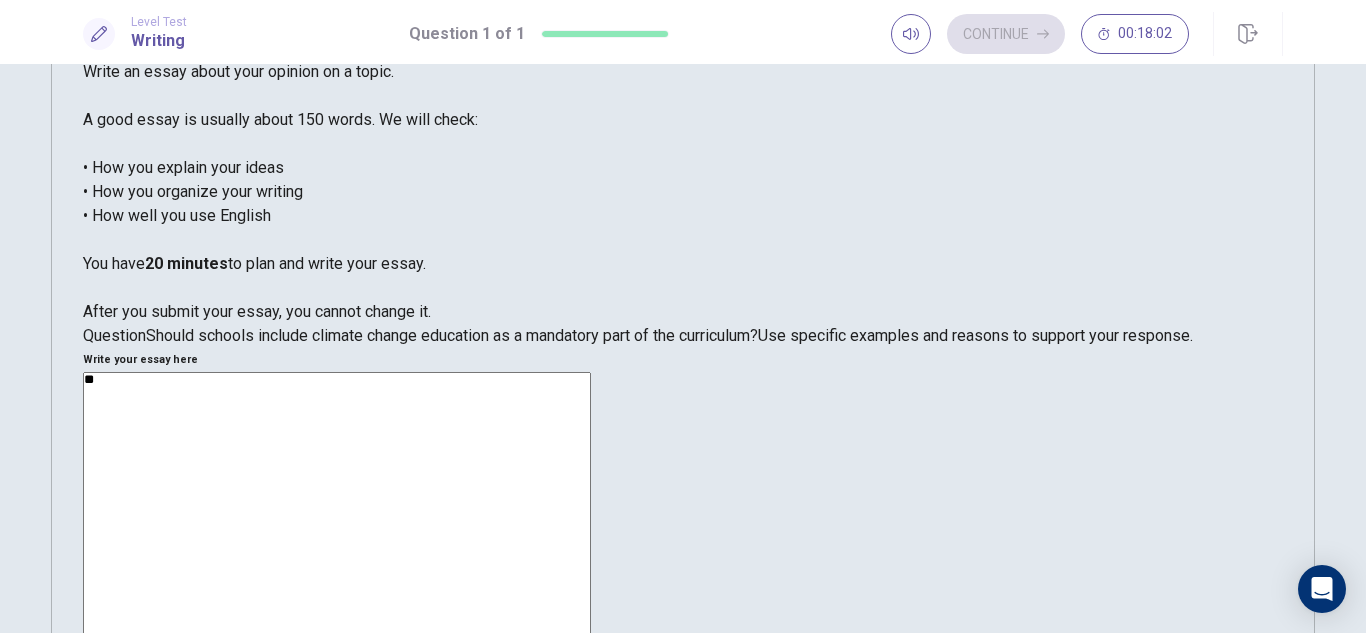 type on "*" 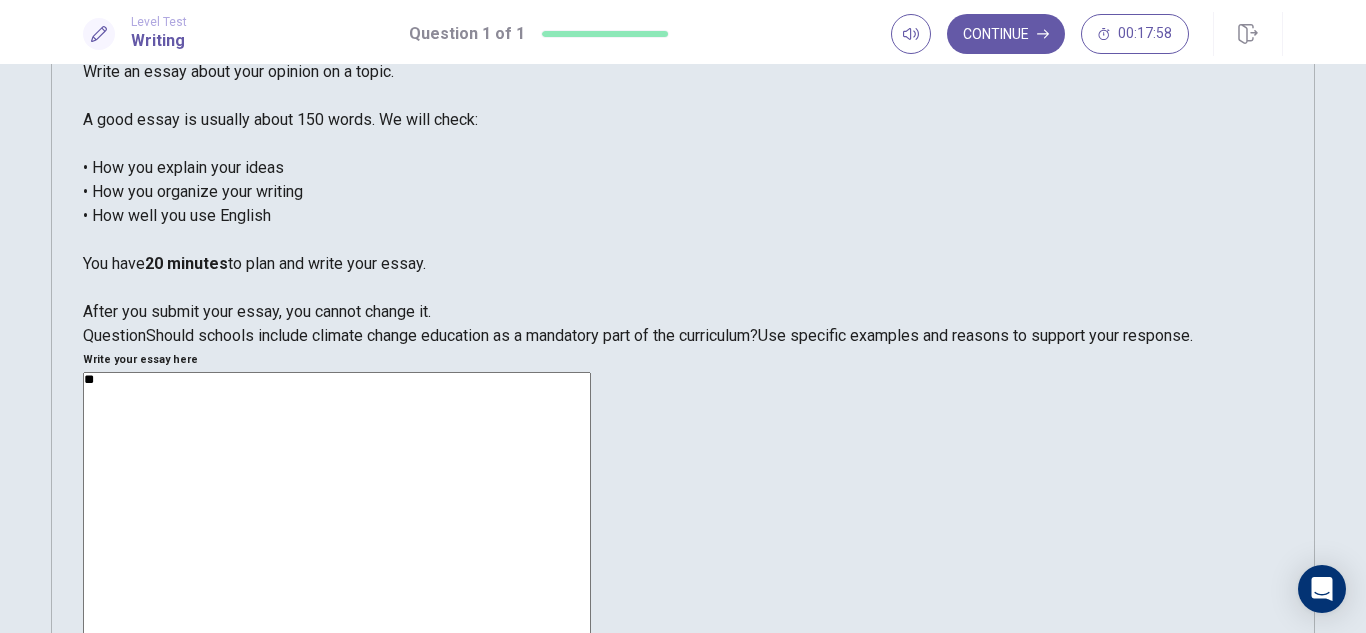 type on "*" 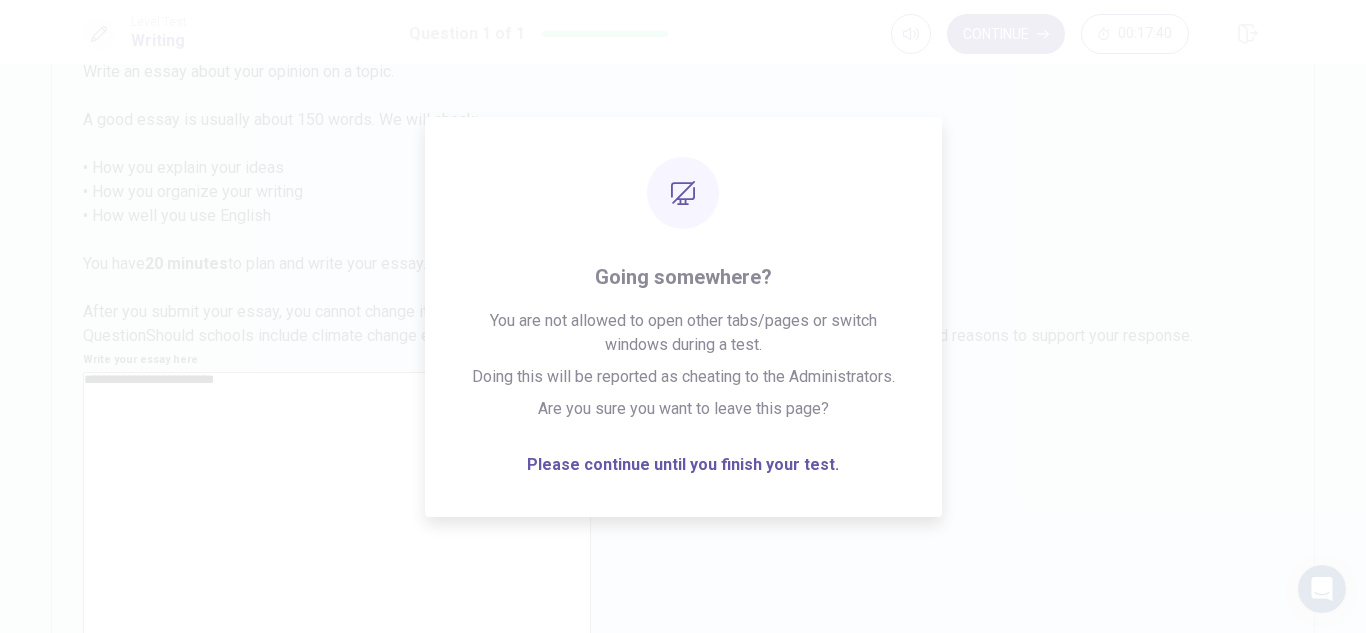 click on "**********" at bounding box center (337, 632) 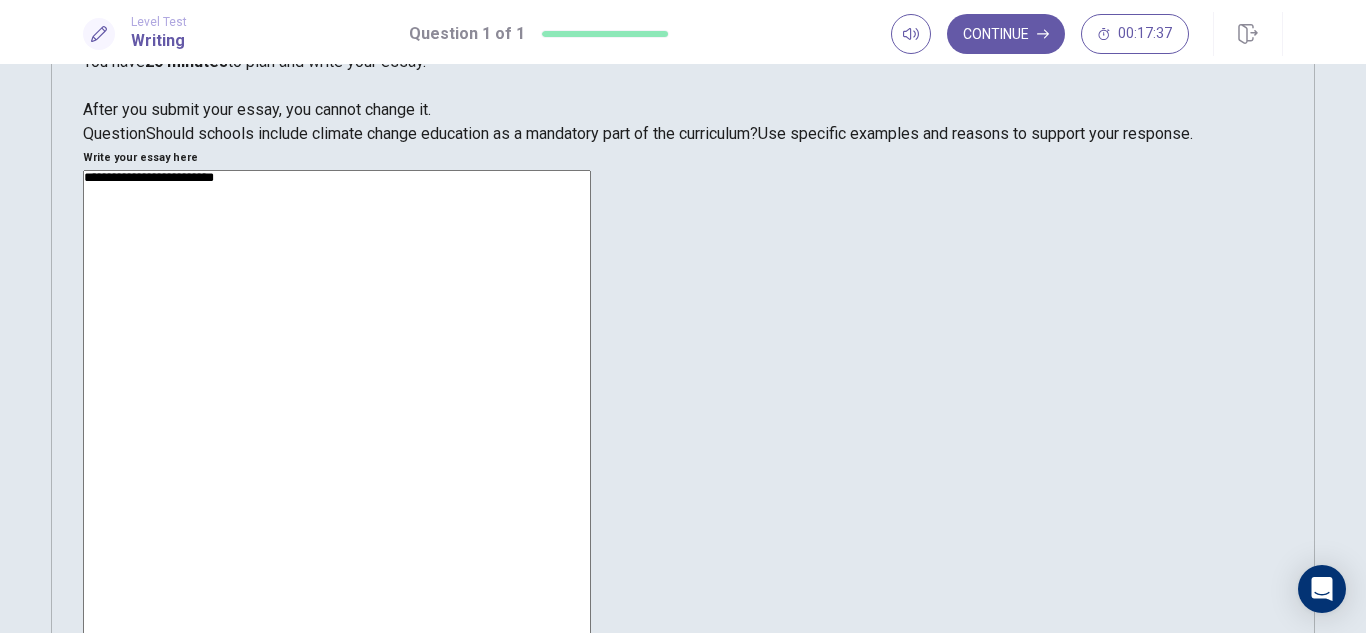 scroll, scrollTop: 0, scrollLeft: 0, axis: both 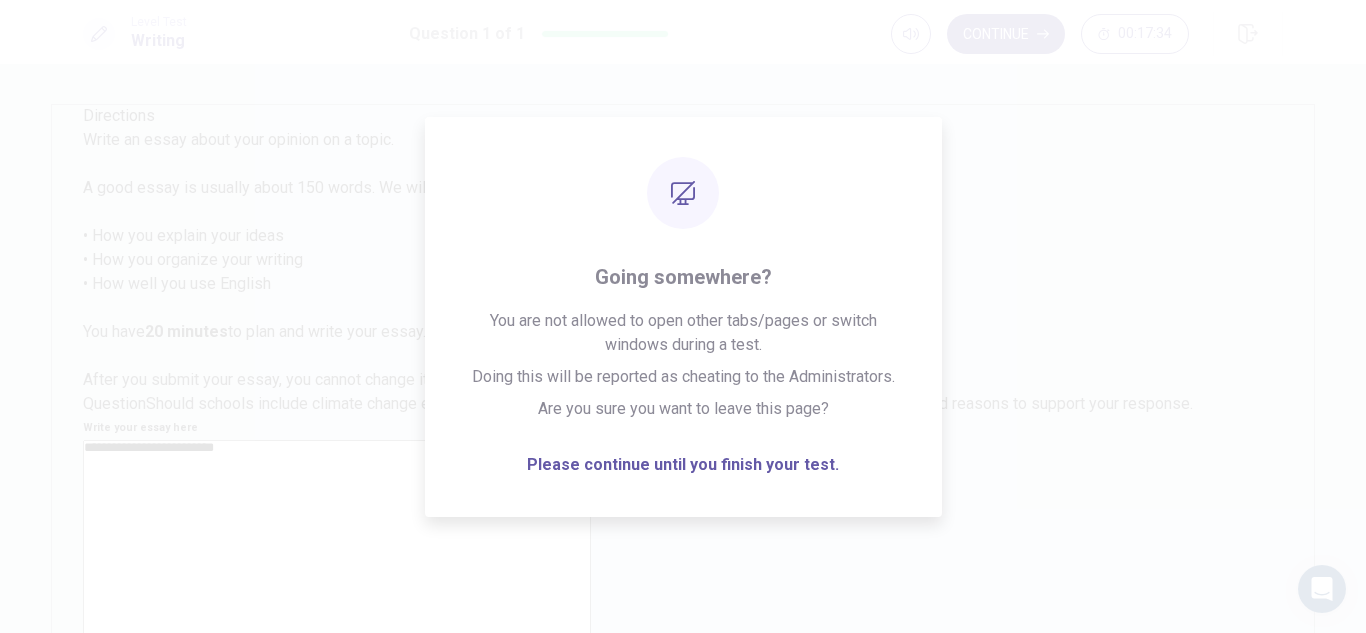 click on "**********" at bounding box center (337, 700) 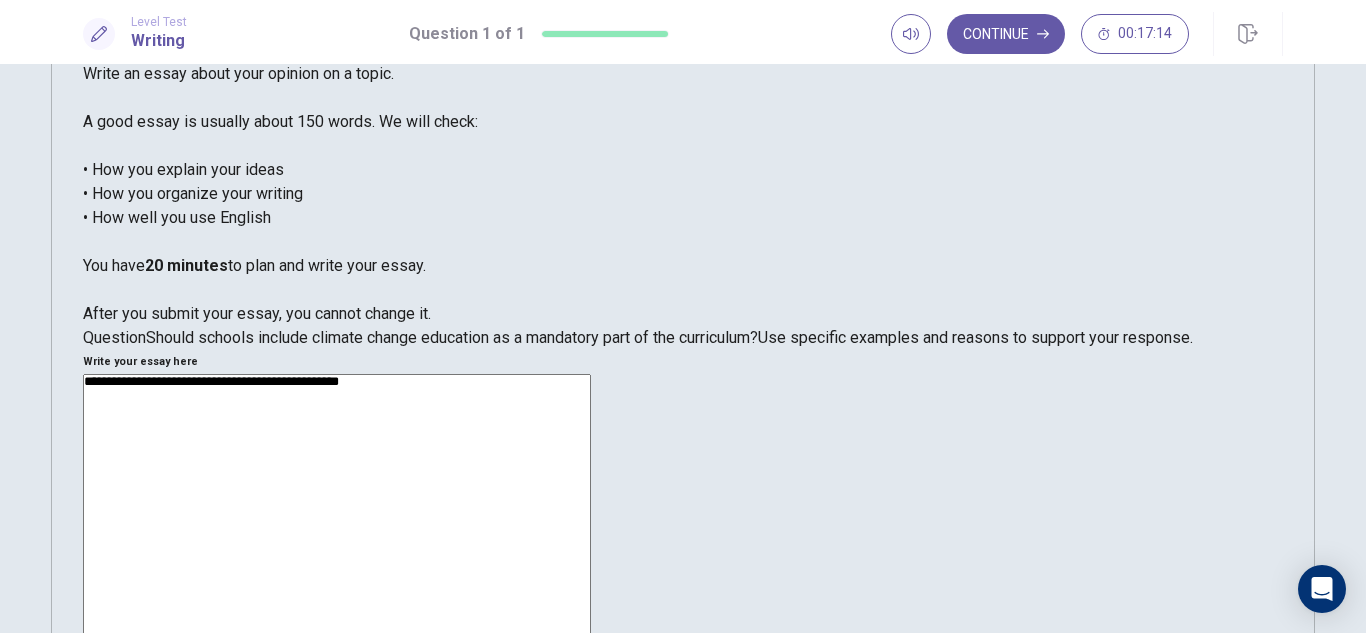 scroll, scrollTop: 82, scrollLeft: 0, axis: vertical 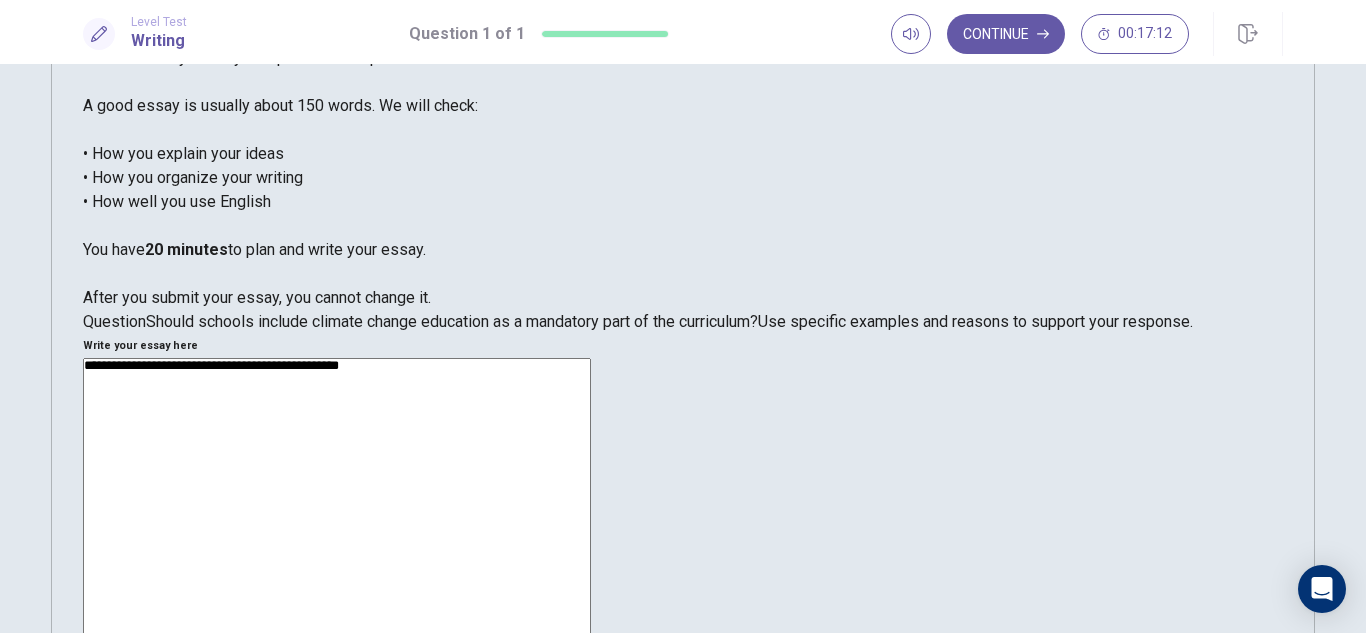 click on "**********" at bounding box center [337, 618] 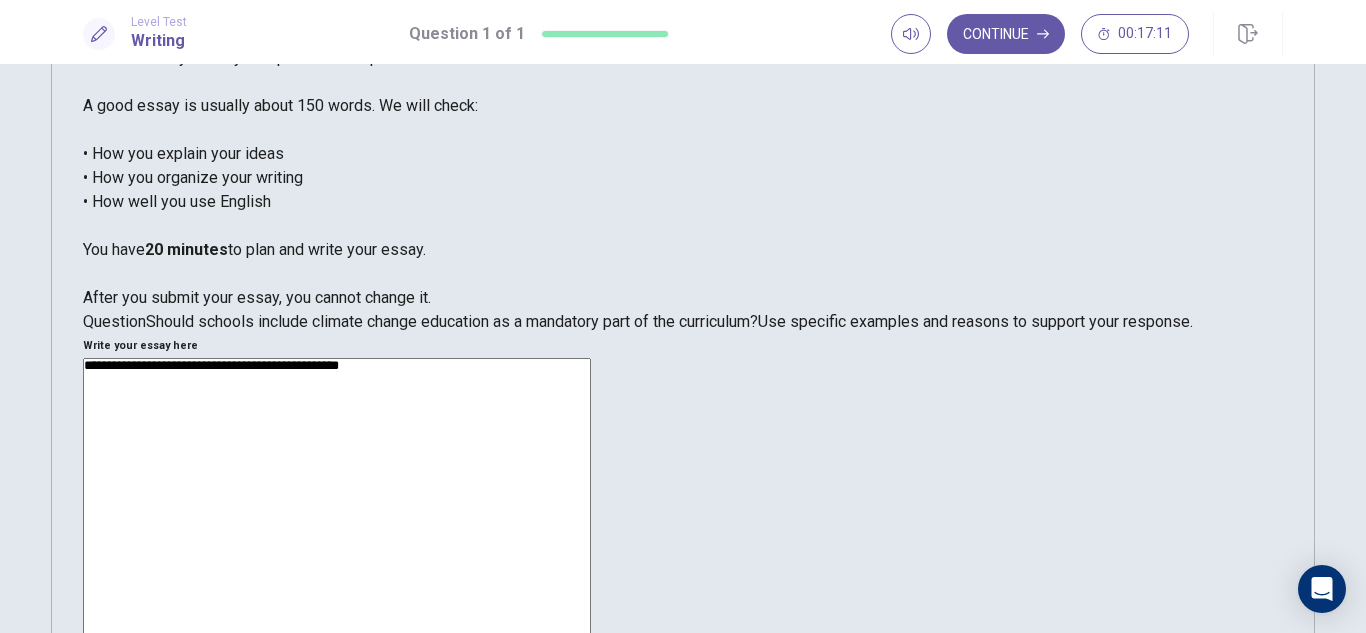 click on "**********" at bounding box center (337, 618) 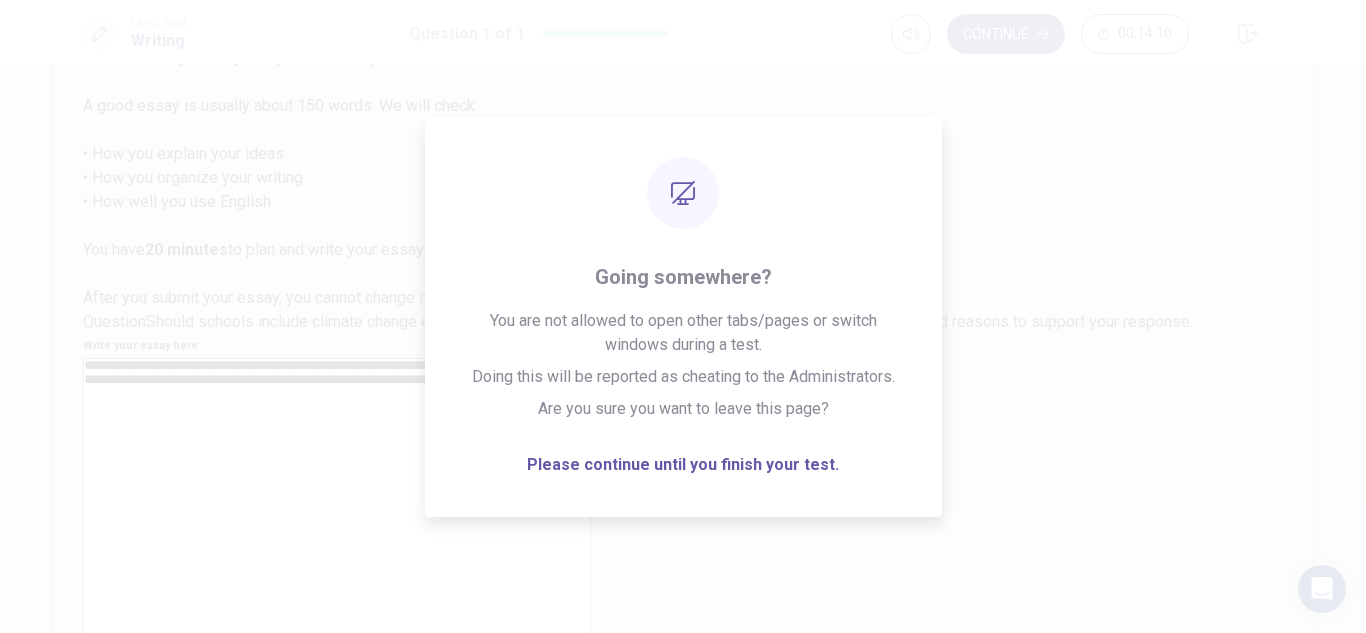 click on "**********" at bounding box center [337, 618] 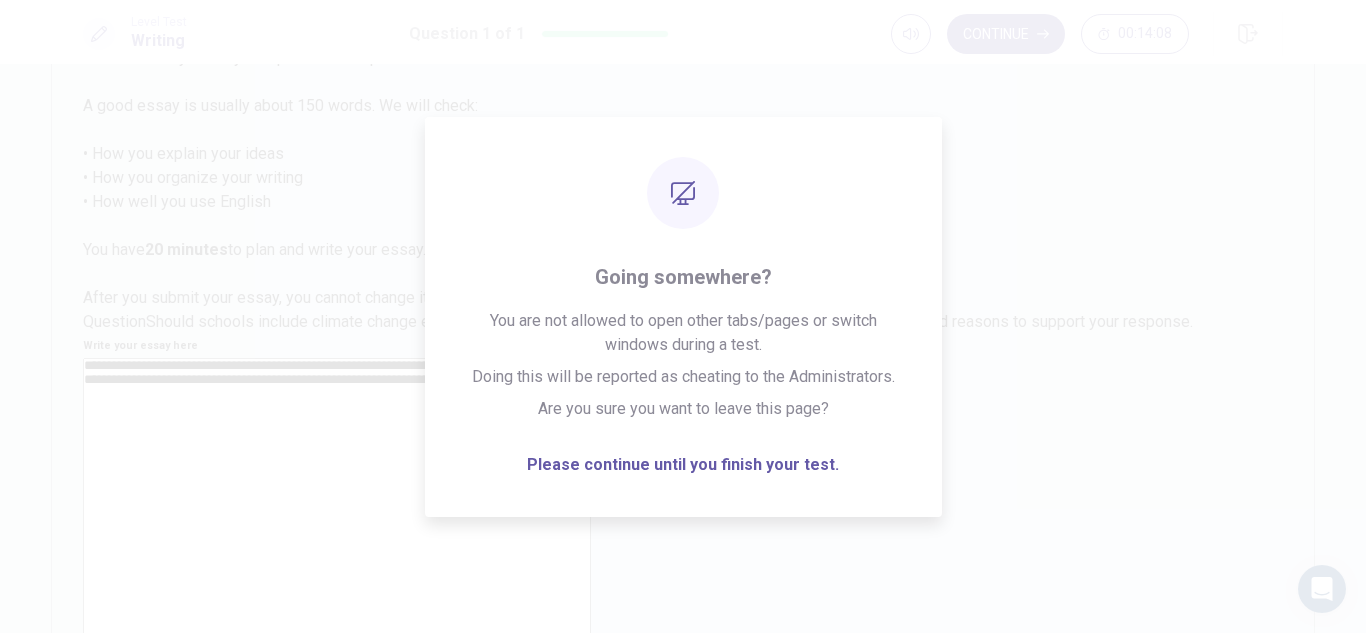 click on "**********" at bounding box center (337, 618) 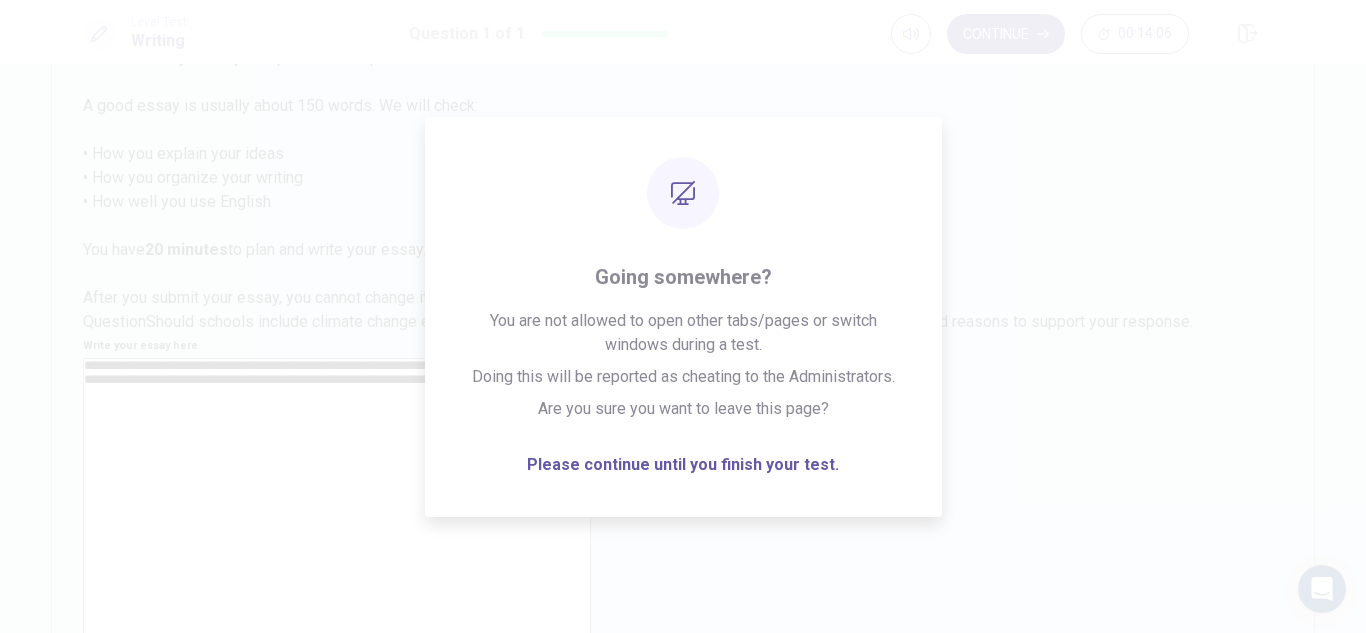 click on "**********" at bounding box center [337, 618] 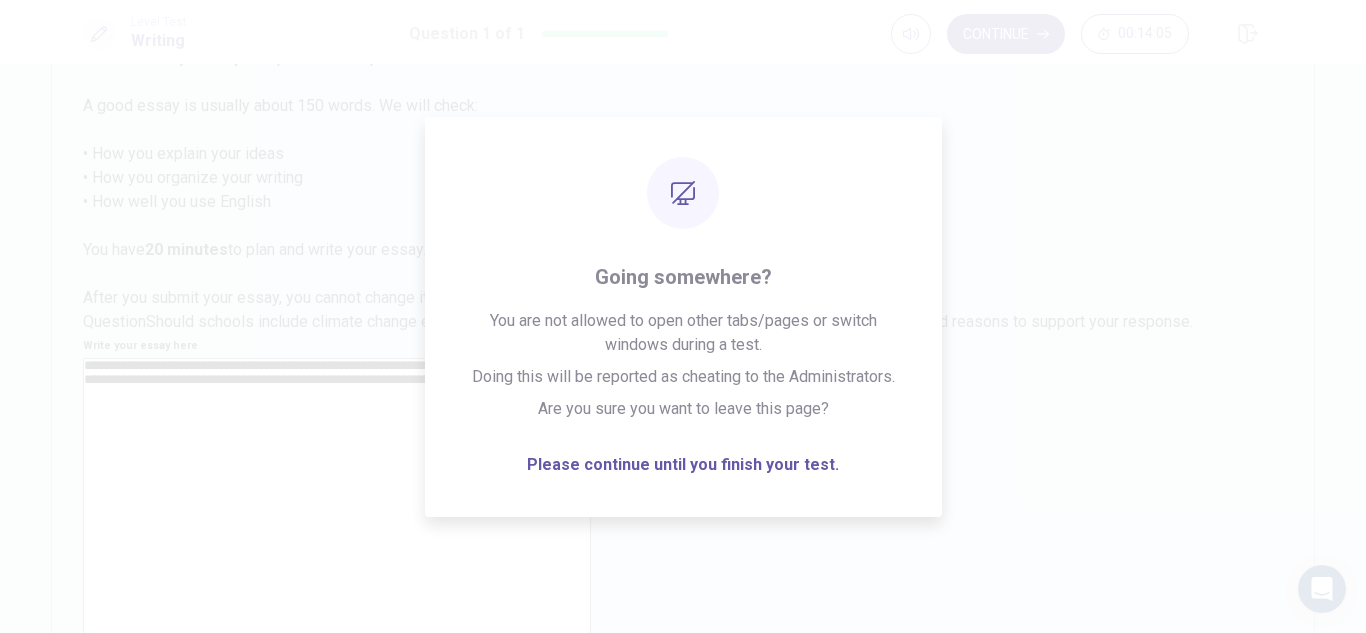 click on "**********" at bounding box center [337, 618] 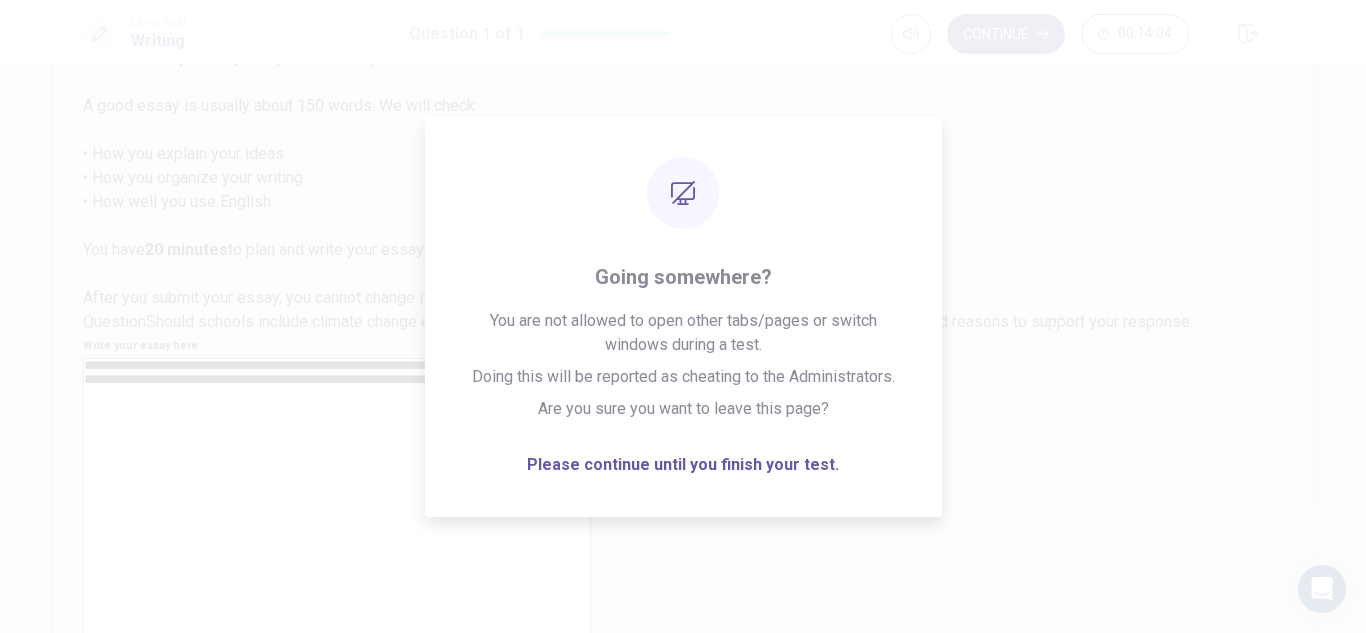 click on "**********" at bounding box center [337, 618] 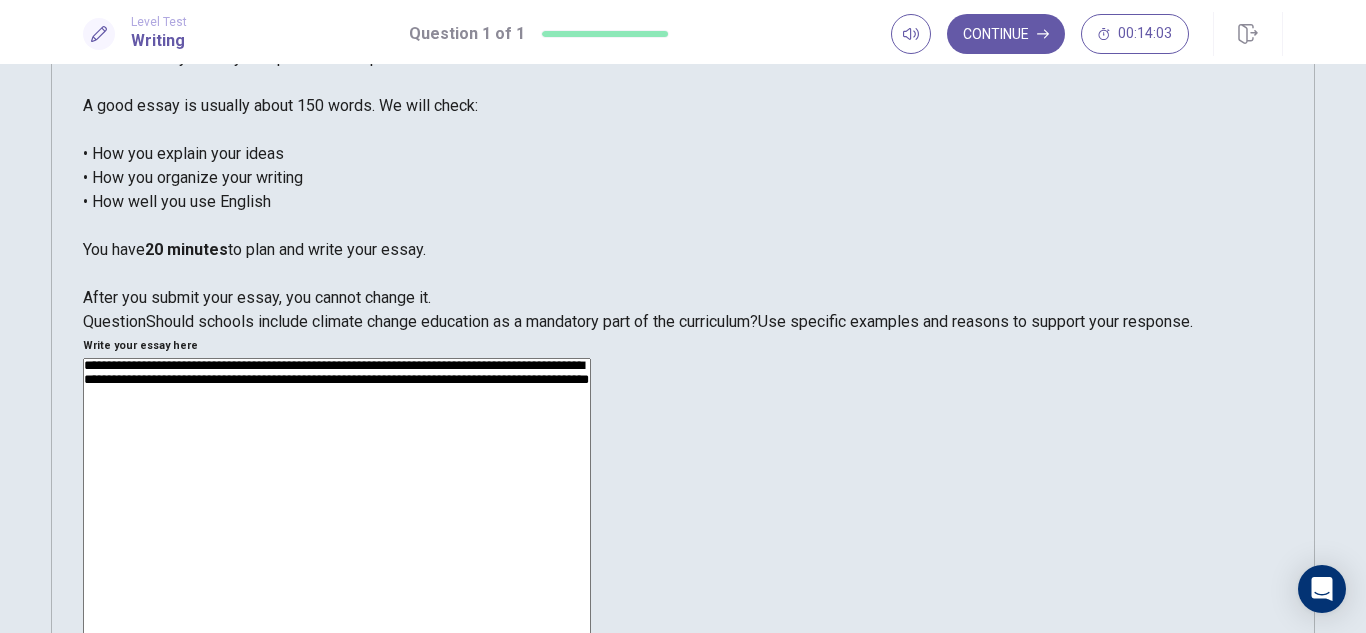 click on "**********" at bounding box center [337, 618] 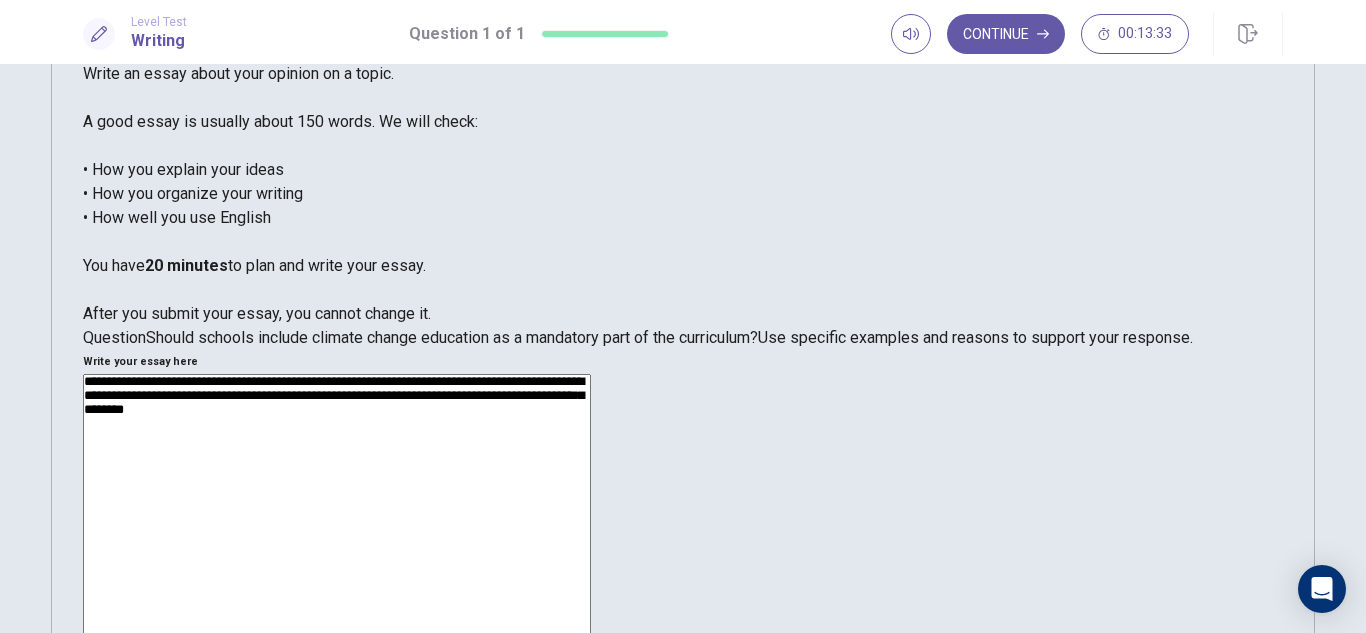 scroll, scrollTop: 54, scrollLeft: 0, axis: vertical 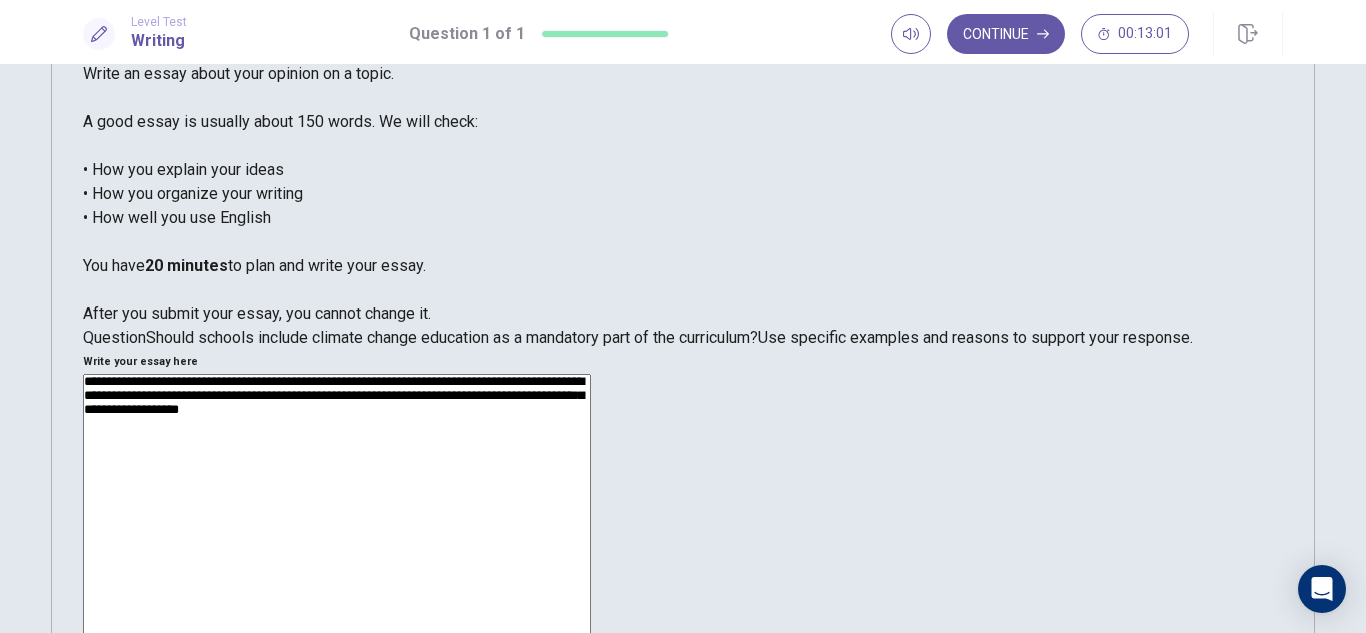 click on "**********" at bounding box center (337, 634) 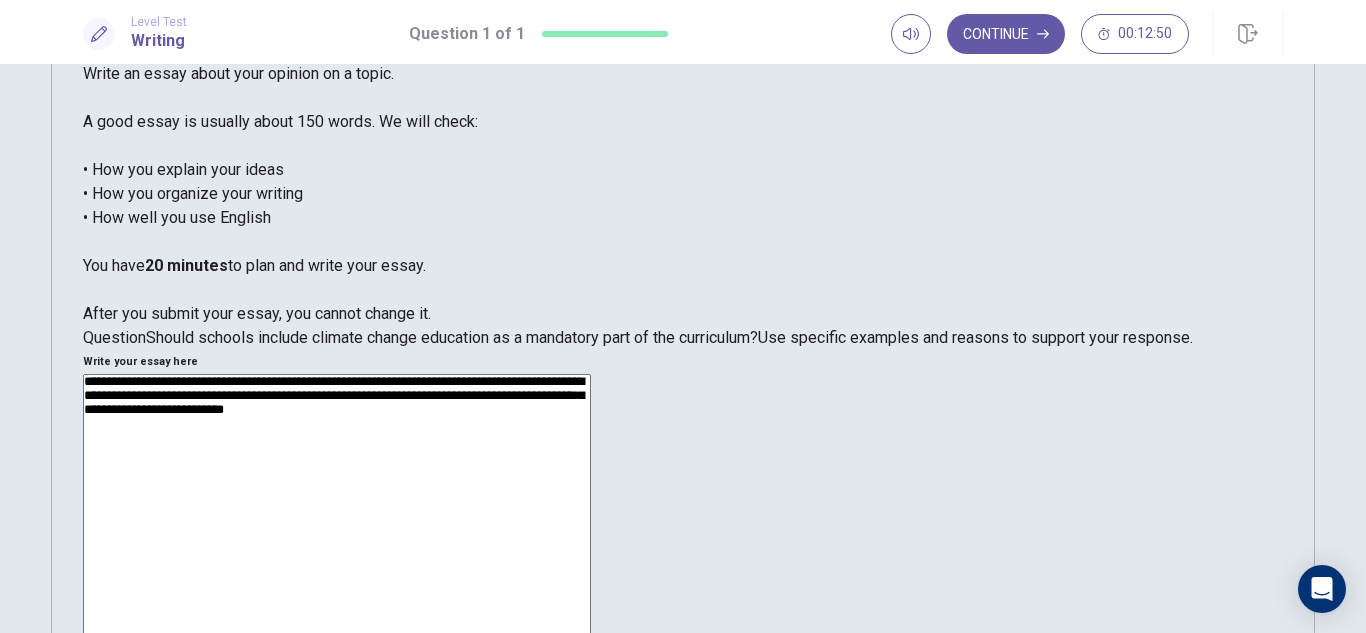 click on "**********" at bounding box center [337, 634] 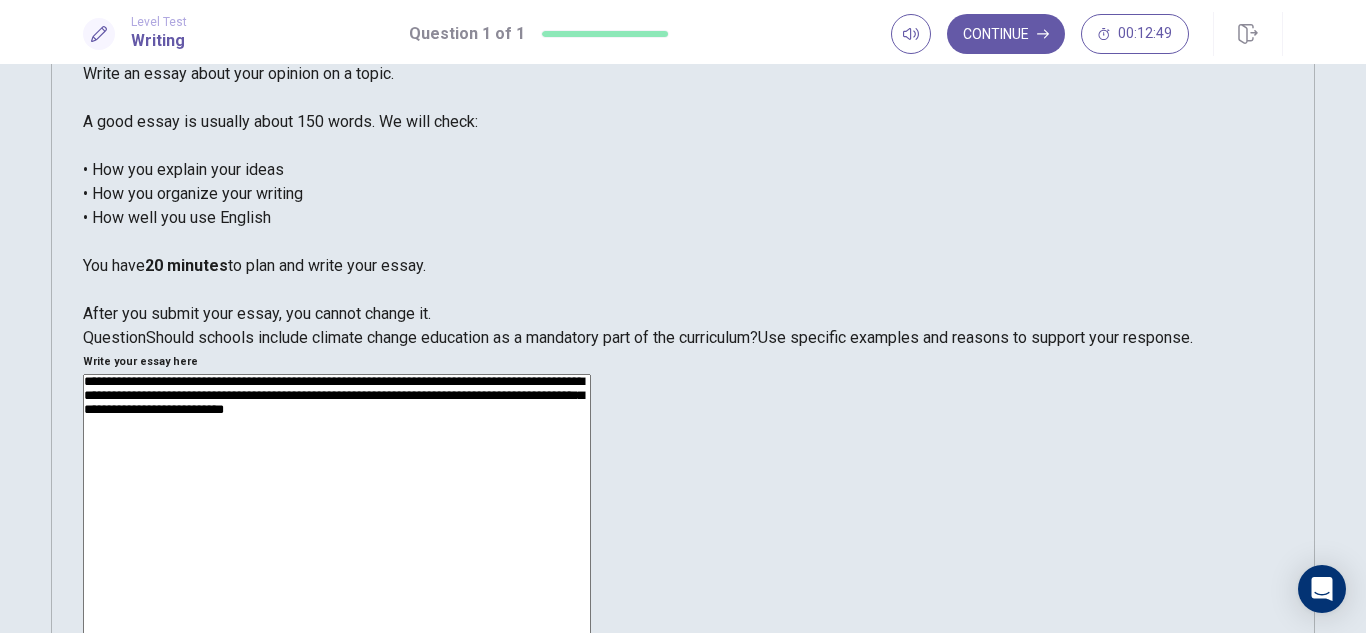 click on "**********" at bounding box center [337, 634] 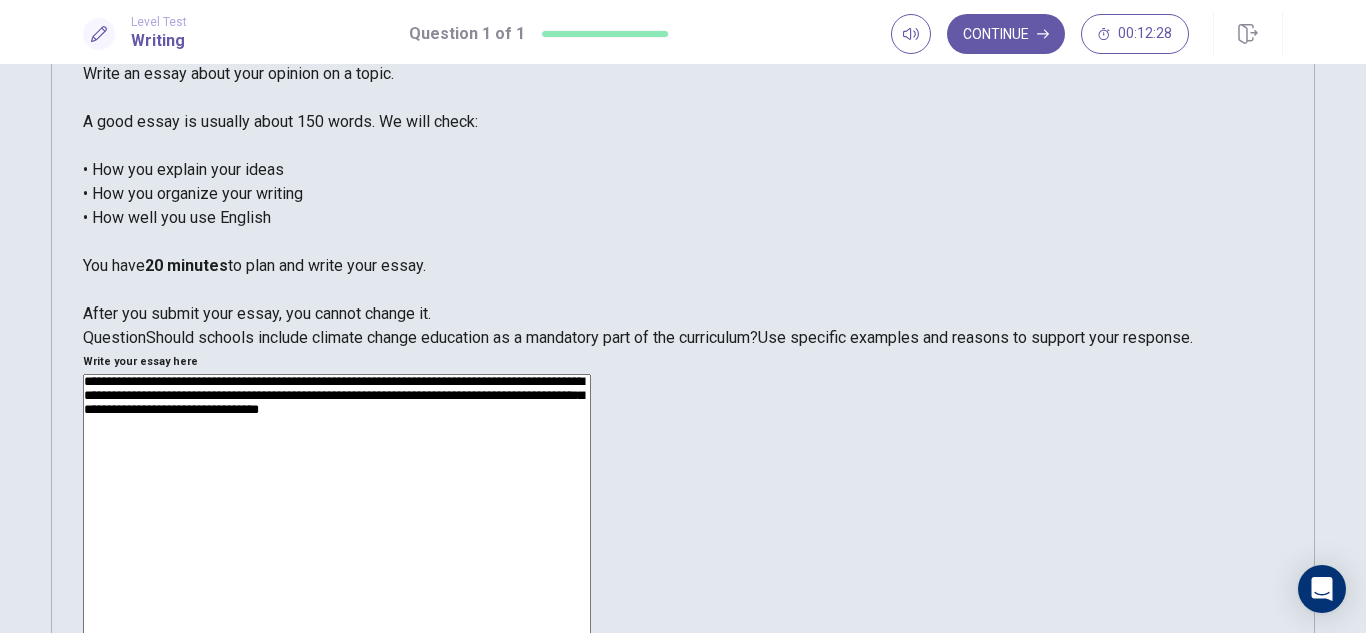 drag, startPoint x: 821, startPoint y: 166, endPoint x: 1198, endPoint y: 139, distance: 377.9656 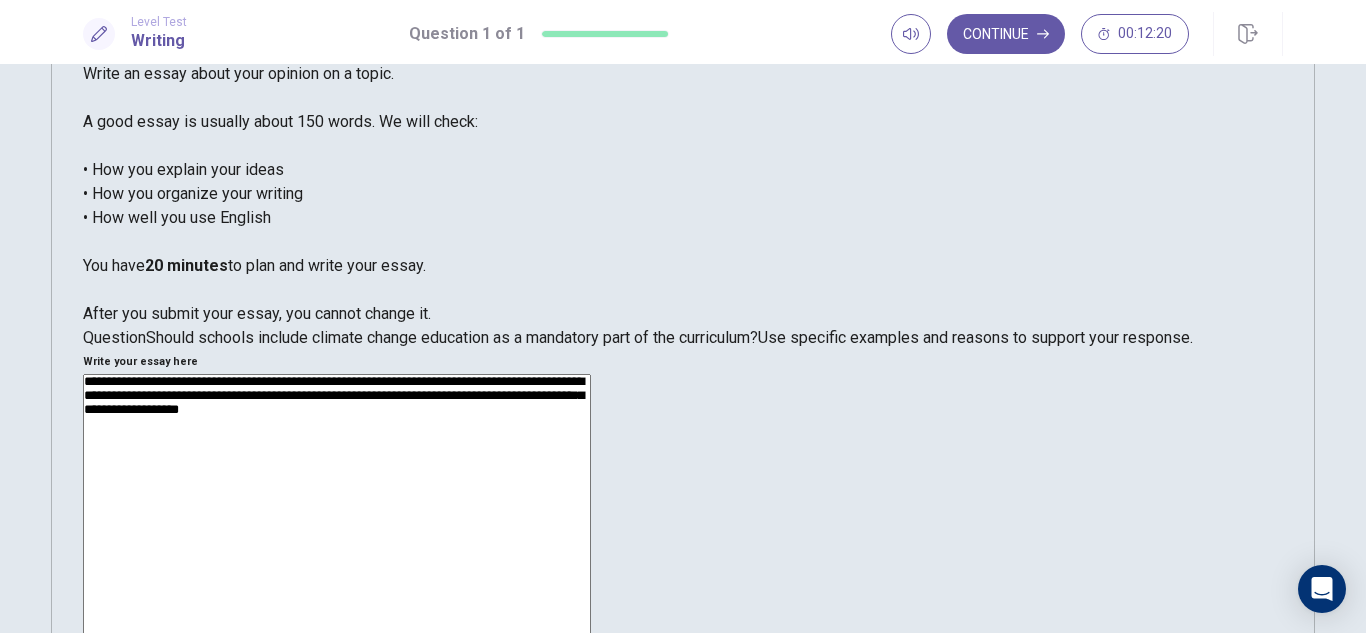 click on "**********" at bounding box center [337, 634] 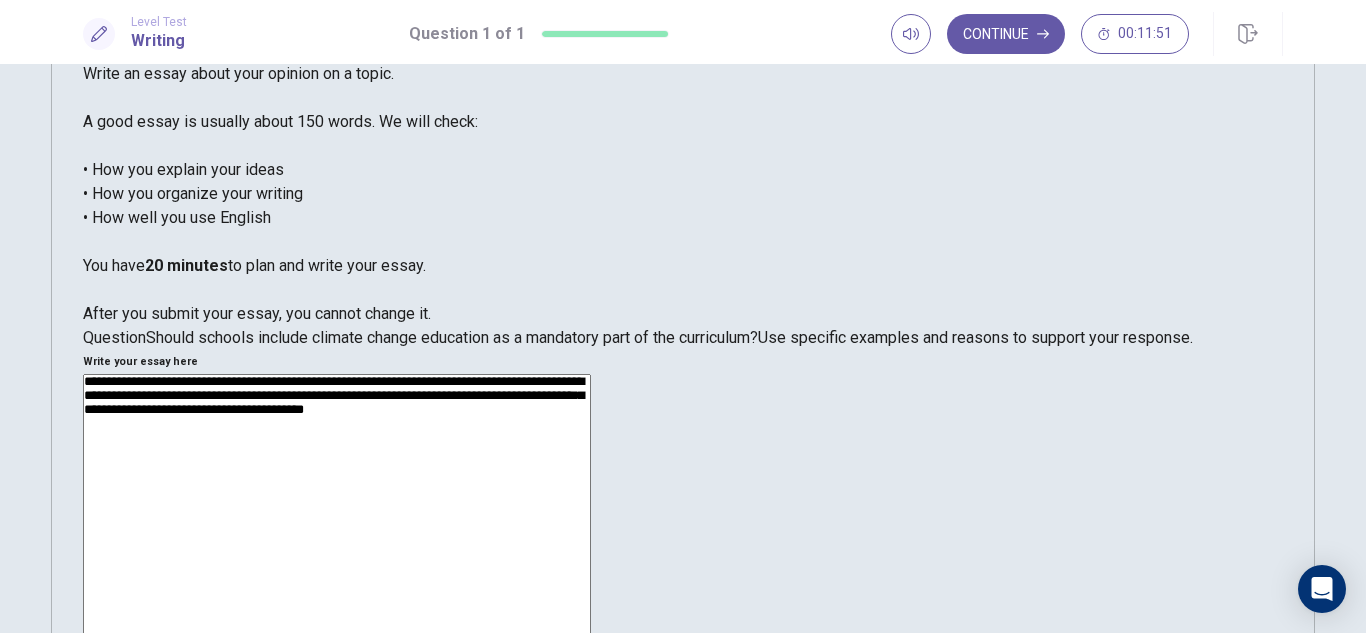 click on "**********" at bounding box center (337, 634) 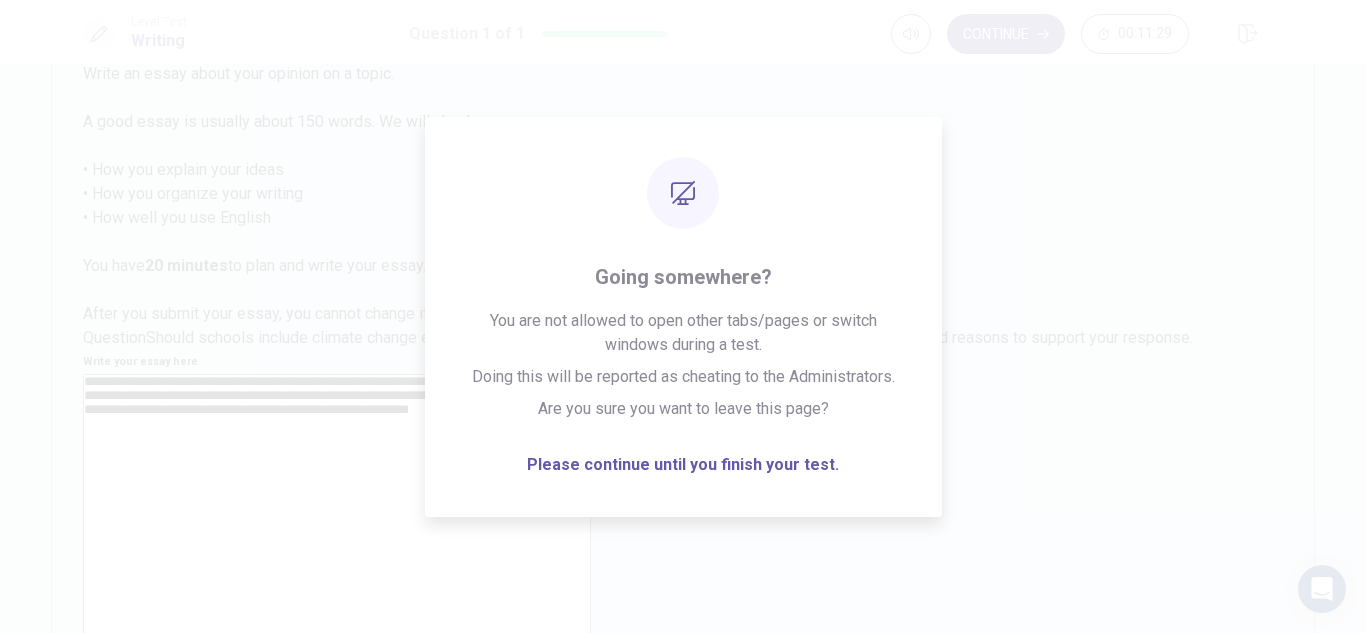click on "**********" at bounding box center [337, 634] 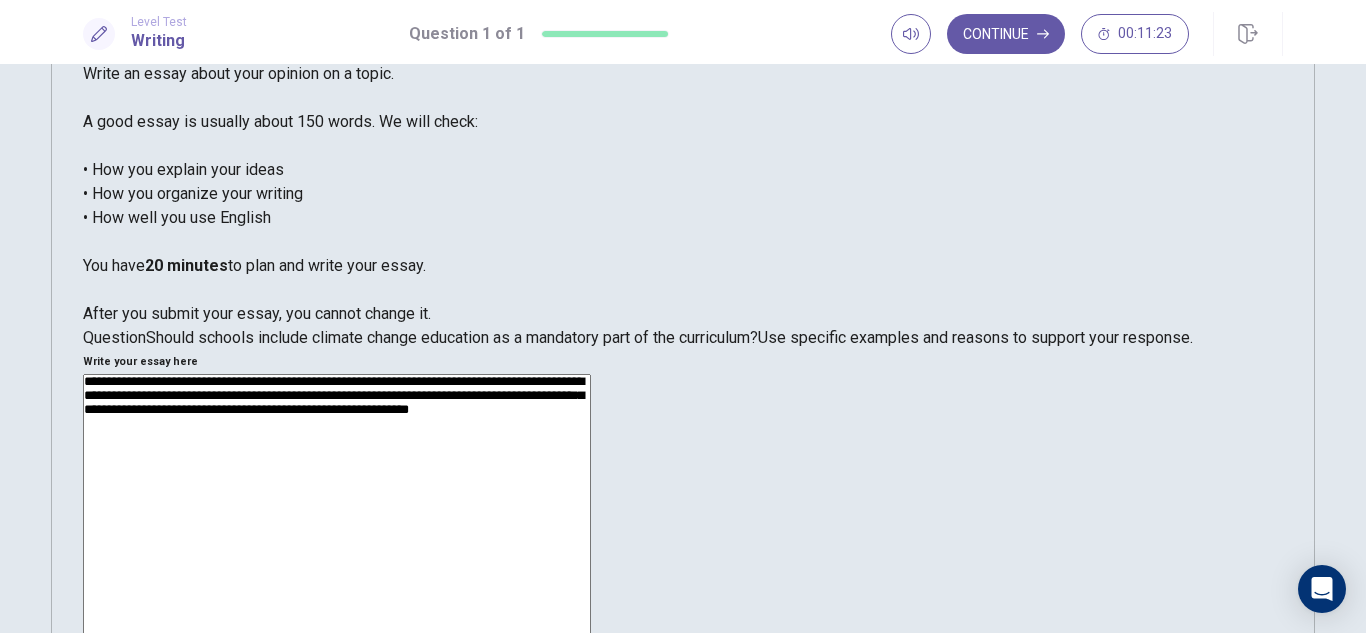 click on "**********" at bounding box center [337, 634] 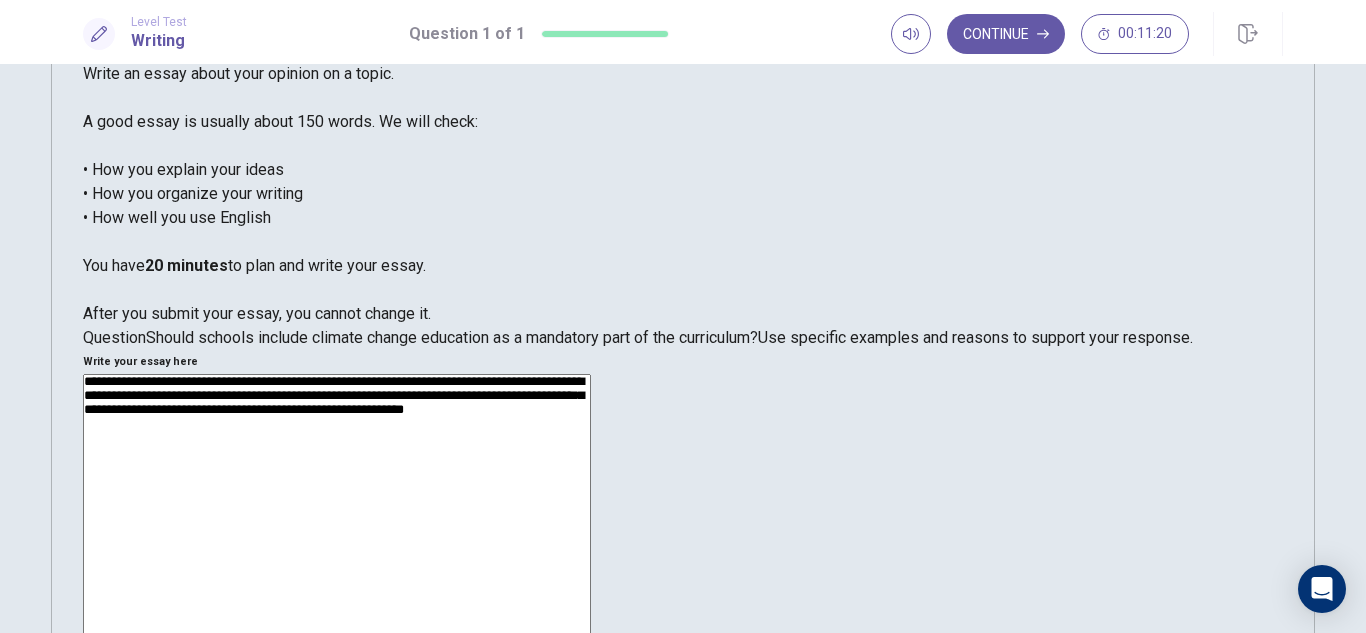 click on "**********" at bounding box center [337, 634] 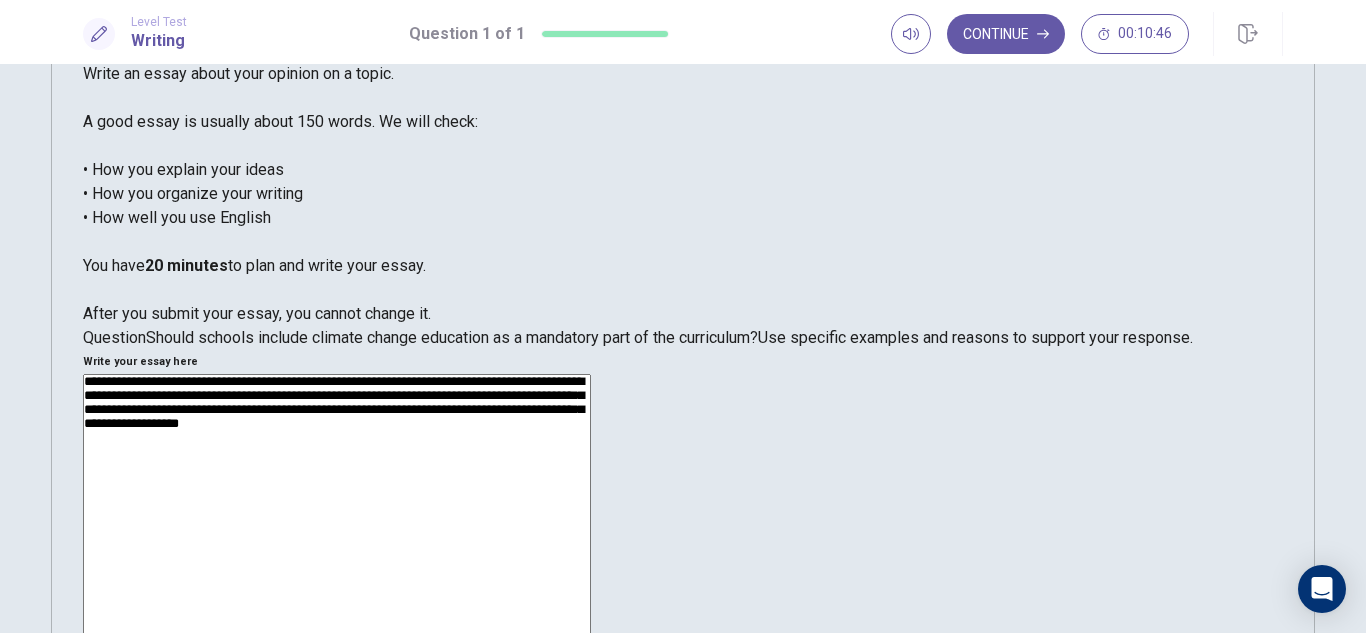 scroll, scrollTop: 270, scrollLeft: 0, axis: vertical 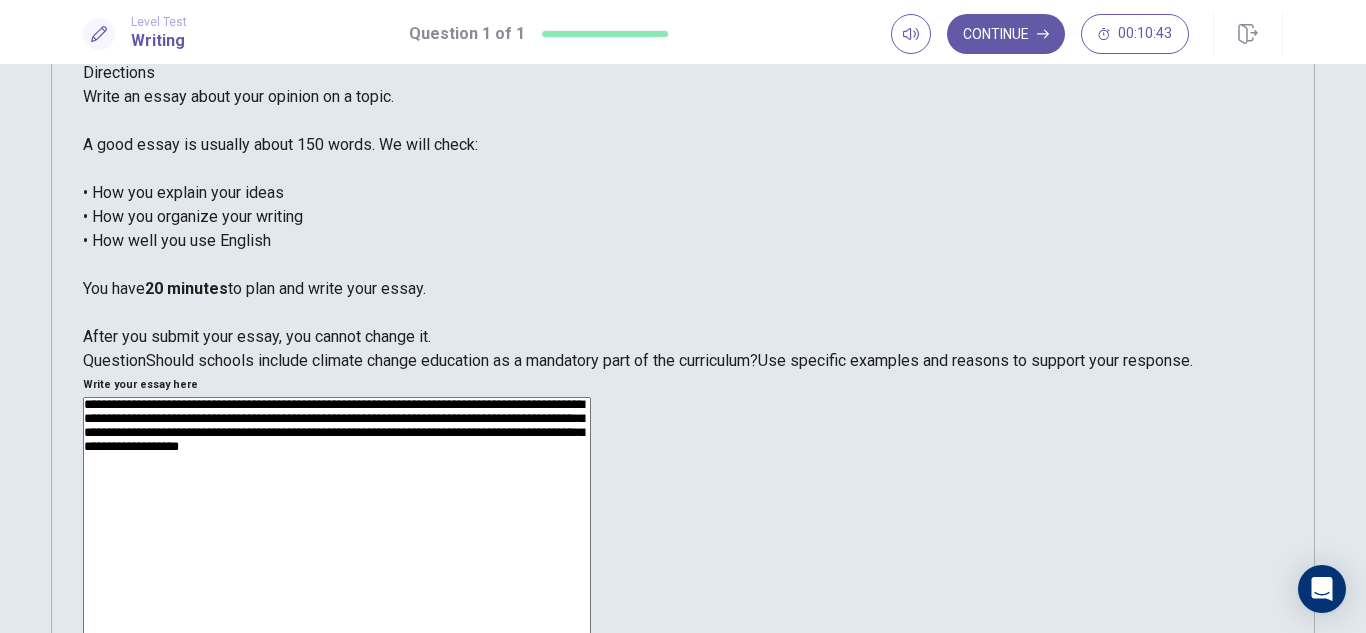 click on "**********" at bounding box center [337, 657] 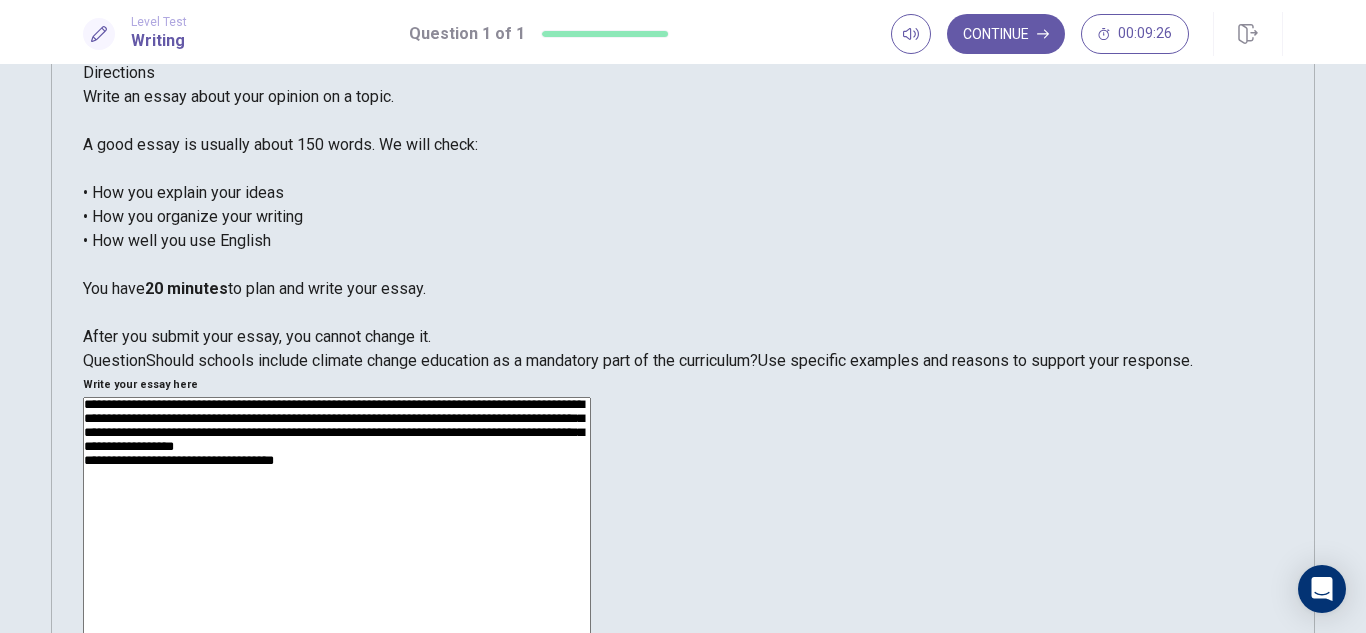 click on "**********" at bounding box center [337, 657] 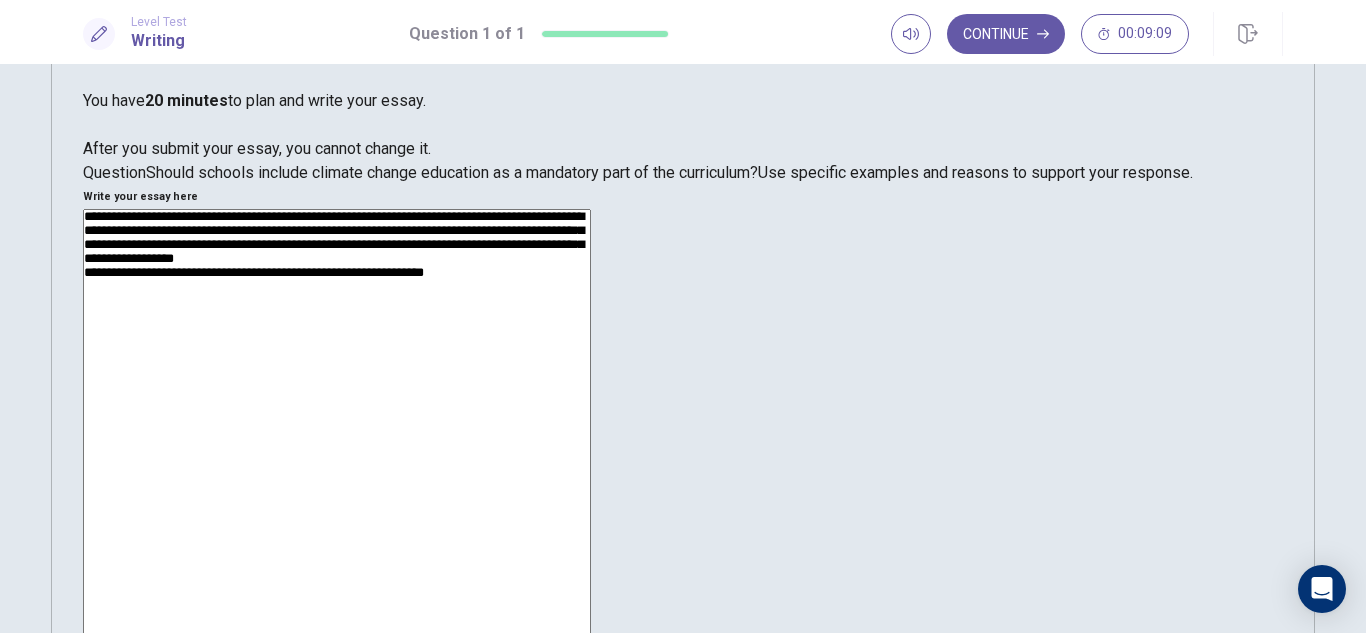 scroll, scrollTop: 69, scrollLeft: 0, axis: vertical 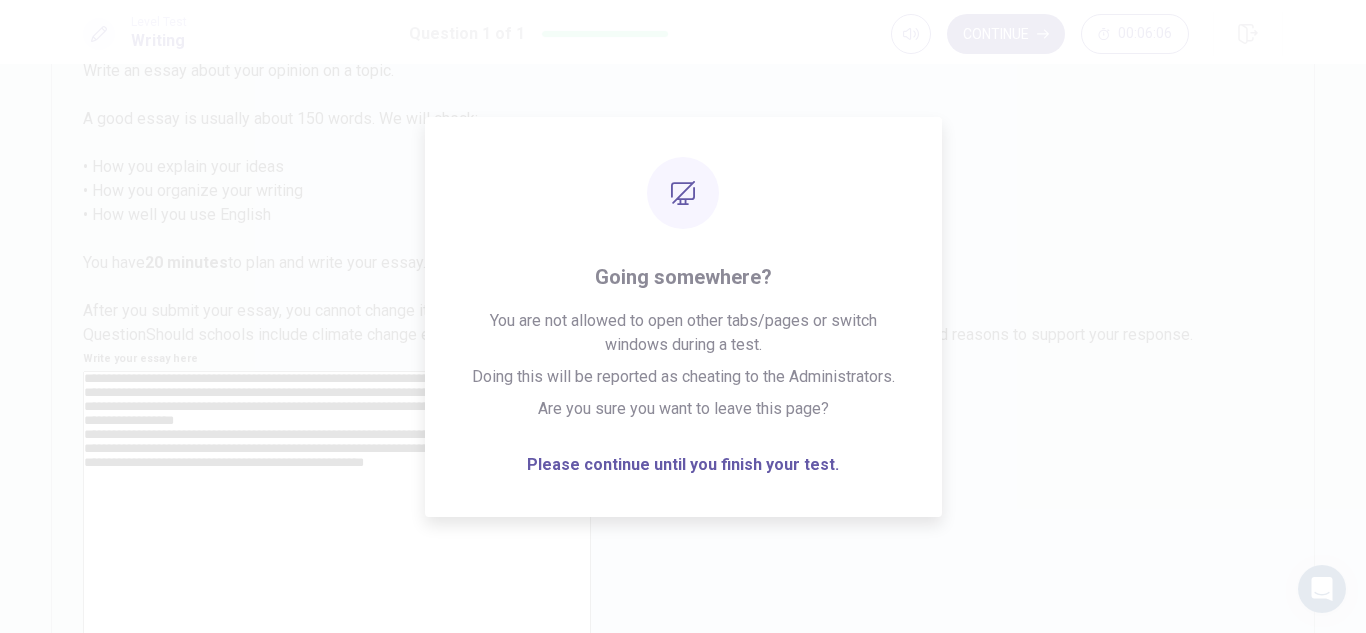 click on "**********" at bounding box center (337, 631) 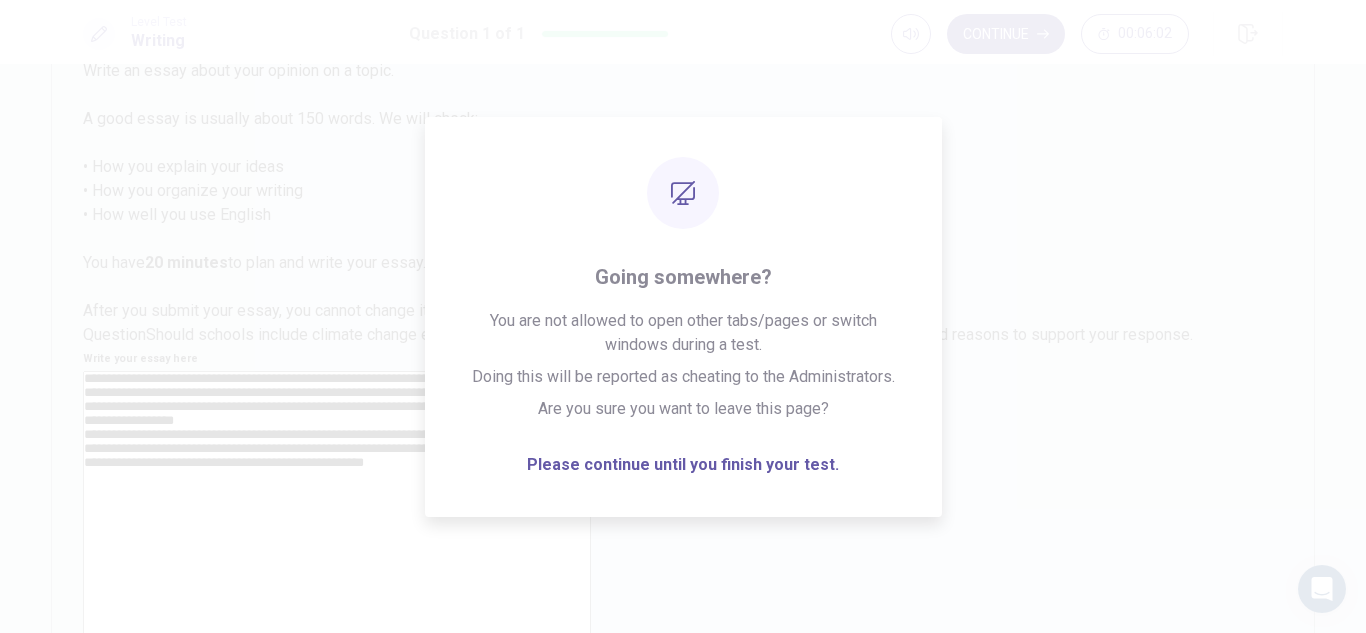 click on "**********" at bounding box center [337, 631] 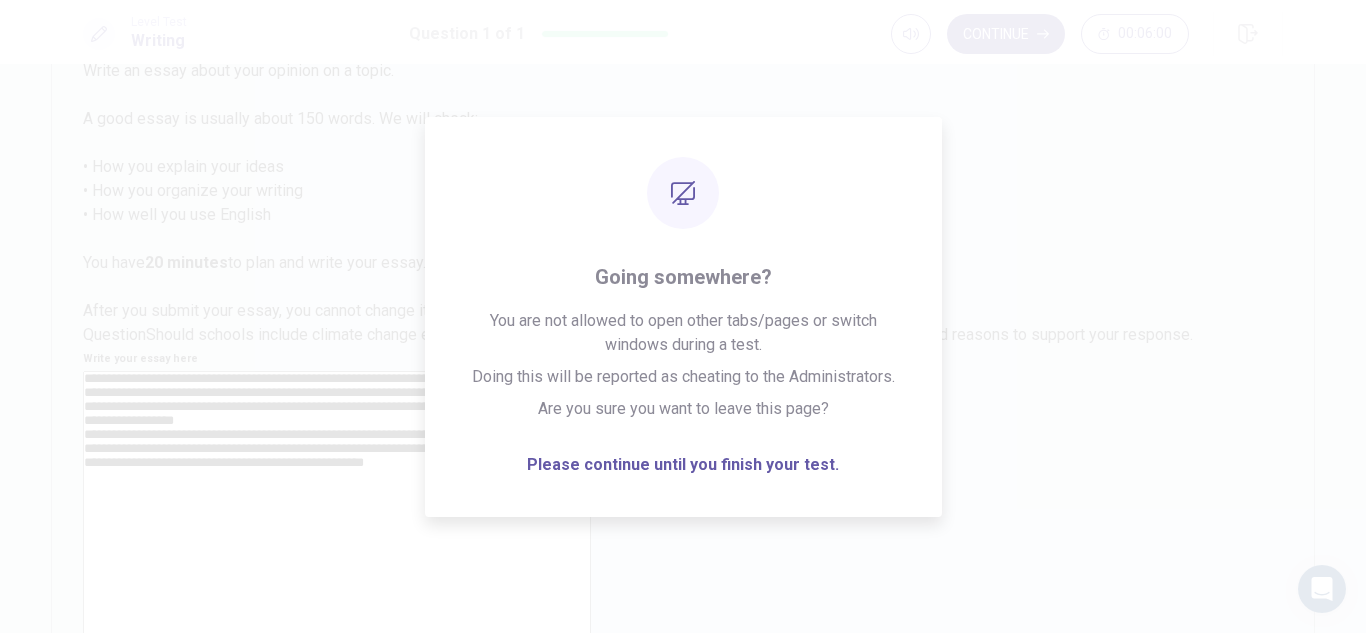 click on "**********" at bounding box center [337, 631] 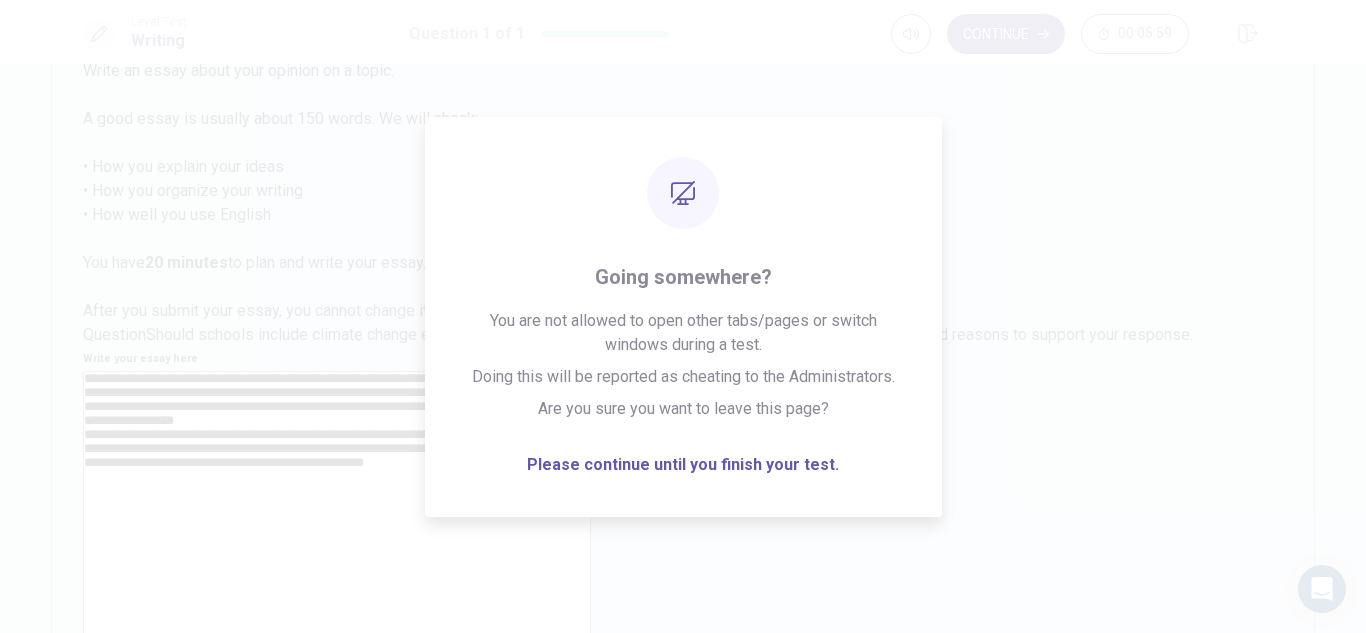 click on "**********" at bounding box center (337, 631) 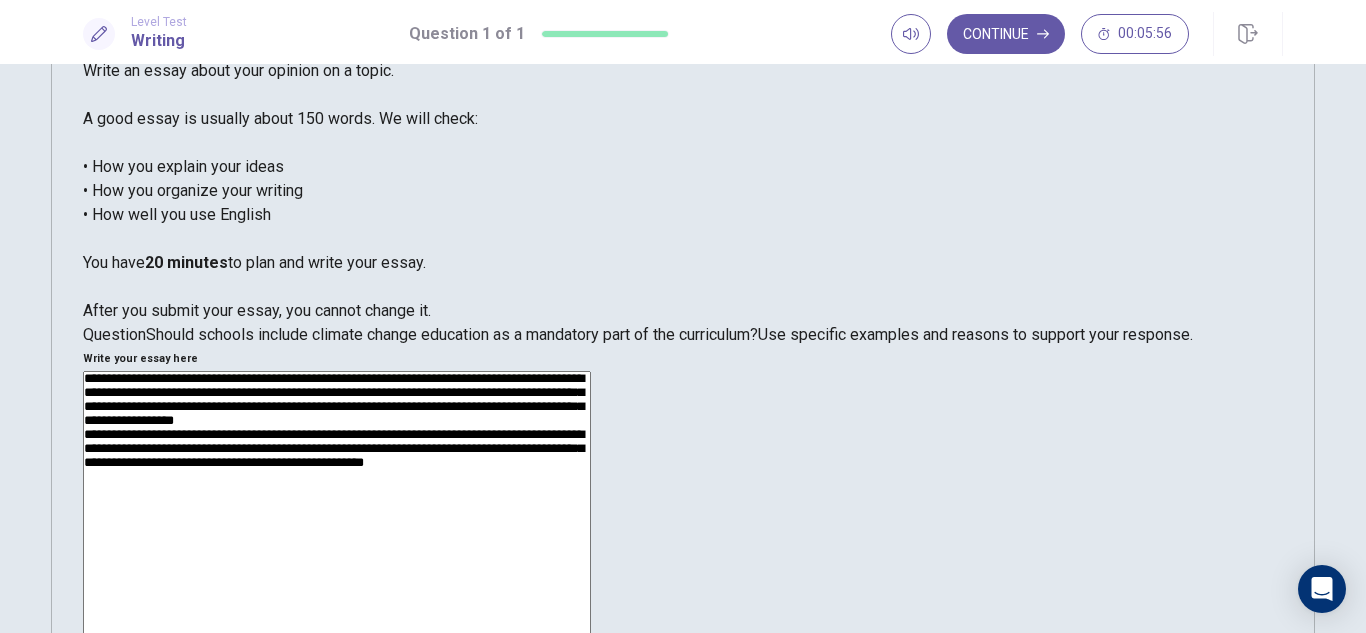 scroll, scrollTop: 270, scrollLeft: 0, axis: vertical 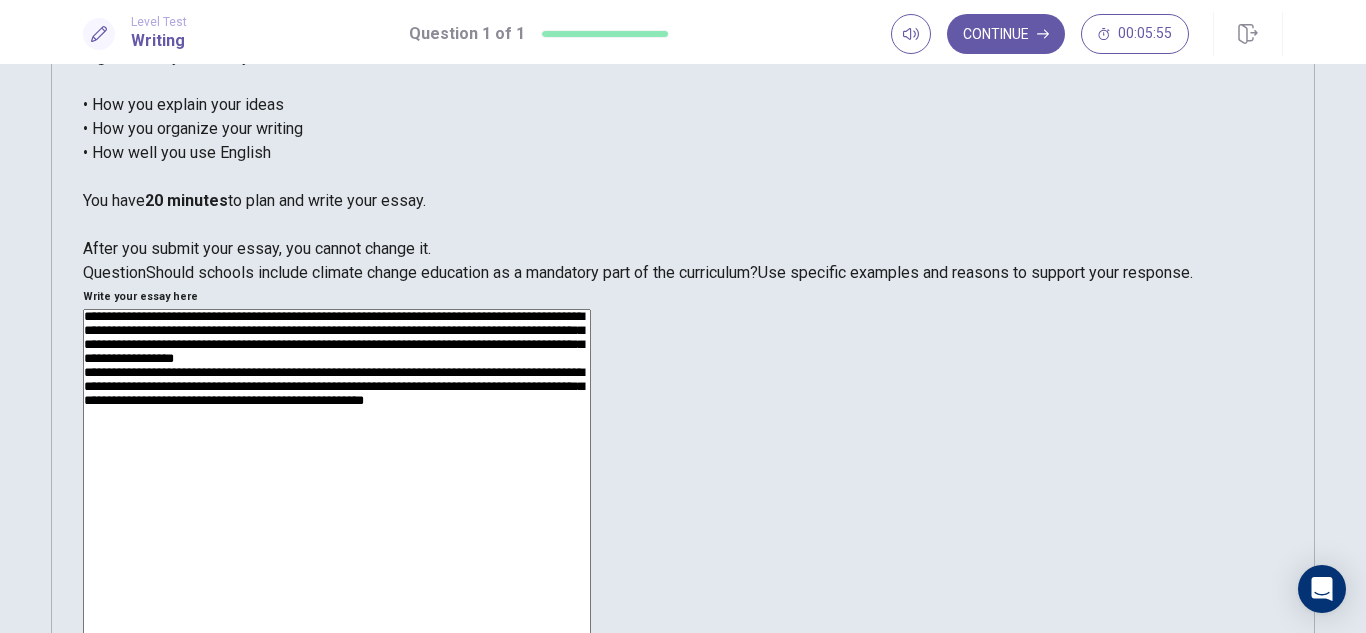 click on "**********" at bounding box center (337, 569) 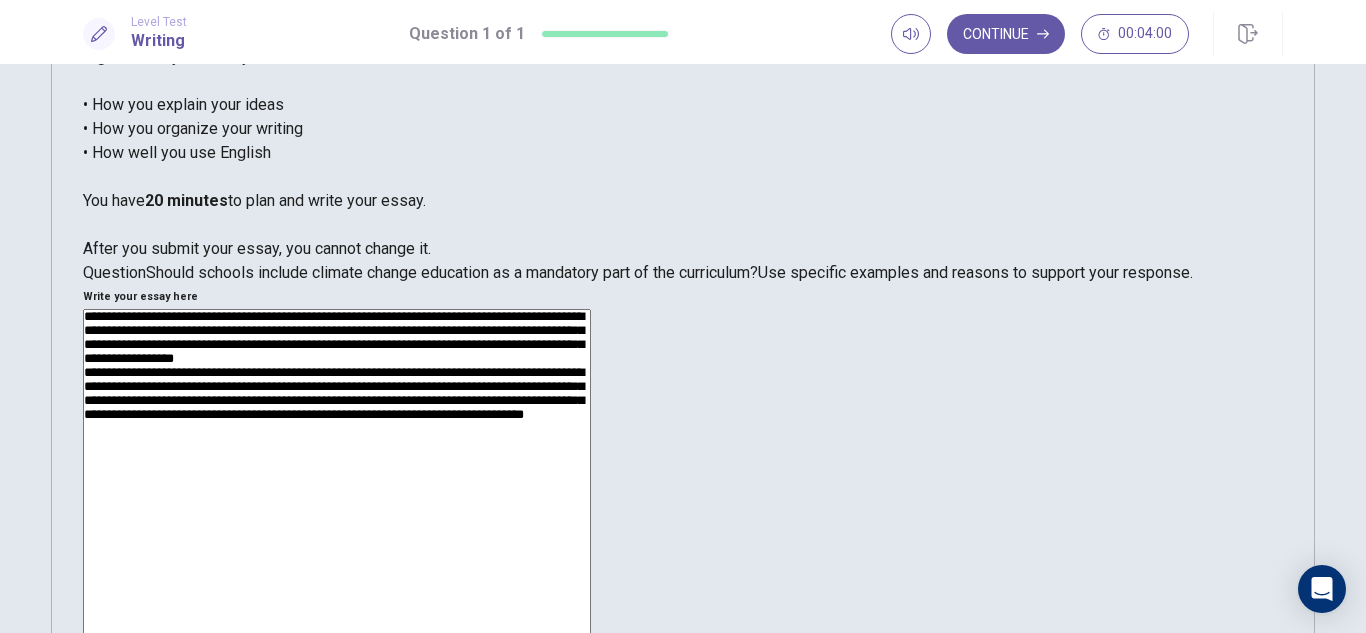 click on "**********" at bounding box center (337, 569) 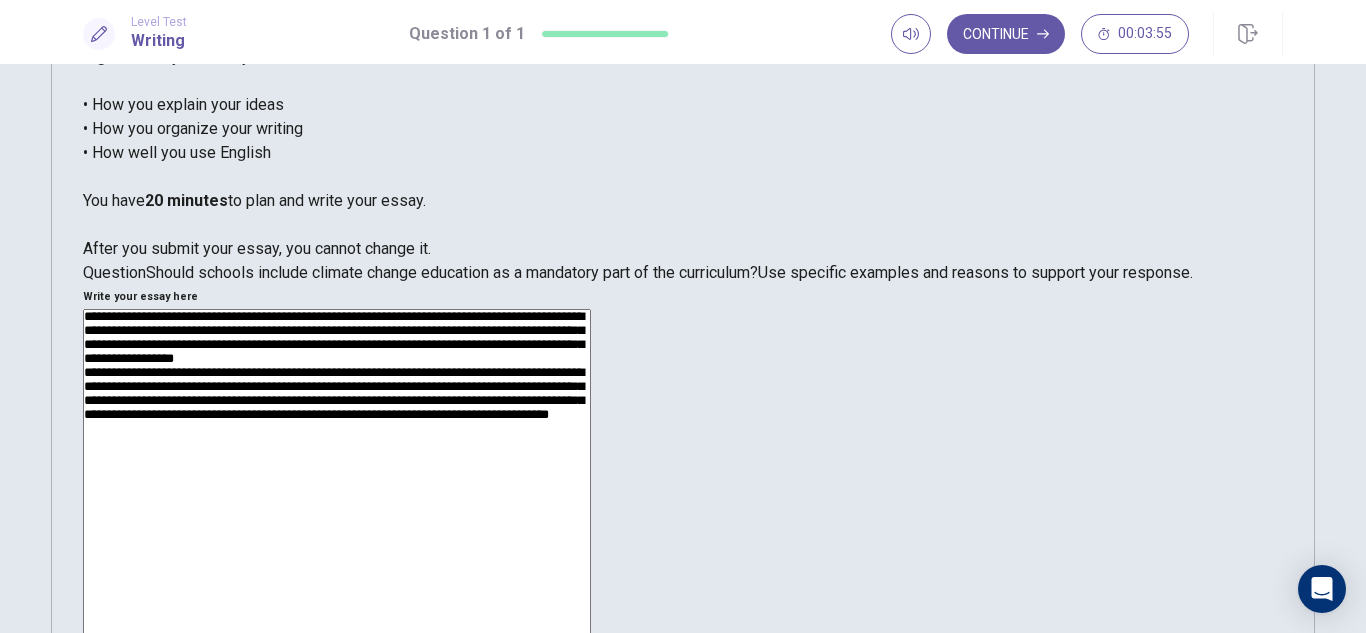 click on "**********" at bounding box center (337, 569) 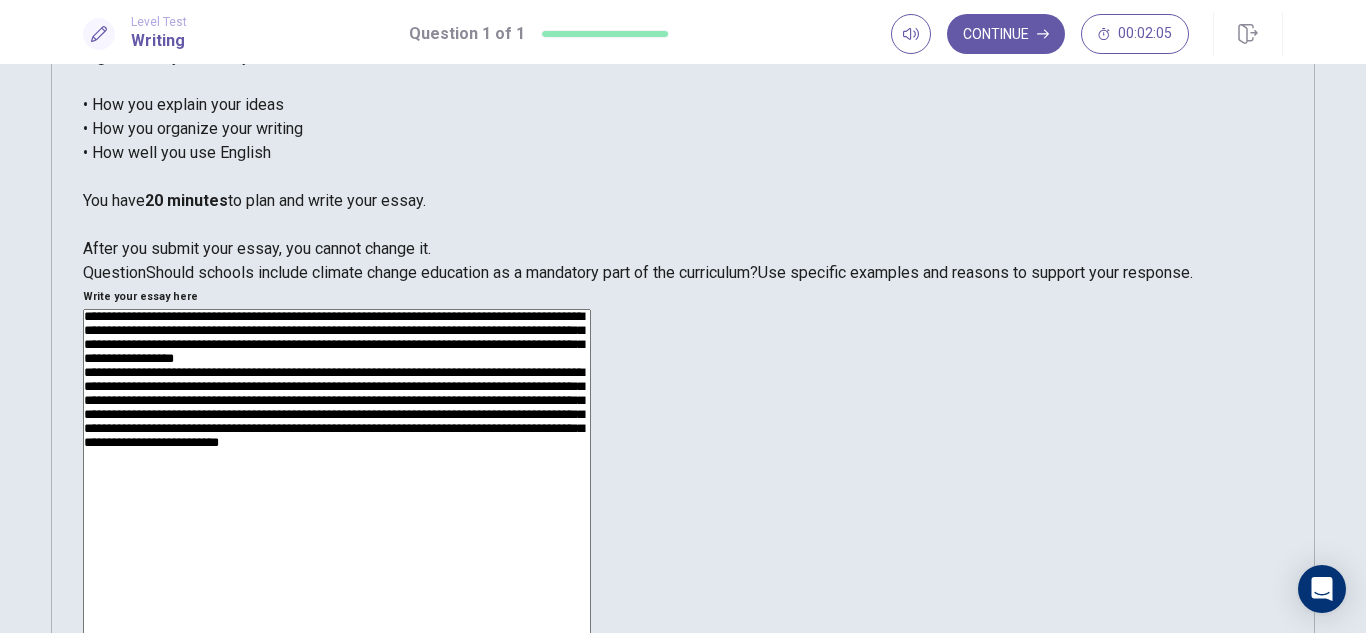 click on "**********" at bounding box center [337, 569] 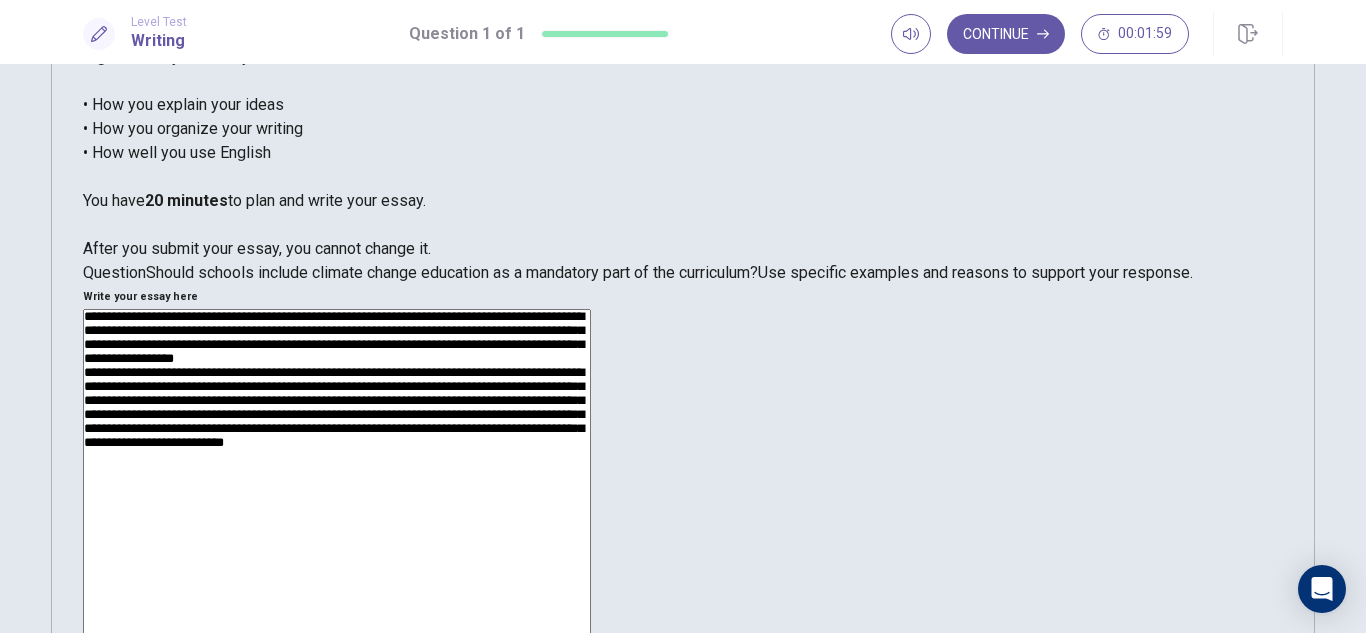 scroll, scrollTop: 59, scrollLeft: 0, axis: vertical 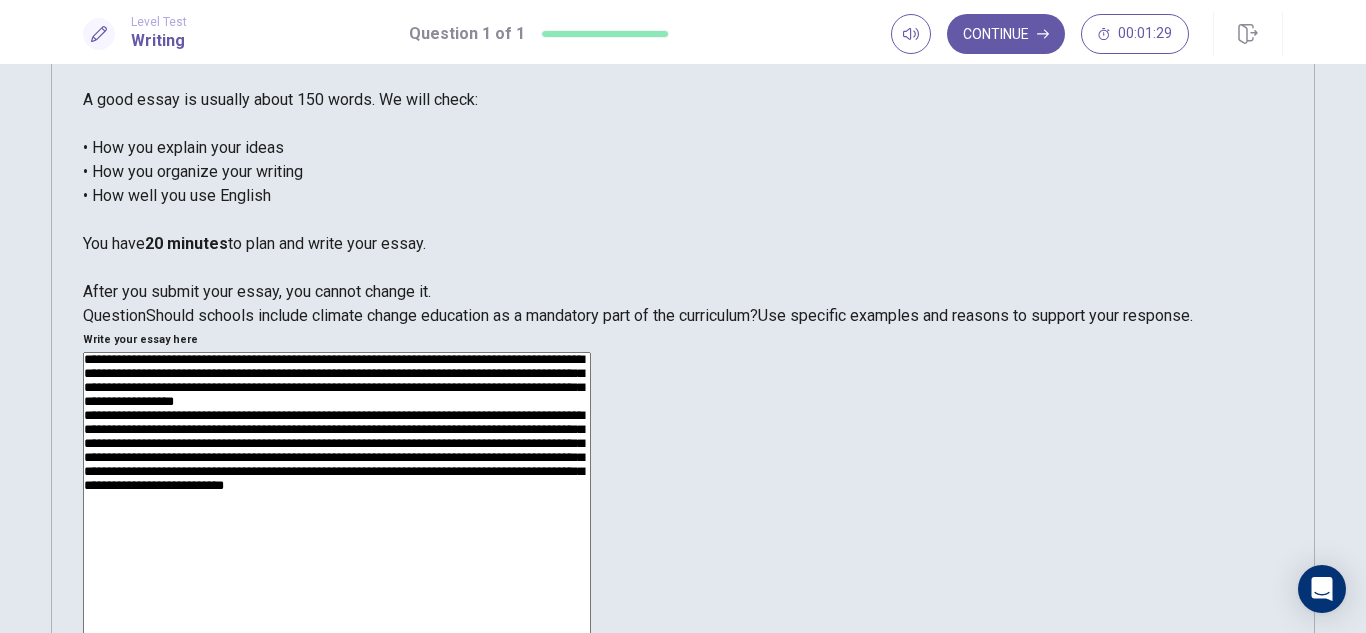 click on "**********" at bounding box center (337, 612) 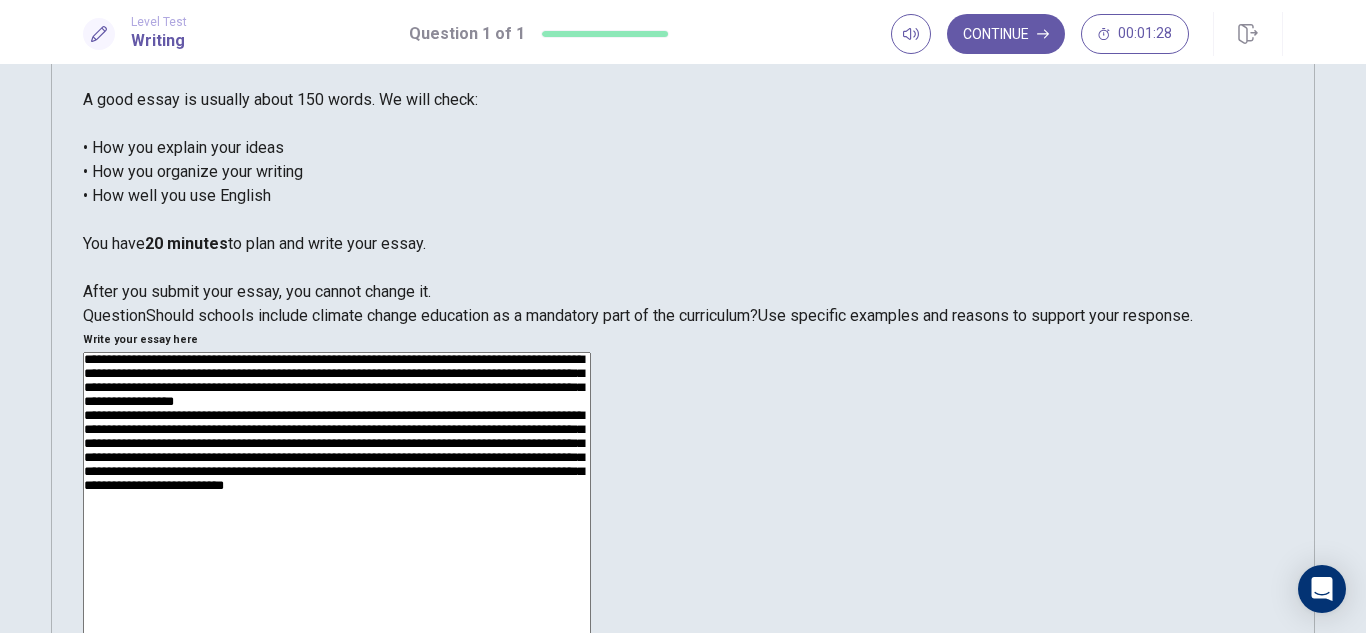 click on "**********" at bounding box center [337, 612] 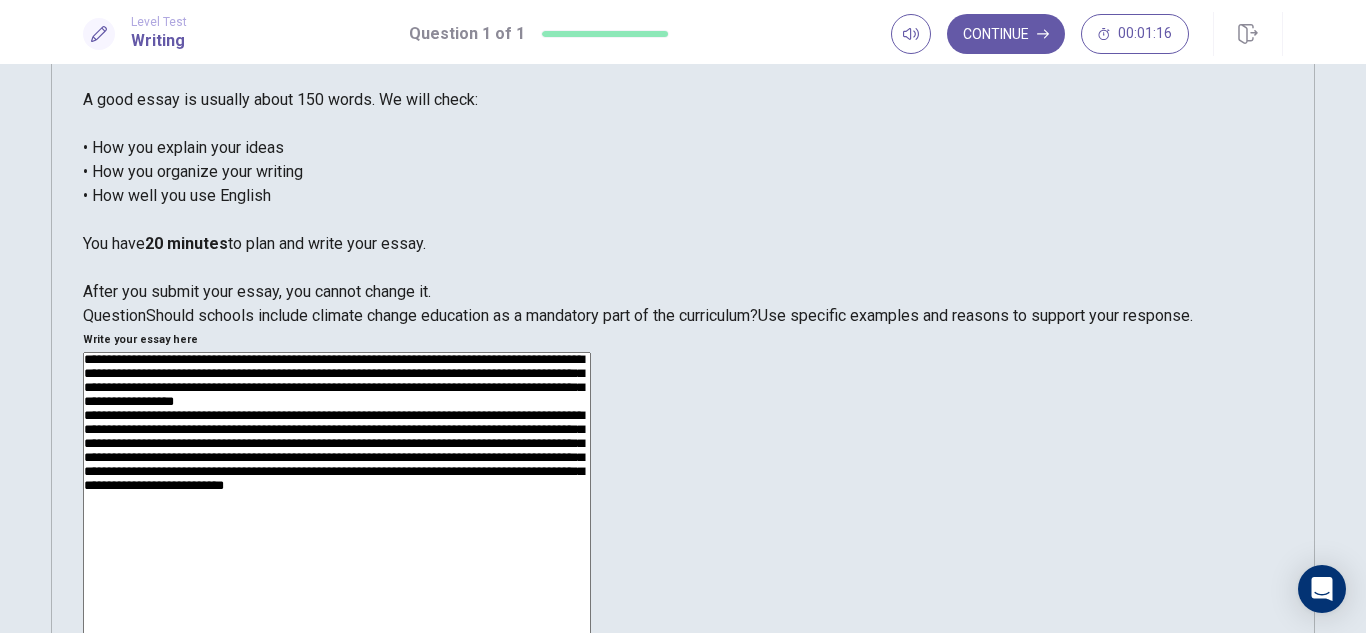 click on "**********" at bounding box center [337, 612] 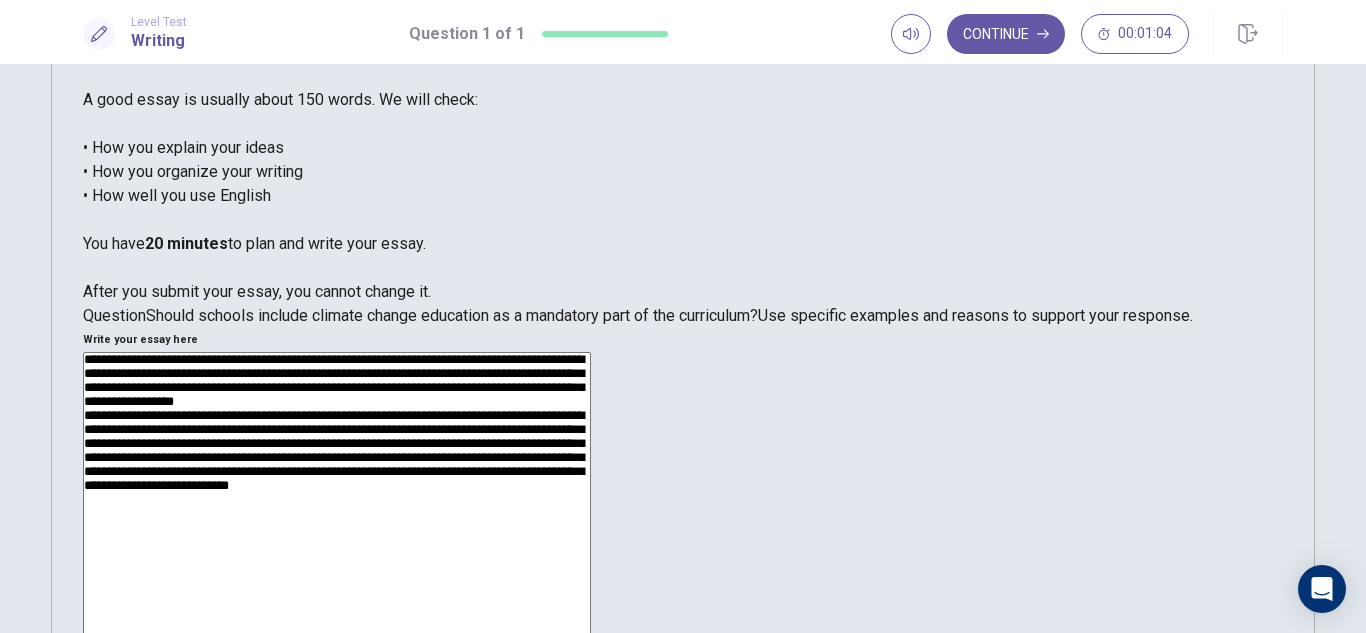 click on "**********" at bounding box center (337, 612) 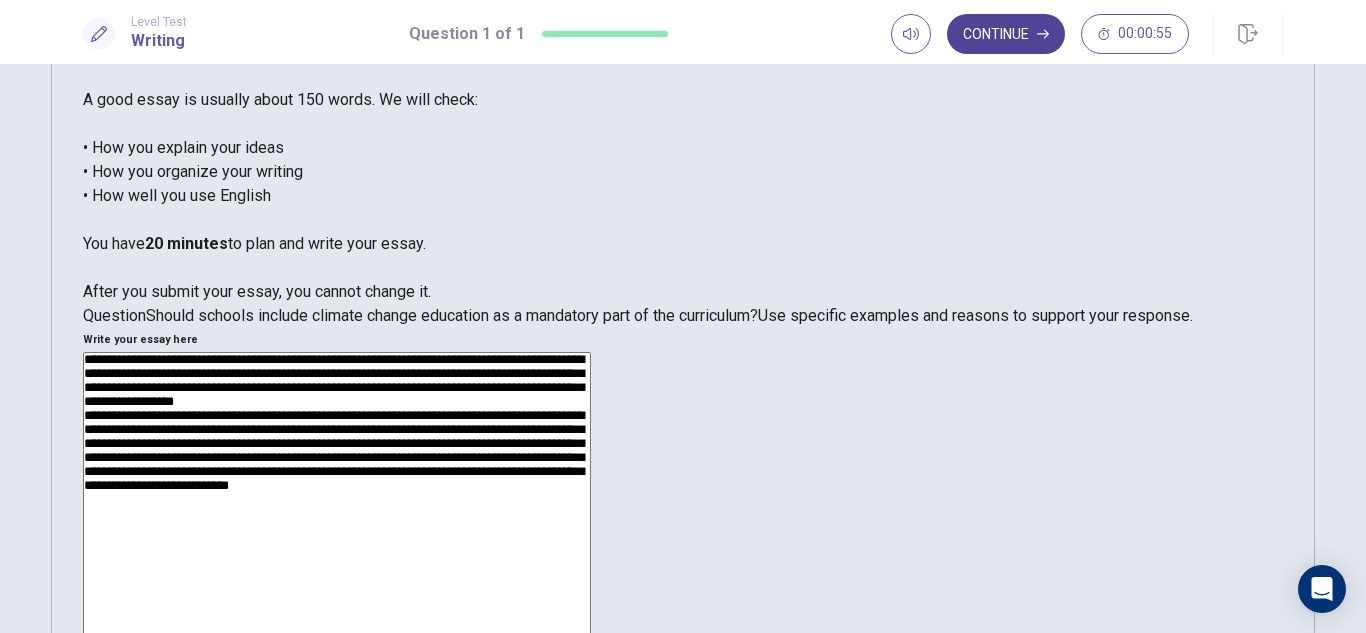 type on "**********" 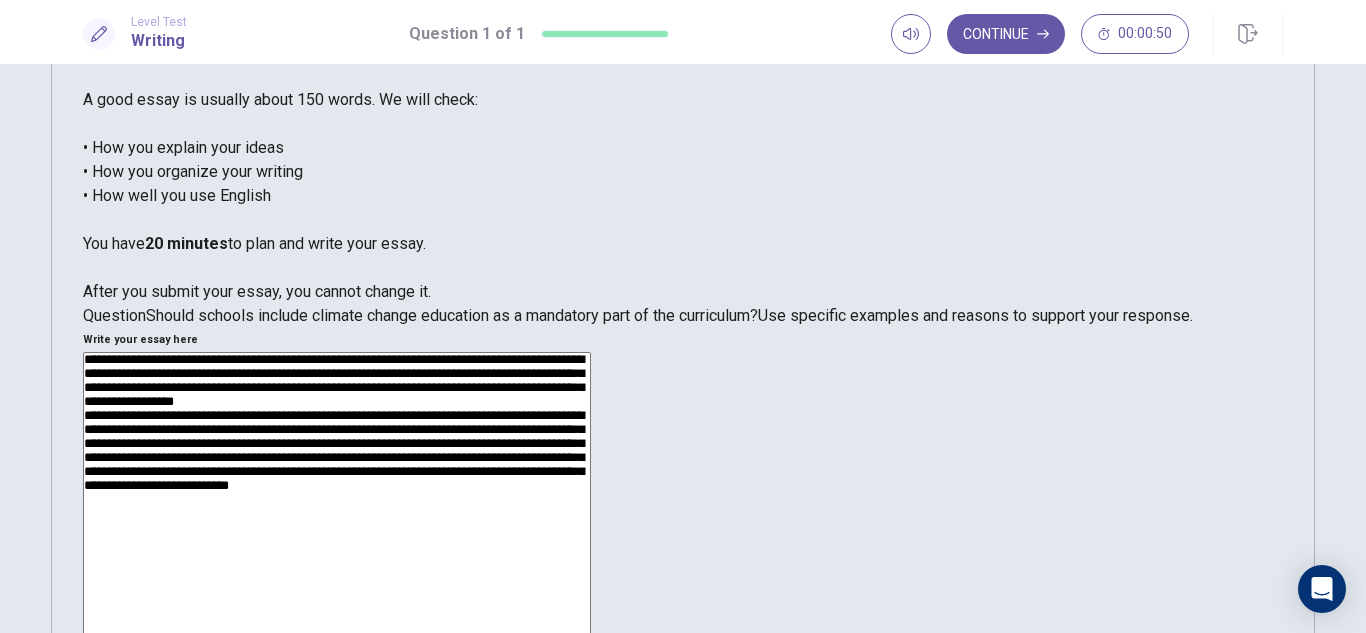 scroll, scrollTop: 113, scrollLeft: 0, axis: vertical 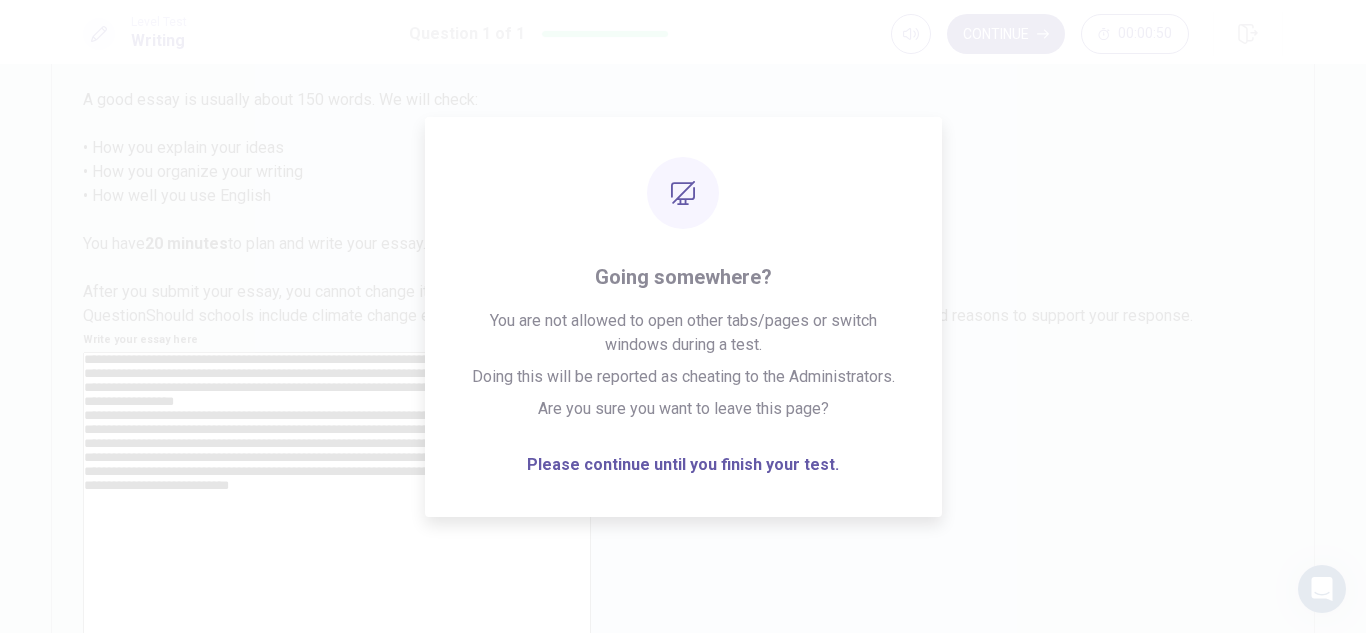 click on "Continue" at bounding box center (76, 2192) 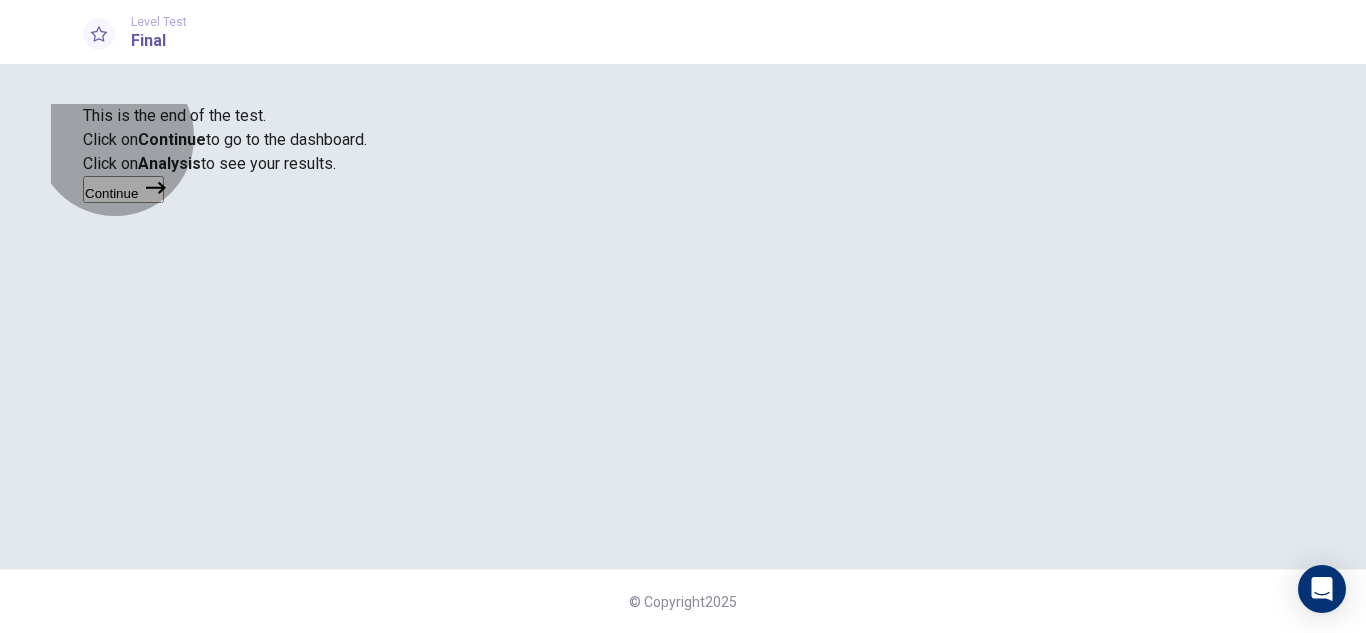 click on "Continue" at bounding box center (123, 189) 